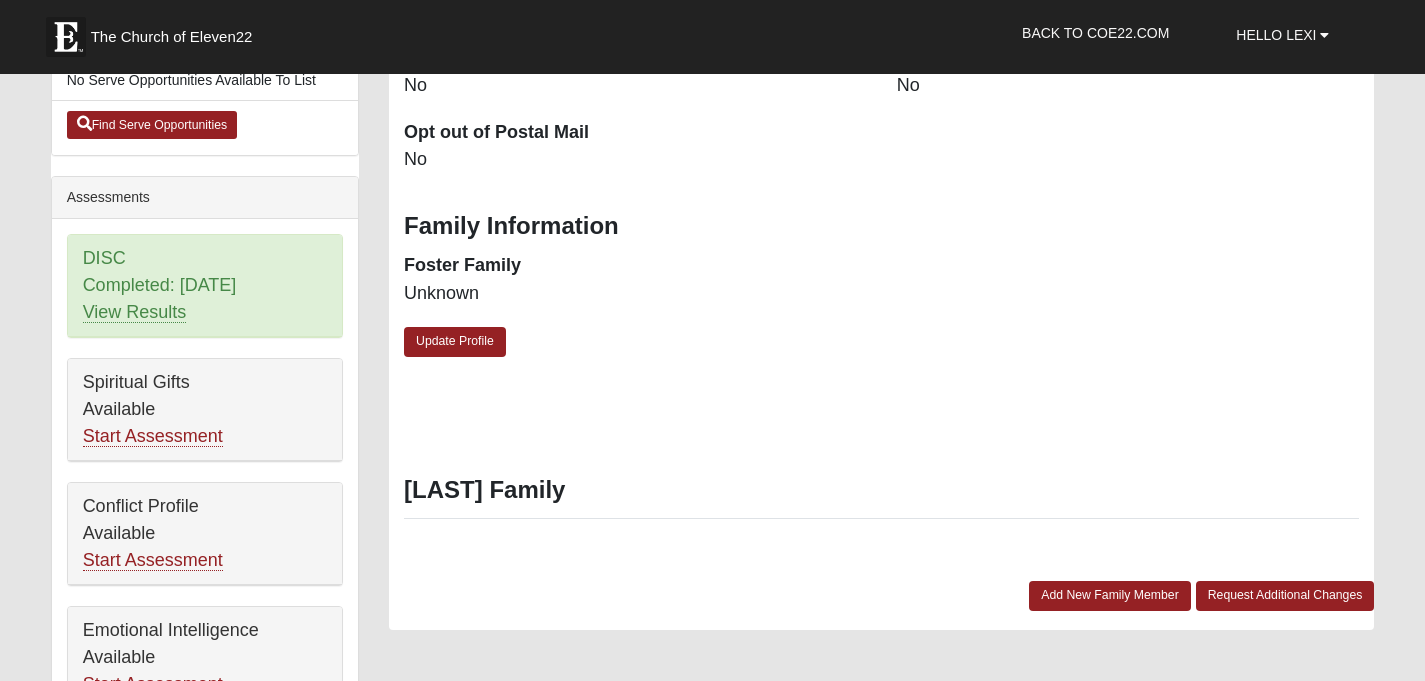 scroll, scrollTop: 685, scrollLeft: 0, axis: vertical 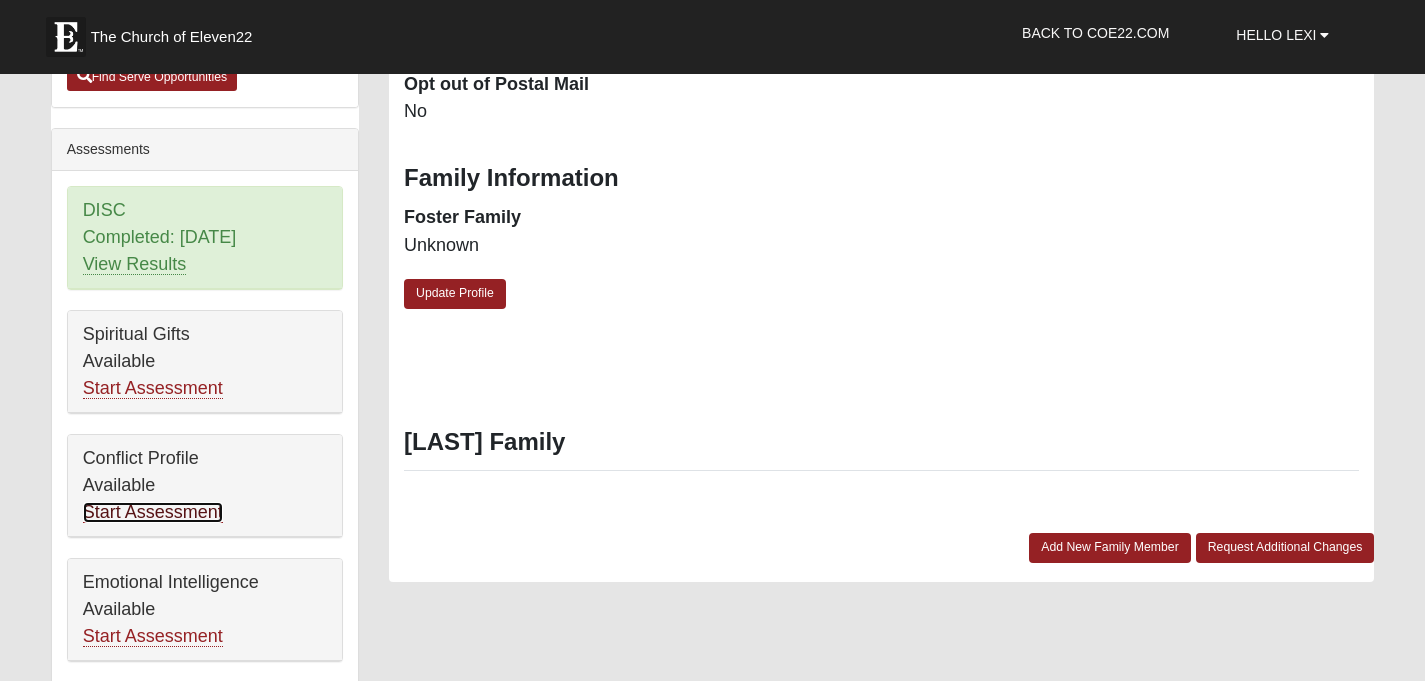 click on "Start Assessment" at bounding box center (153, 512) 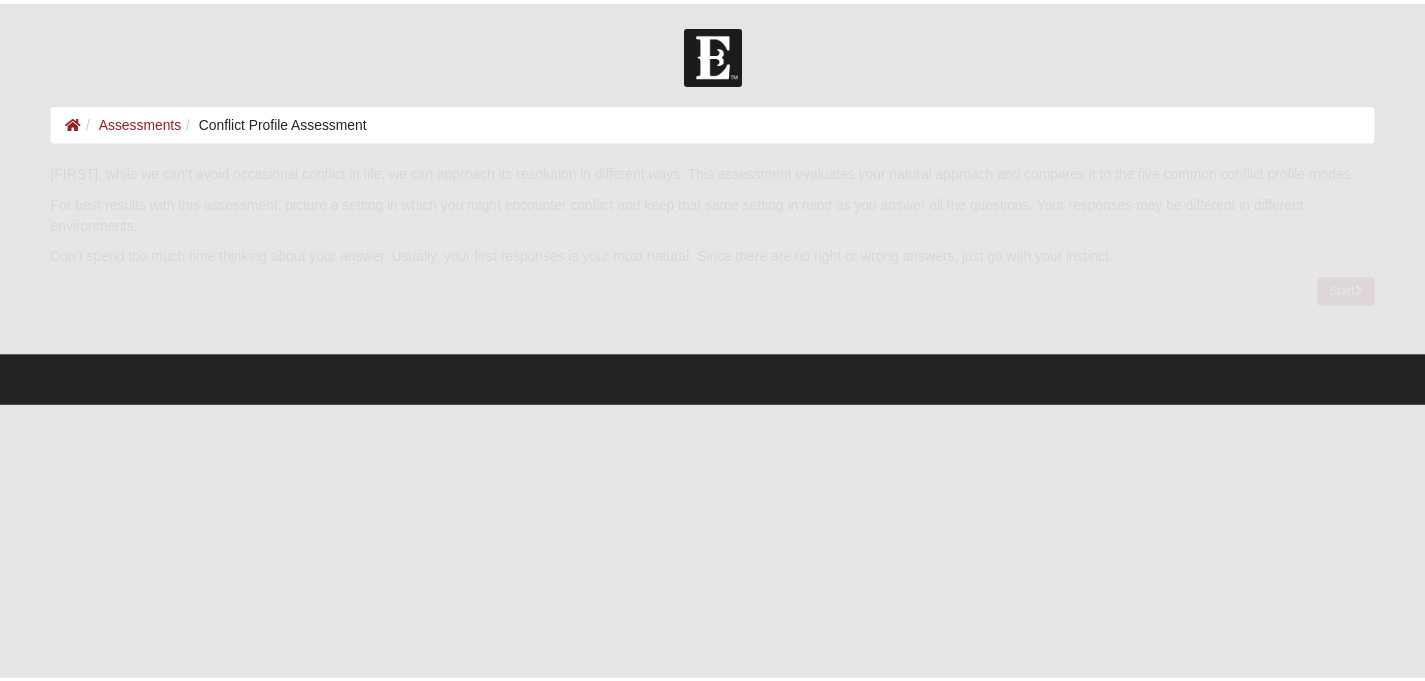 scroll, scrollTop: 0, scrollLeft: 0, axis: both 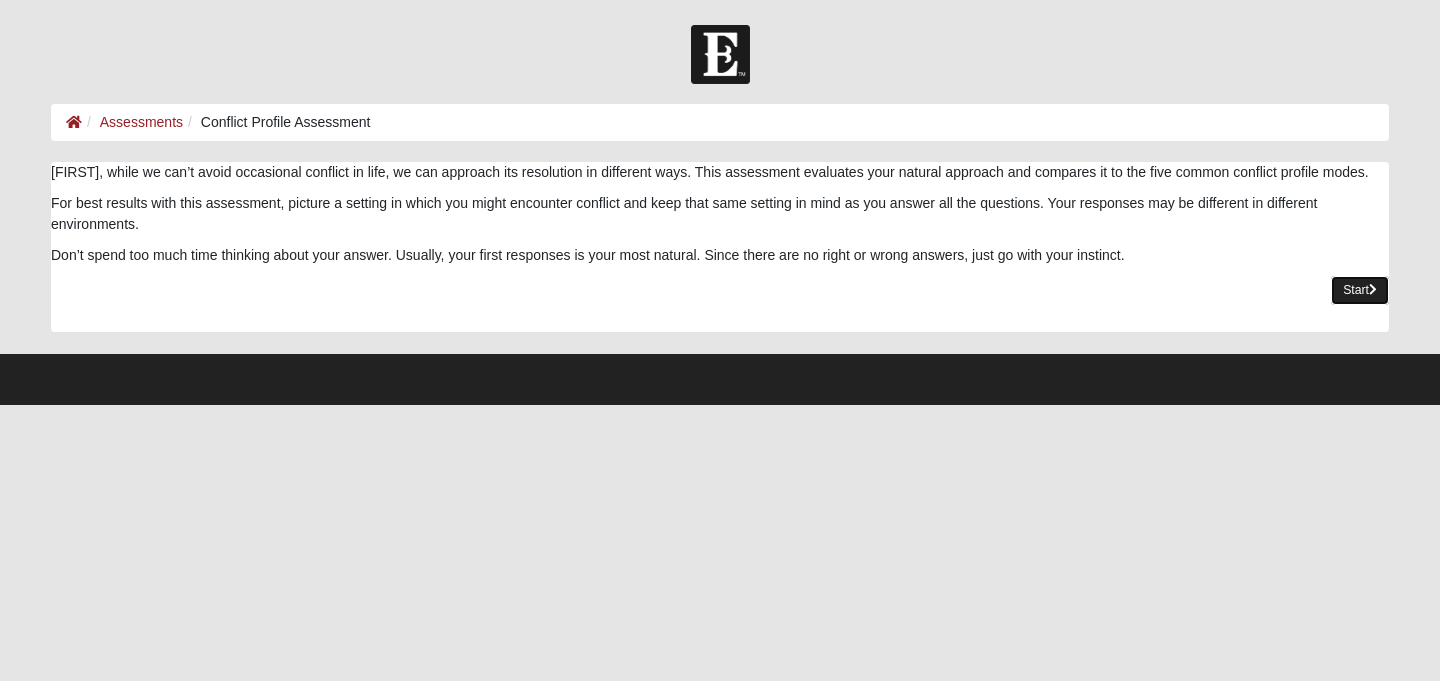 click on "Start" at bounding box center [1360, 290] 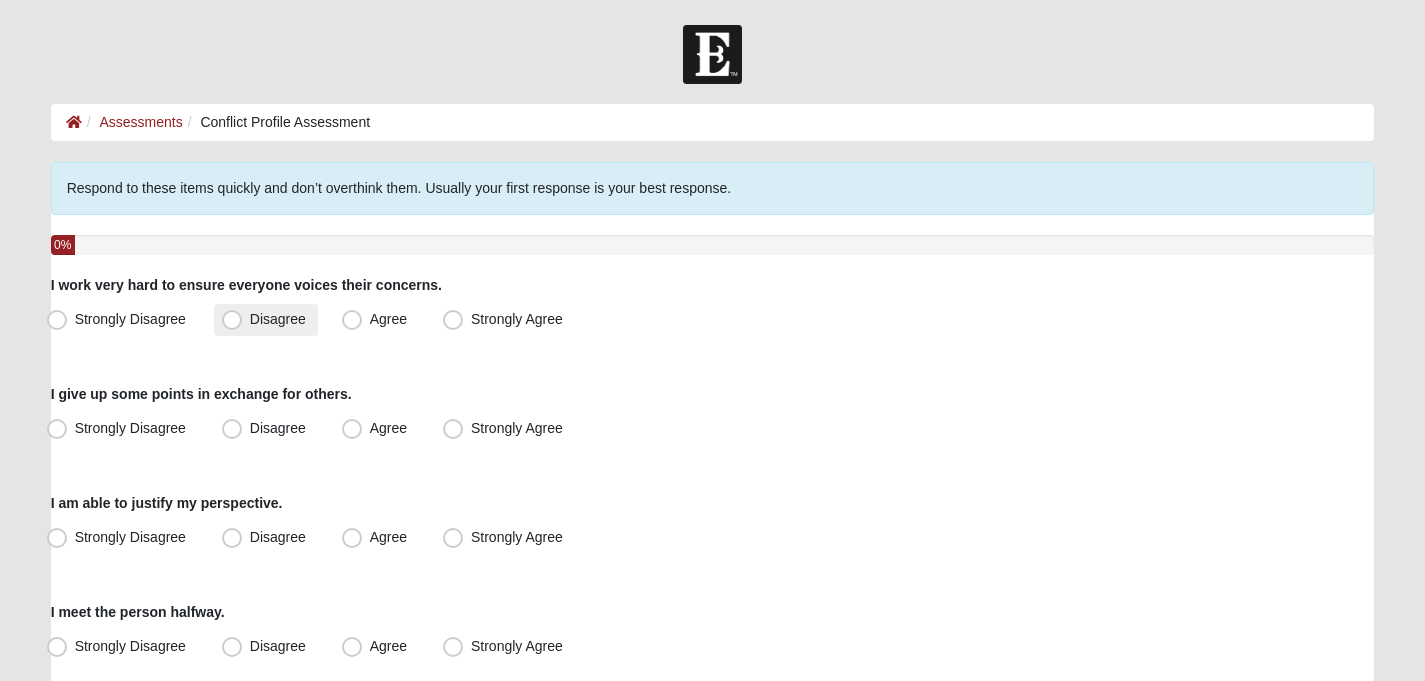 click on "Disagree" at bounding box center (266, 320) 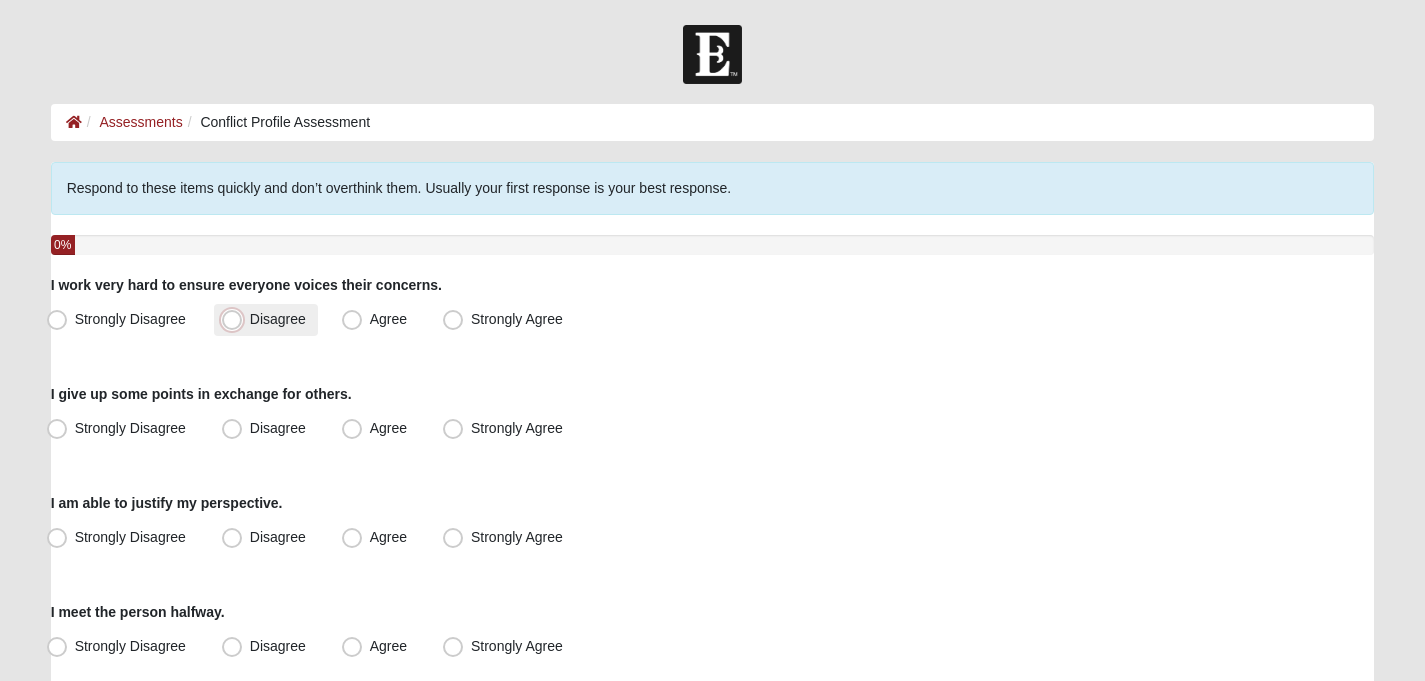 click on "Disagree" at bounding box center [236, 319] 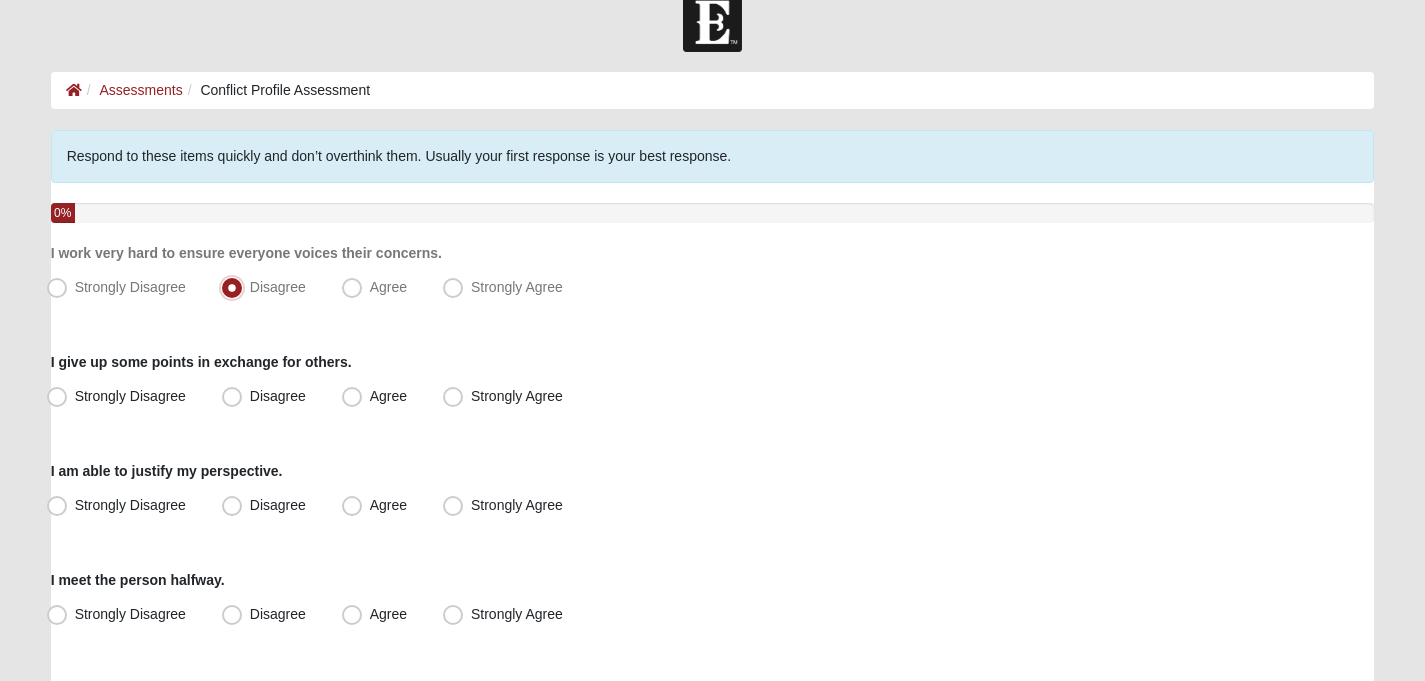 scroll, scrollTop: 53, scrollLeft: 0, axis: vertical 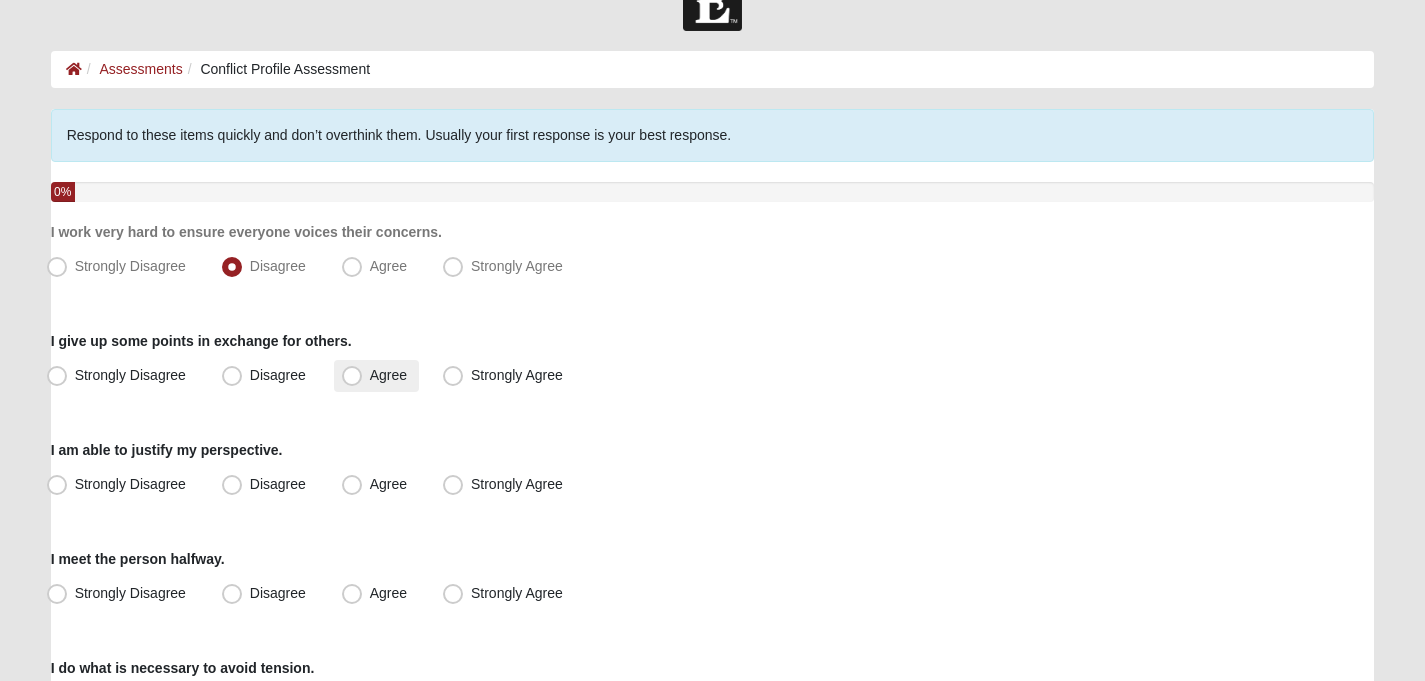 click on "Agree" at bounding box center (388, 375) 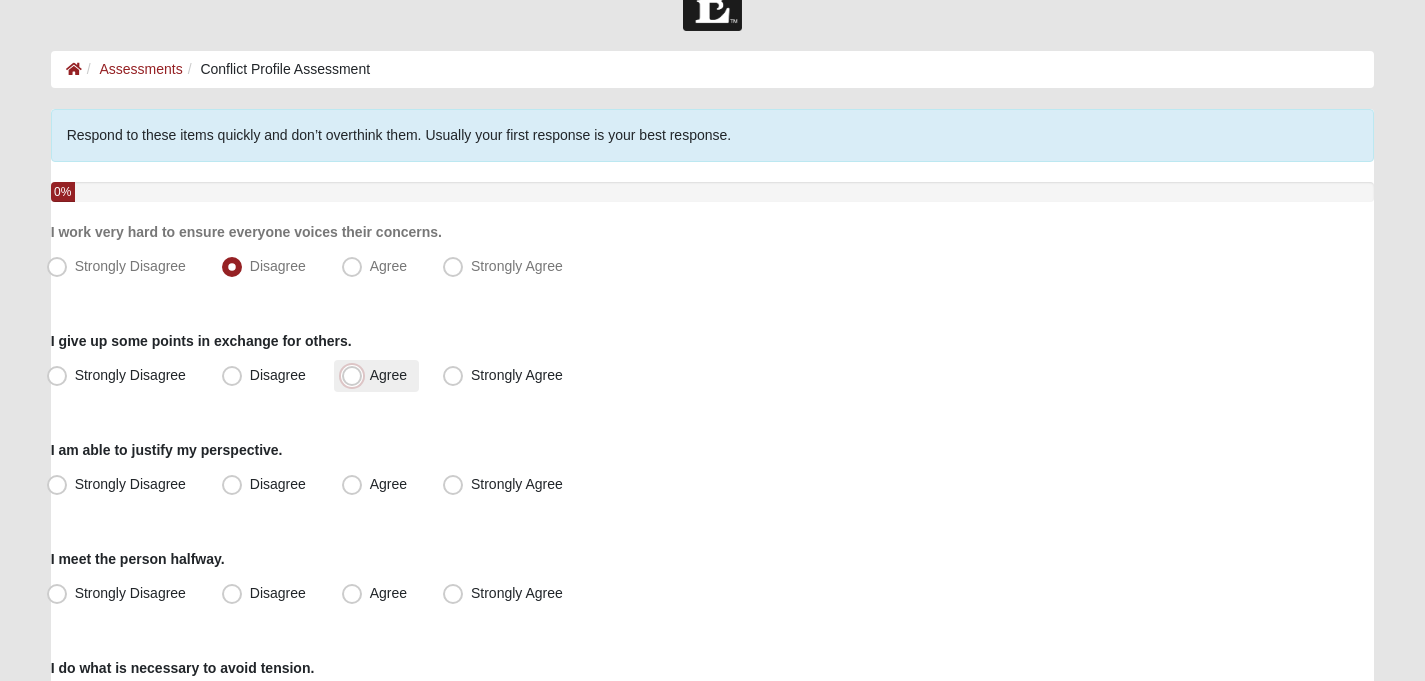 click on "Agree" at bounding box center (356, 375) 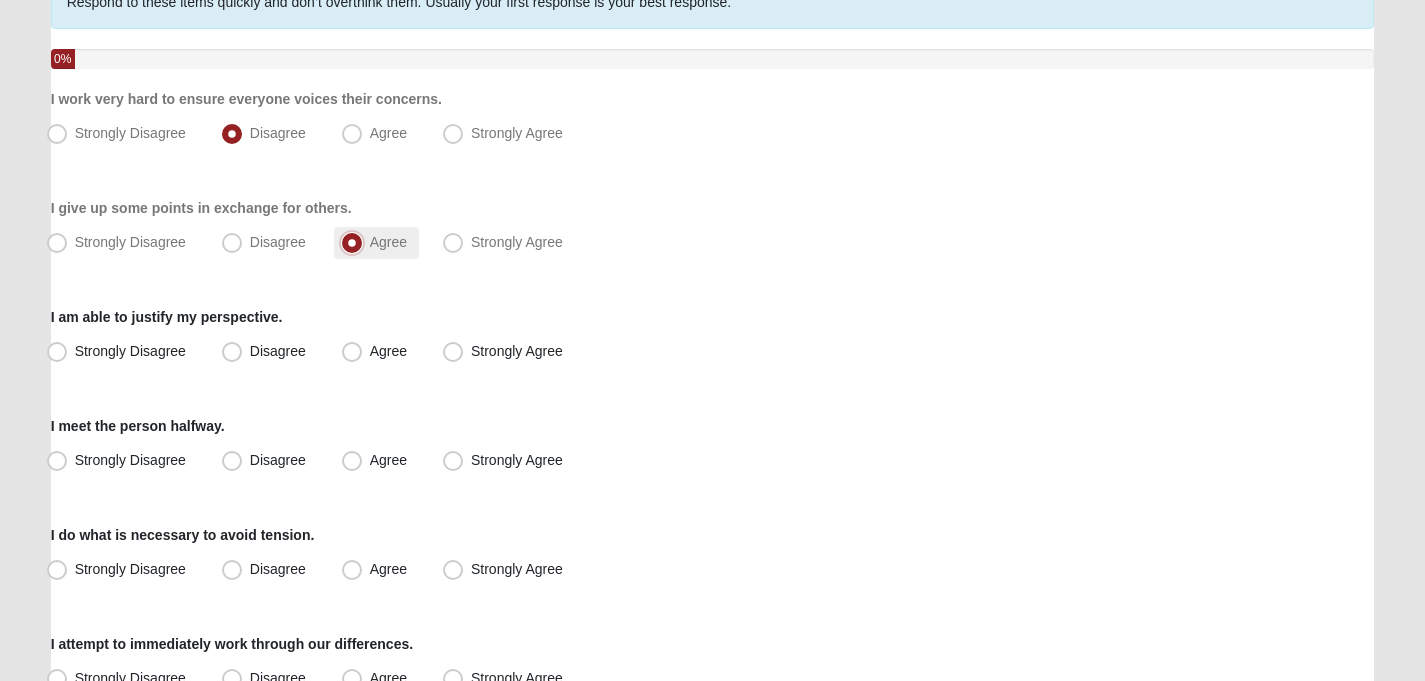 scroll, scrollTop: 195, scrollLeft: 0, axis: vertical 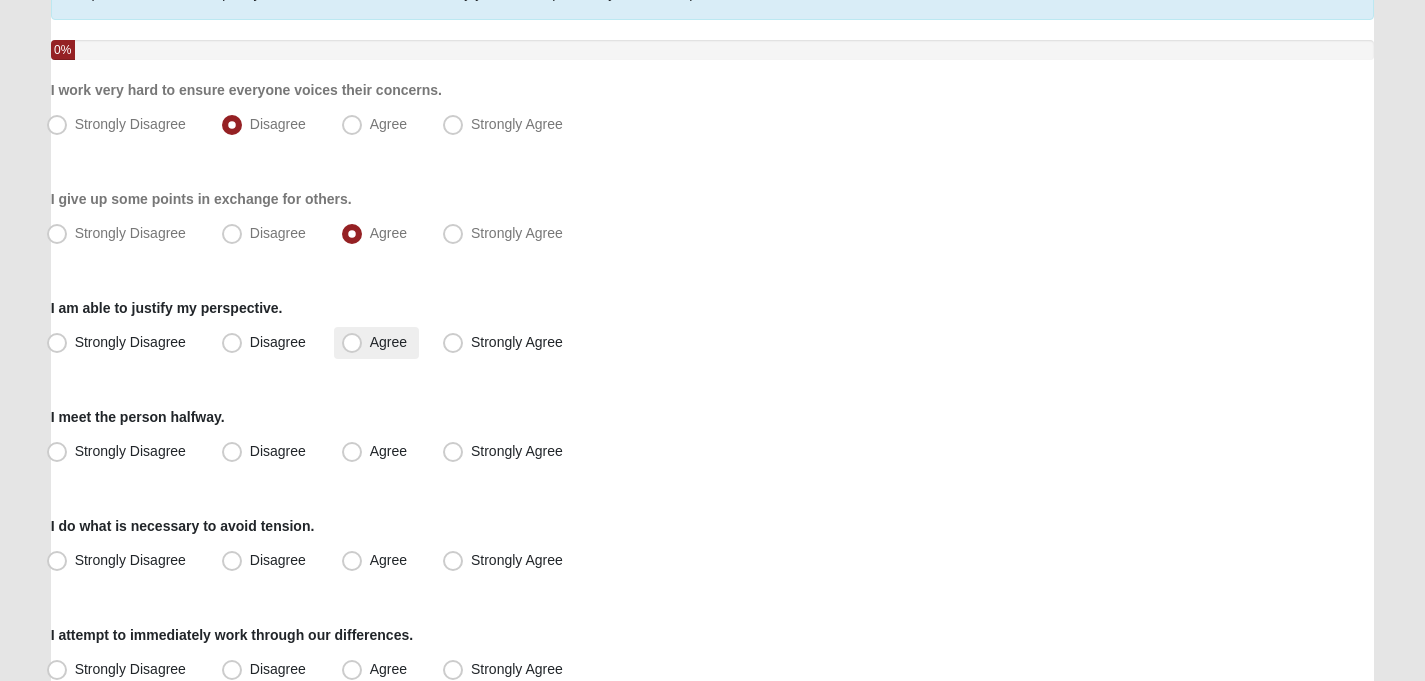 click on "Agree" at bounding box center [376, 343] 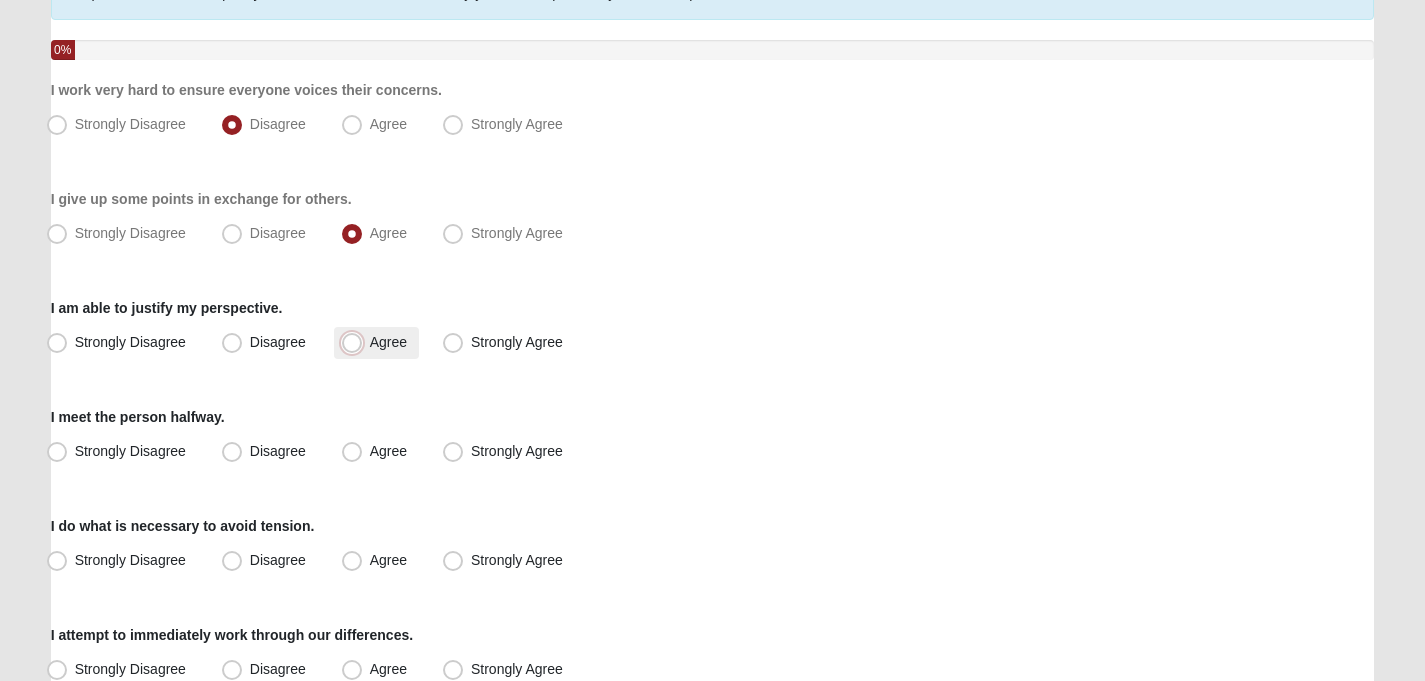 click on "Agree" at bounding box center [356, 342] 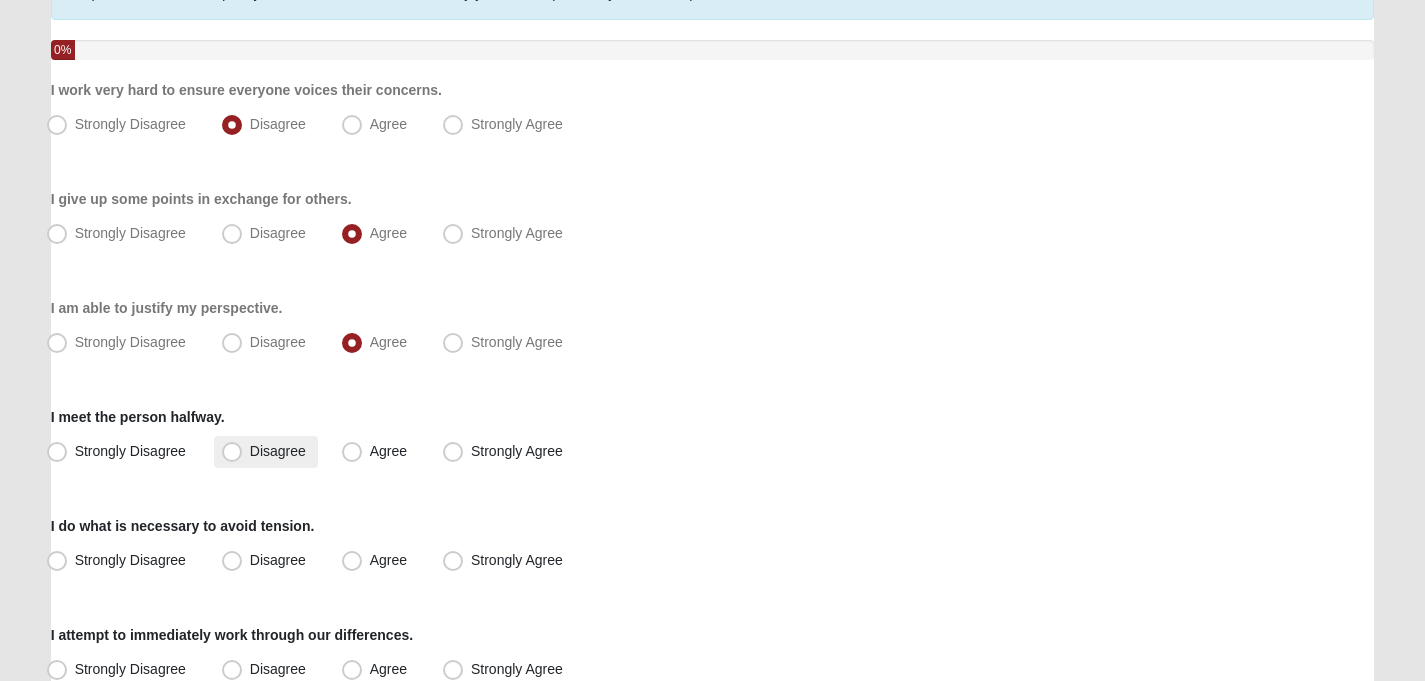 click on "Disagree" at bounding box center (278, 451) 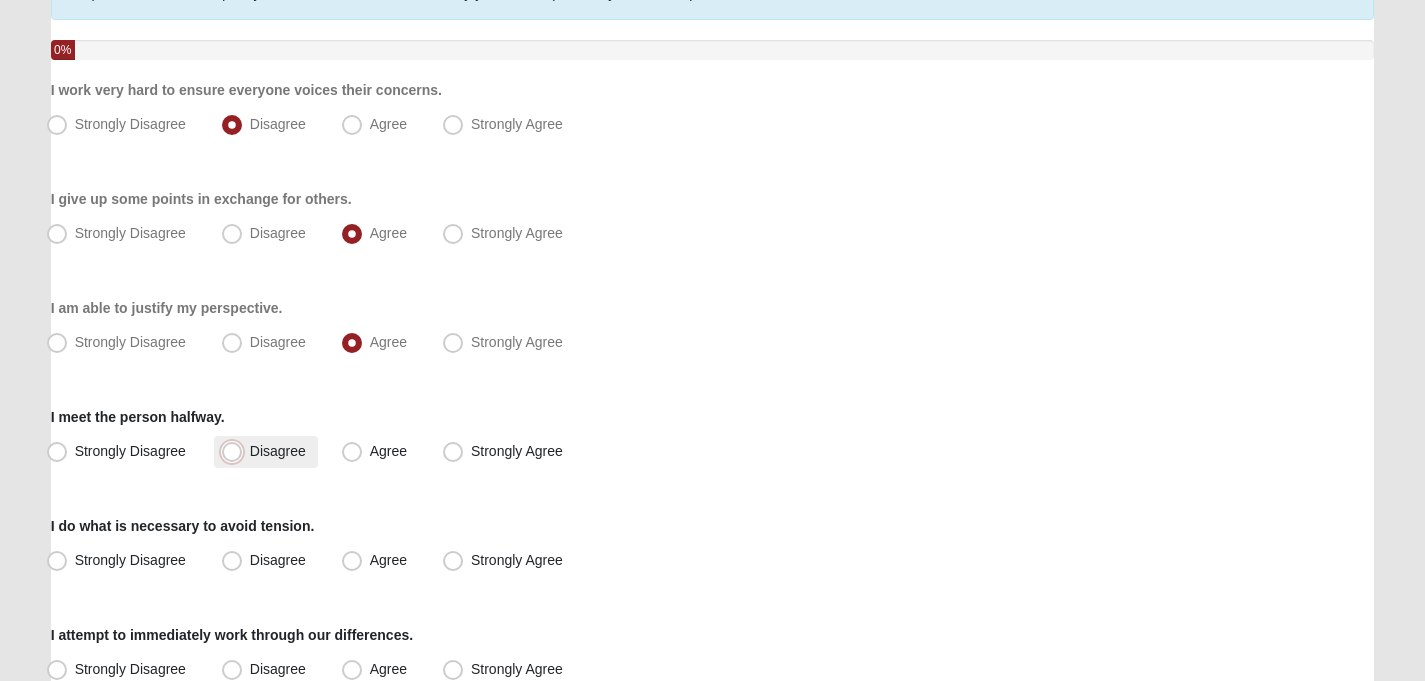 click on "Disagree" at bounding box center (236, 451) 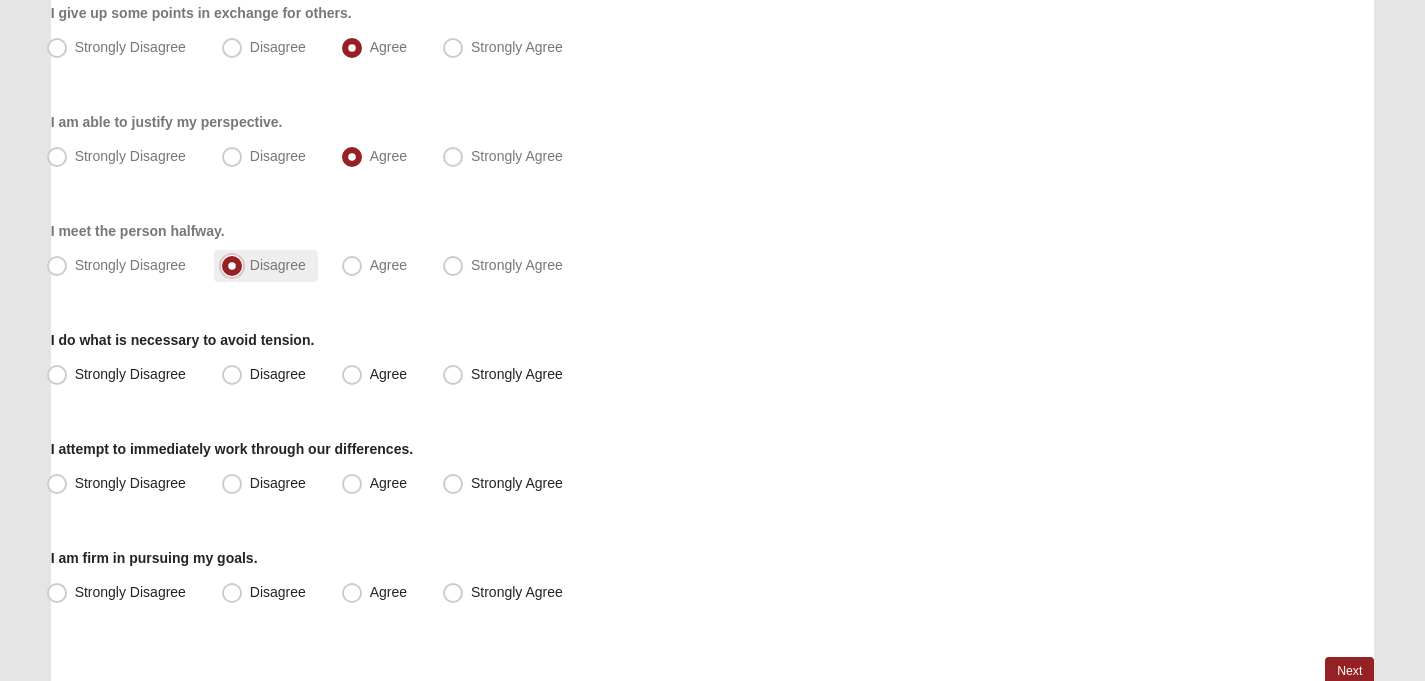 scroll, scrollTop: 380, scrollLeft: 0, axis: vertical 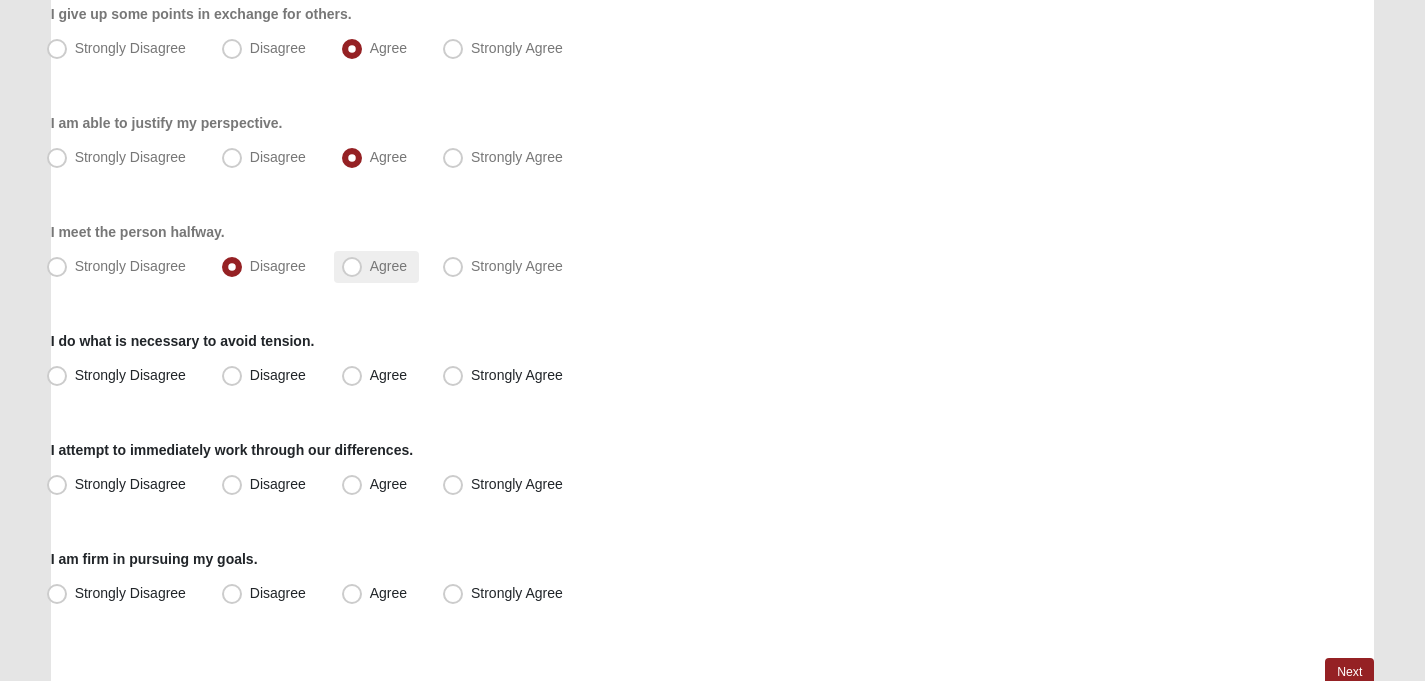 click on "Agree" at bounding box center [376, 267] 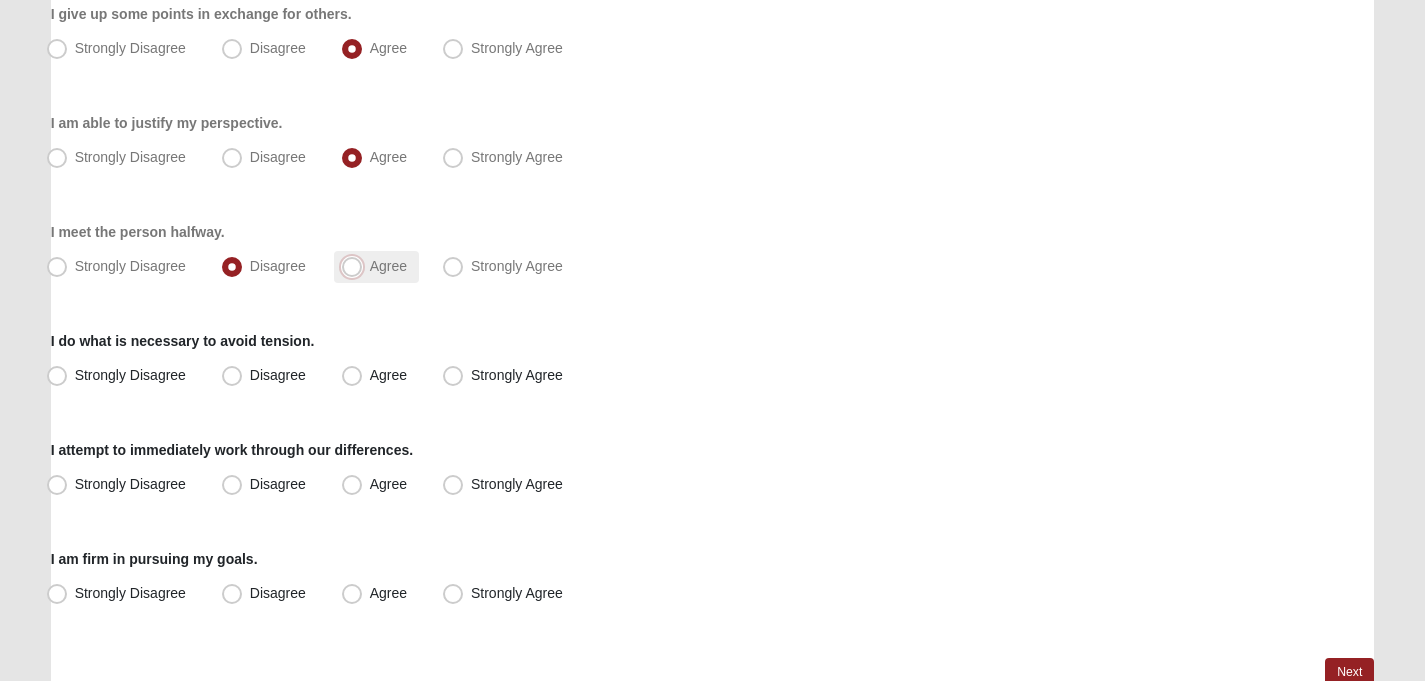 click on "Agree" at bounding box center (356, 266) 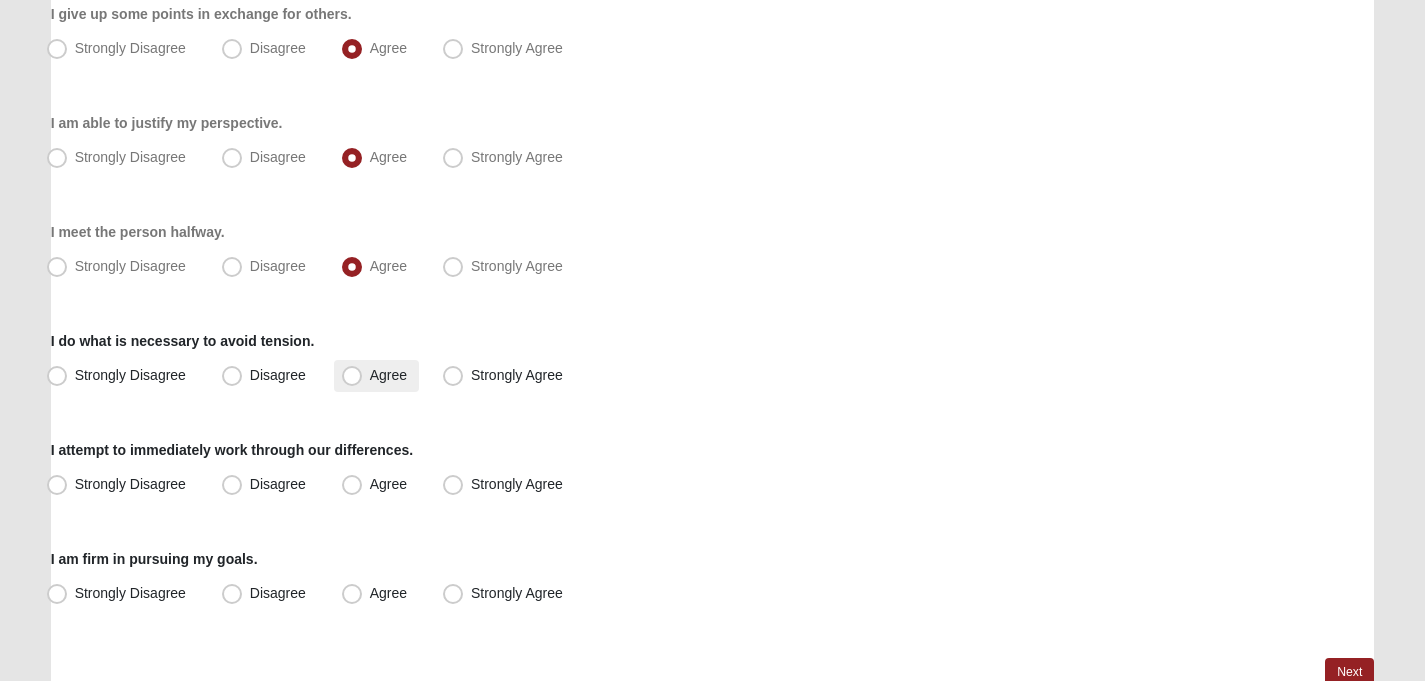 click on "Agree" at bounding box center (388, 375) 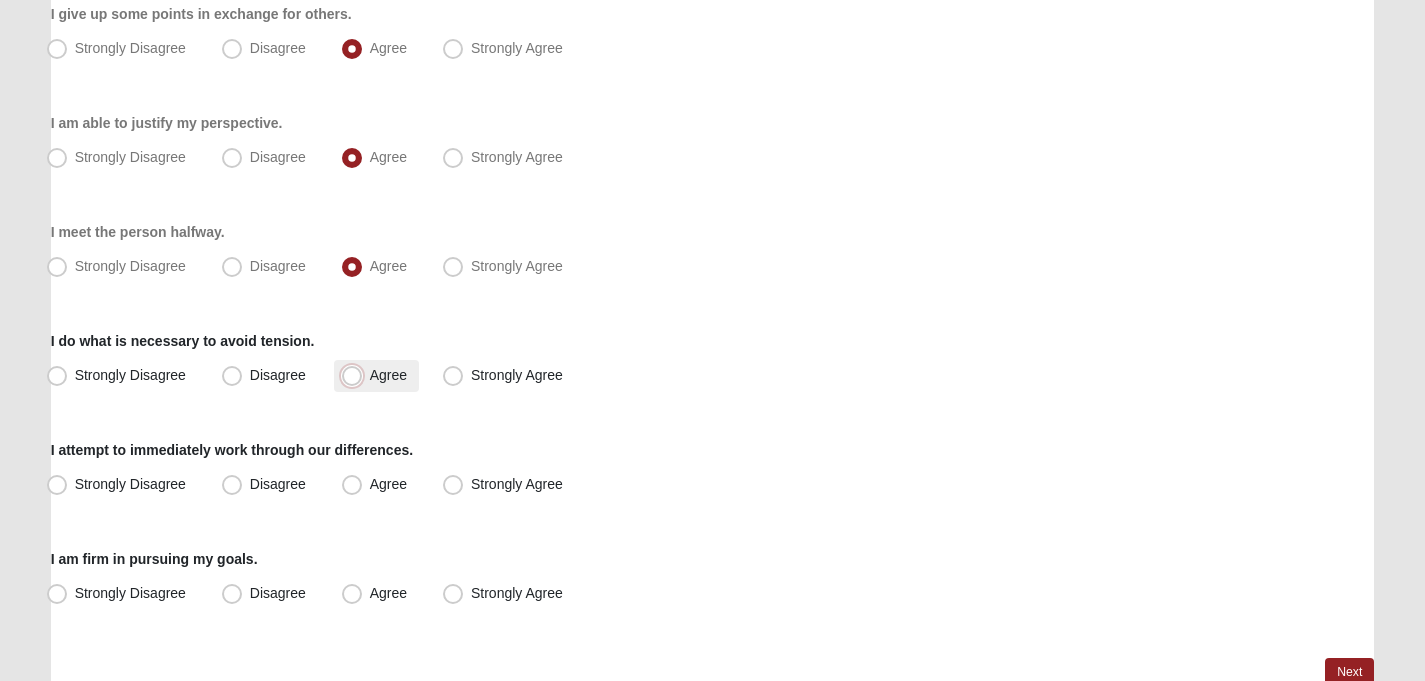 click on "Agree" at bounding box center (356, 375) 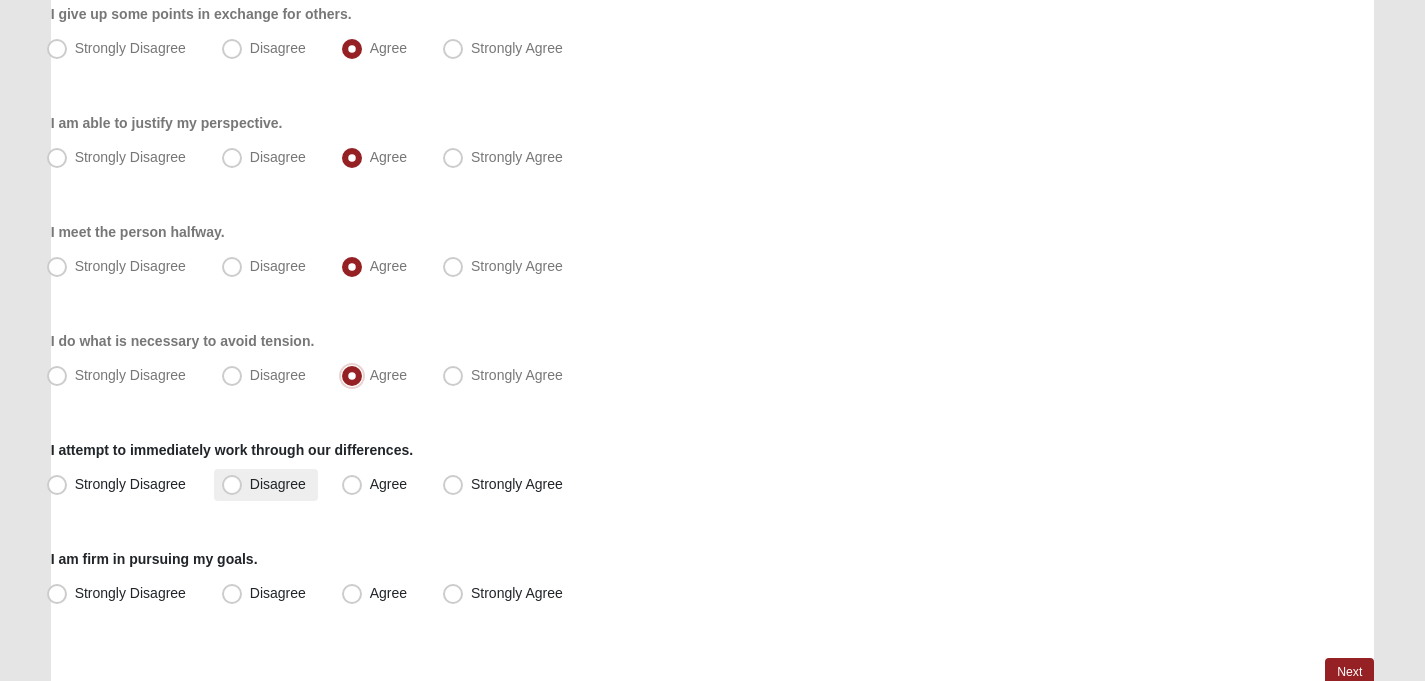 scroll, scrollTop: 485, scrollLeft: 0, axis: vertical 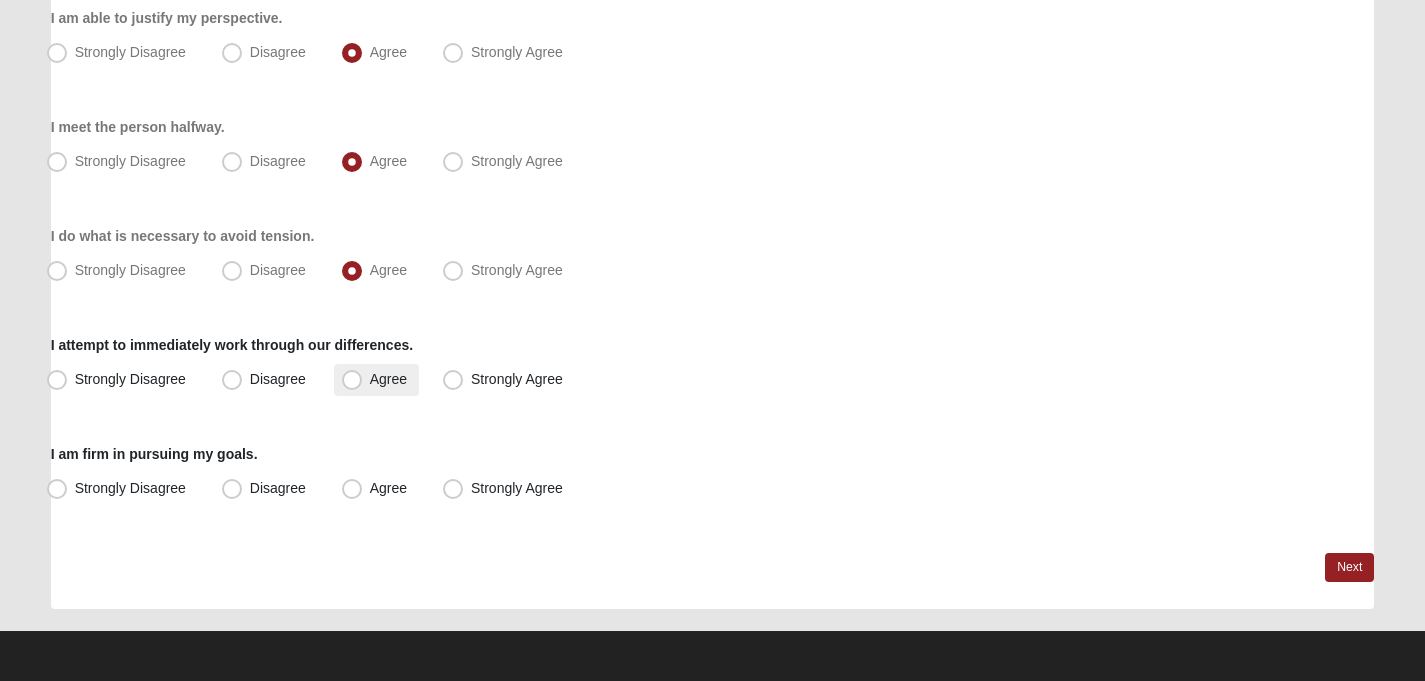 click on "Agree" at bounding box center [376, 380] 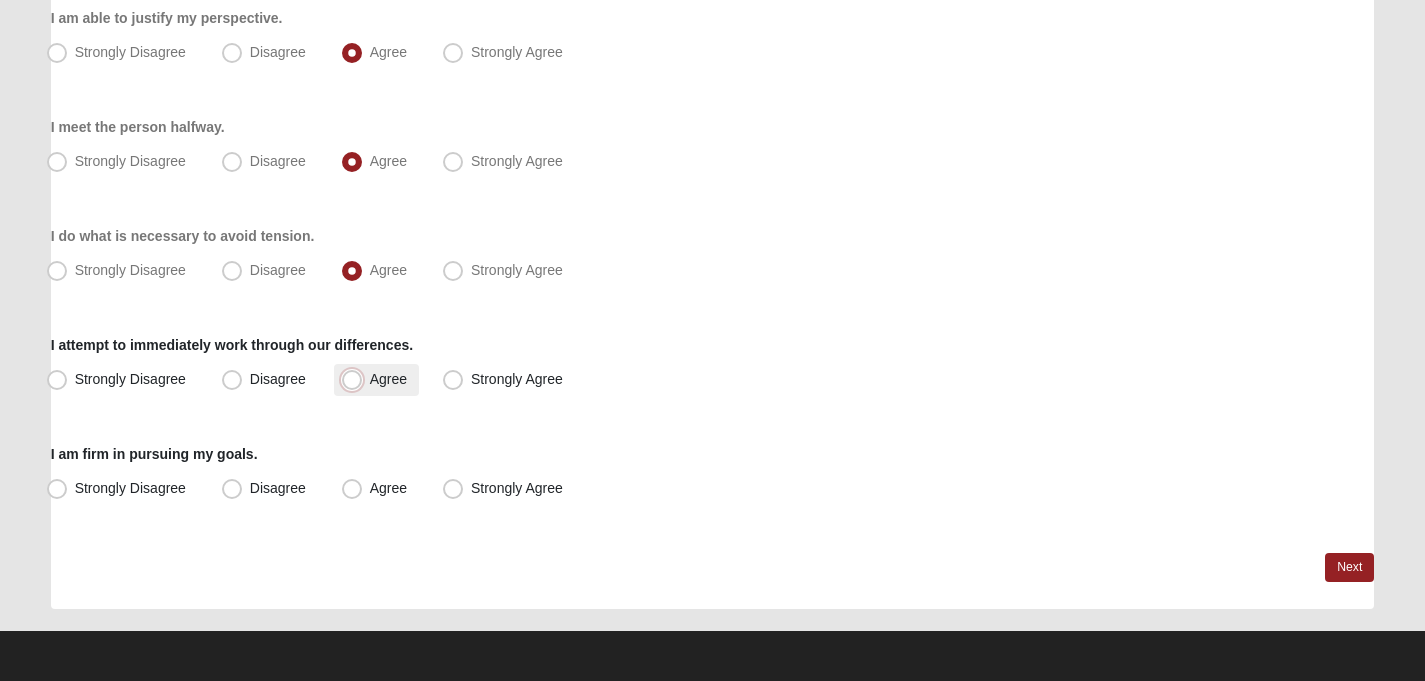 click on "Agree" at bounding box center (356, 379) 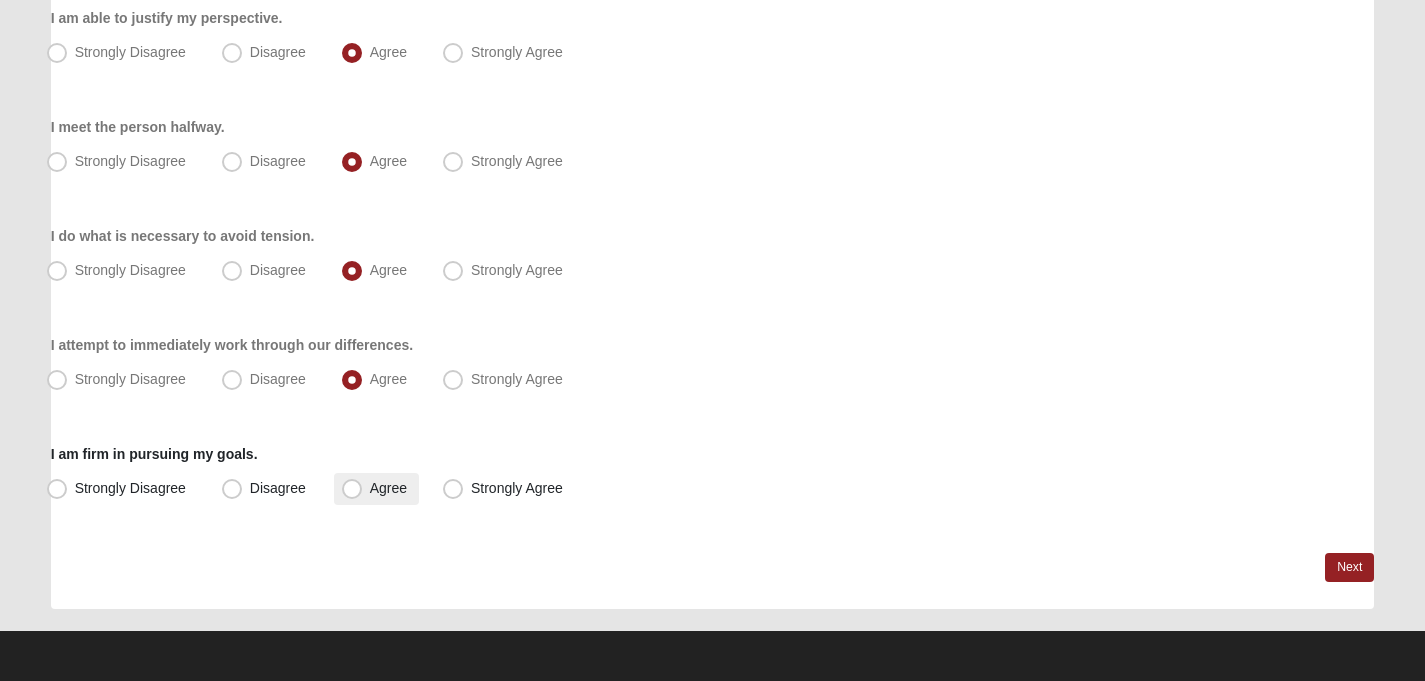 click on "Agree" at bounding box center [388, 488] 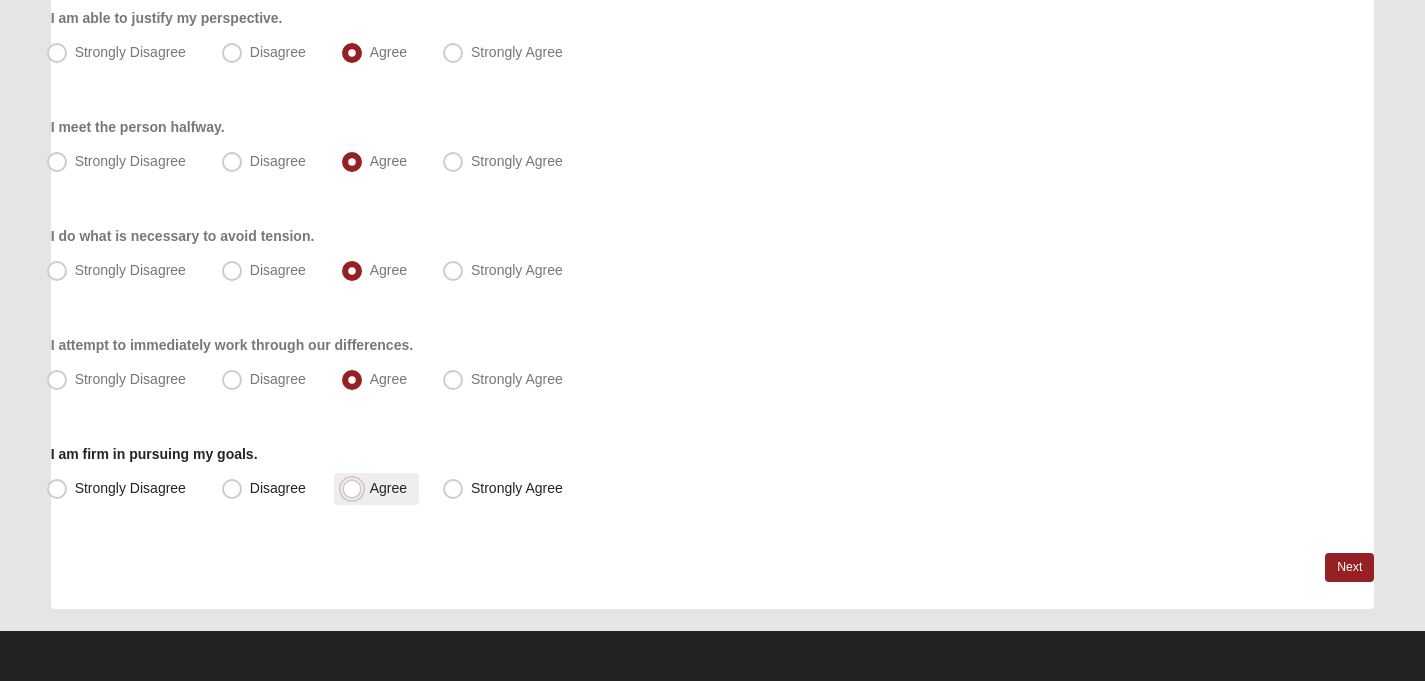 click on "Agree" at bounding box center (356, 488) 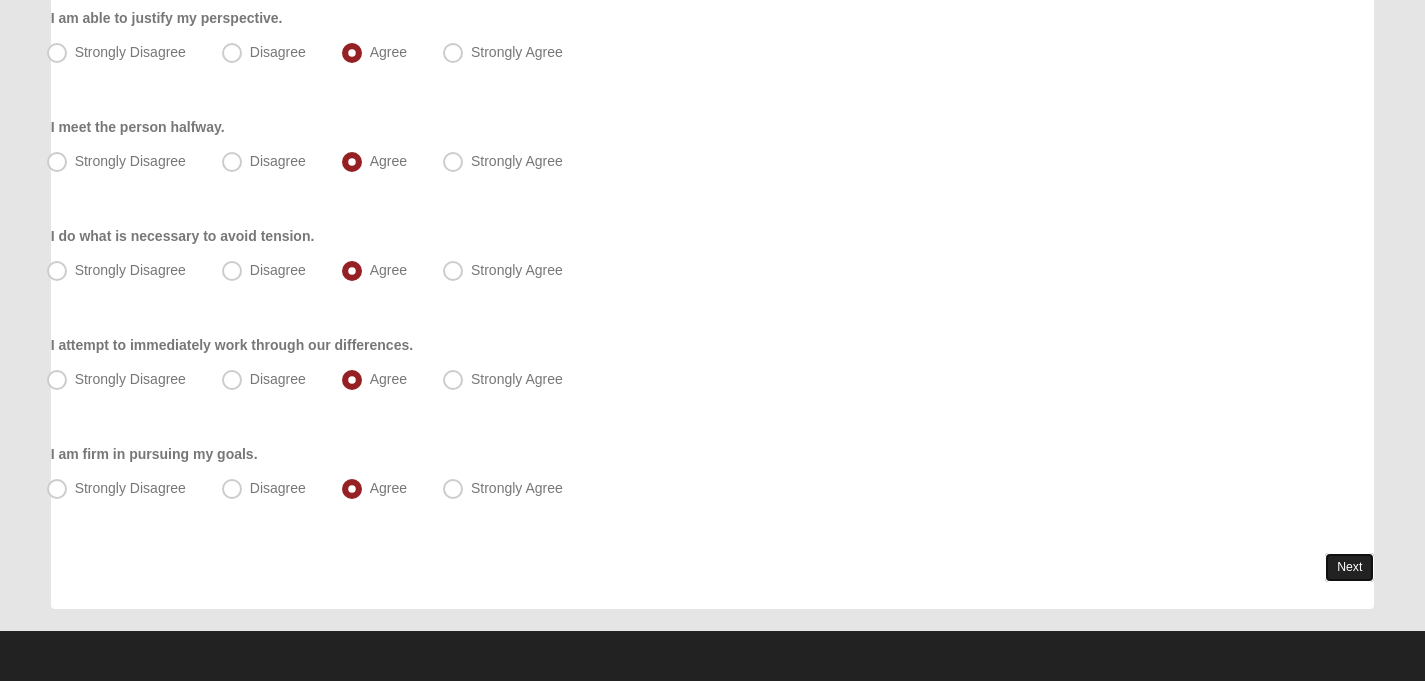 click on "Next" at bounding box center (1349, 567) 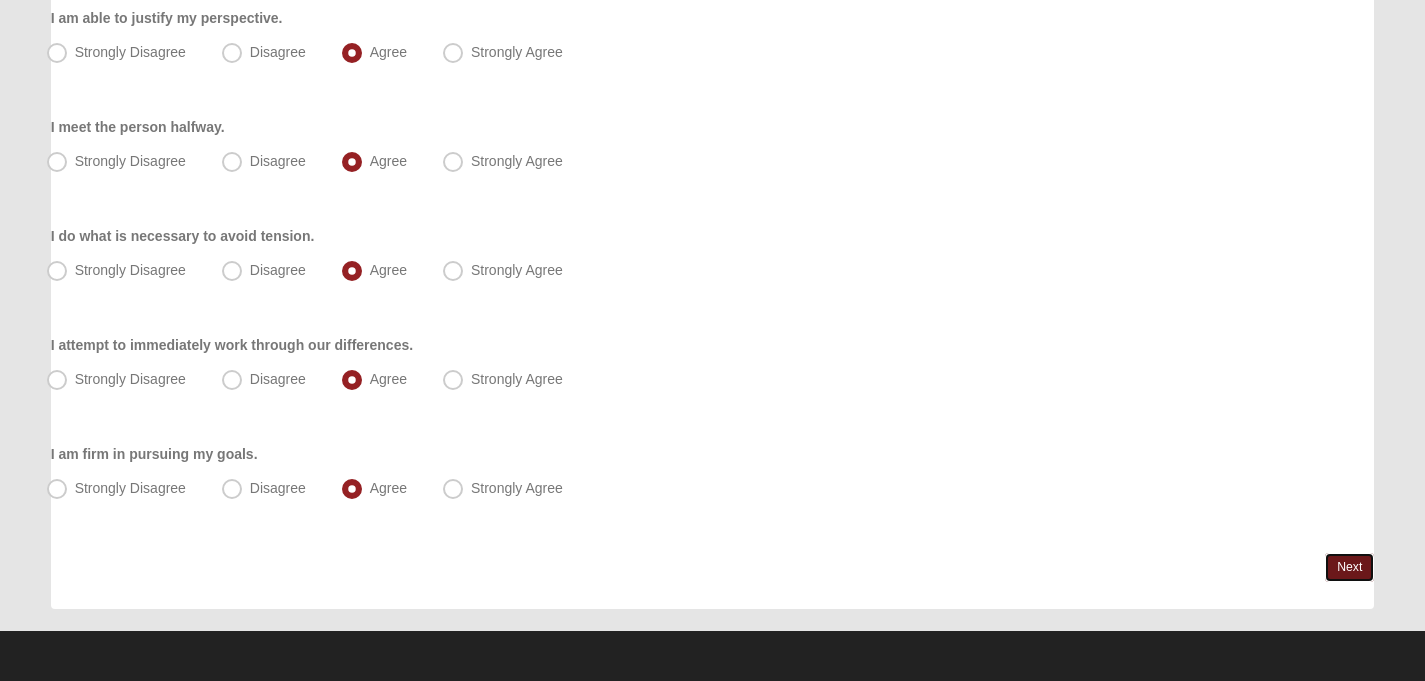 scroll, scrollTop: 0, scrollLeft: 0, axis: both 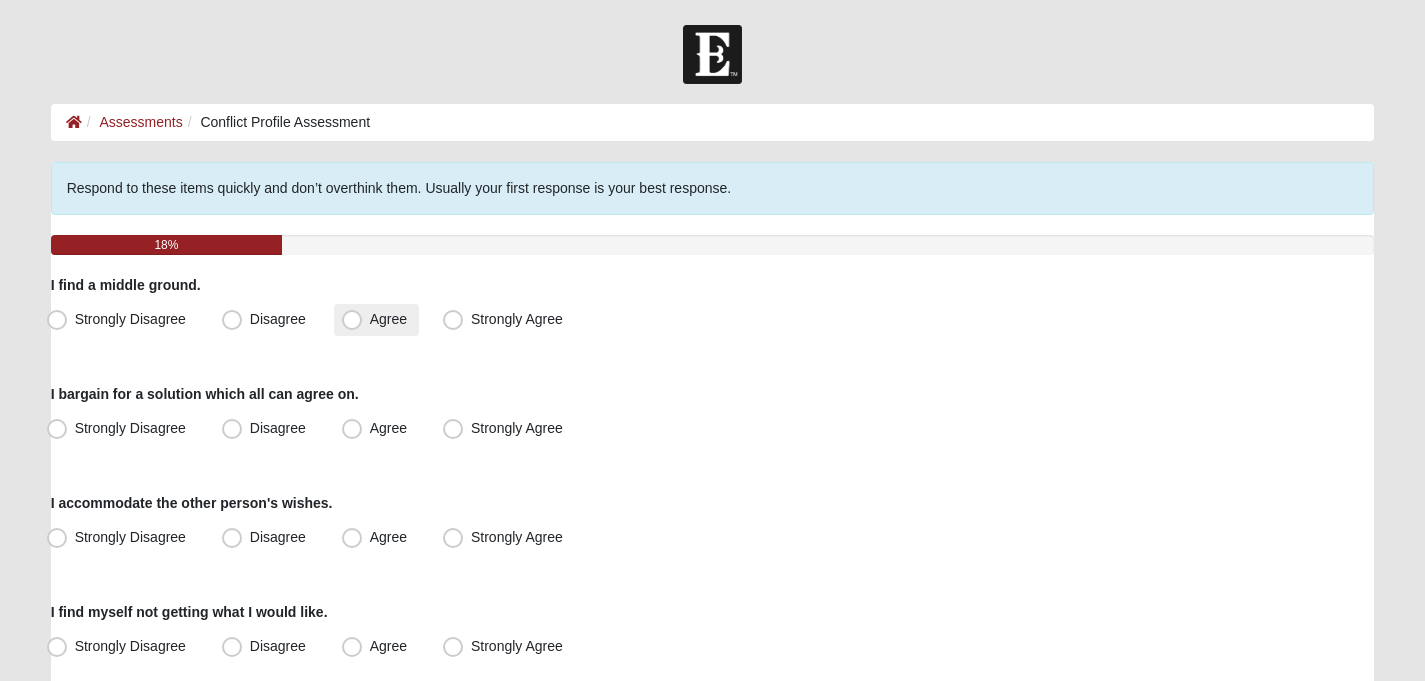 click on "Agree" at bounding box center [388, 319] 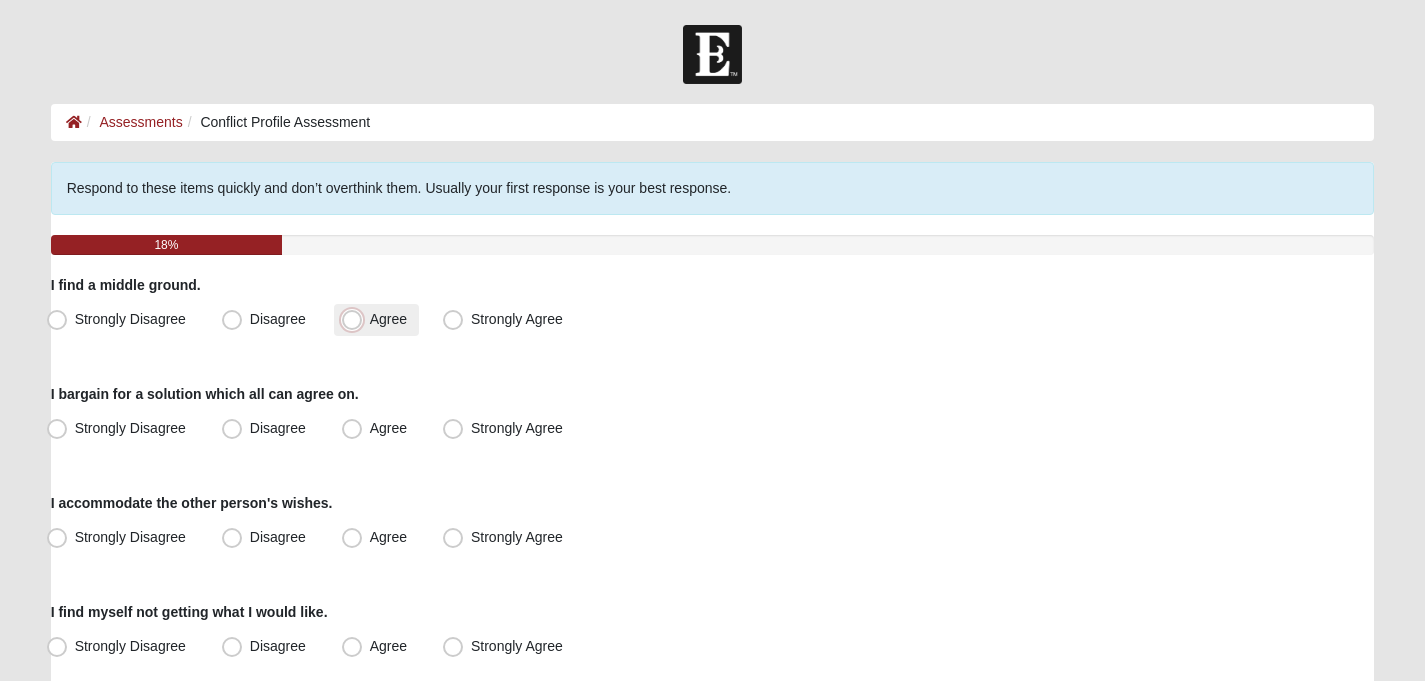 click on "Agree" at bounding box center [356, 319] 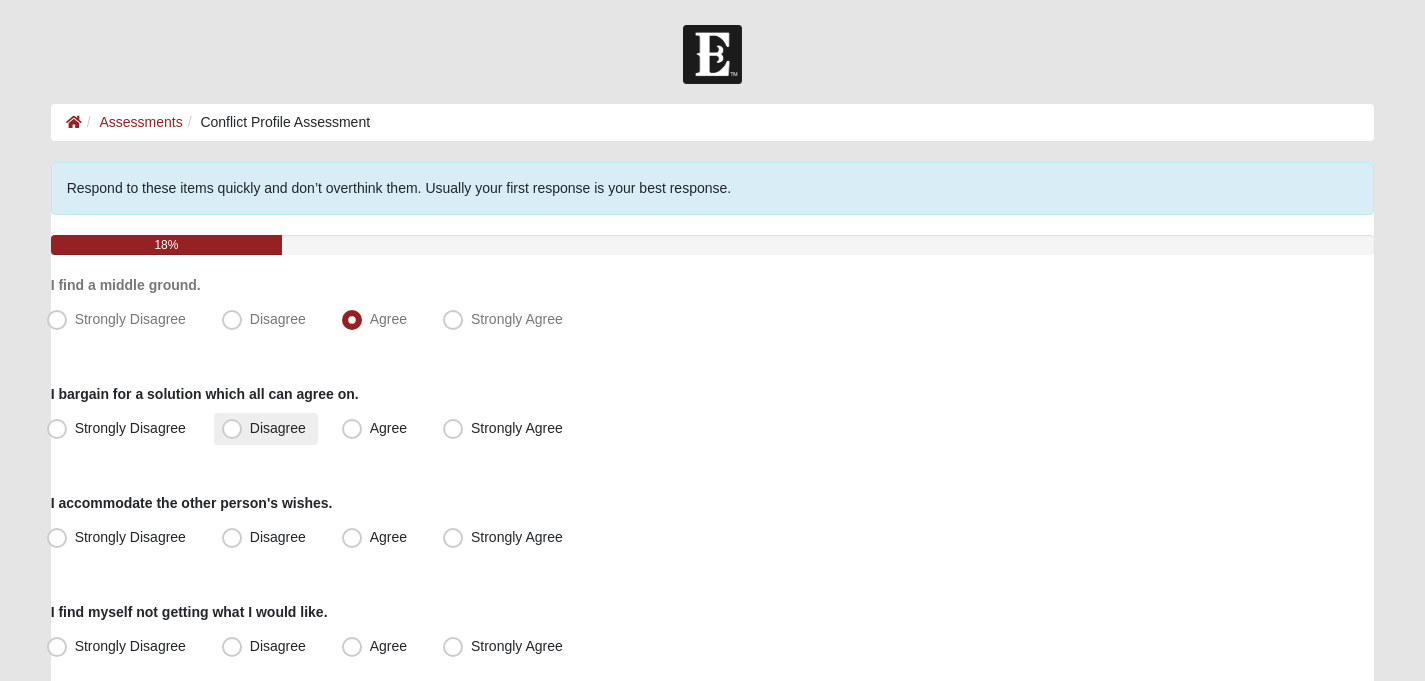 click on "Disagree" at bounding box center [278, 428] 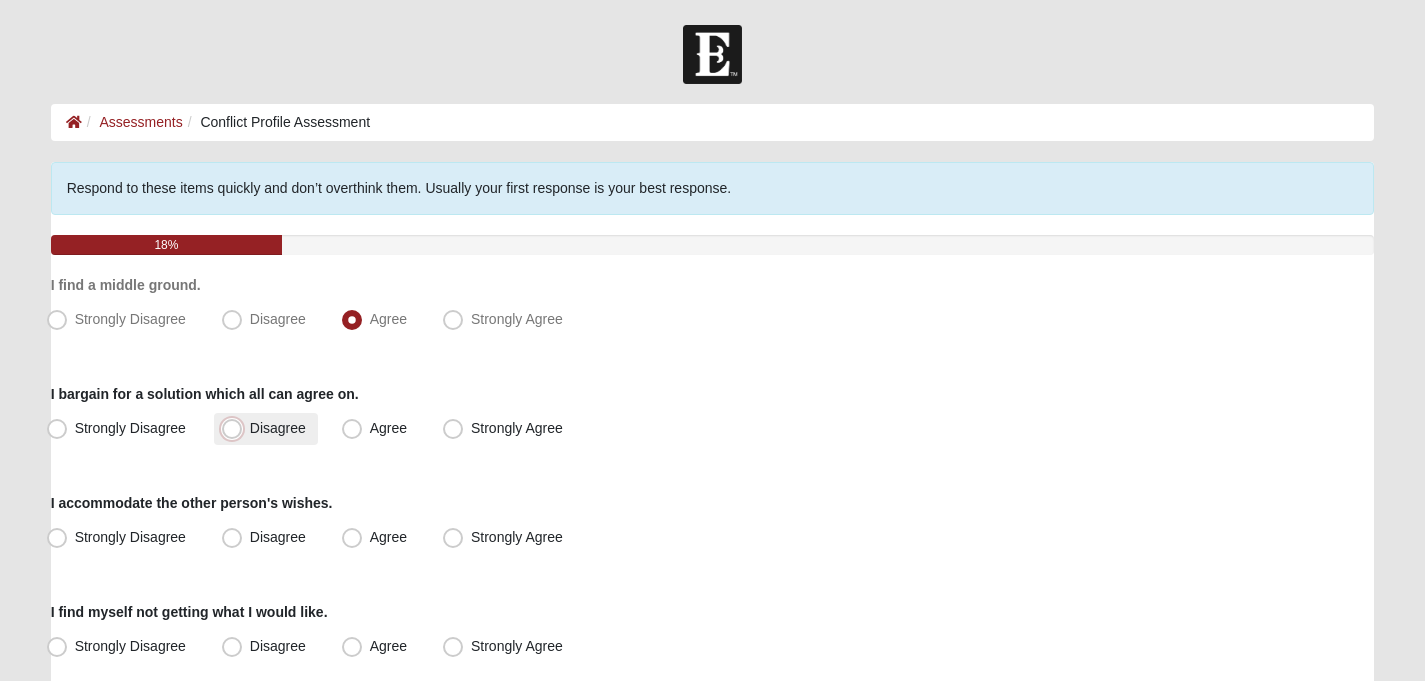 click on "Disagree" at bounding box center [236, 428] 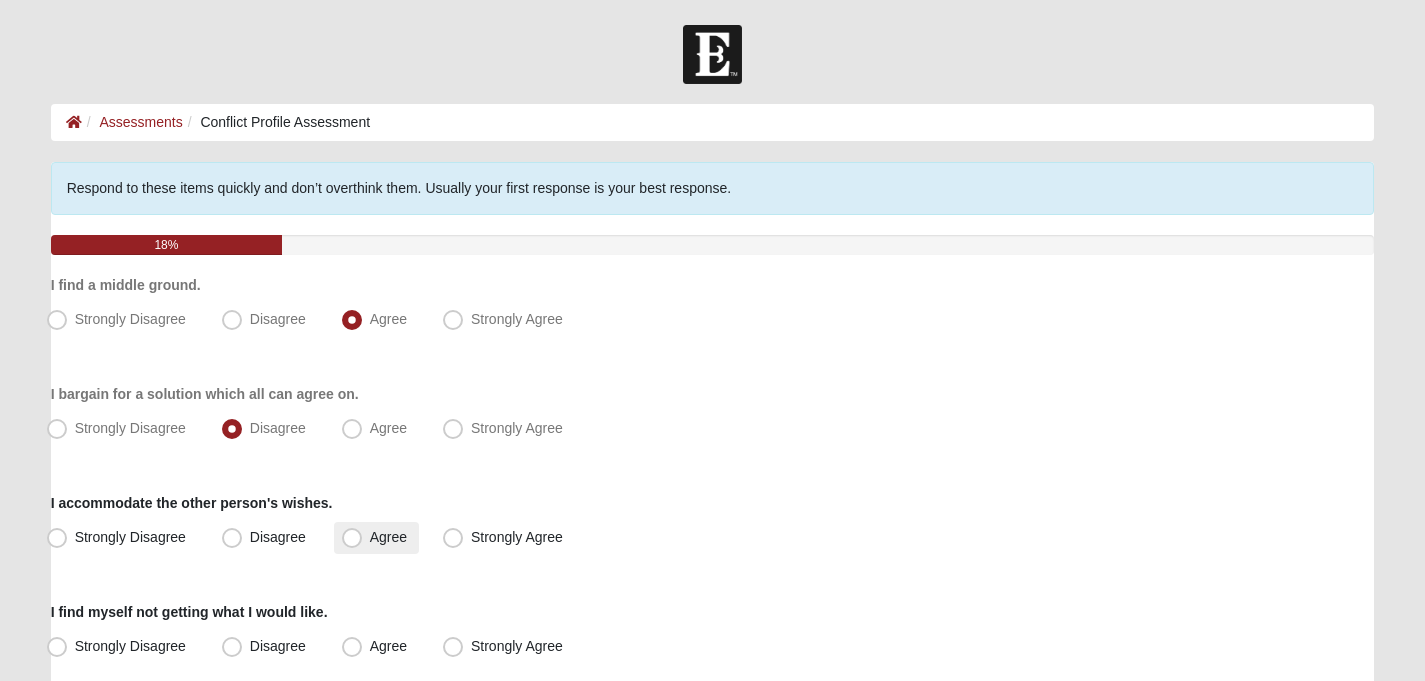 click on "Agree" at bounding box center (388, 537) 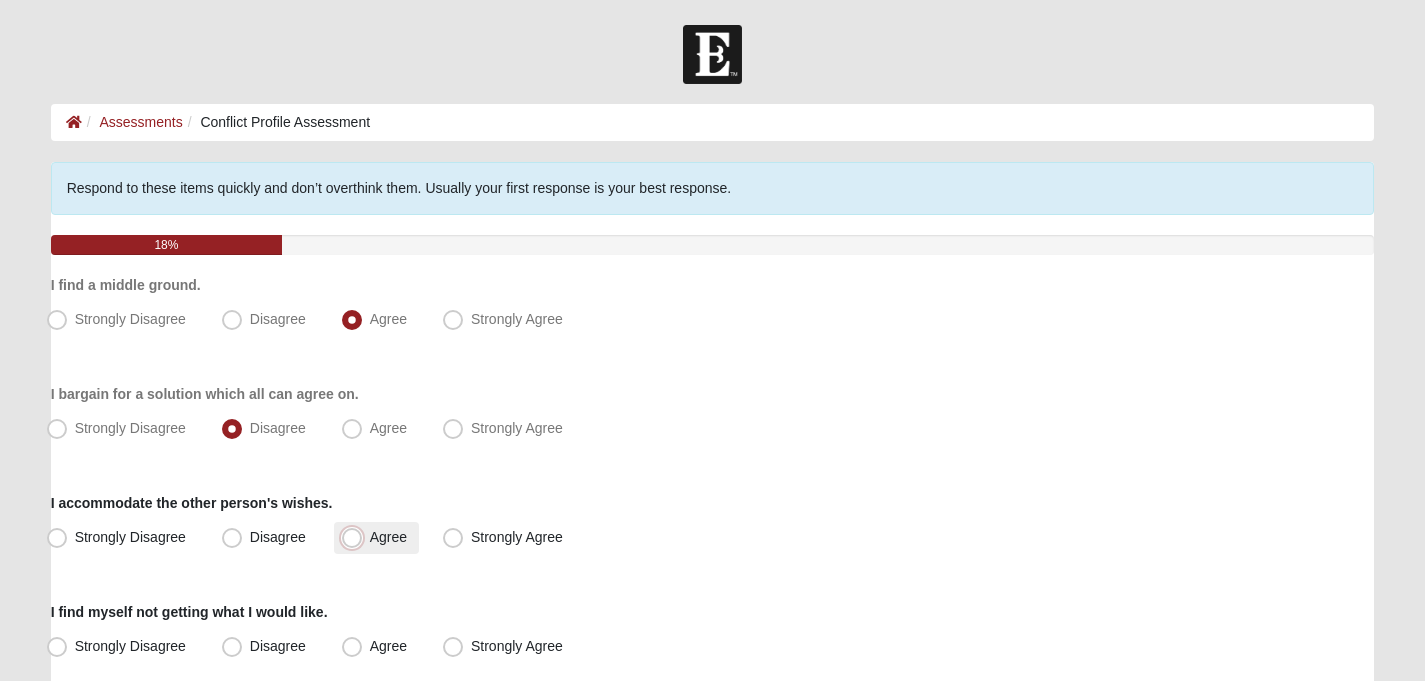 click on "Agree" at bounding box center (356, 537) 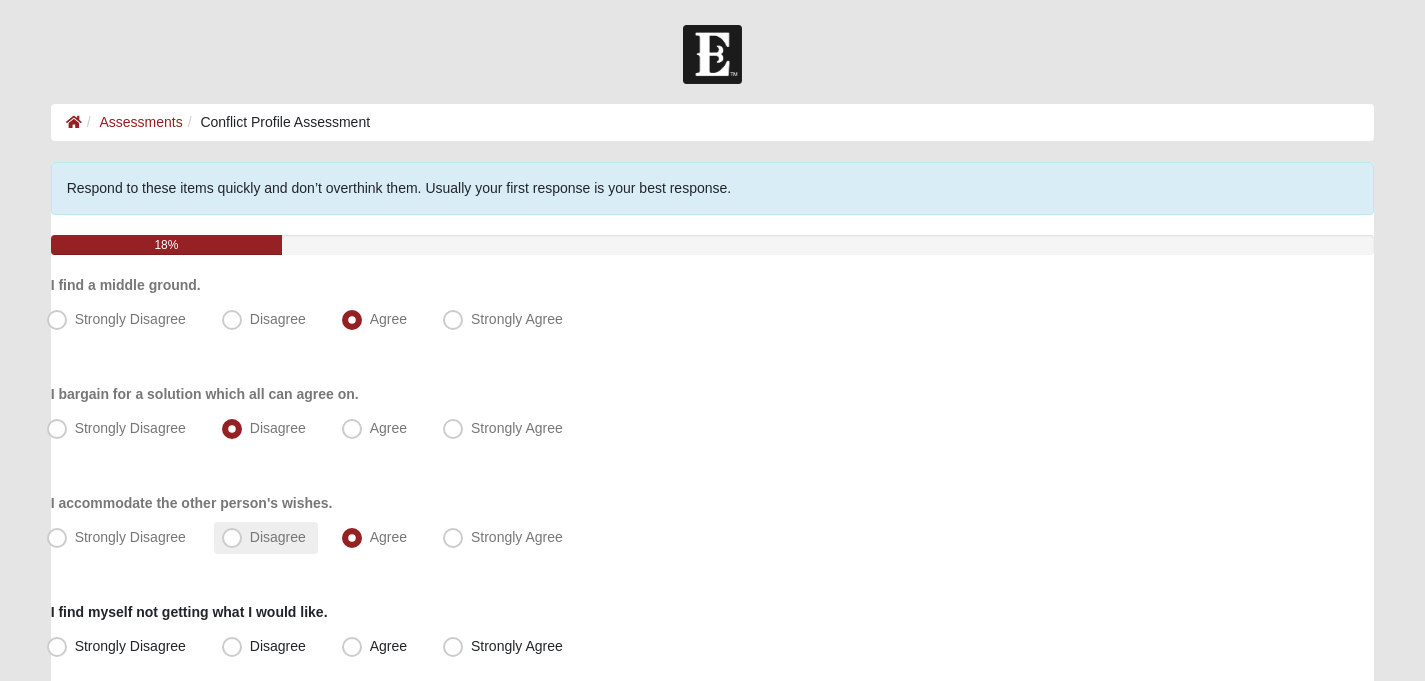 click on "Disagree" at bounding box center [266, 538] 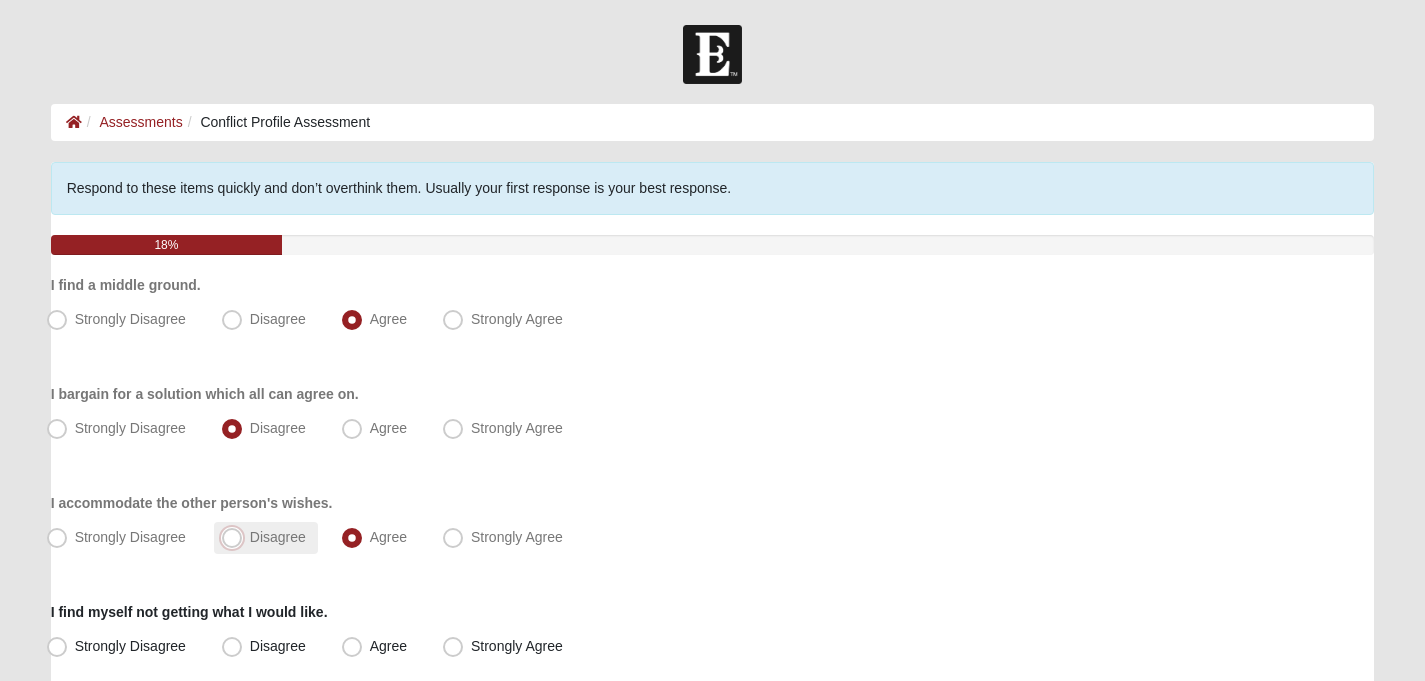 click on "Disagree" at bounding box center (236, 537) 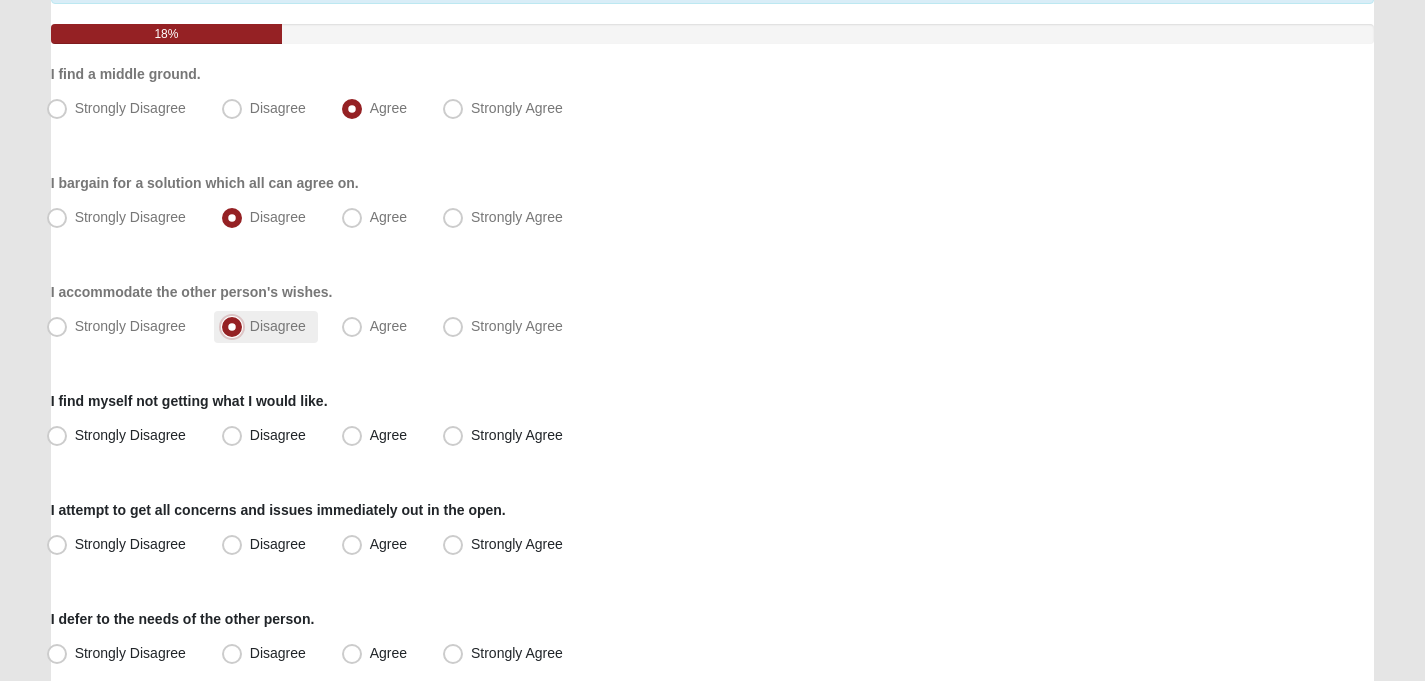 scroll, scrollTop: 218, scrollLeft: 0, axis: vertical 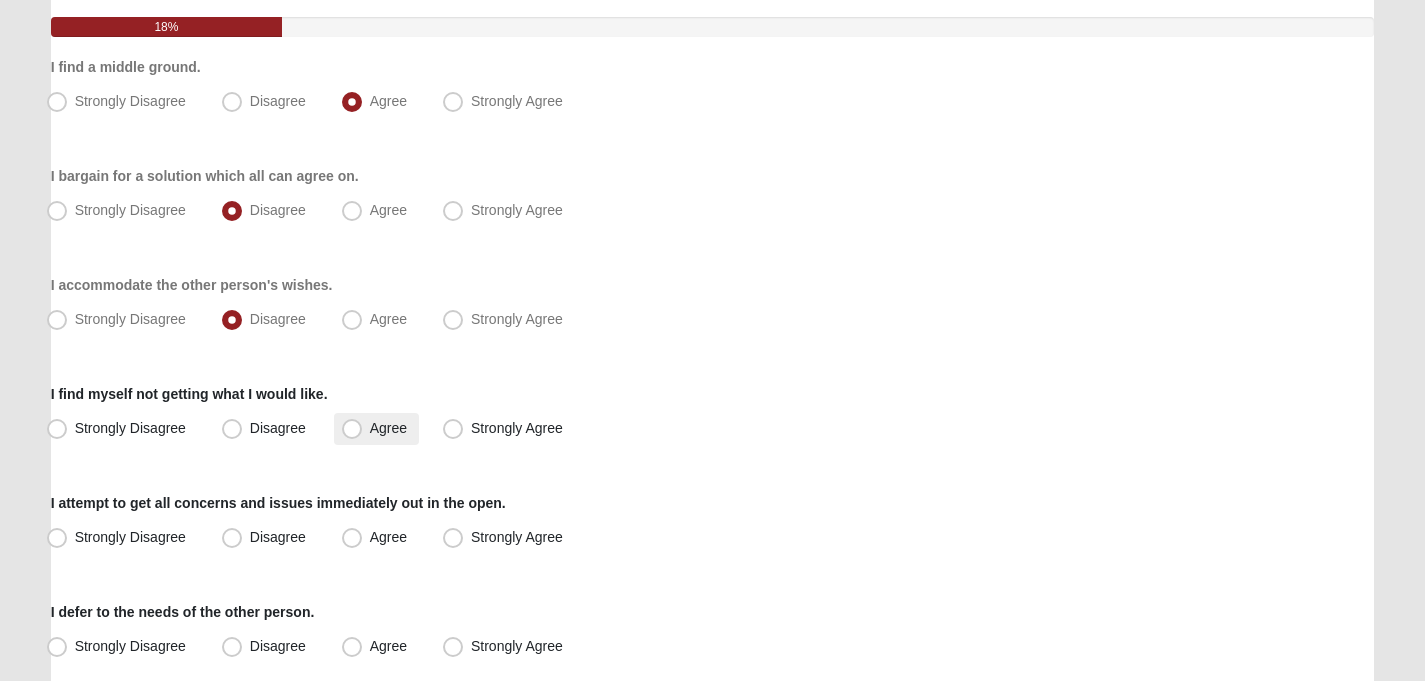 click on "Agree" at bounding box center (376, 429) 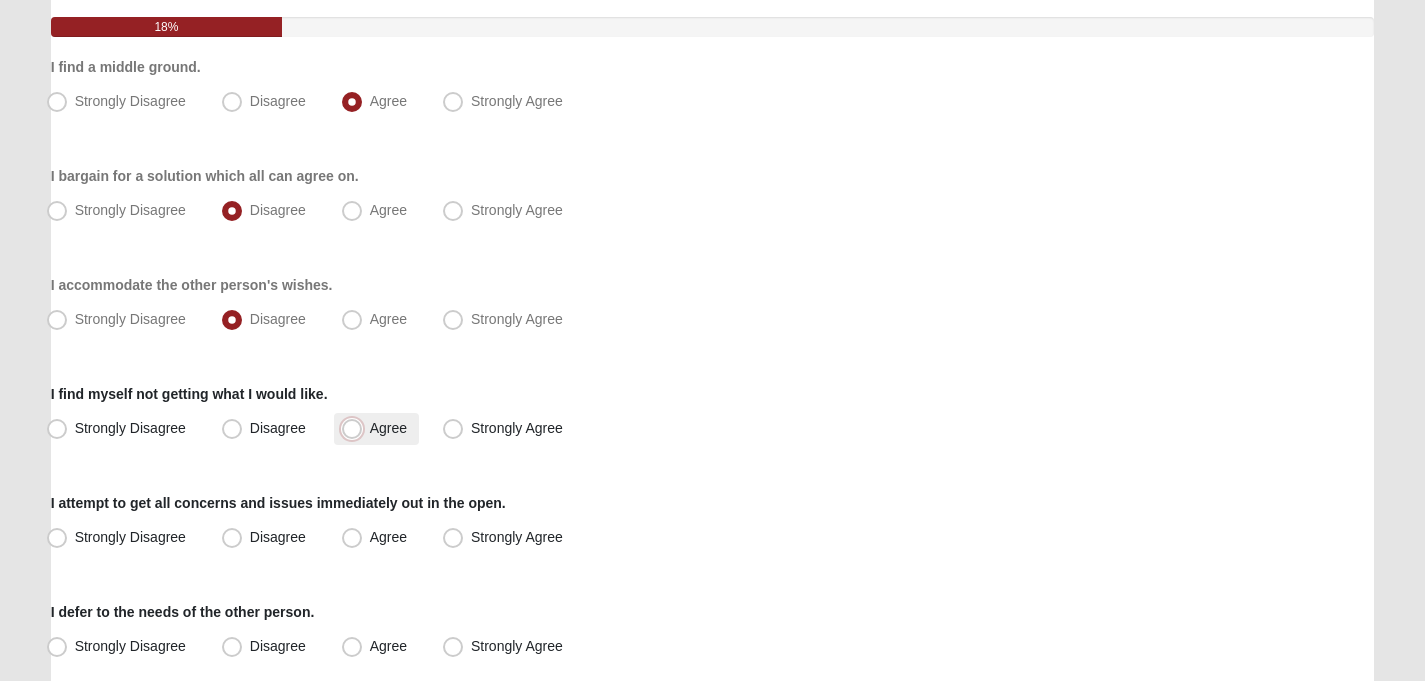 click on "Agree" at bounding box center [356, 428] 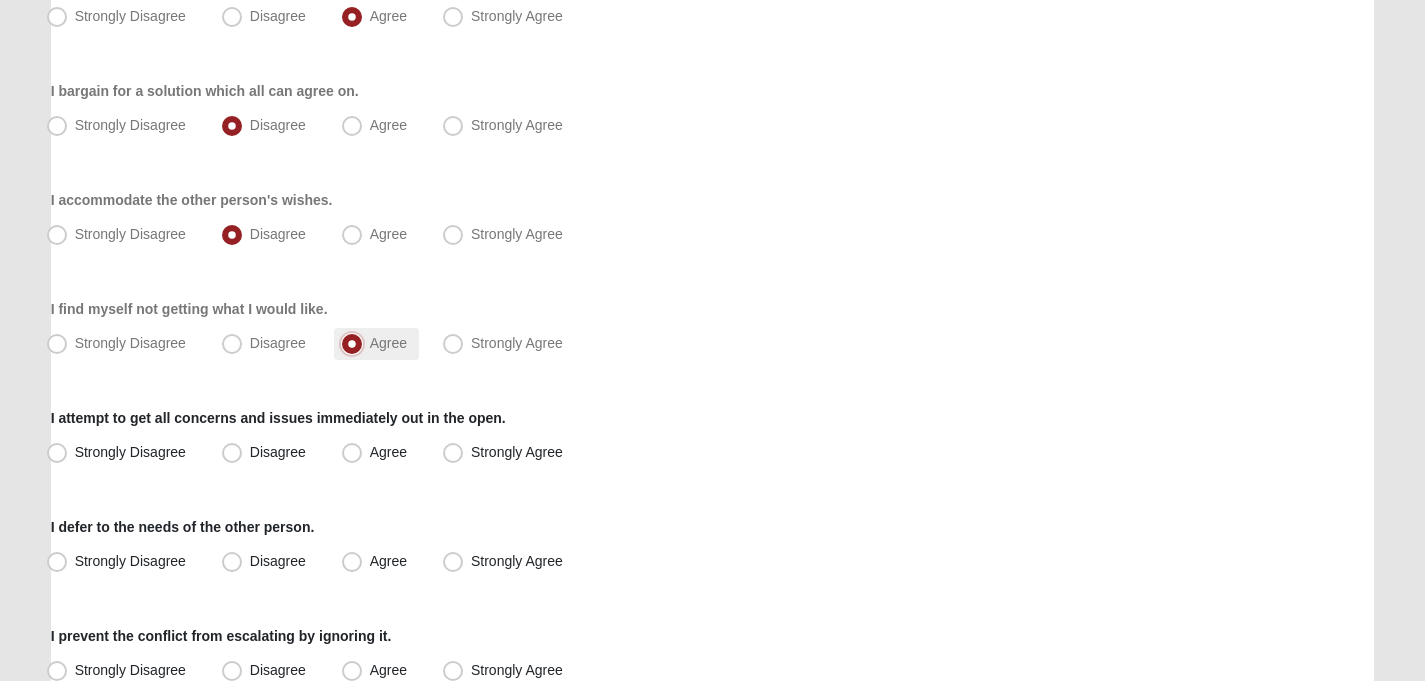 scroll, scrollTop: 305, scrollLeft: 0, axis: vertical 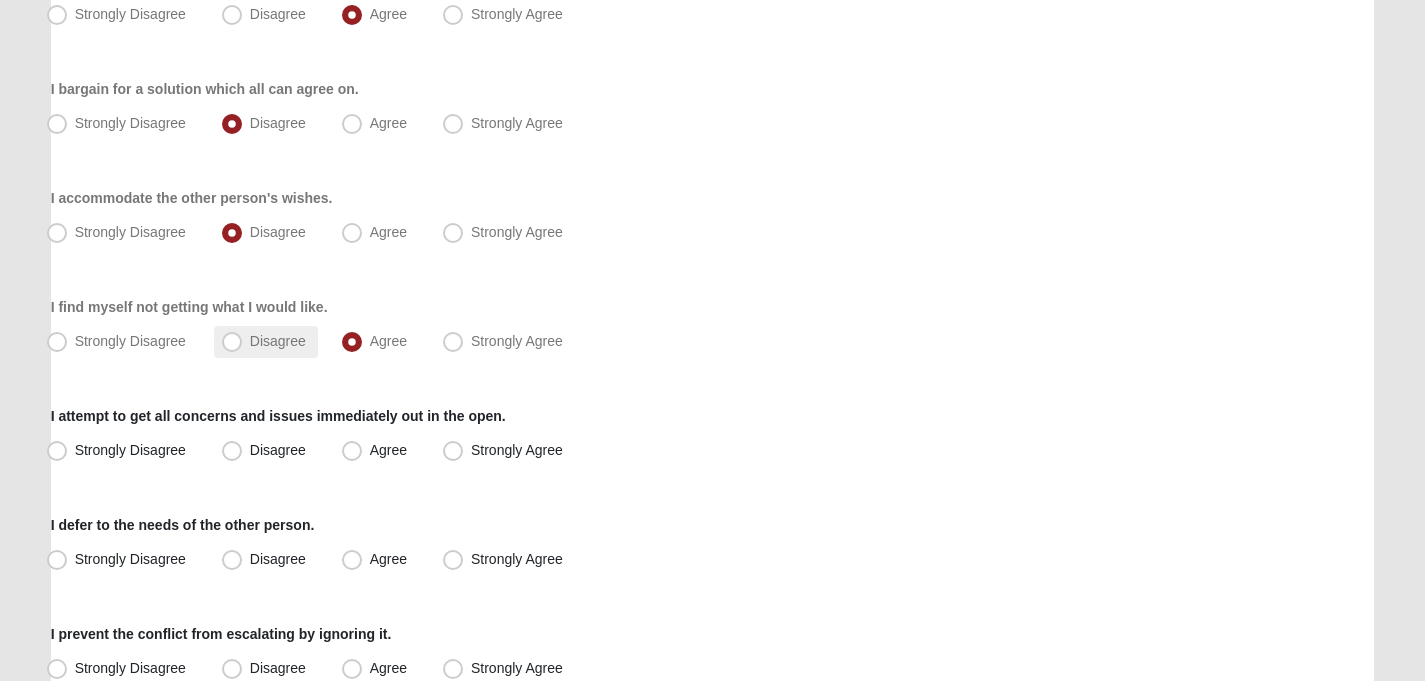 click on "Disagree" at bounding box center [278, 341] 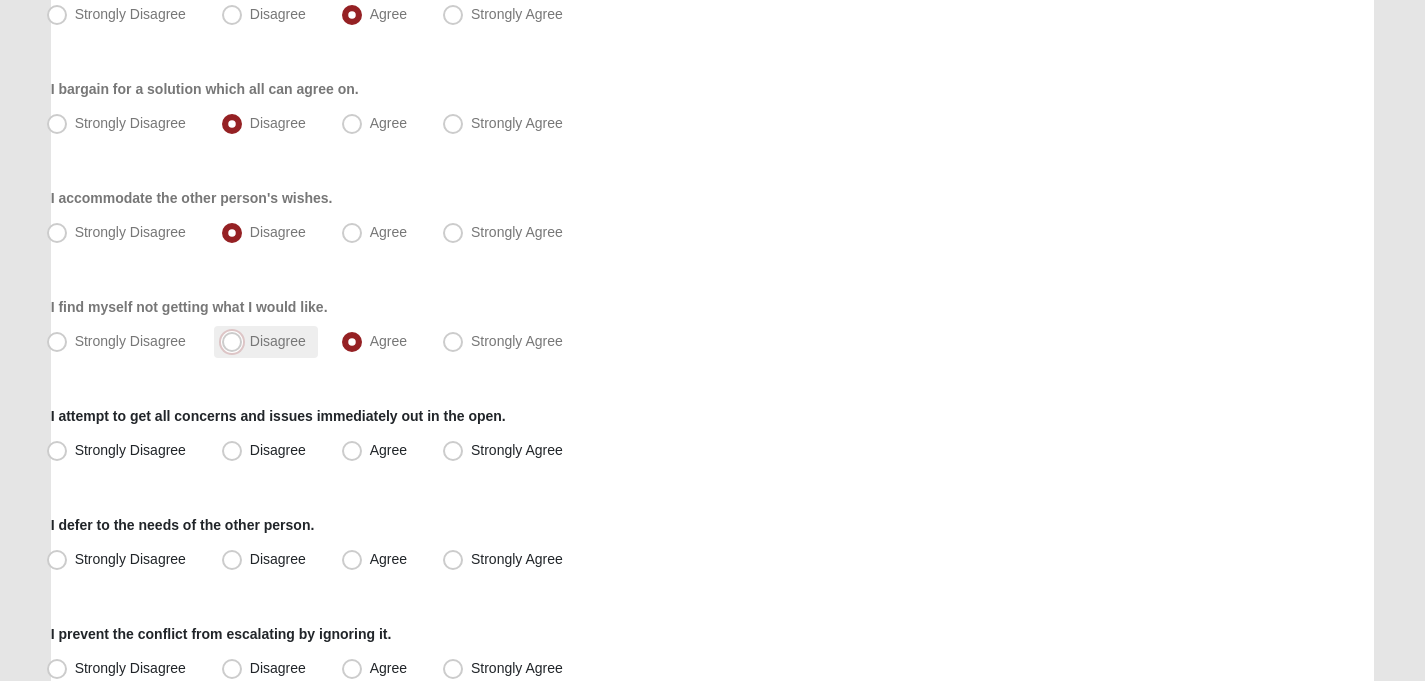 click on "Disagree" at bounding box center [236, 341] 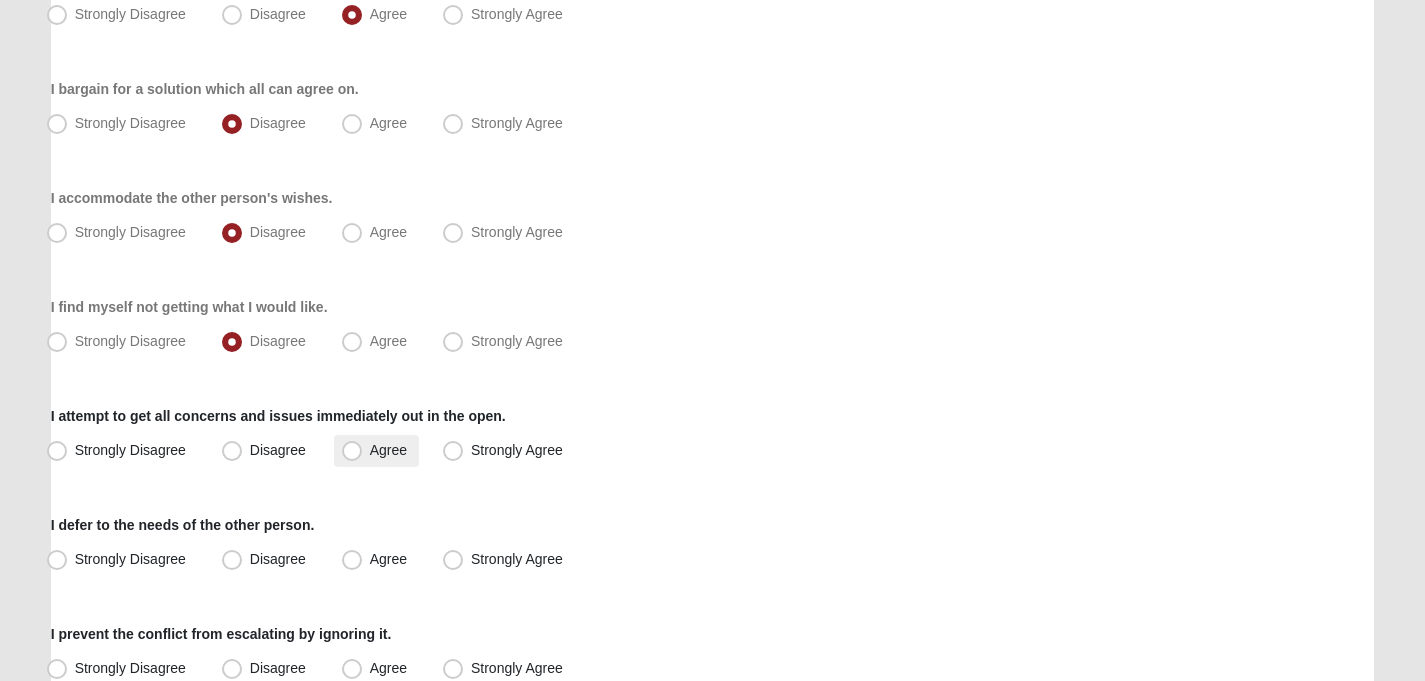 click on "Agree" at bounding box center (388, 450) 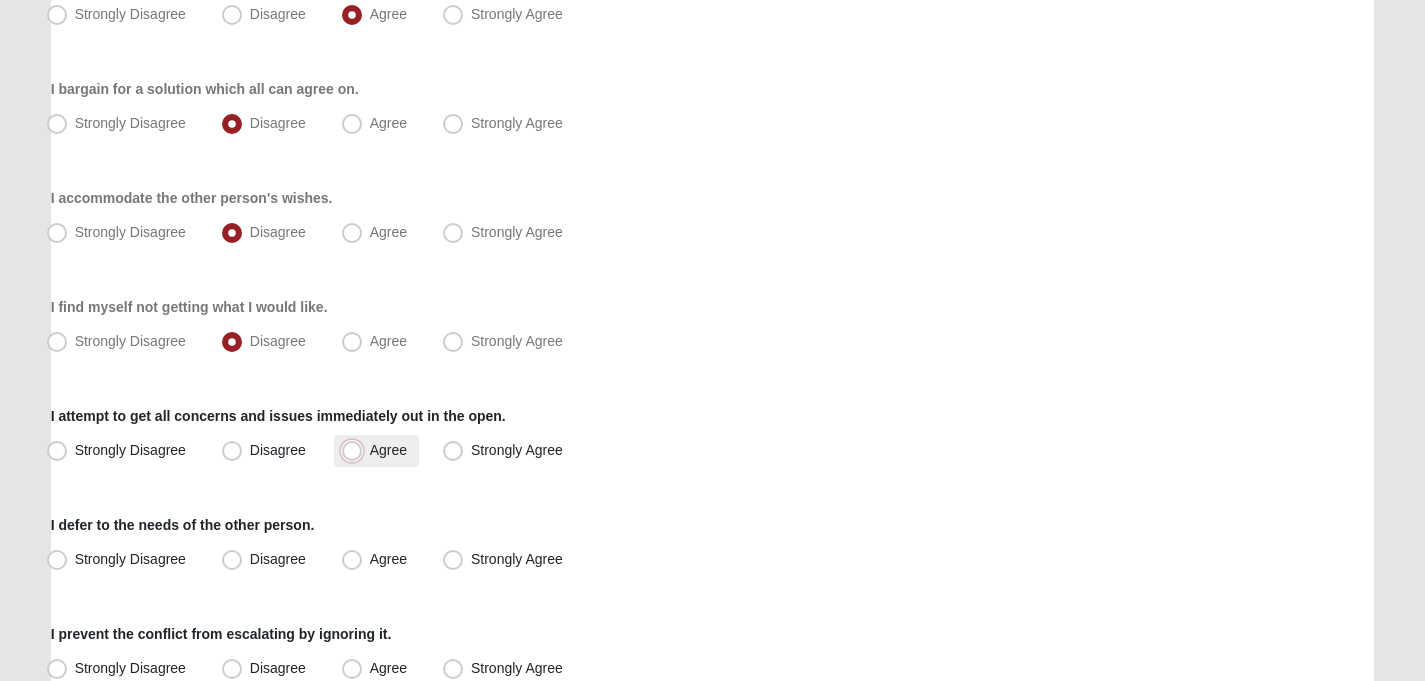 click on "Agree" at bounding box center [356, 450] 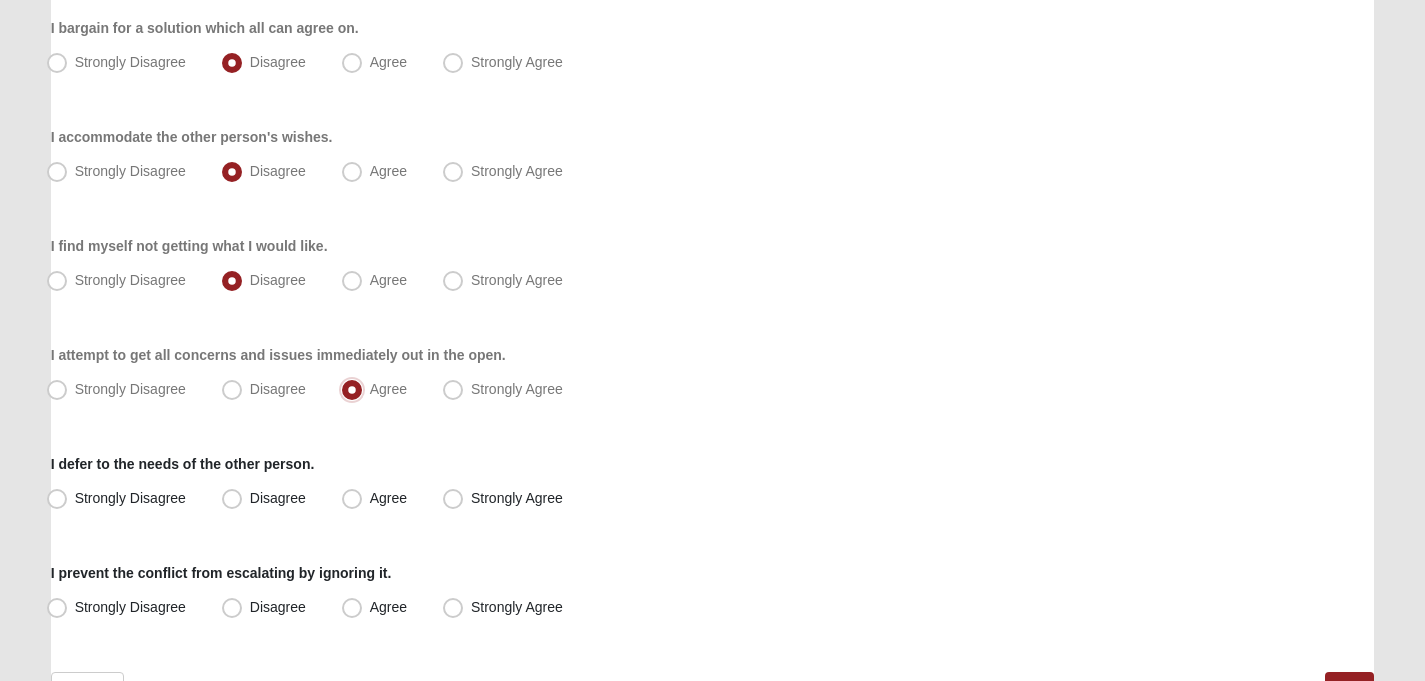 scroll, scrollTop: 370, scrollLeft: 0, axis: vertical 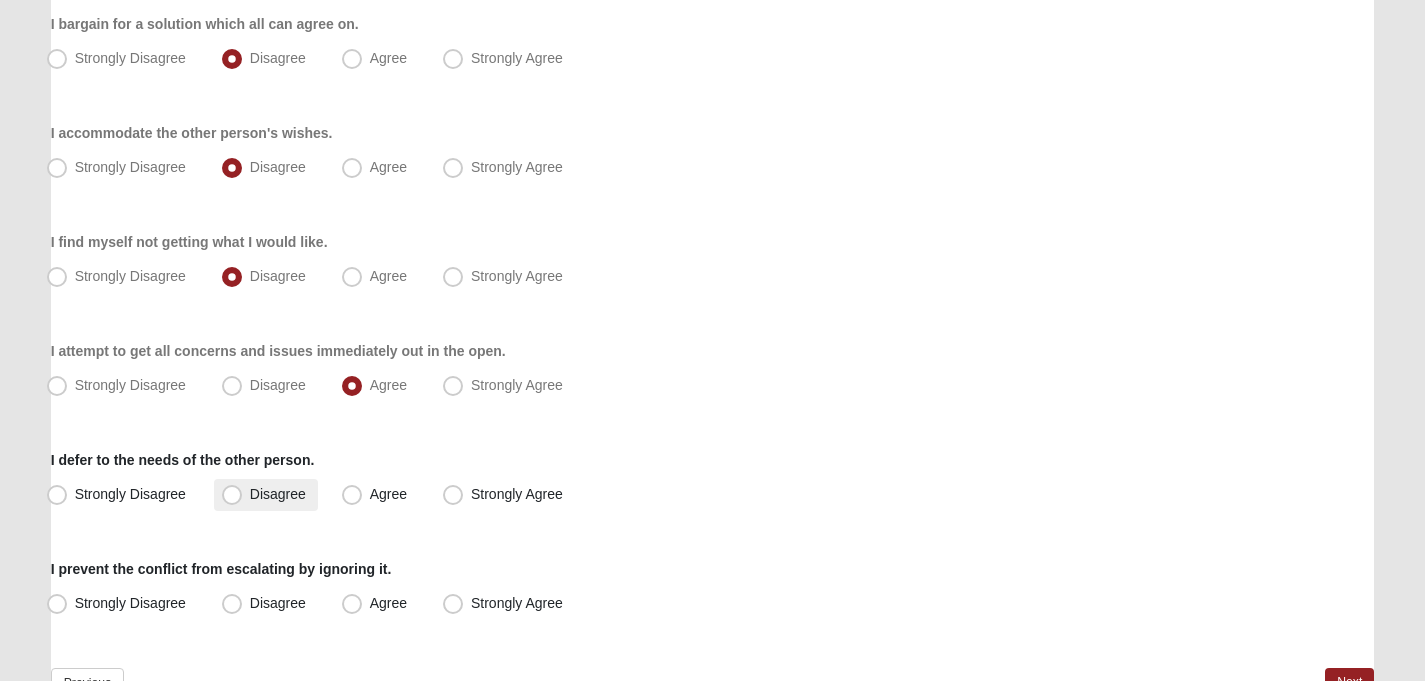 click on "Disagree" at bounding box center [278, 494] 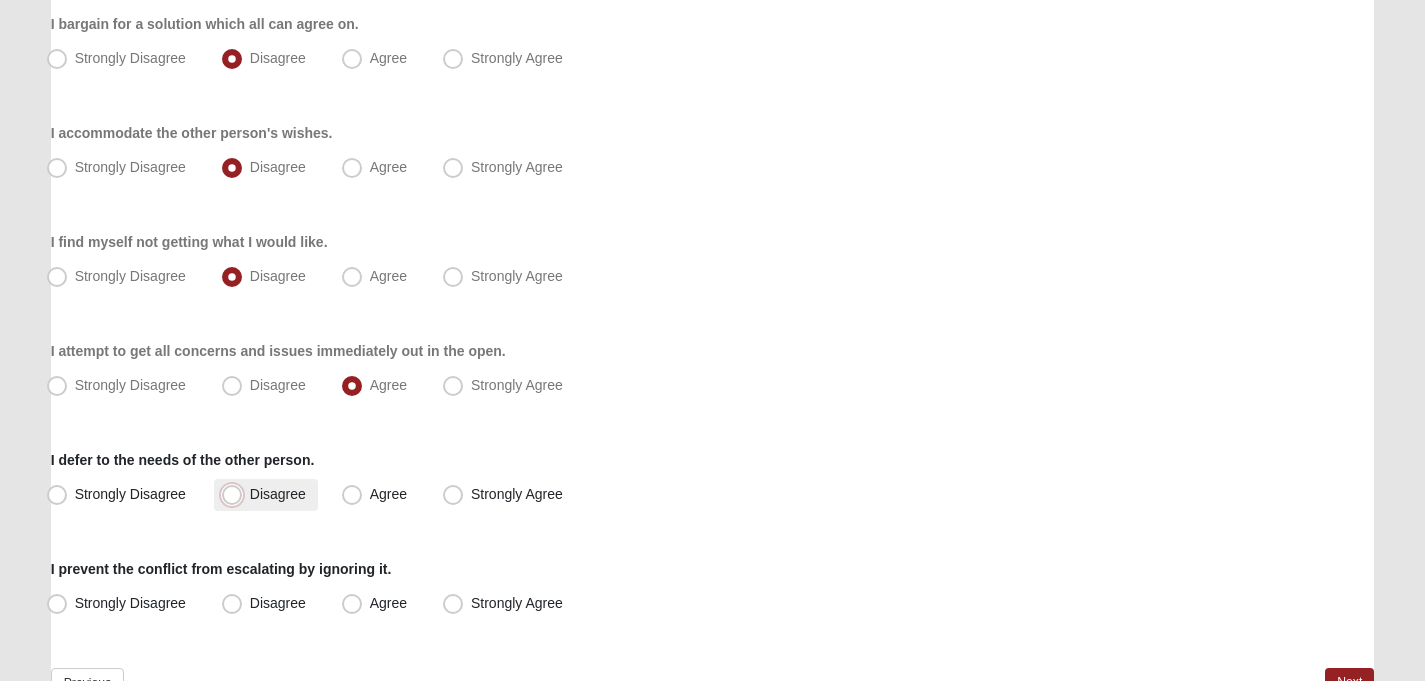 click on "Disagree" at bounding box center [236, 494] 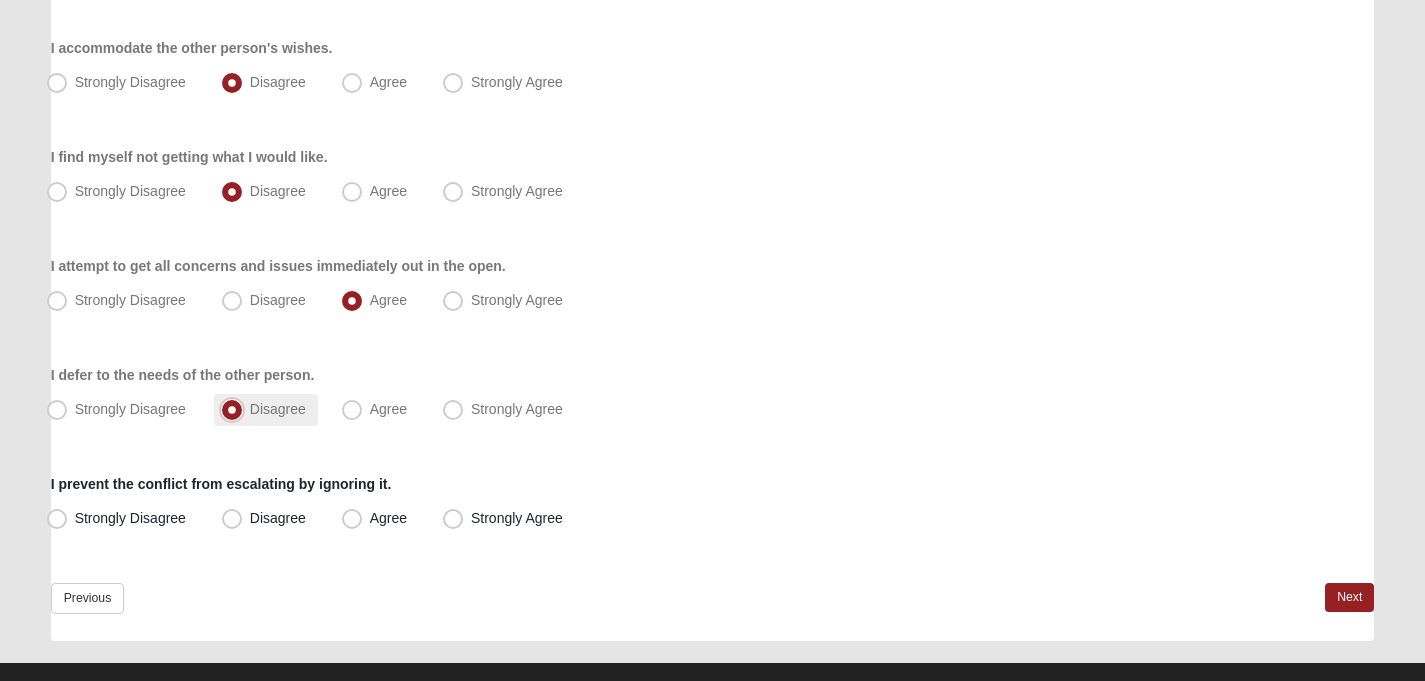 scroll, scrollTop: 487, scrollLeft: 0, axis: vertical 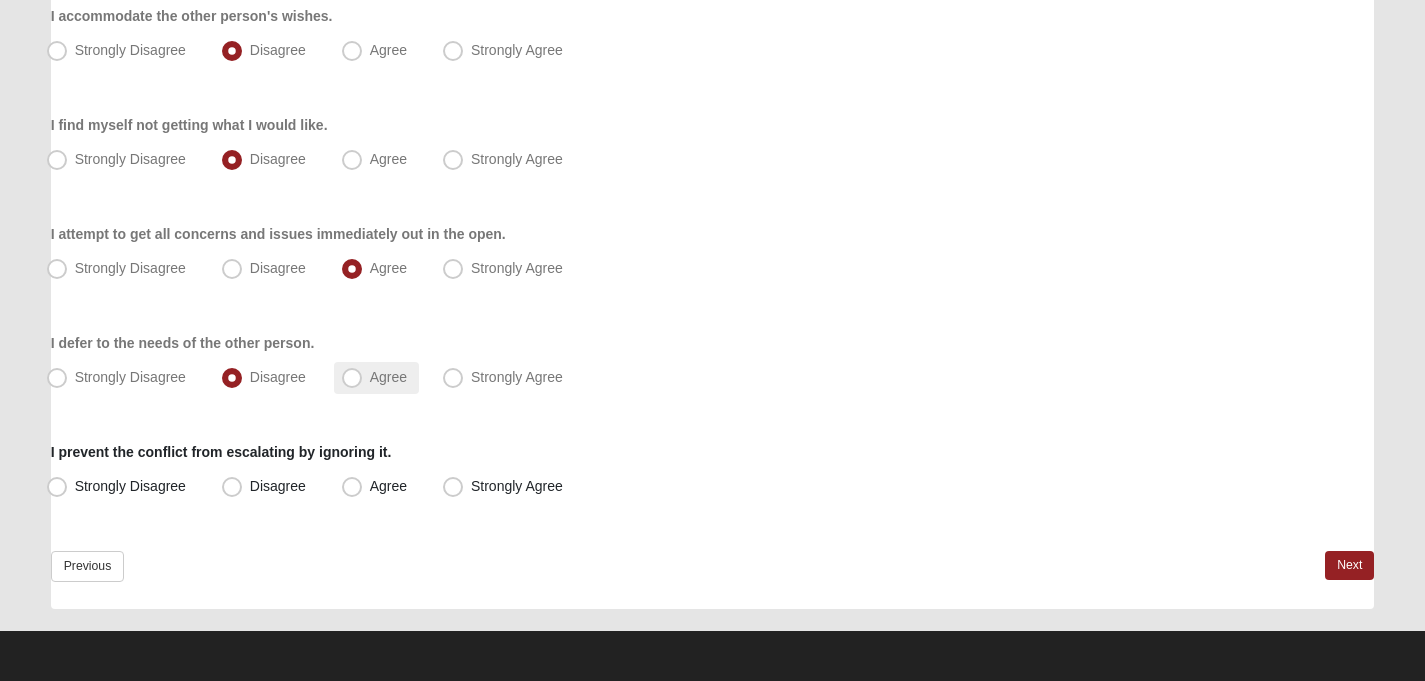 click on "Agree" at bounding box center (376, 378) 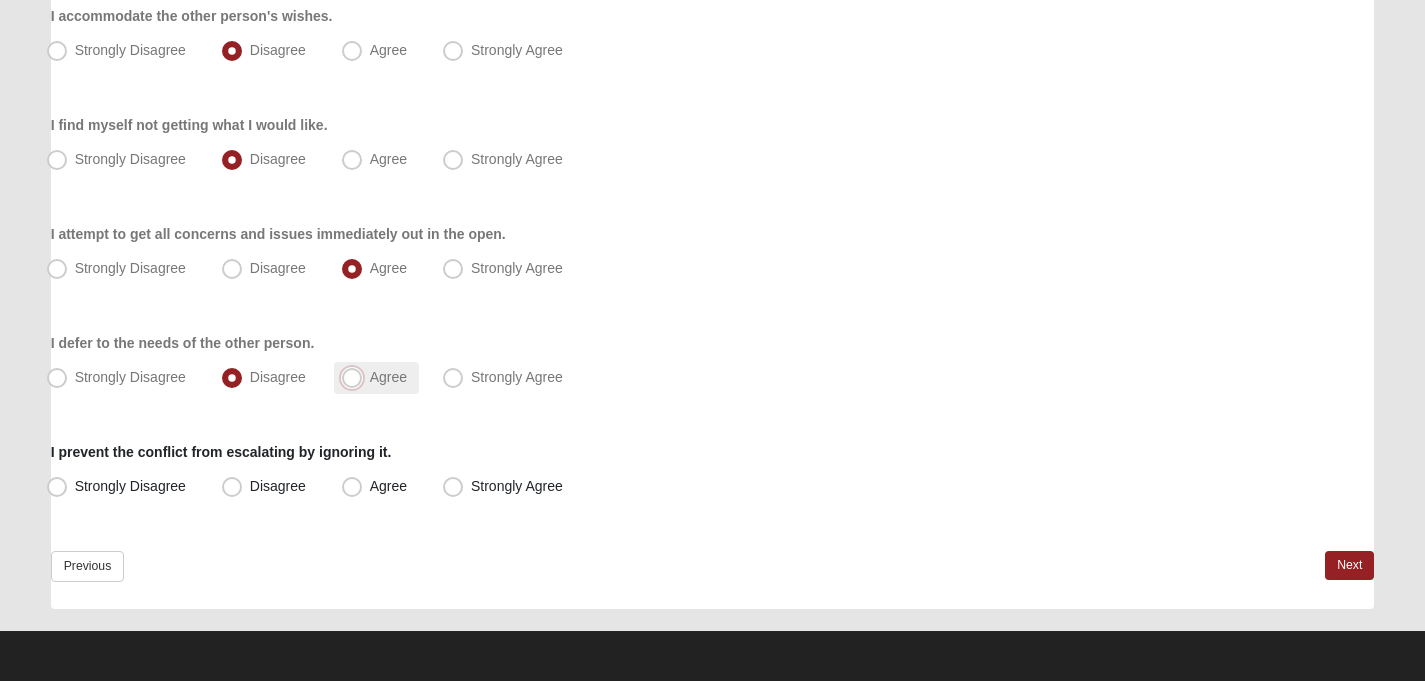 click on "Agree" at bounding box center (356, 377) 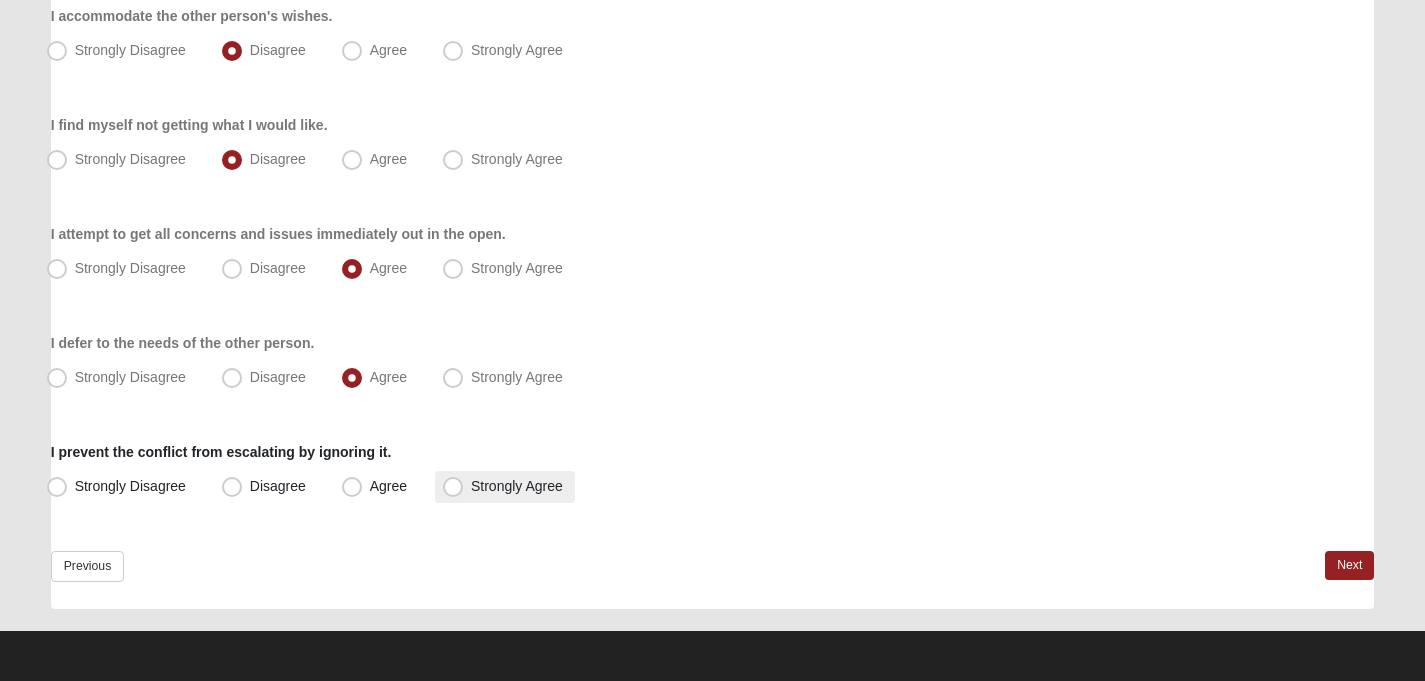 click on "Strongly Agree" at bounding box center (517, 486) 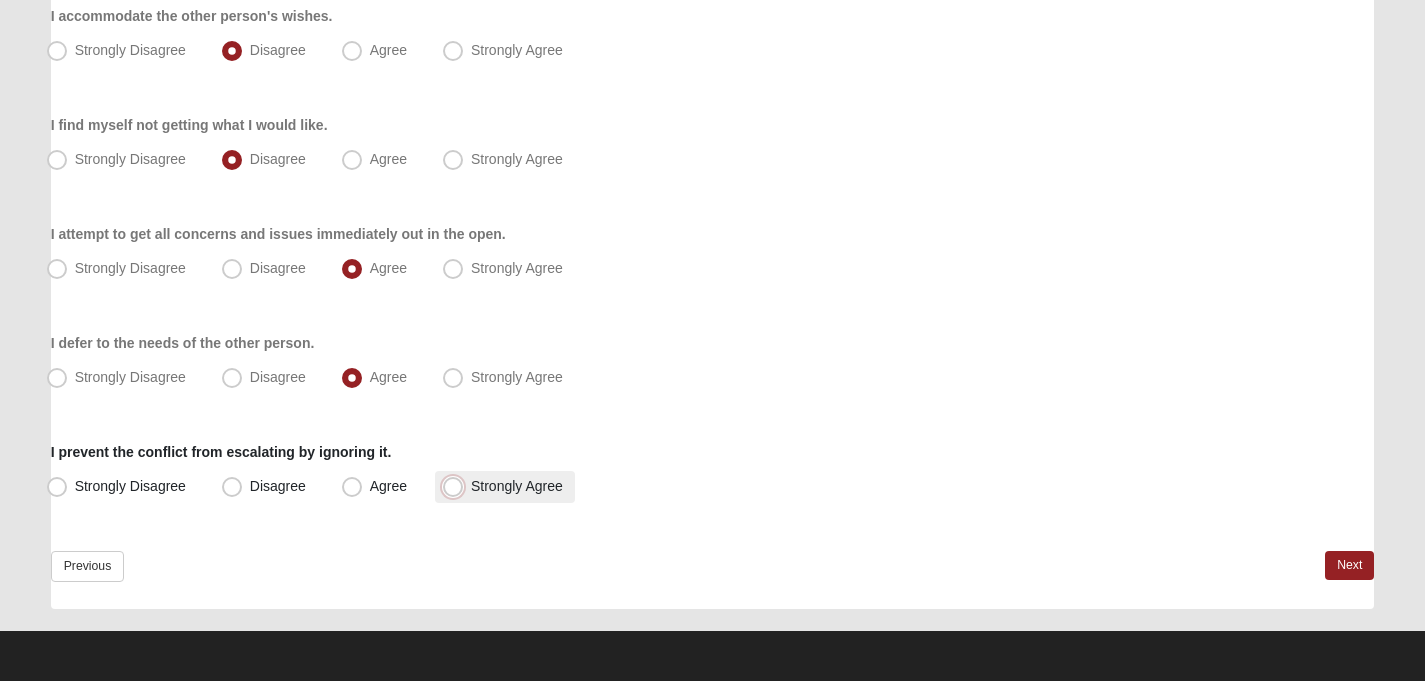 click on "Strongly Agree" at bounding box center [457, 486] 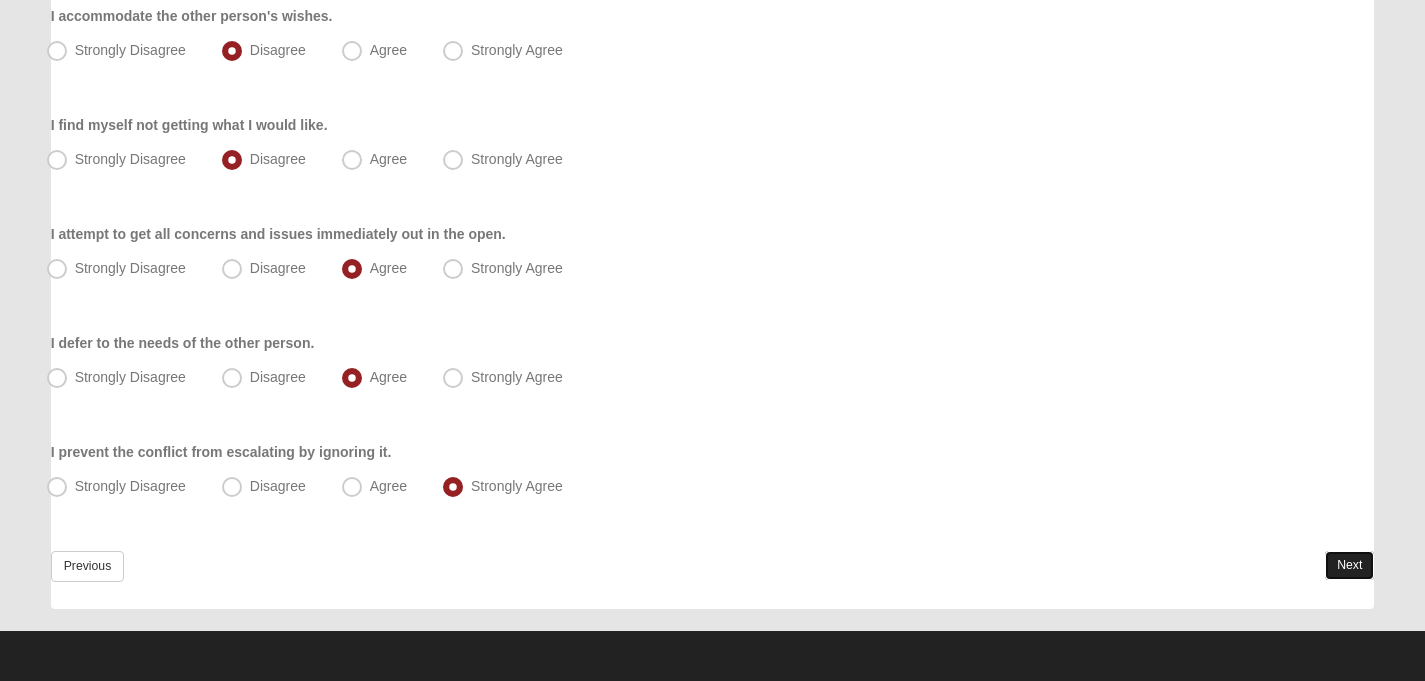 click on "Next" at bounding box center (1349, 565) 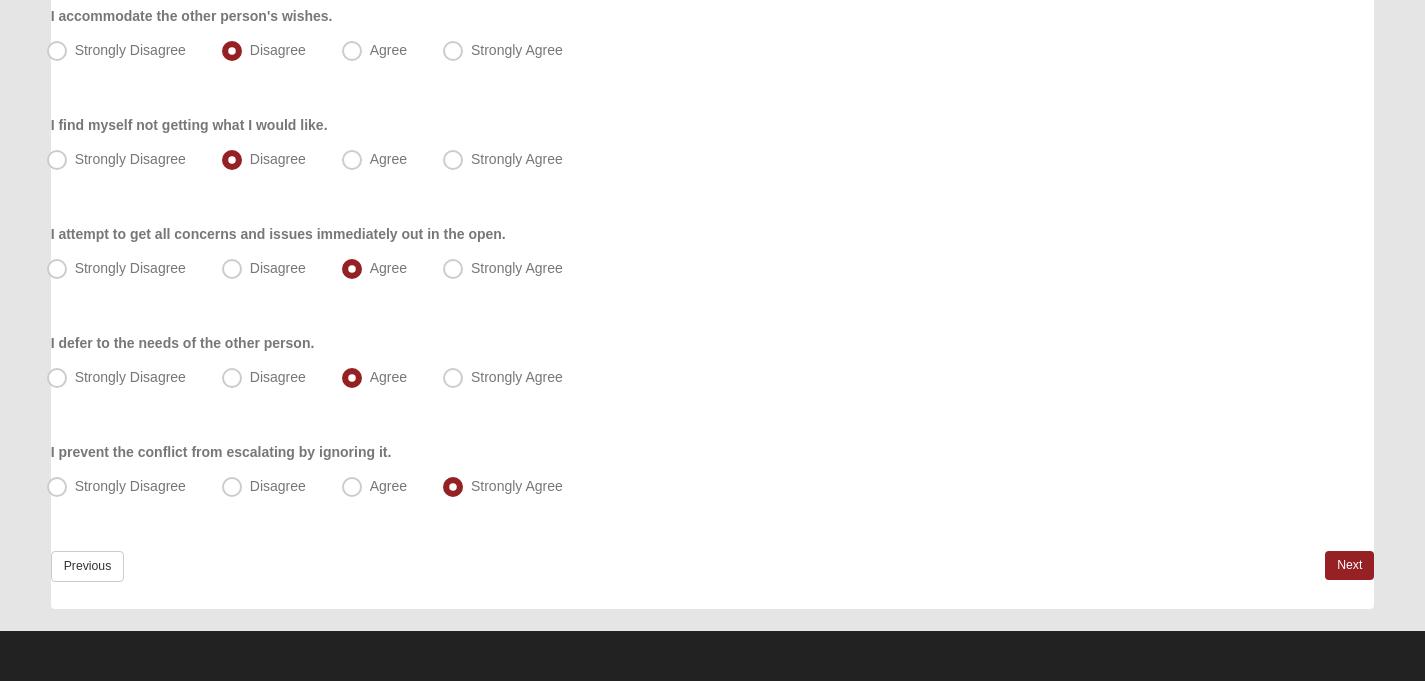 scroll, scrollTop: 0, scrollLeft: 0, axis: both 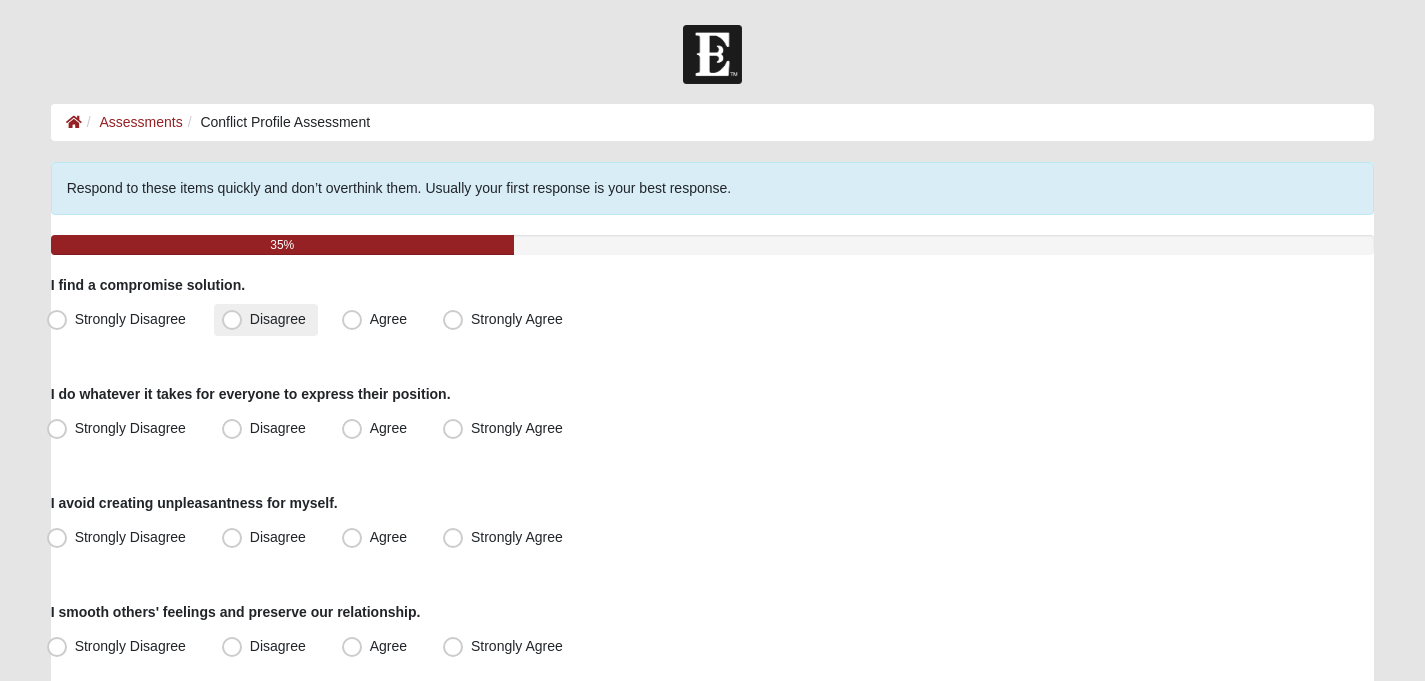 click on "Disagree" at bounding box center (278, 319) 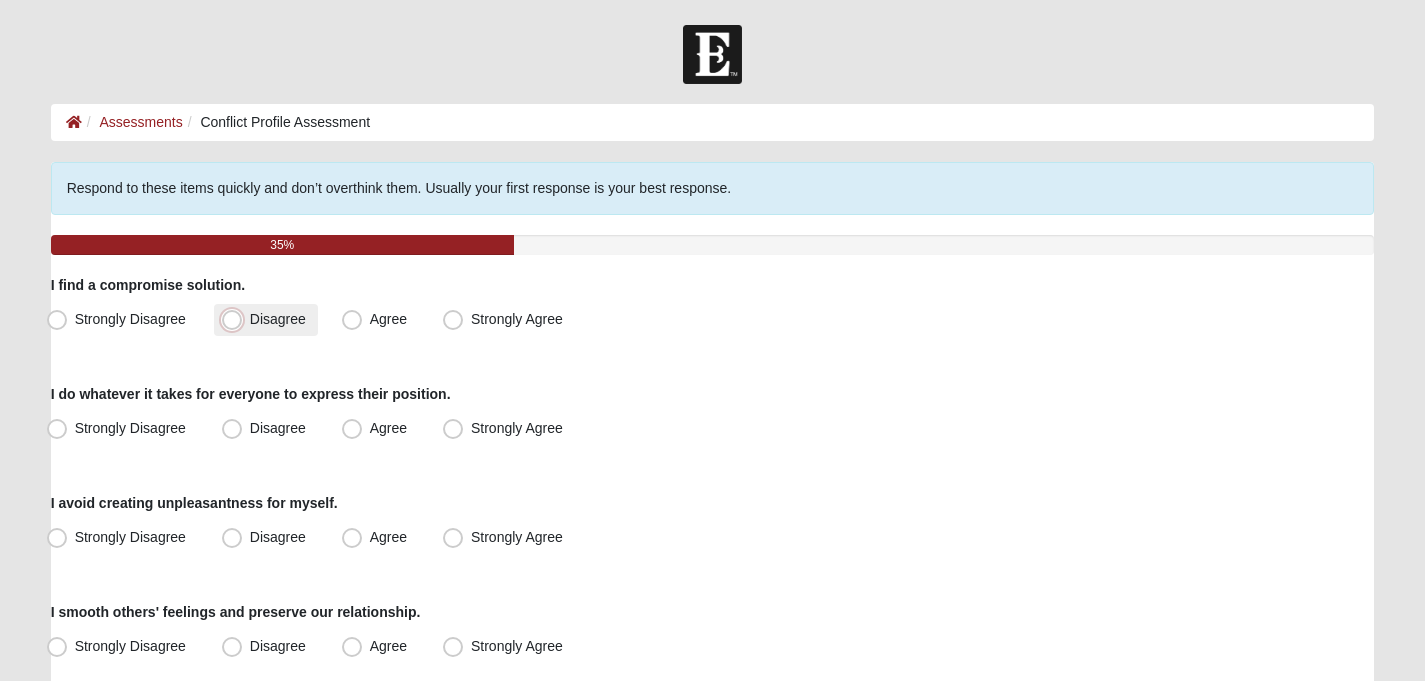 click on "Disagree" at bounding box center (236, 319) 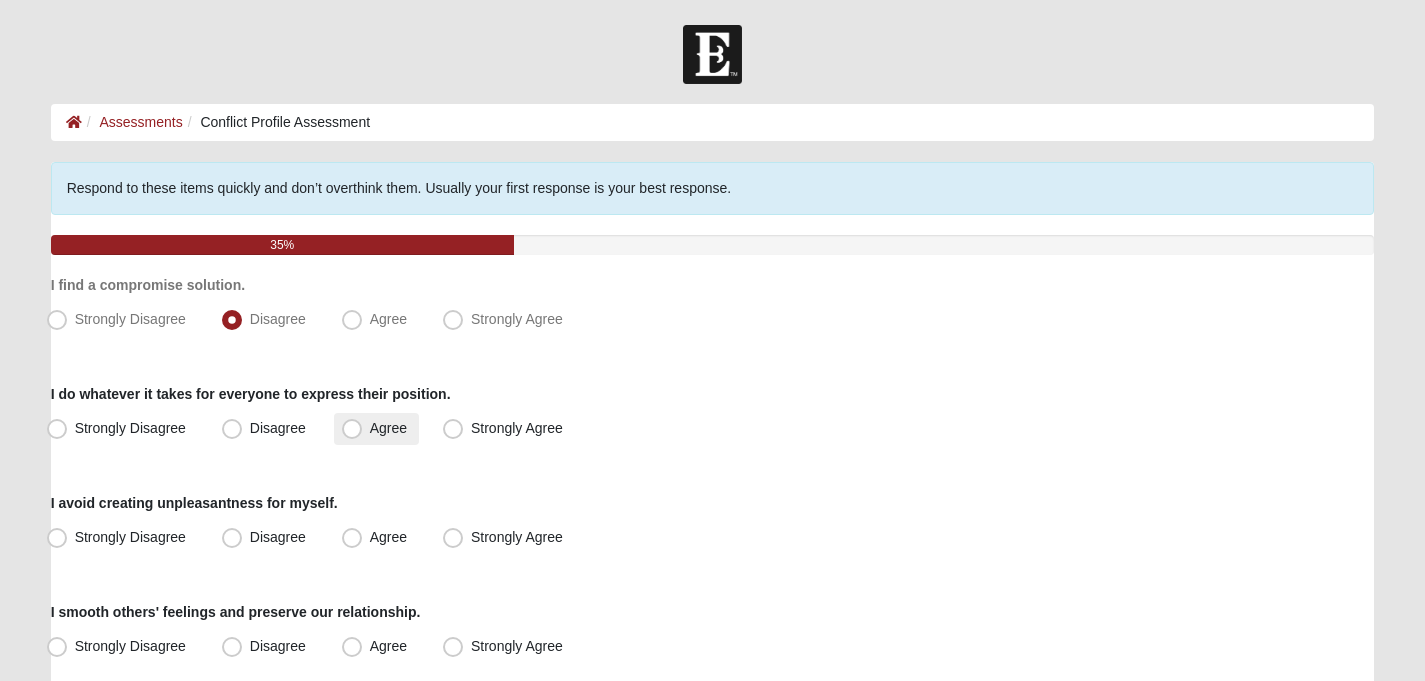 click on "Agree" at bounding box center [388, 428] 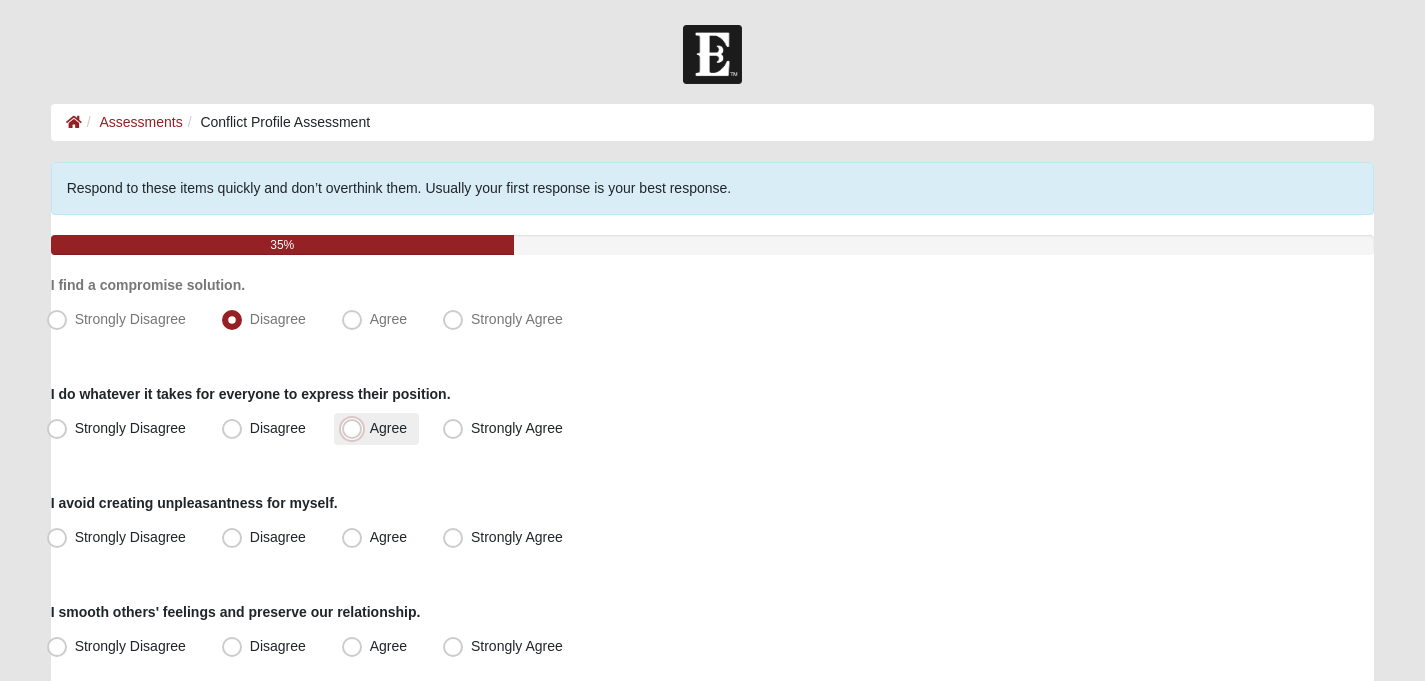 click on "Agree" at bounding box center (356, 428) 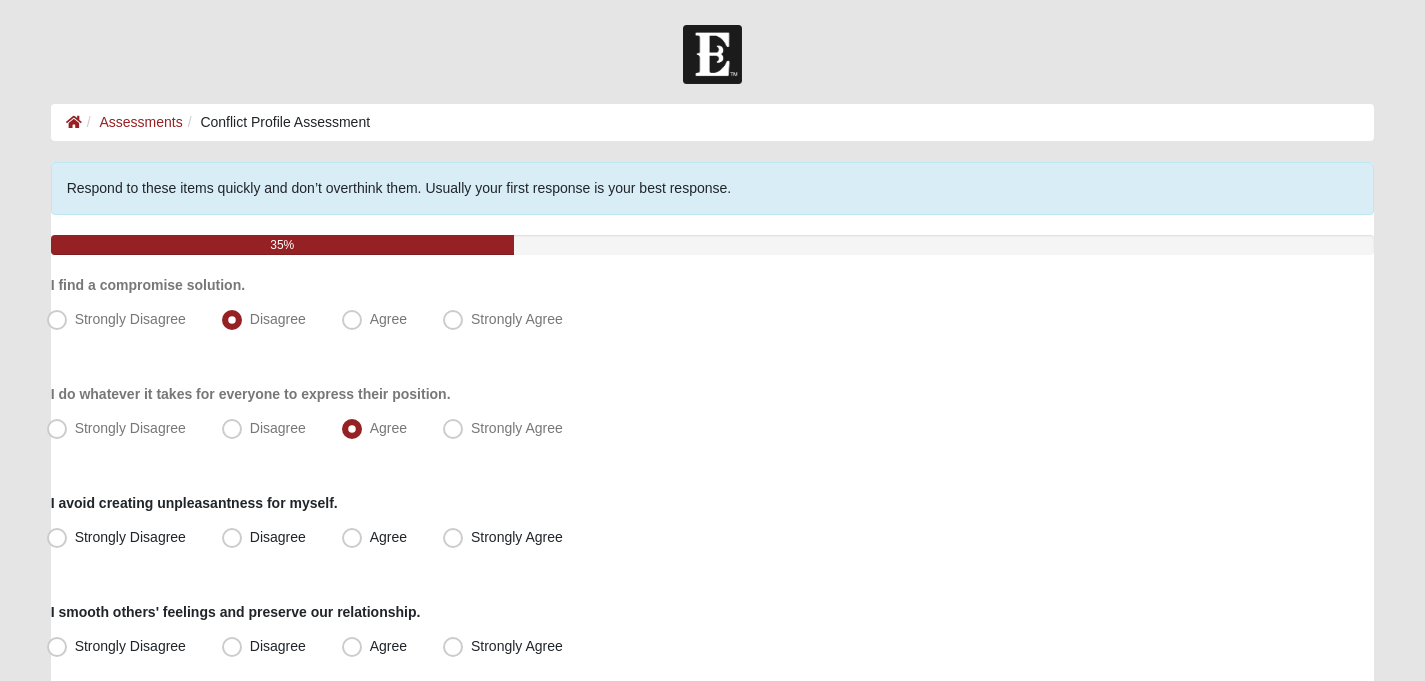 click on "Respond to these items quickly and don’t overthink them. Usually your first response is your best response.
35%
I find a compromise solution.
Strongly Disagree
Disagree
Agree
Strongly Agree
I do whatever it takes for everyone to express their position.
Strongly Disagree
Disagree
Agree" at bounding box center (713, 629) 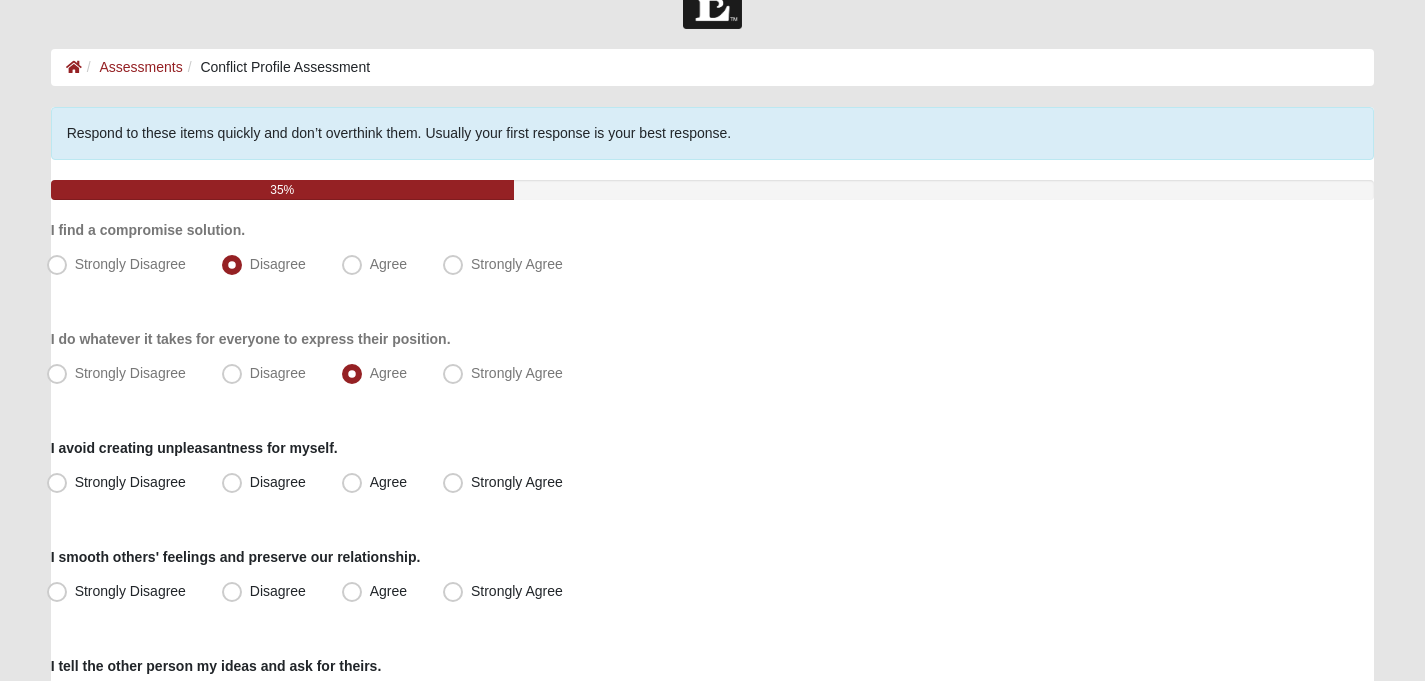 scroll, scrollTop: 54, scrollLeft: 0, axis: vertical 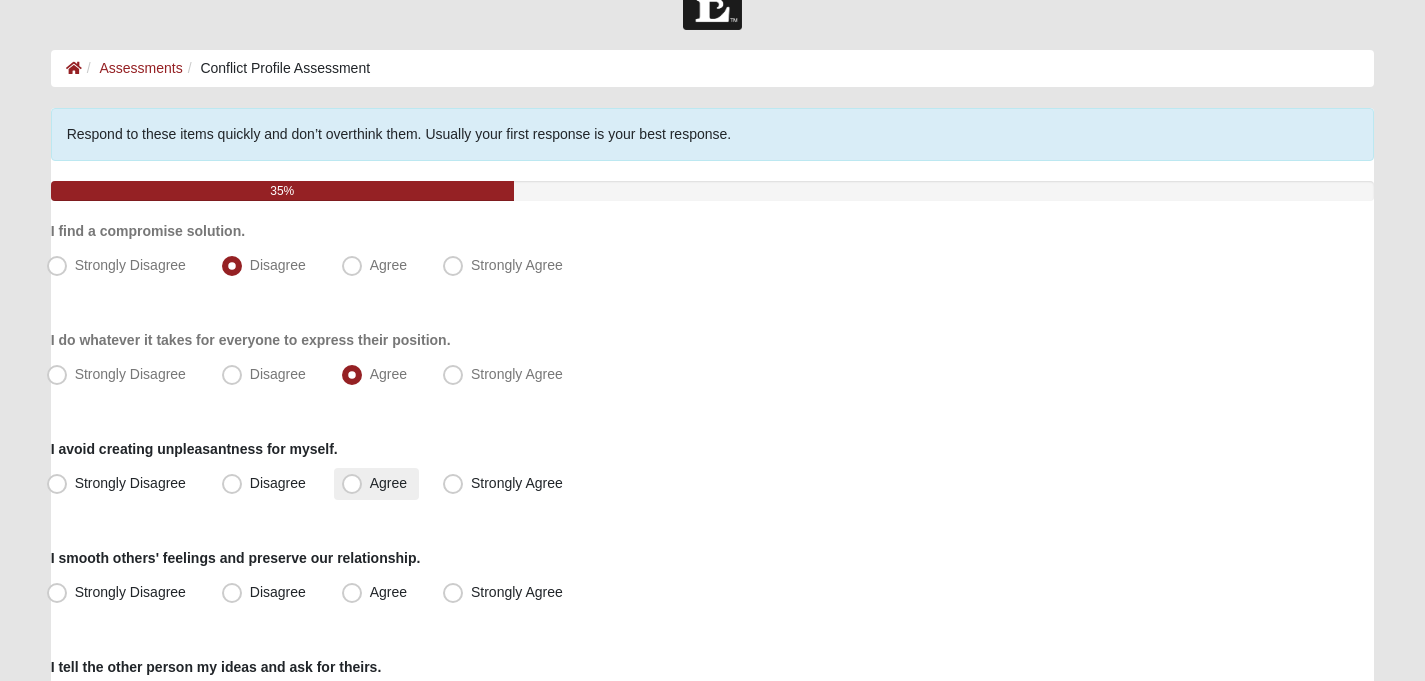 click on "Agree" at bounding box center (388, 483) 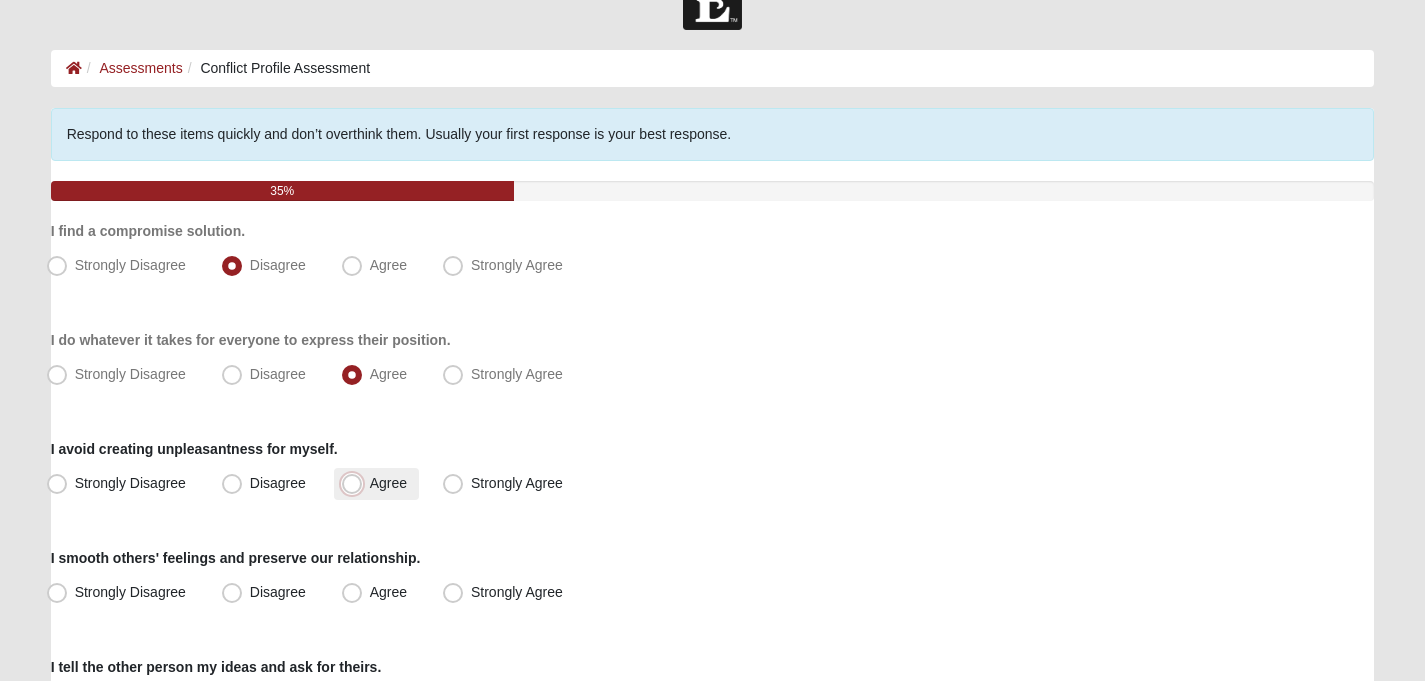 click on "Agree" at bounding box center (356, 483) 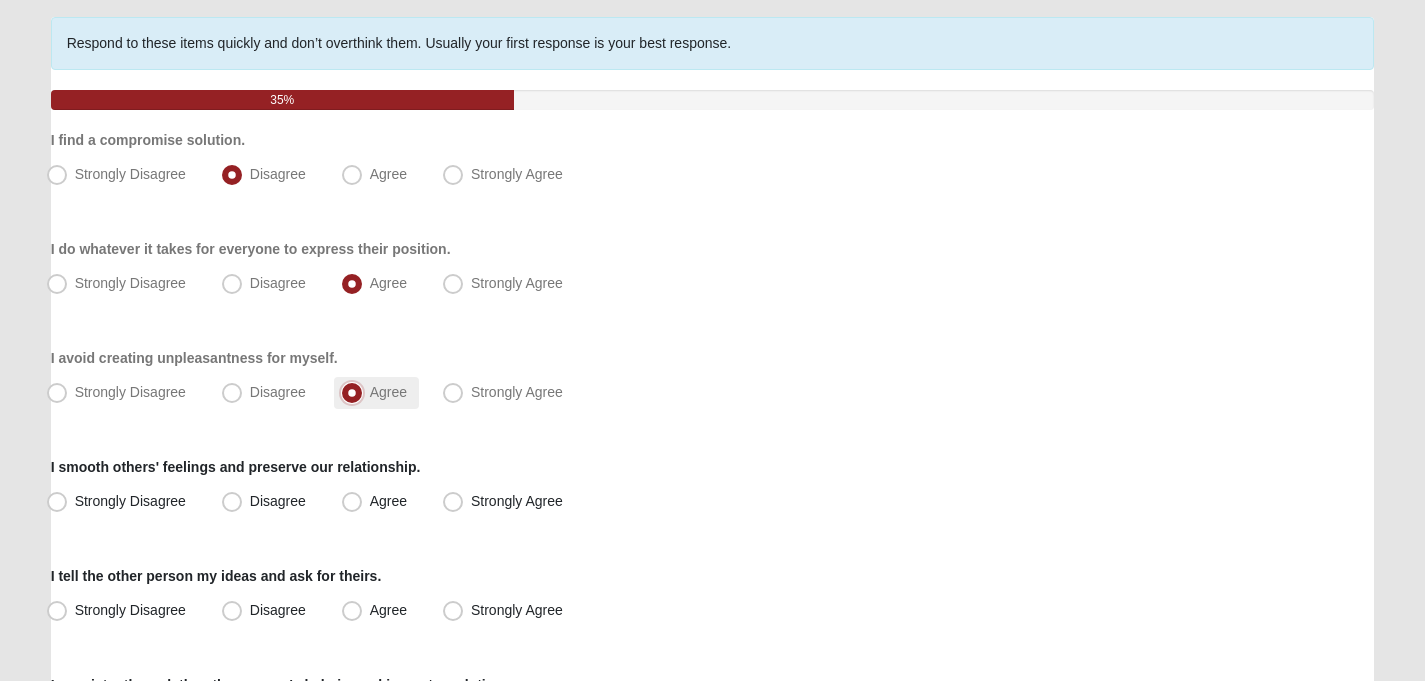 scroll, scrollTop: 147, scrollLeft: 0, axis: vertical 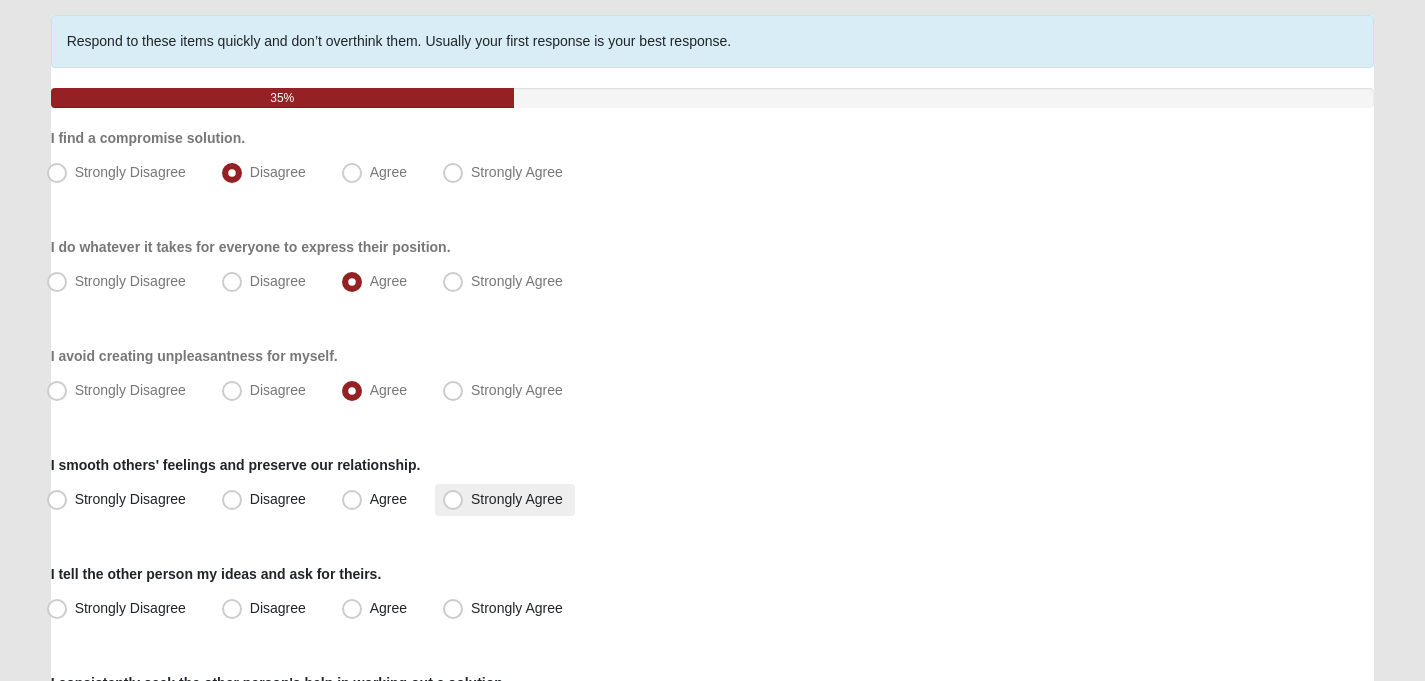 click on "Strongly Agree" at bounding box center [505, 500] 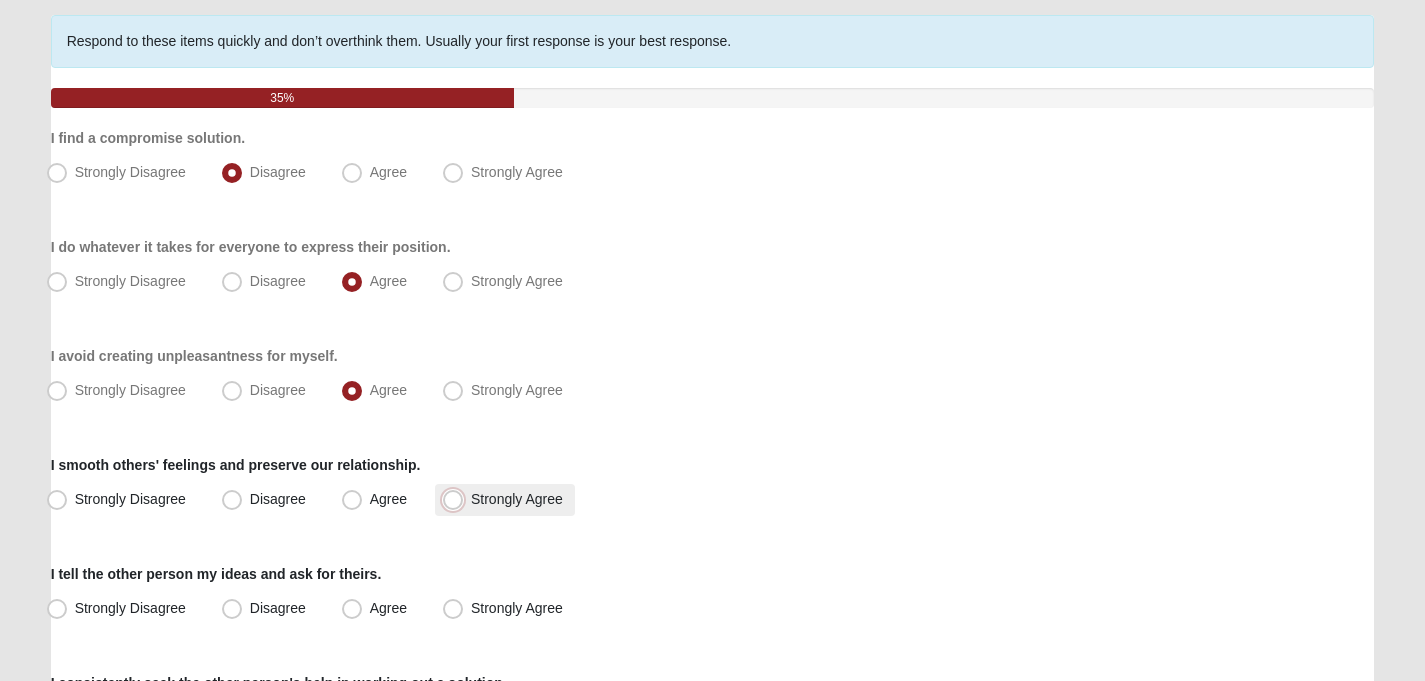 click on "Strongly Agree" at bounding box center [457, 499] 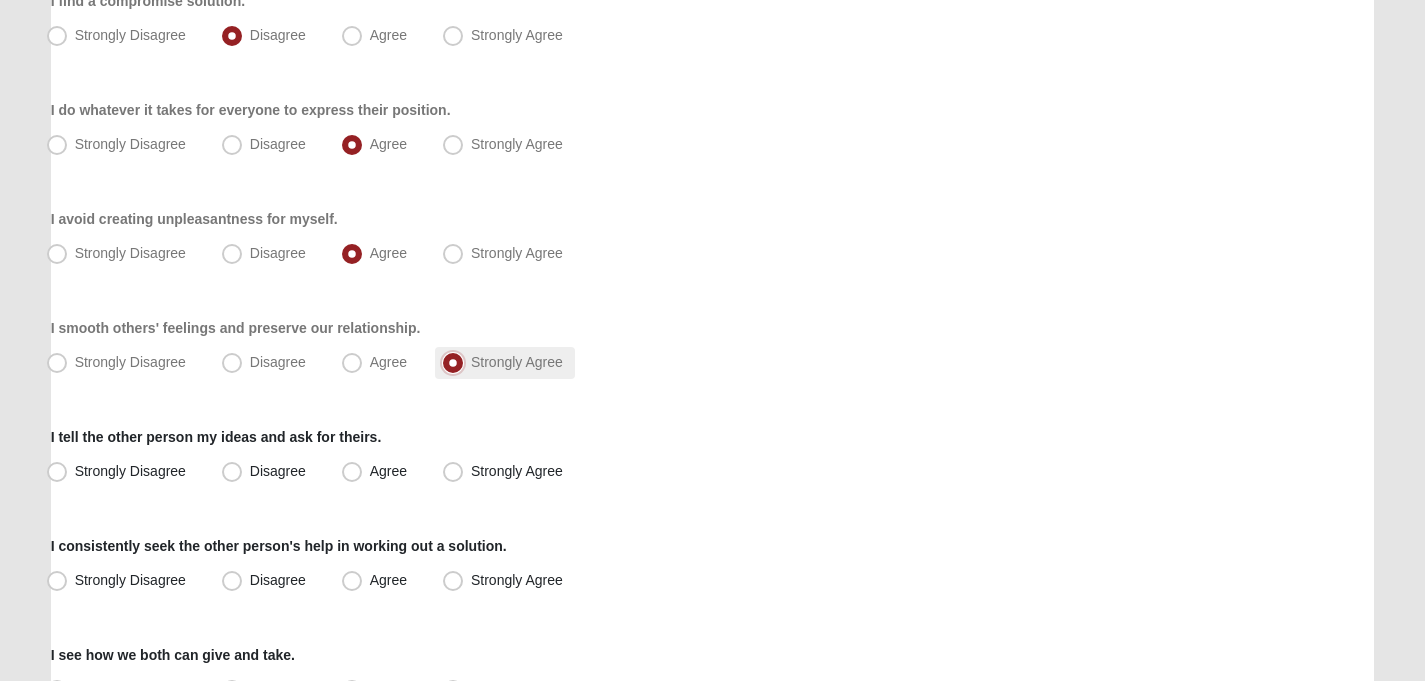scroll, scrollTop: 326, scrollLeft: 0, axis: vertical 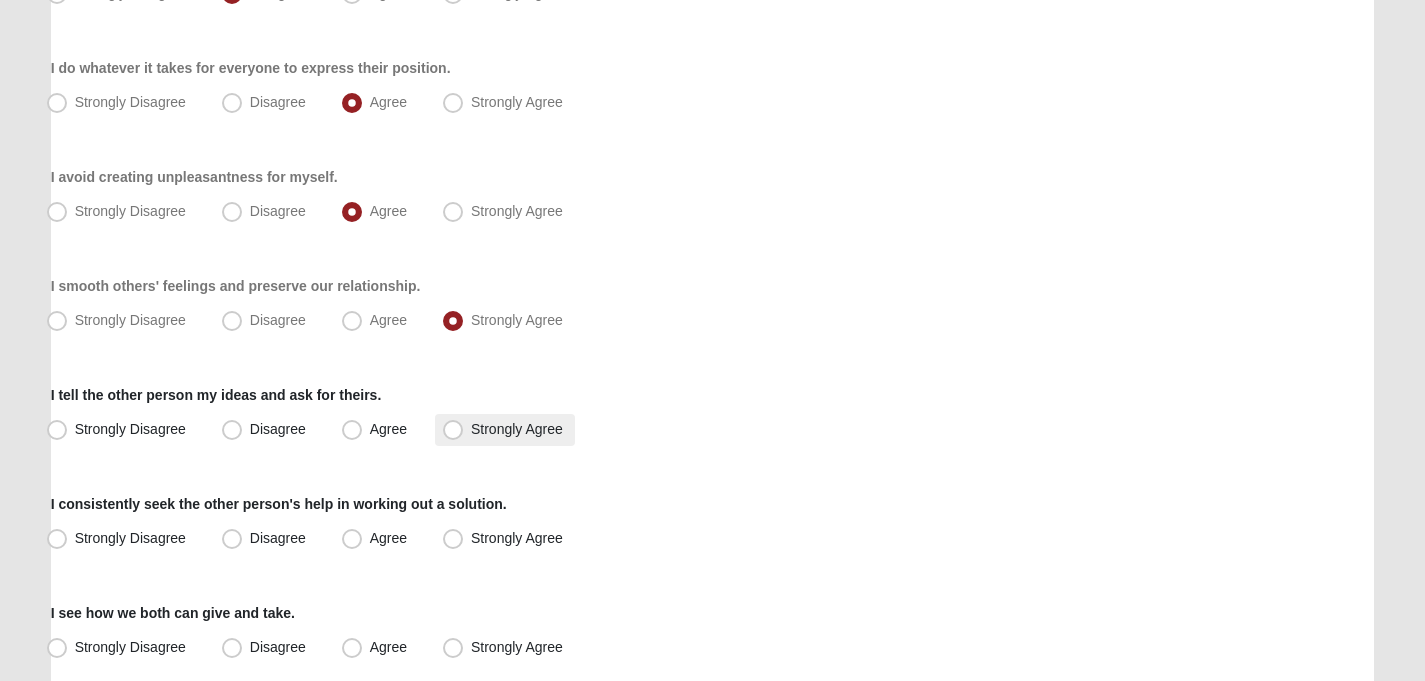 click on "Strongly Agree" at bounding box center [517, 429] 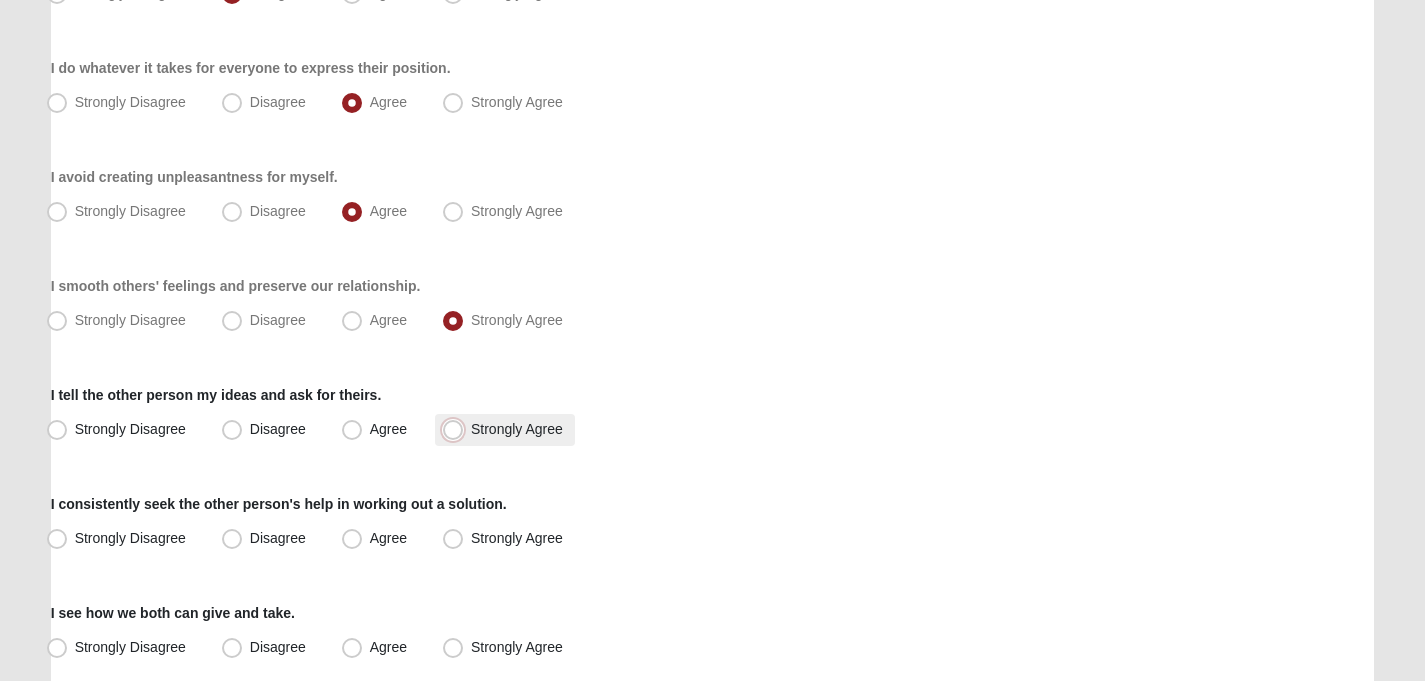 click on "Strongly Agree" at bounding box center [457, 429] 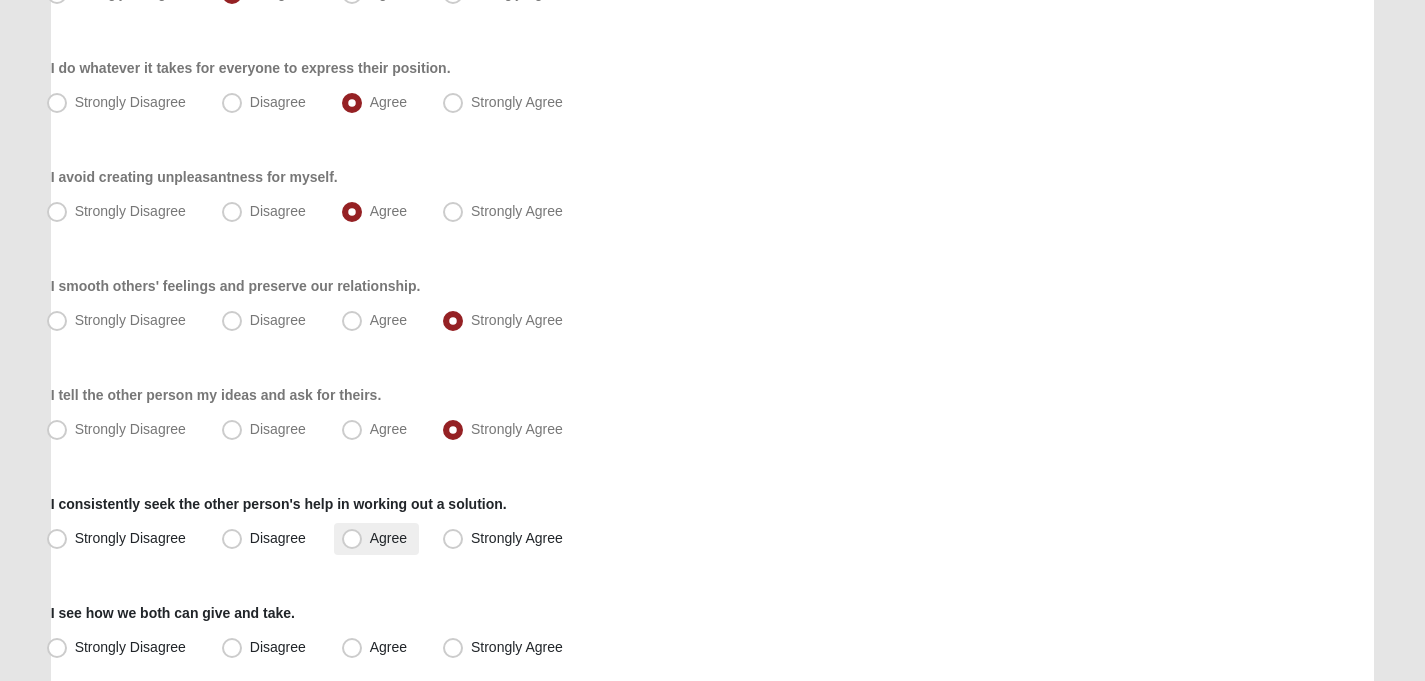 click on "Agree" at bounding box center [376, 539] 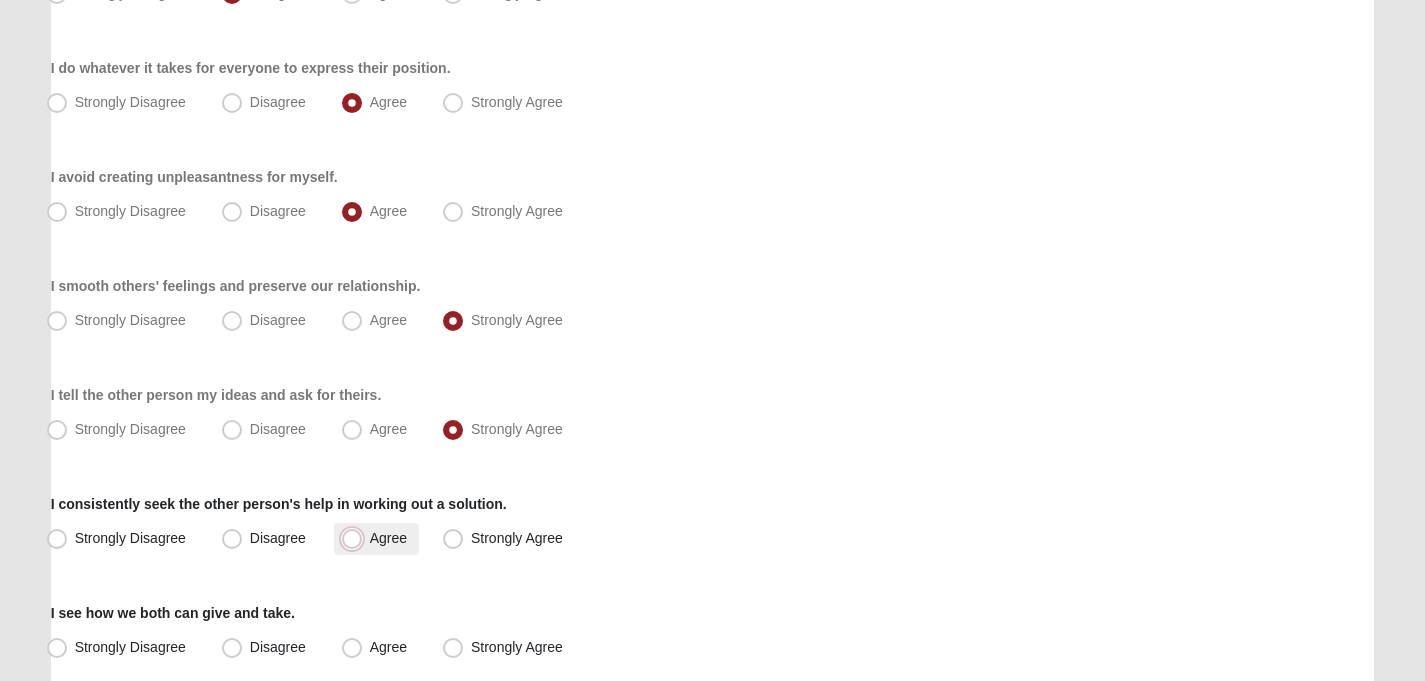 click on "Agree" at bounding box center (356, 538) 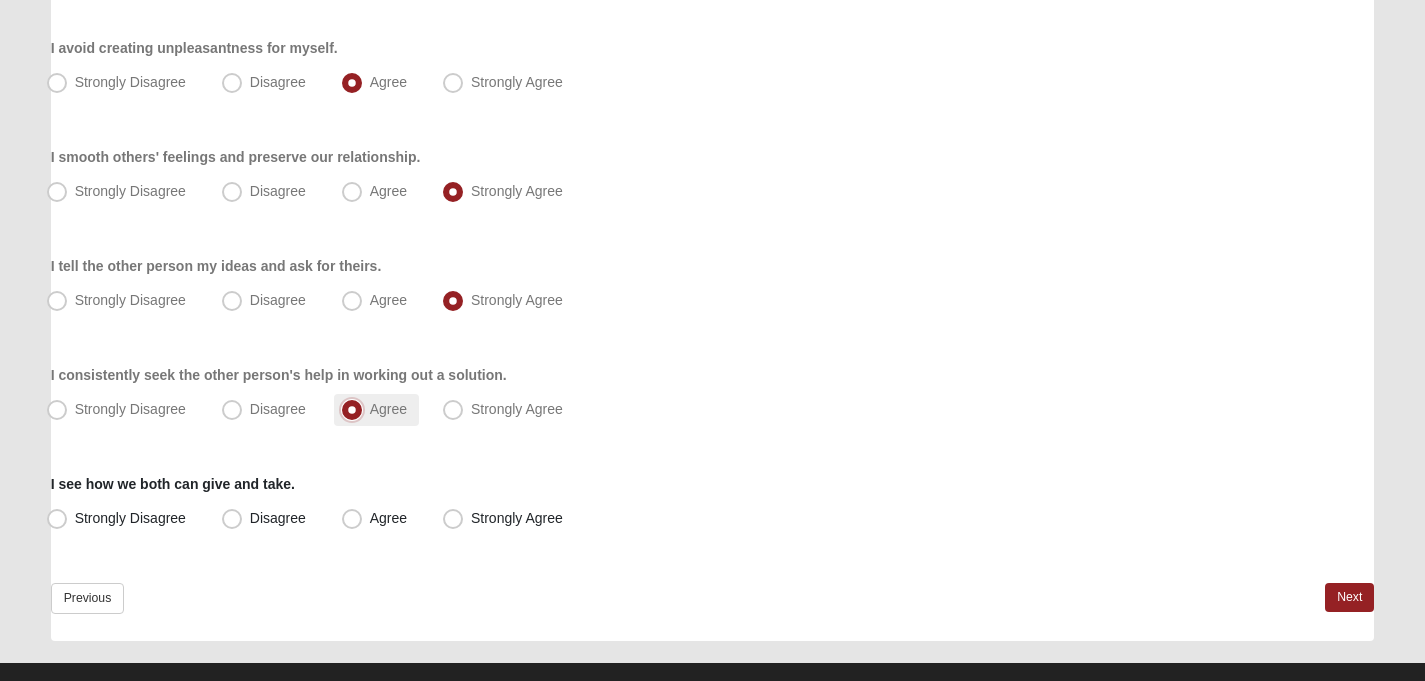 scroll, scrollTop: 459, scrollLeft: 0, axis: vertical 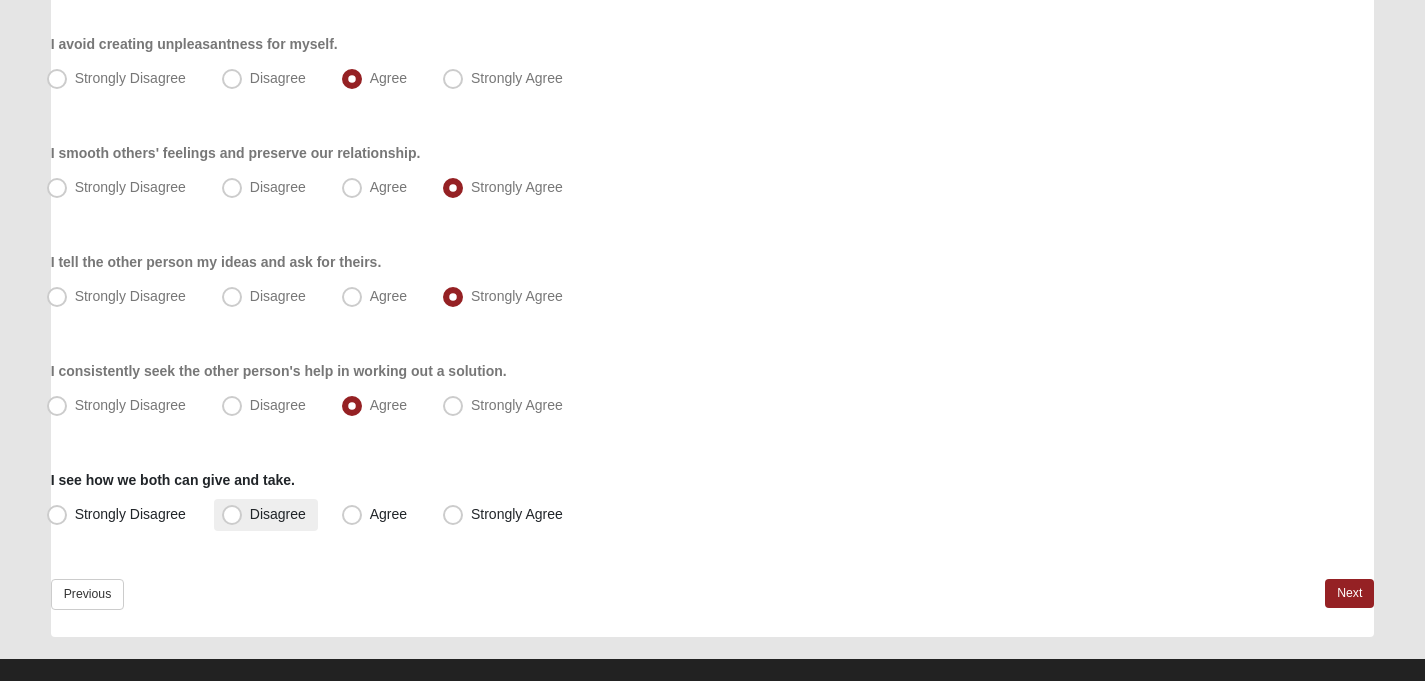 click on "Disagree" at bounding box center [266, 515] 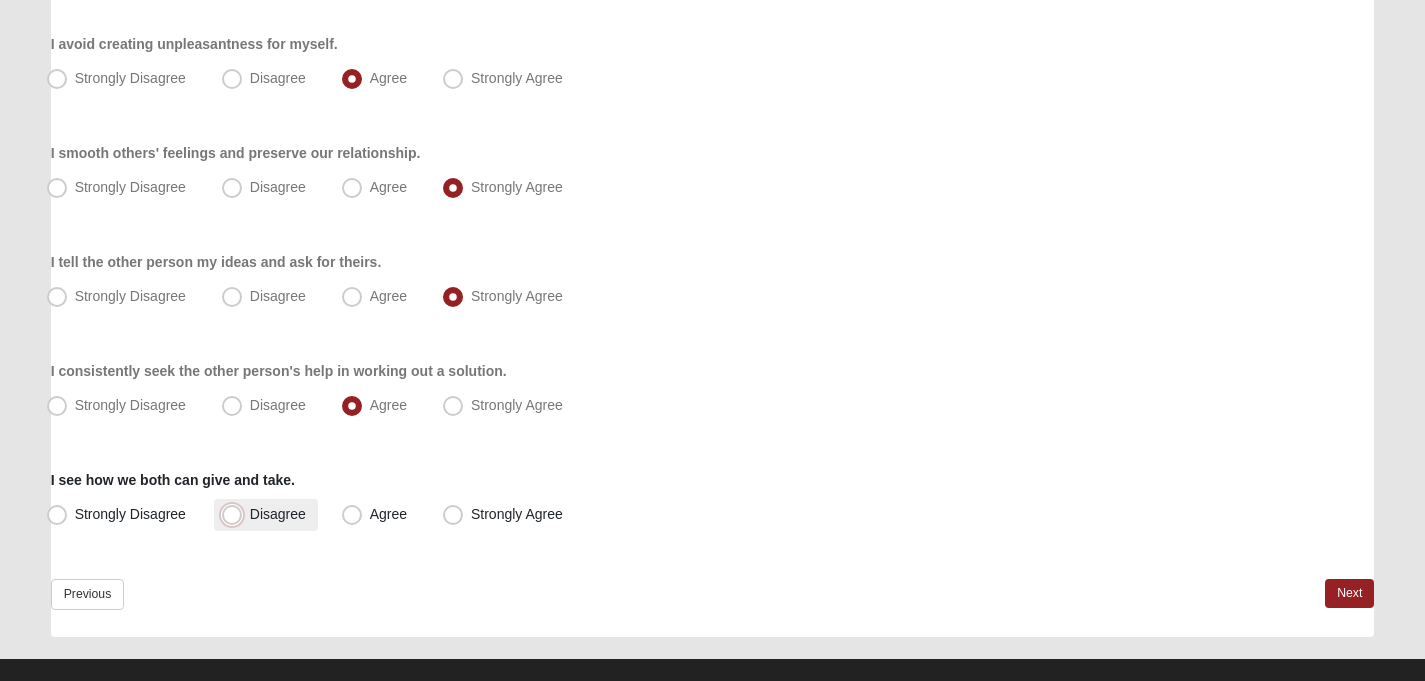 click on "Disagree" at bounding box center (236, 514) 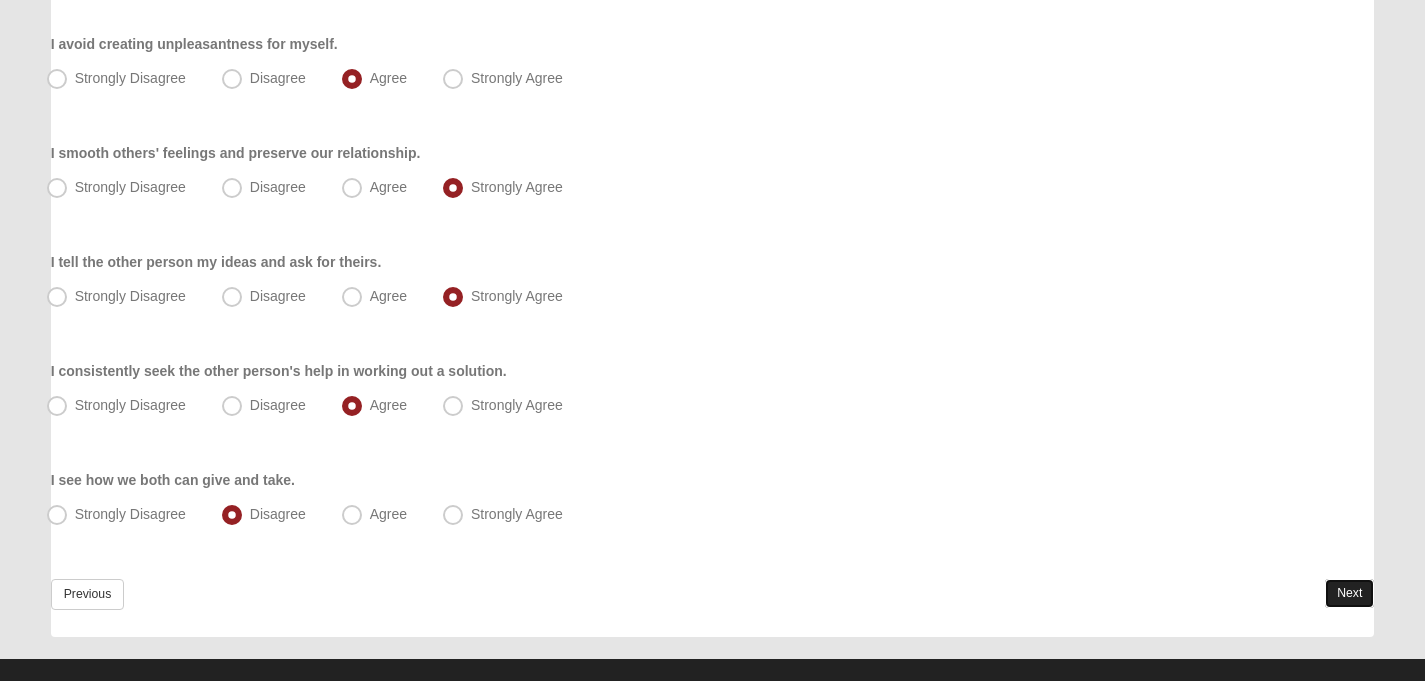 click on "Next" at bounding box center [1349, 593] 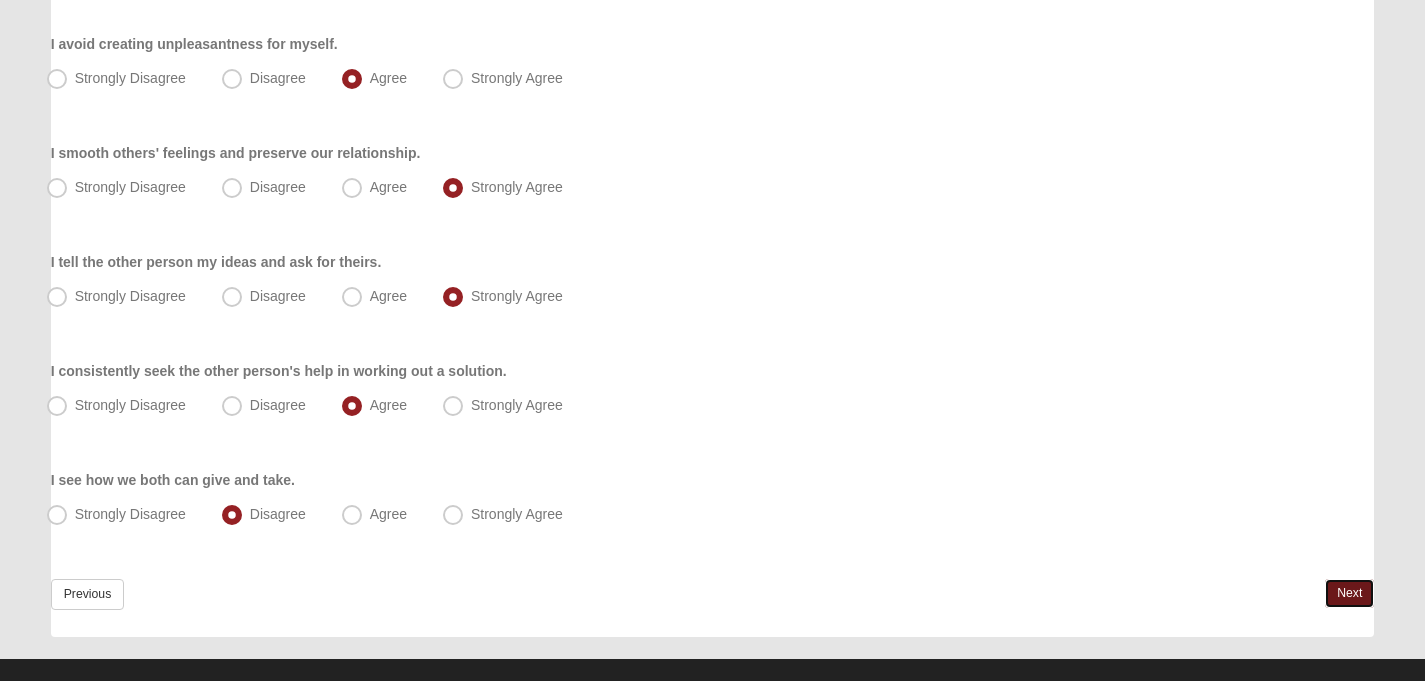 scroll, scrollTop: 0, scrollLeft: 0, axis: both 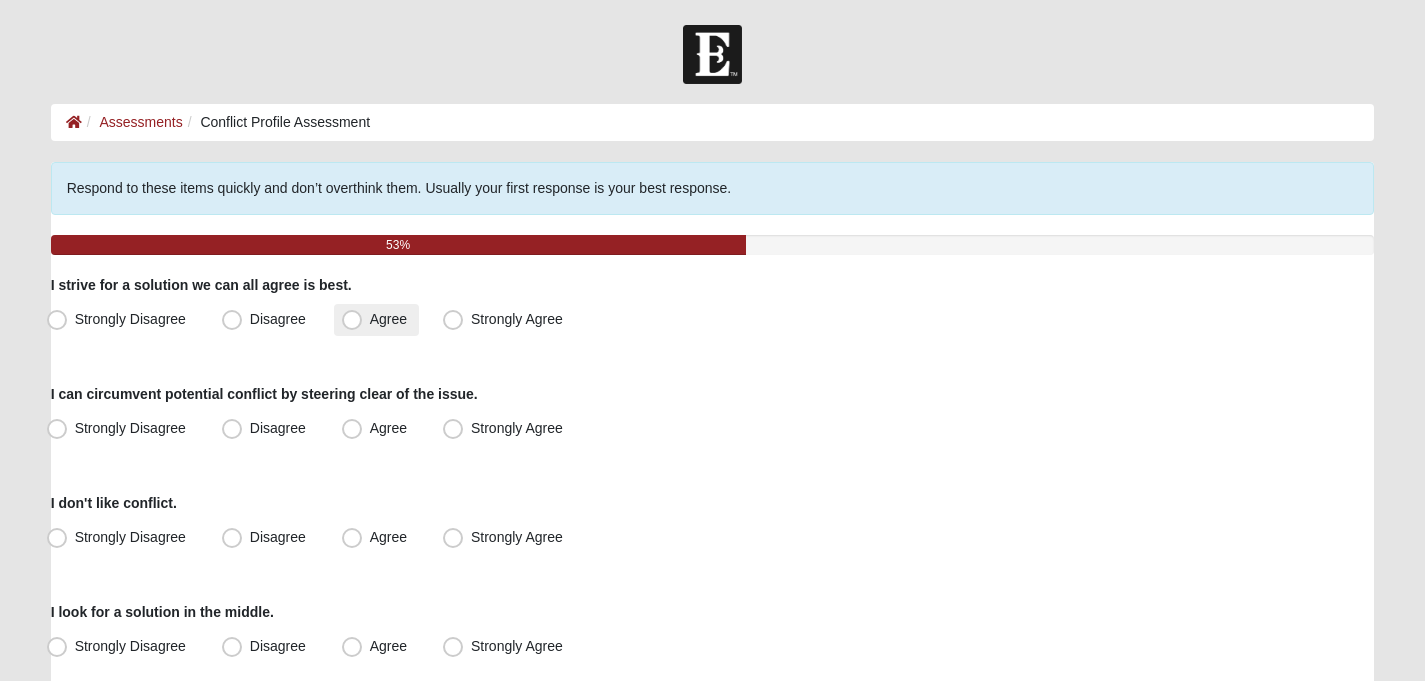 click on "Agree" at bounding box center (376, 320) 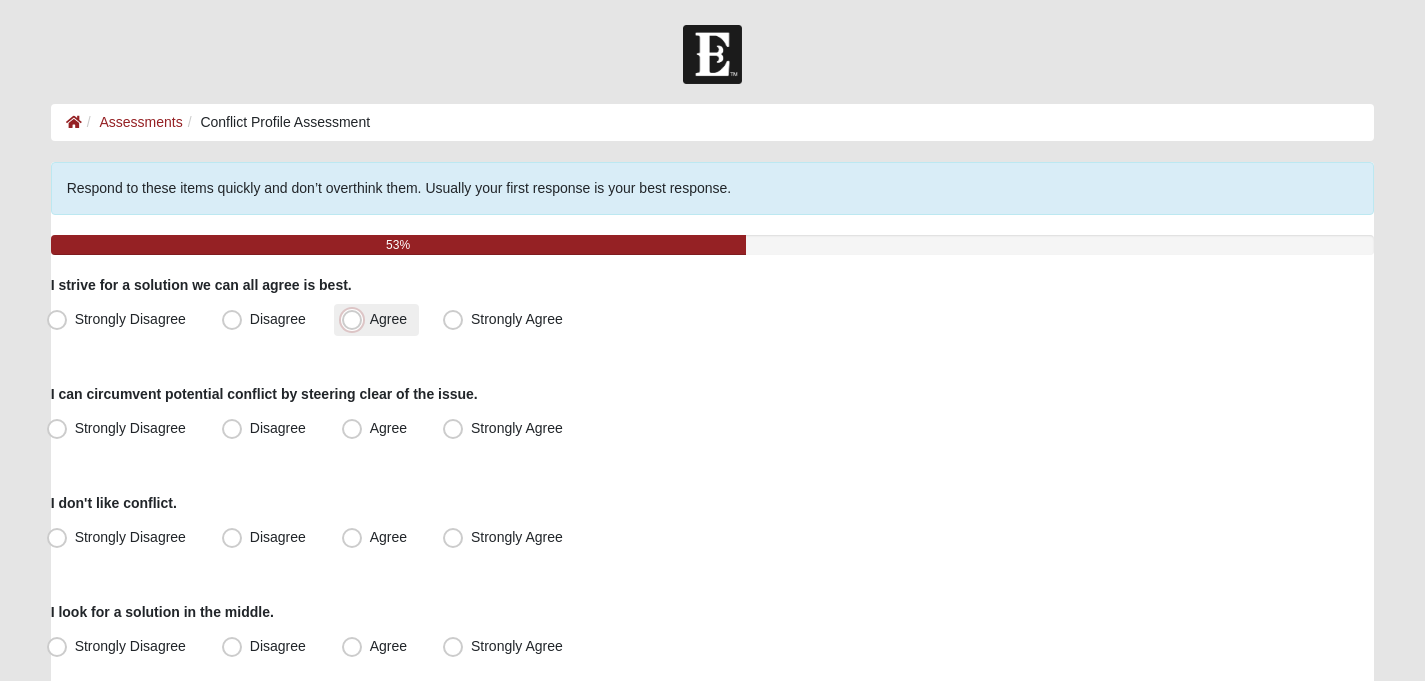 click on "Agree" at bounding box center (356, 319) 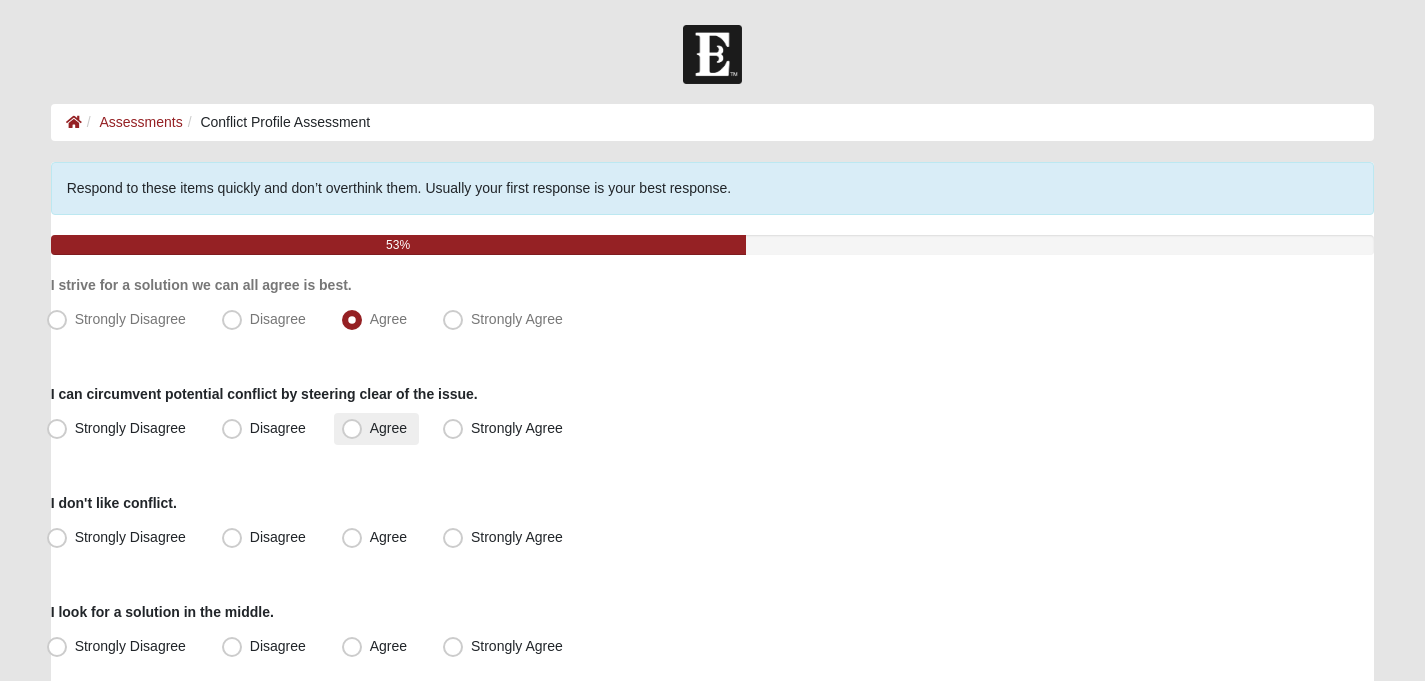 click on "Agree" at bounding box center [388, 428] 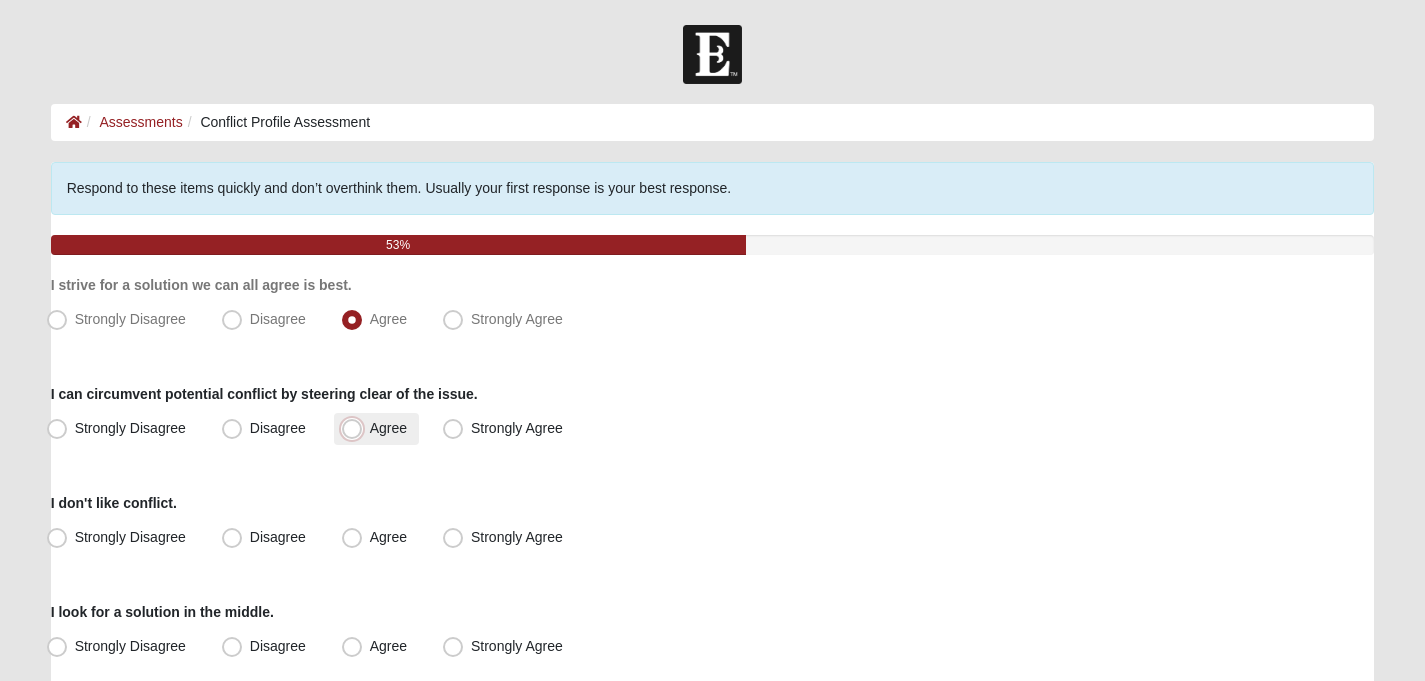 click on "Agree" at bounding box center (356, 428) 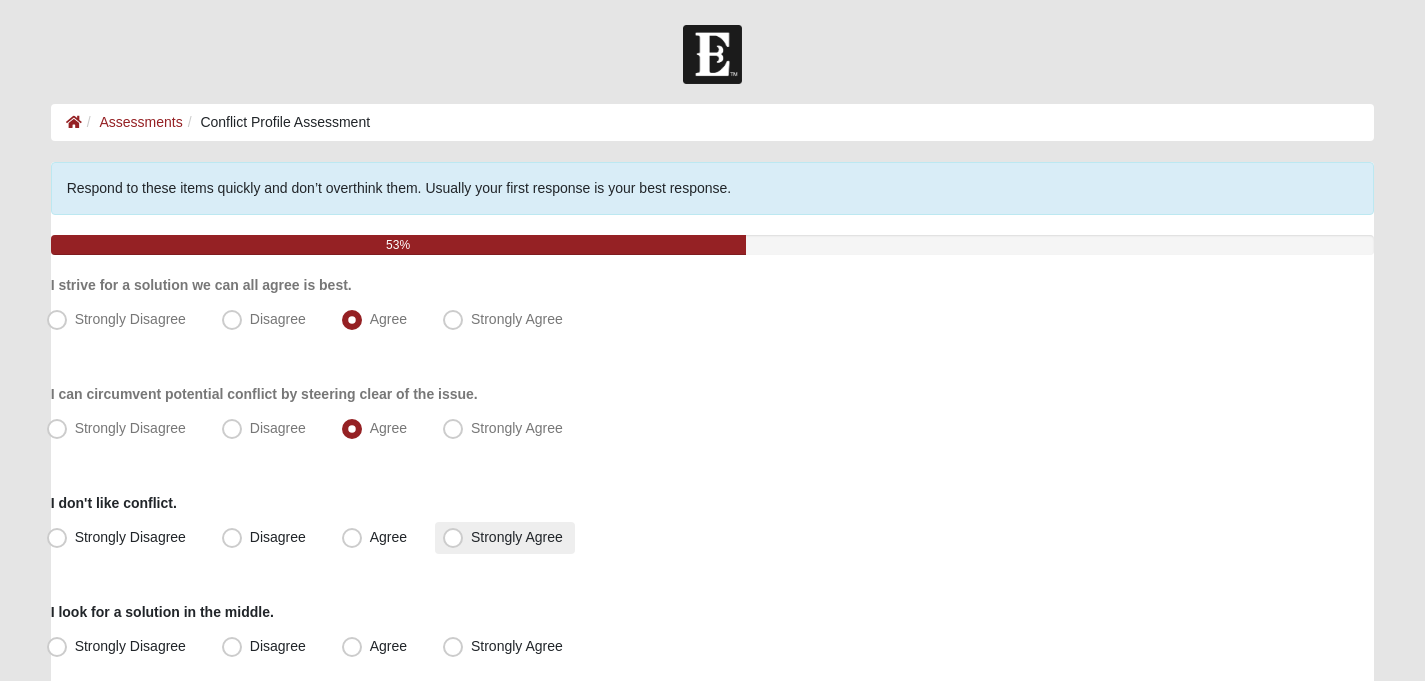 click on "Strongly Agree" at bounding box center [517, 537] 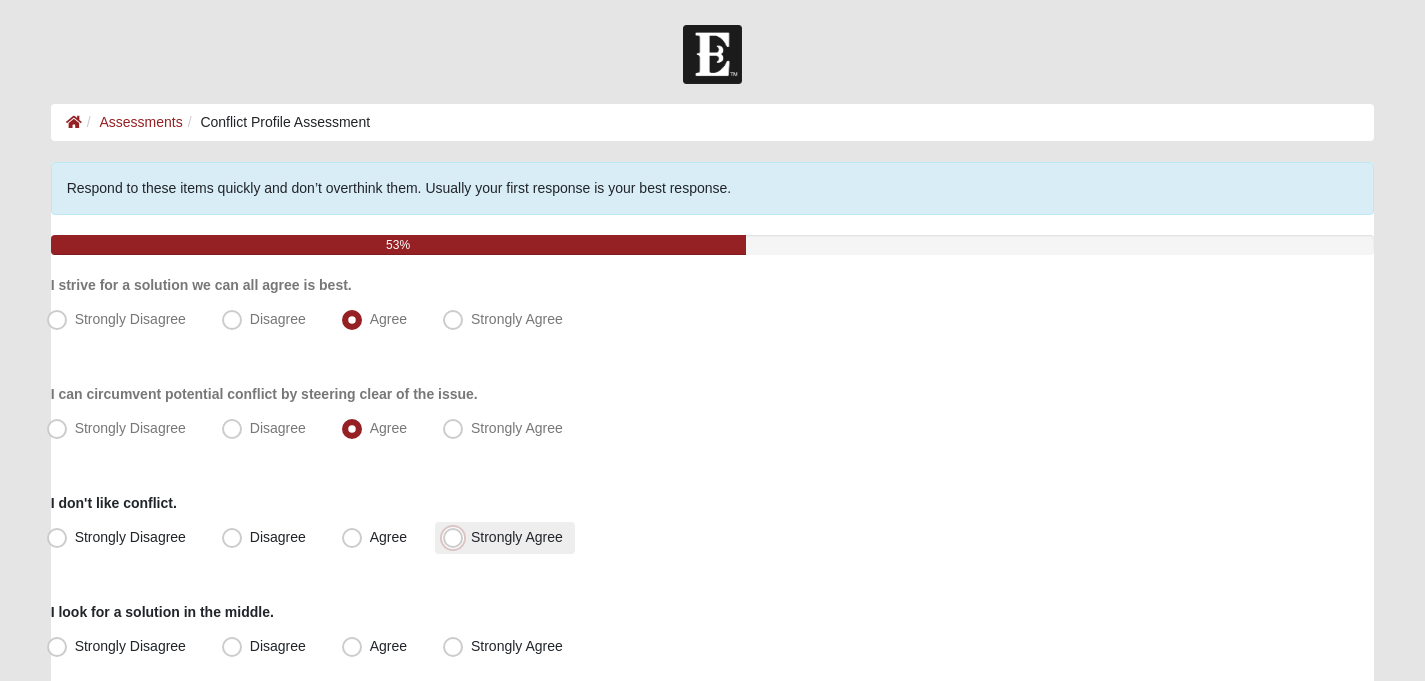 click on "Strongly Agree" at bounding box center [457, 537] 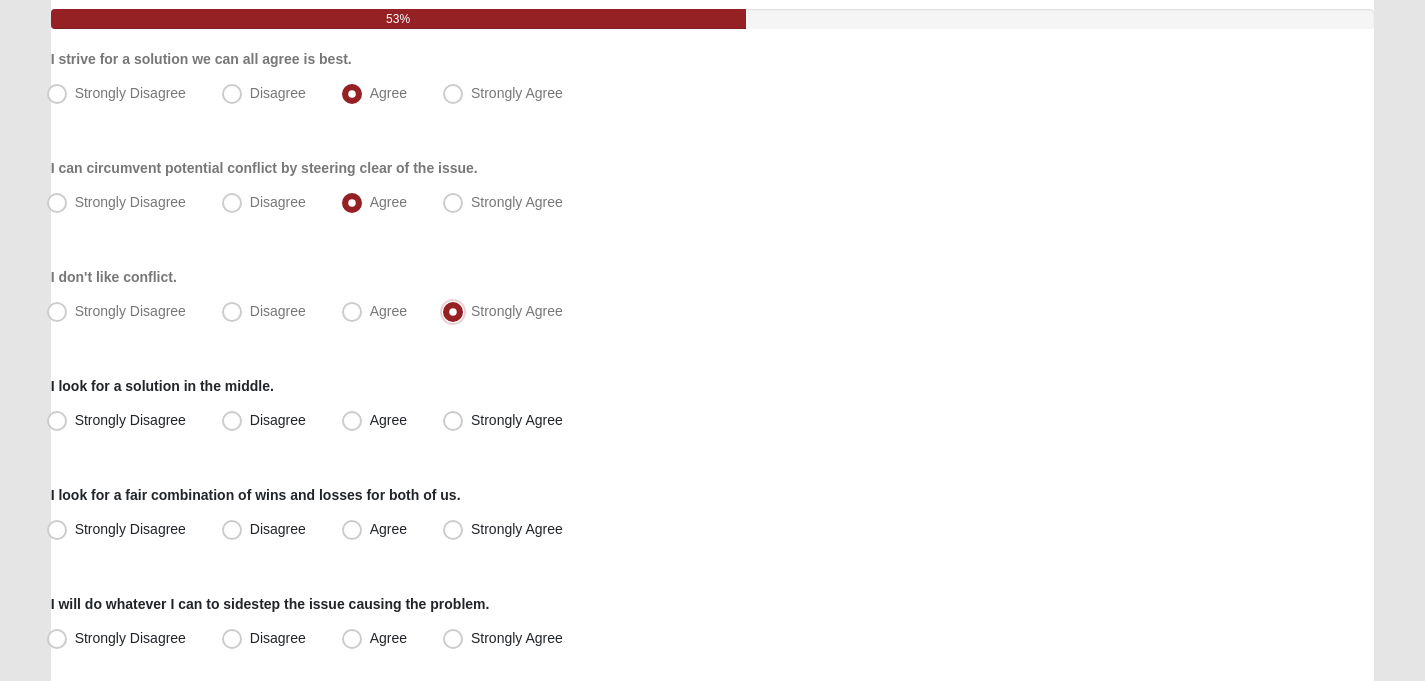 scroll, scrollTop: 225, scrollLeft: 0, axis: vertical 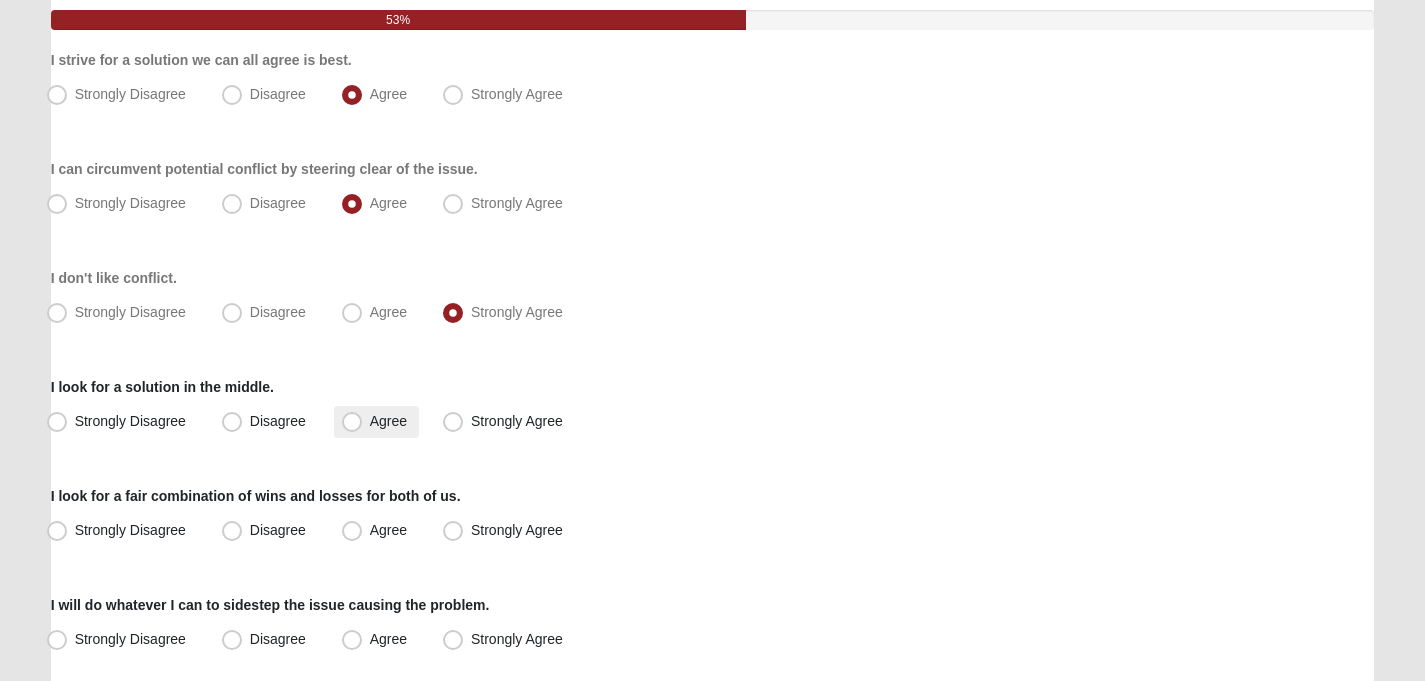 click on "Agree" at bounding box center [388, 421] 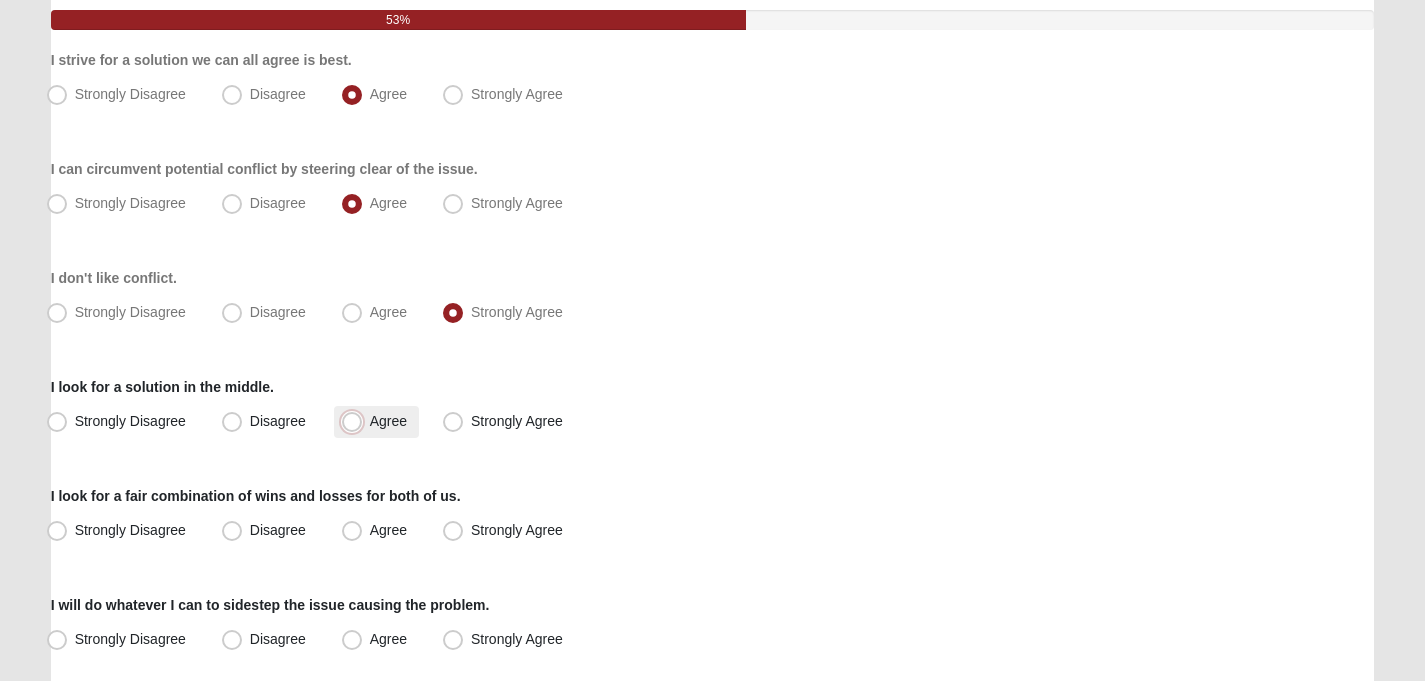 click on "Agree" at bounding box center (356, 421) 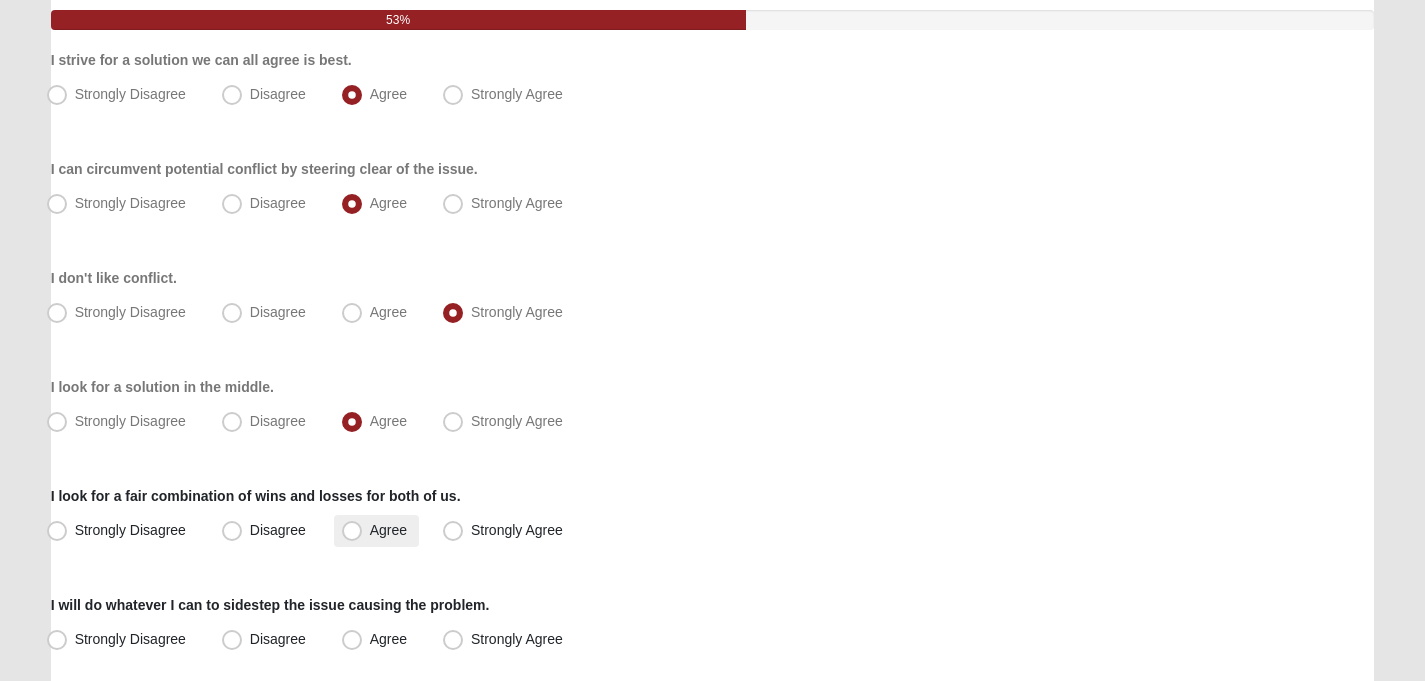 click on "Agree" at bounding box center [388, 530] 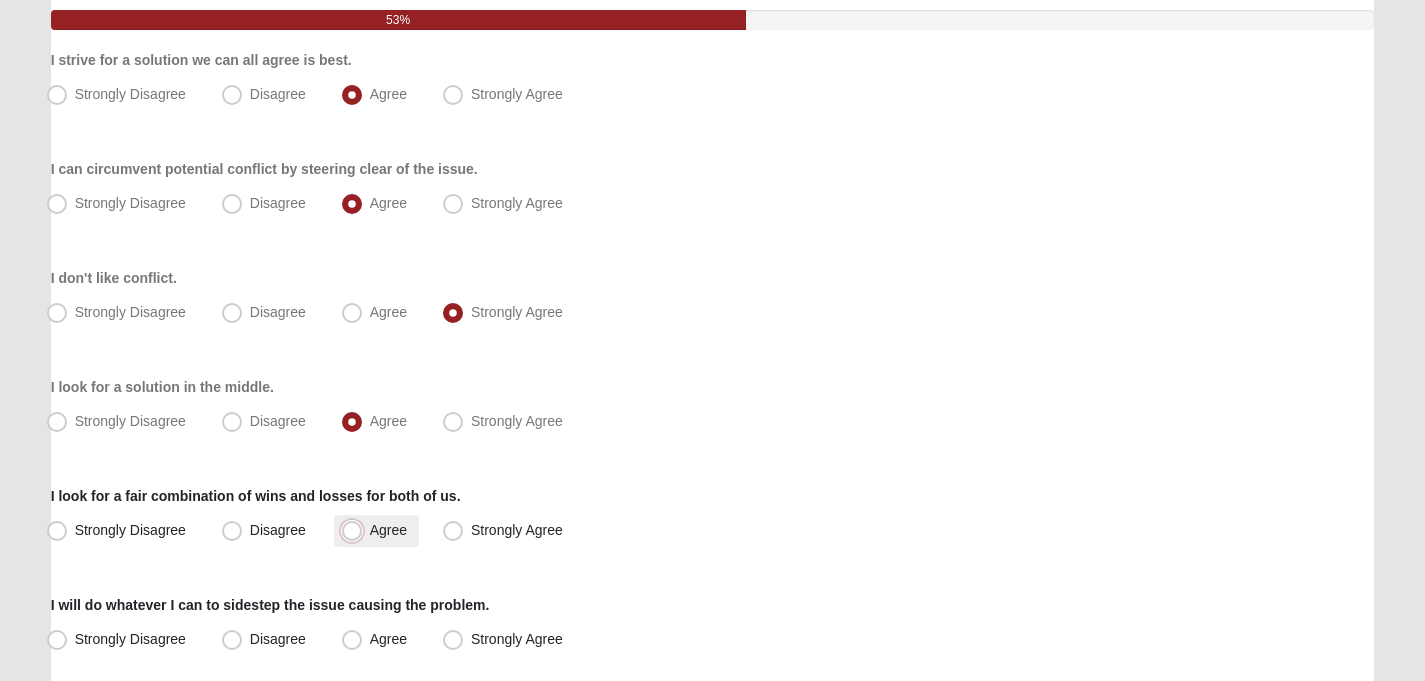 click on "Agree" at bounding box center (356, 530) 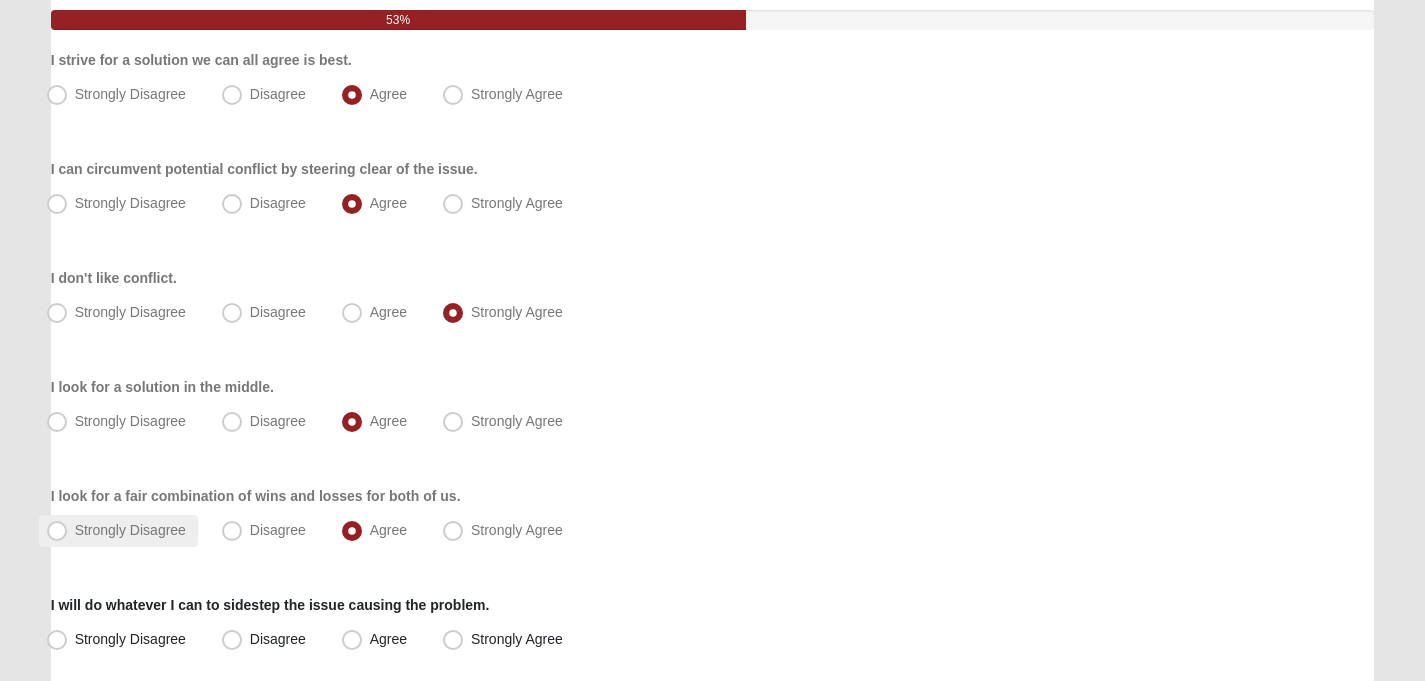click on "Strongly Disagree" at bounding box center [130, 530] 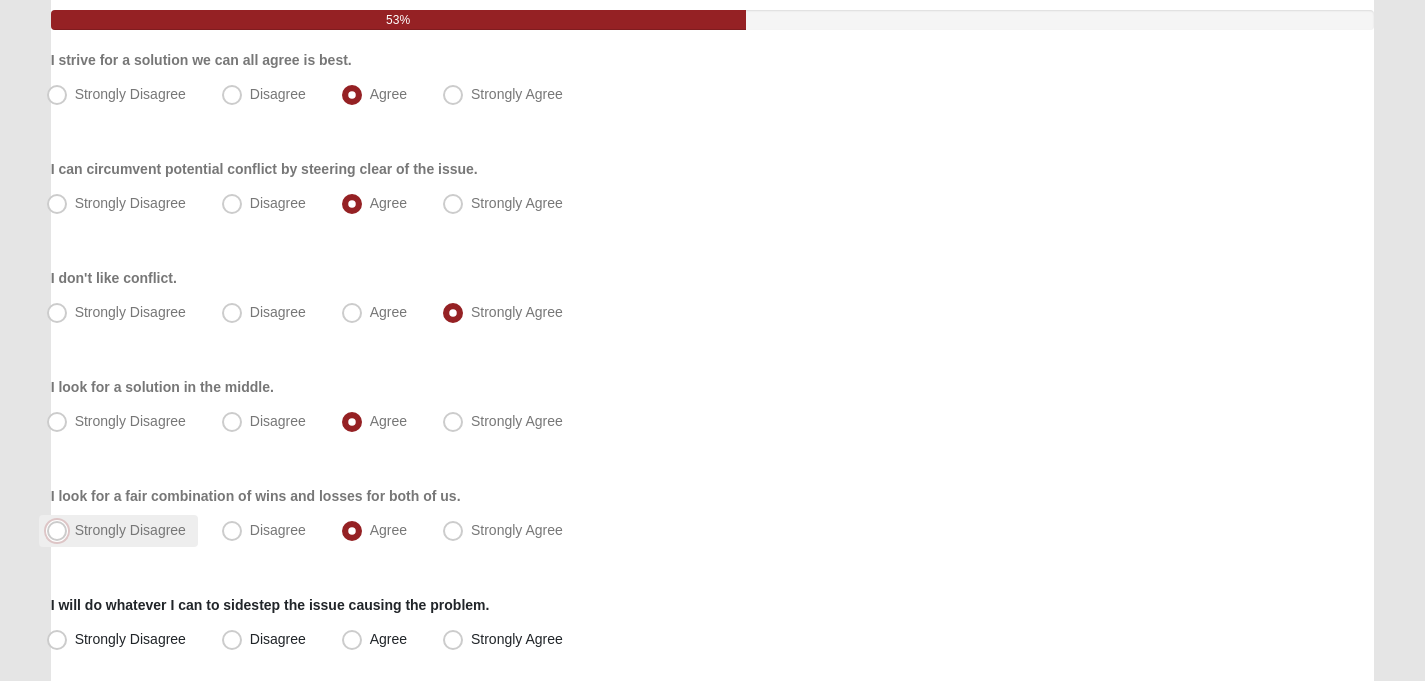 click on "Strongly Disagree" at bounding box center (61, 530) 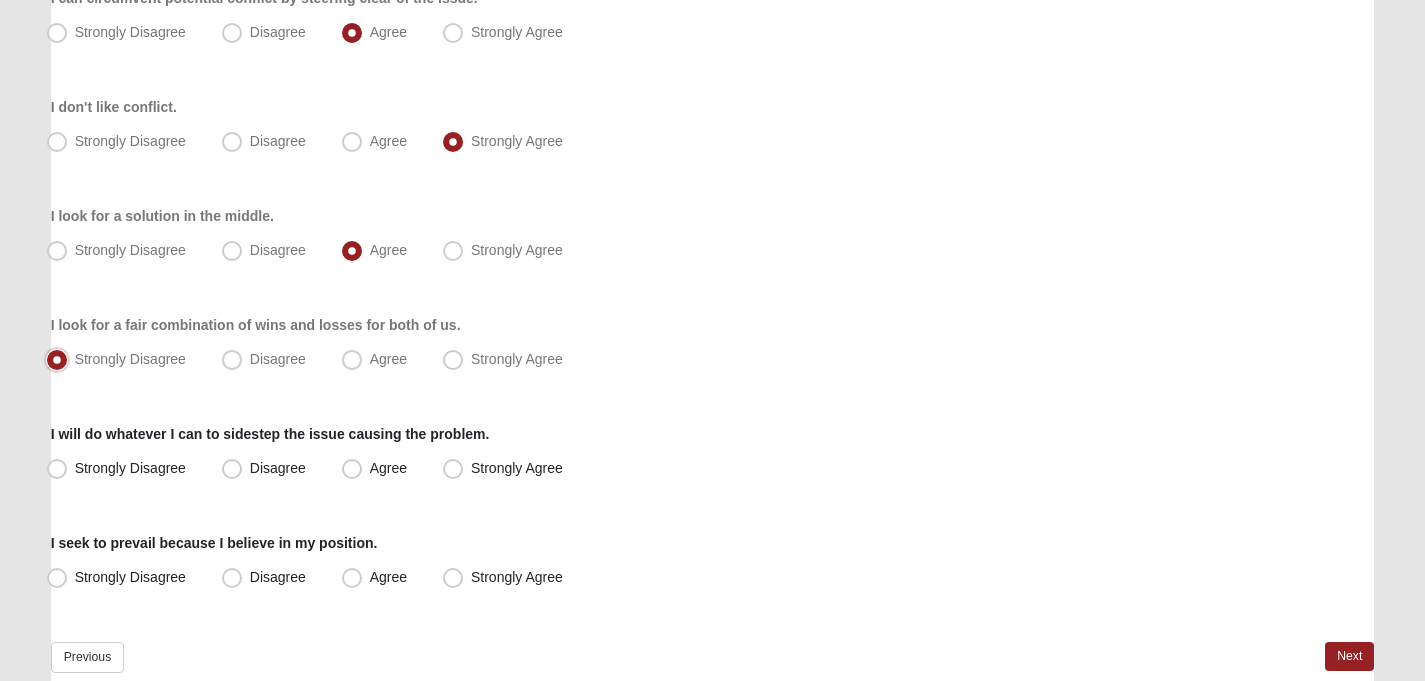 scroll, scrollTop: 400, scrollLeft: 0, axis: vertical 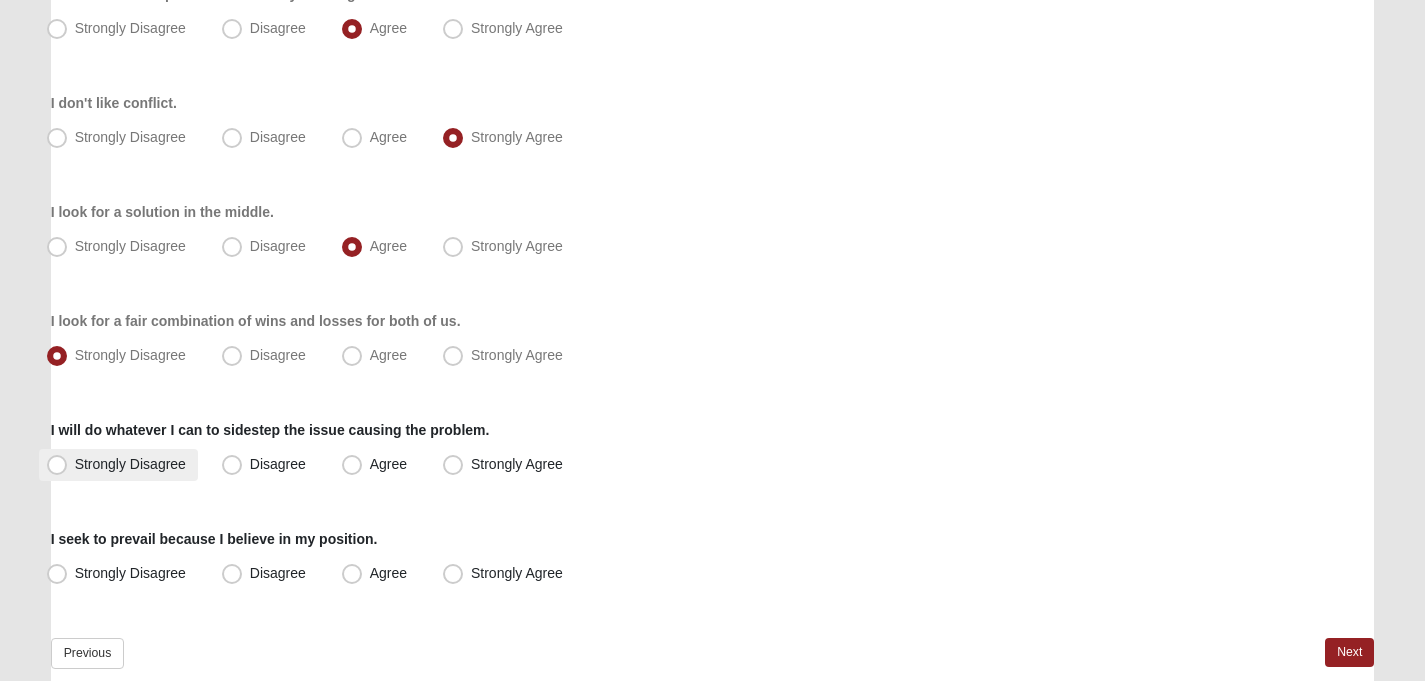 click on "Strongly Disagree" at bounding box center (130, 464) 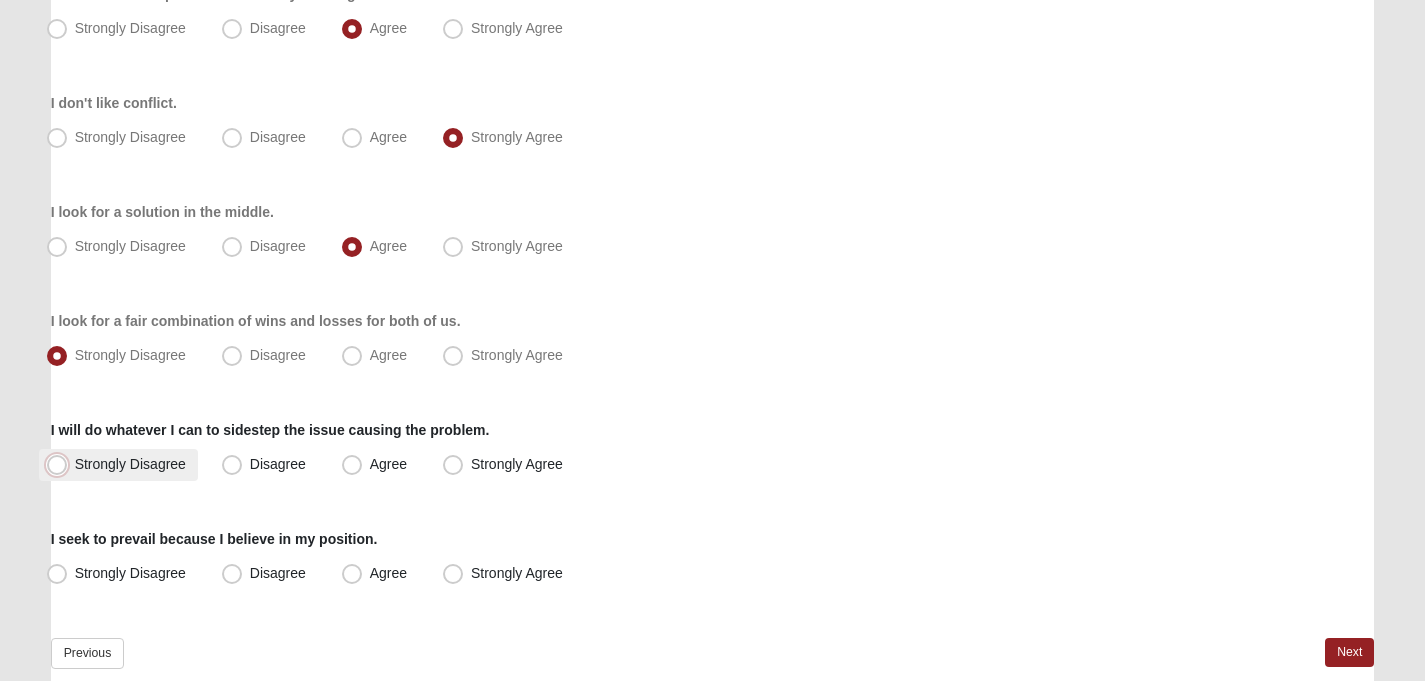 click on "Strongly Disagree" at bounding box center (61, 464) 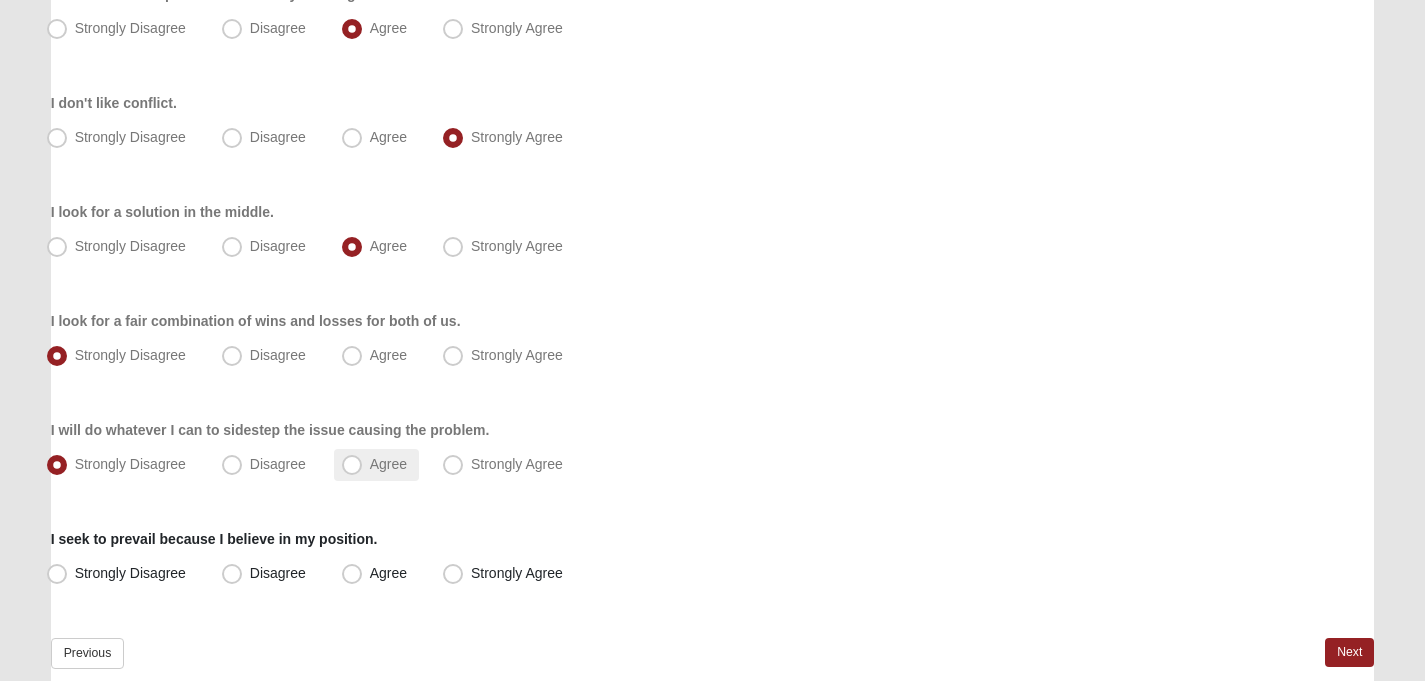 click on "Agree" at bounding box center [388, 464] 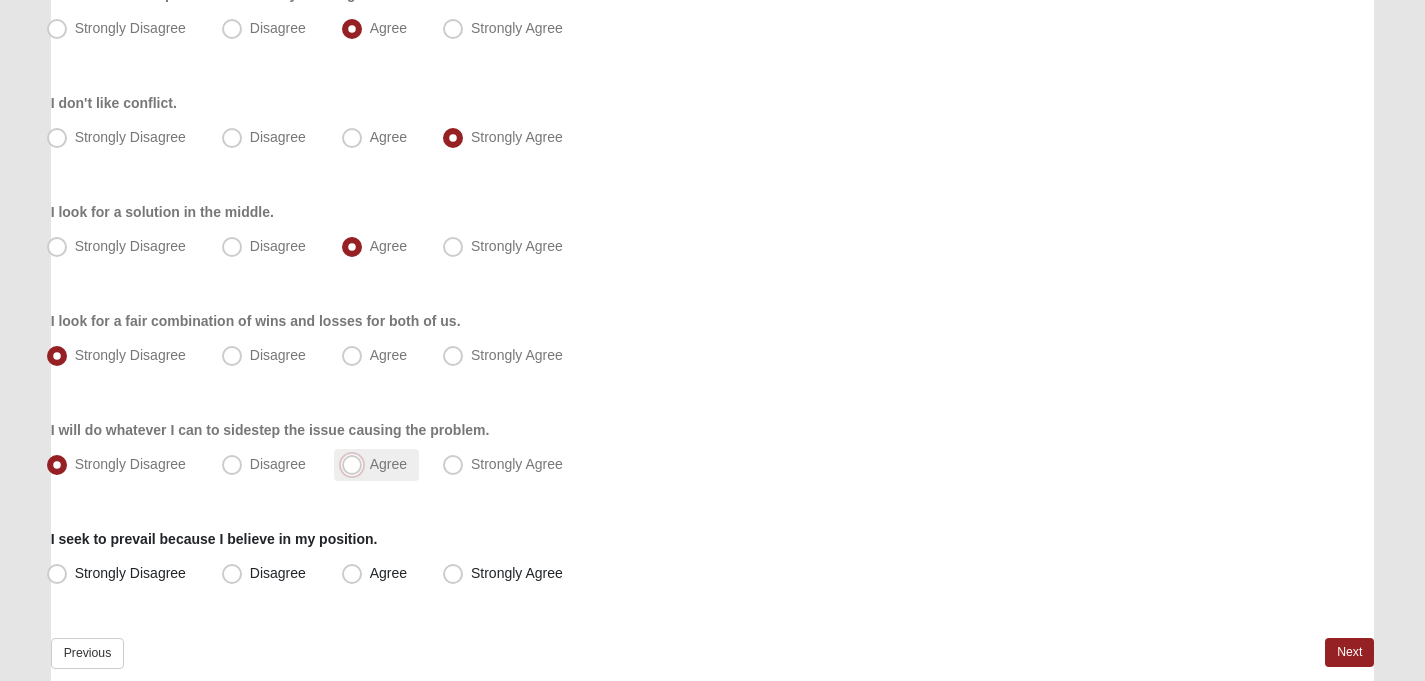 click on "Agree" at bounding box center (356, 464) 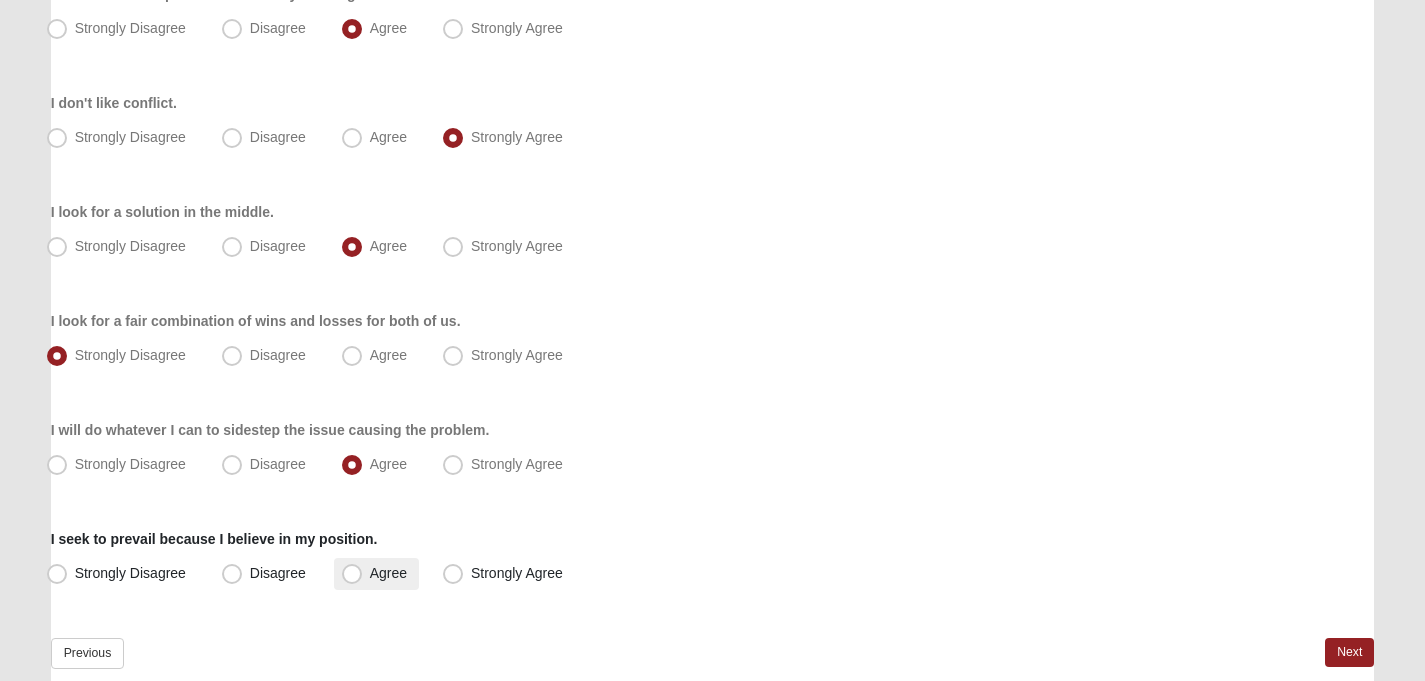 click on "Agree" at bounding box center [388, 573] 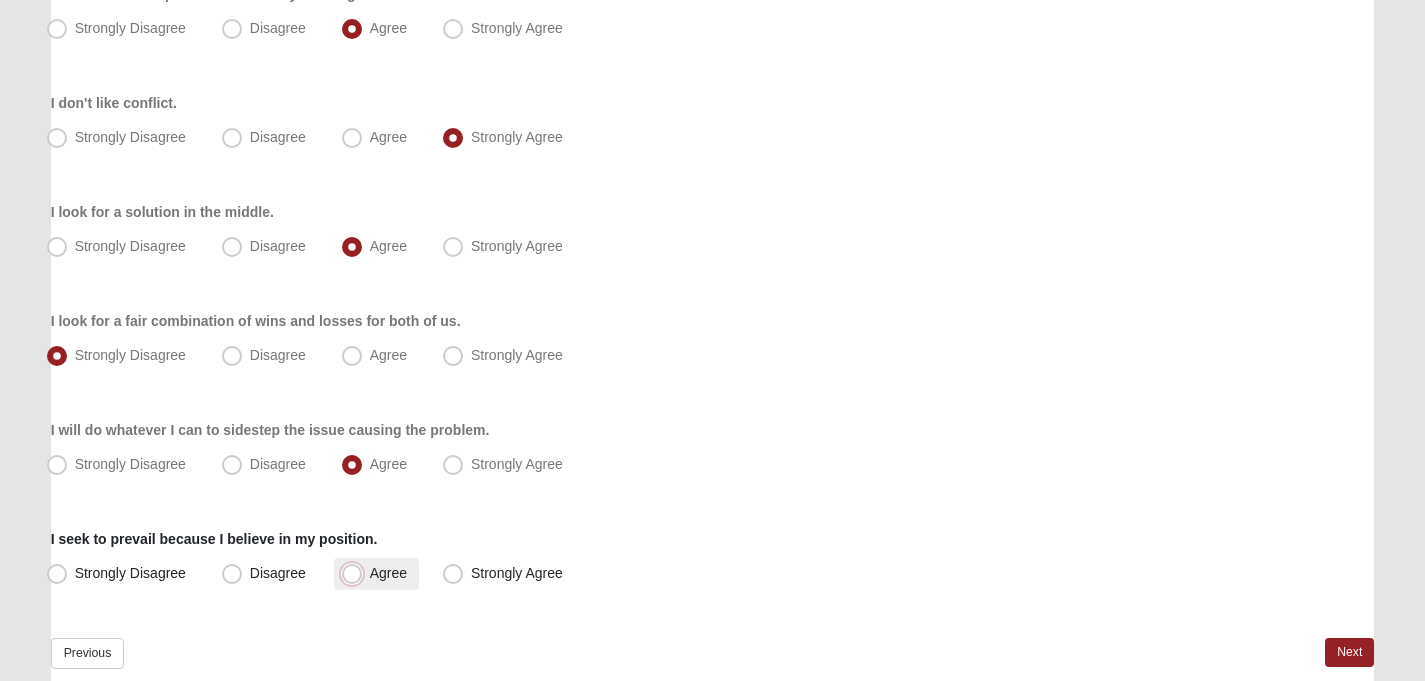 click on "Agree" at bounding box center (356, 573) 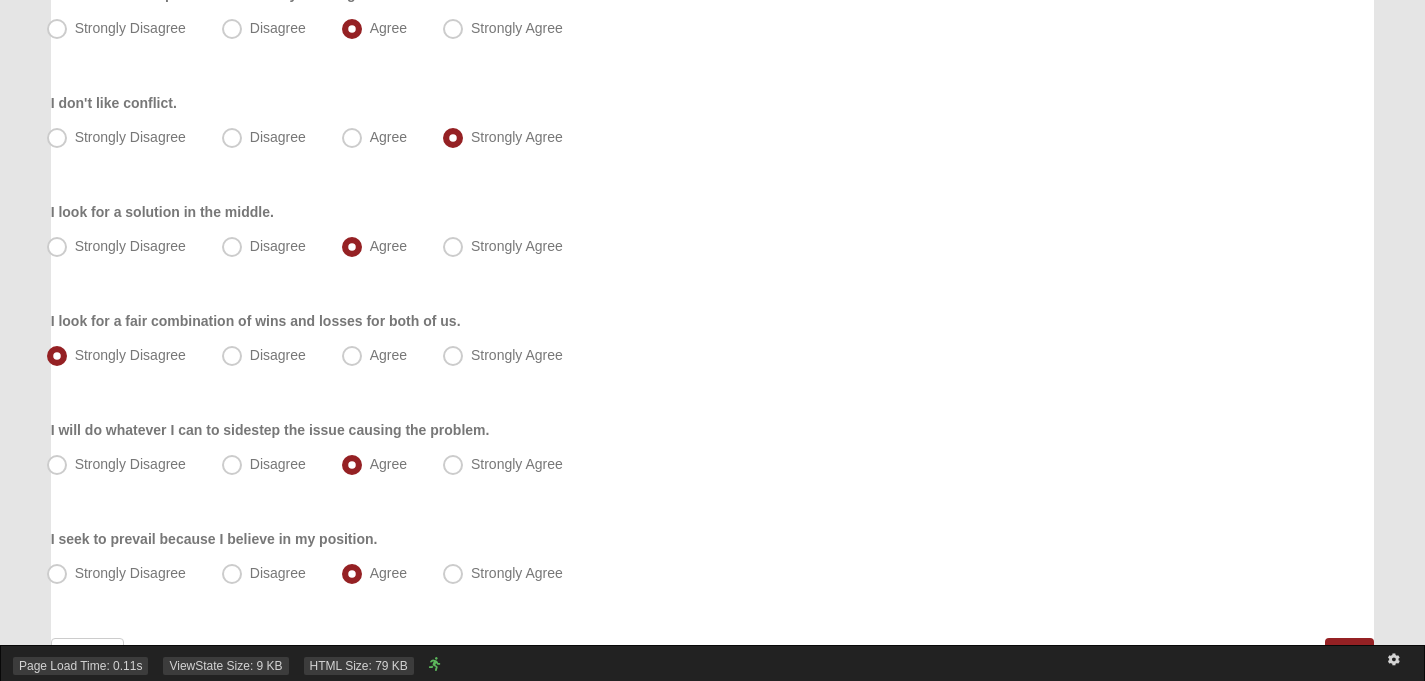 click on "Page Load Time: 0.11s  ViewState Size: 9 KB   HTML Size: 79 KB" at bounding box center [712, 663] 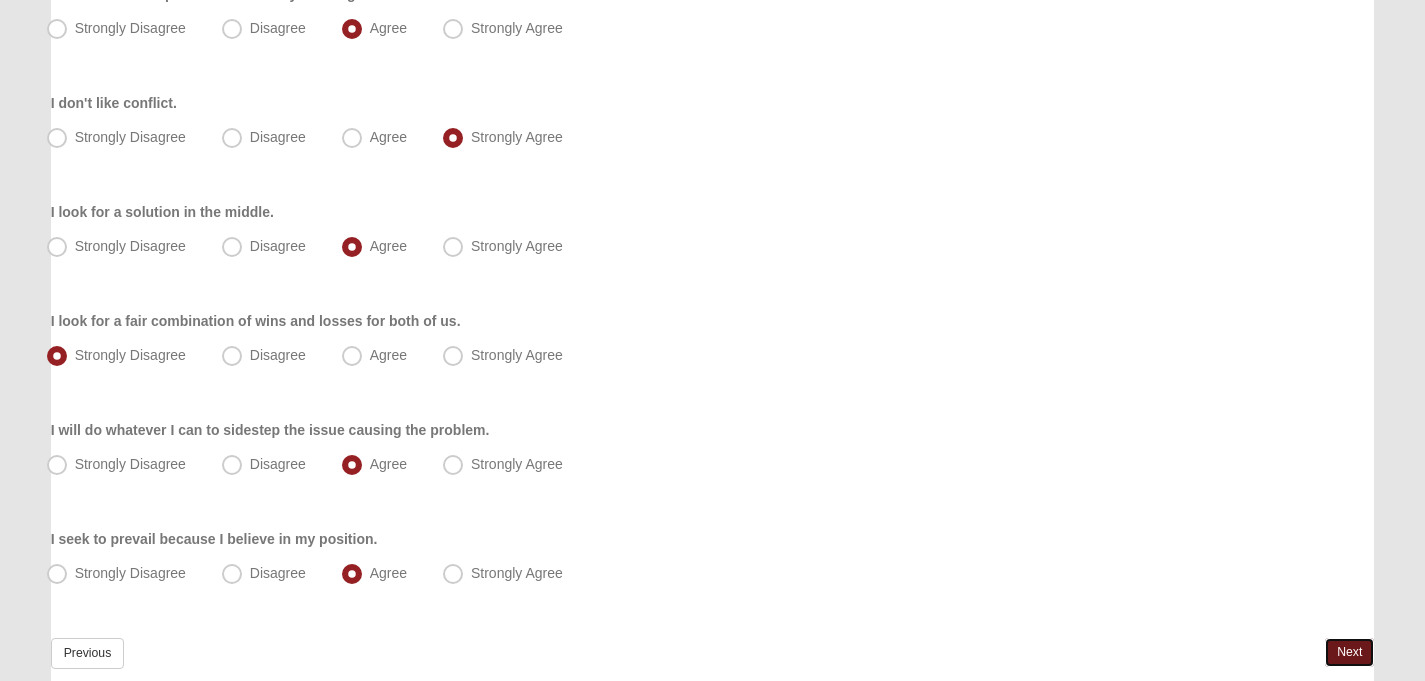 click on "Next" at bounding box center (1349, 652) 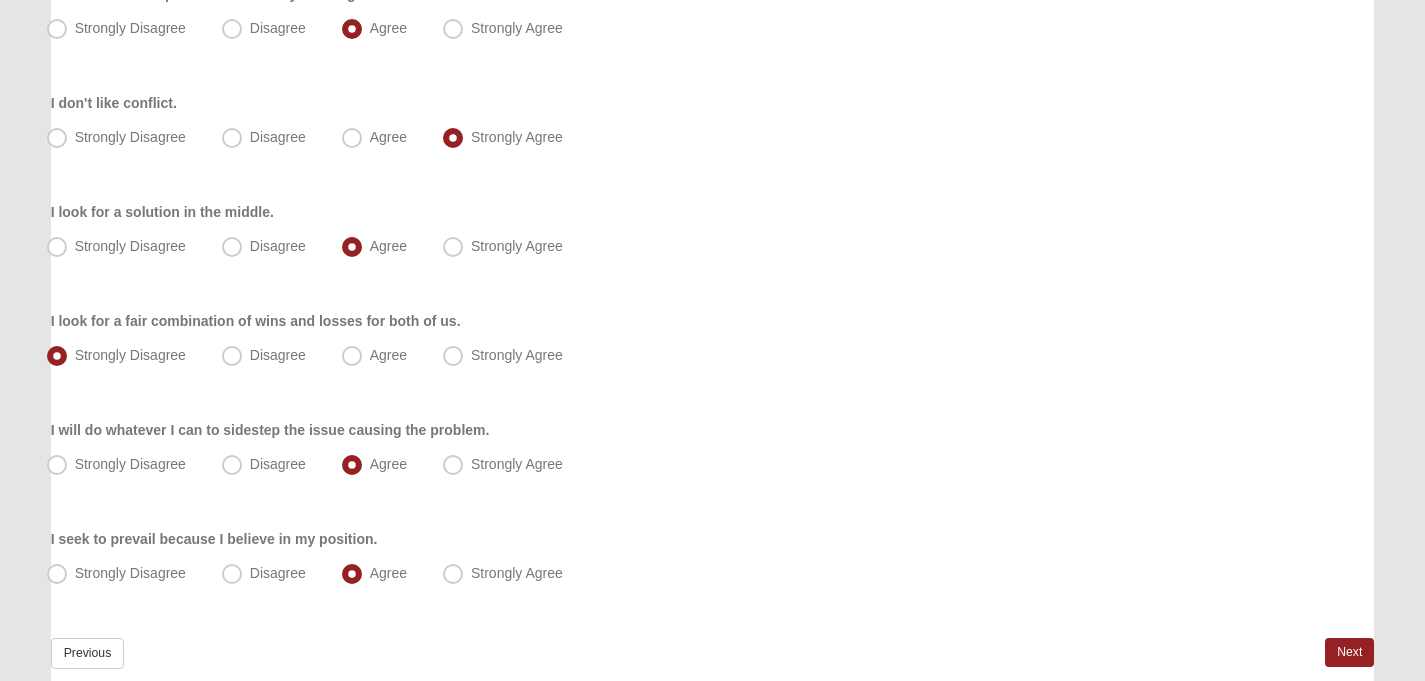 scroll, scrollTop: 0, scrollLeft: 0, axis: both 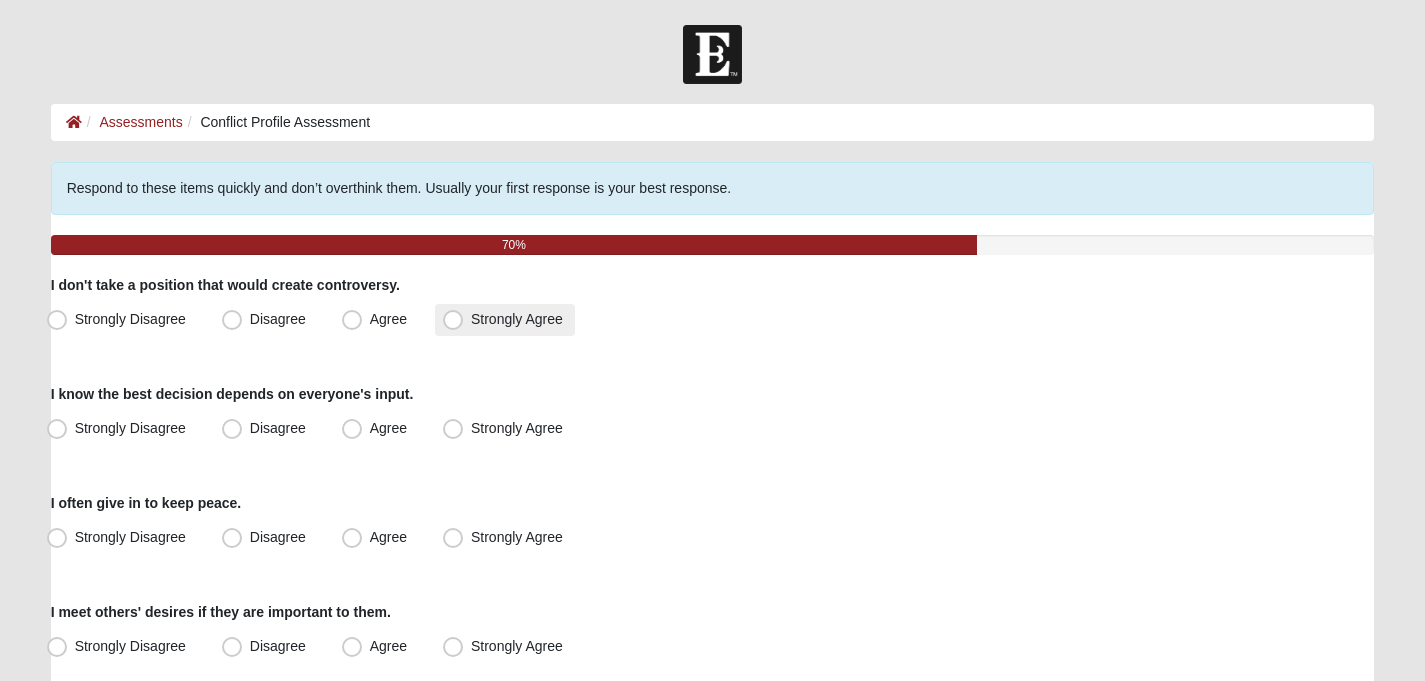 click on "Strongly Agree" at bounding box center [517, 319] 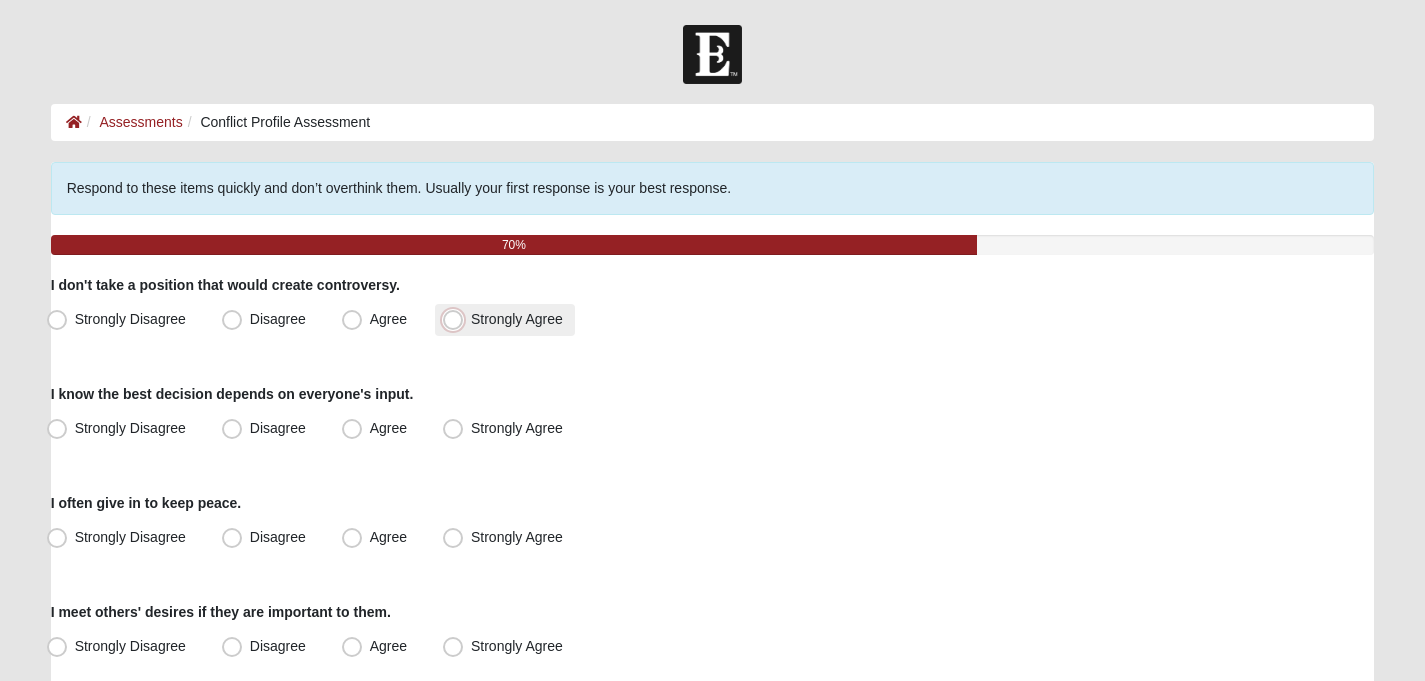 click on "Strongly Agree" at bounding box center [457, 319] 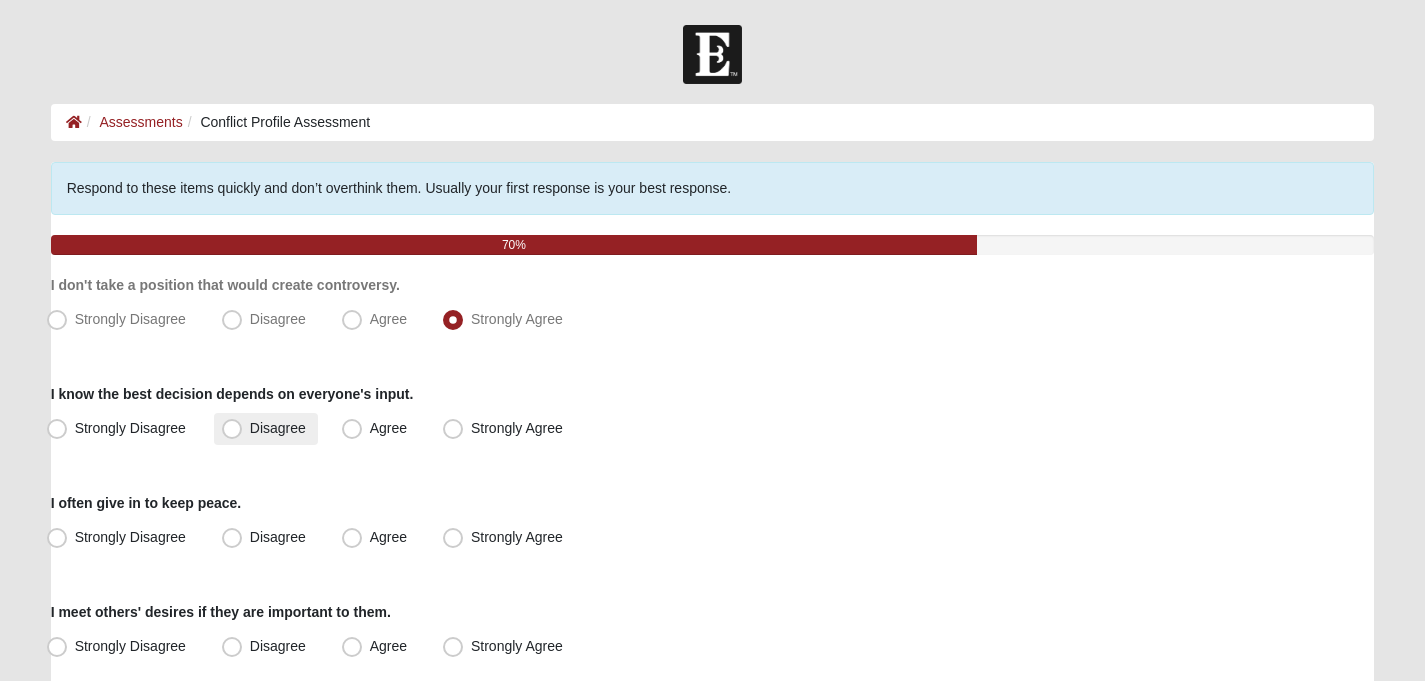 click on "Disagree" at bounding box center (266, 429) 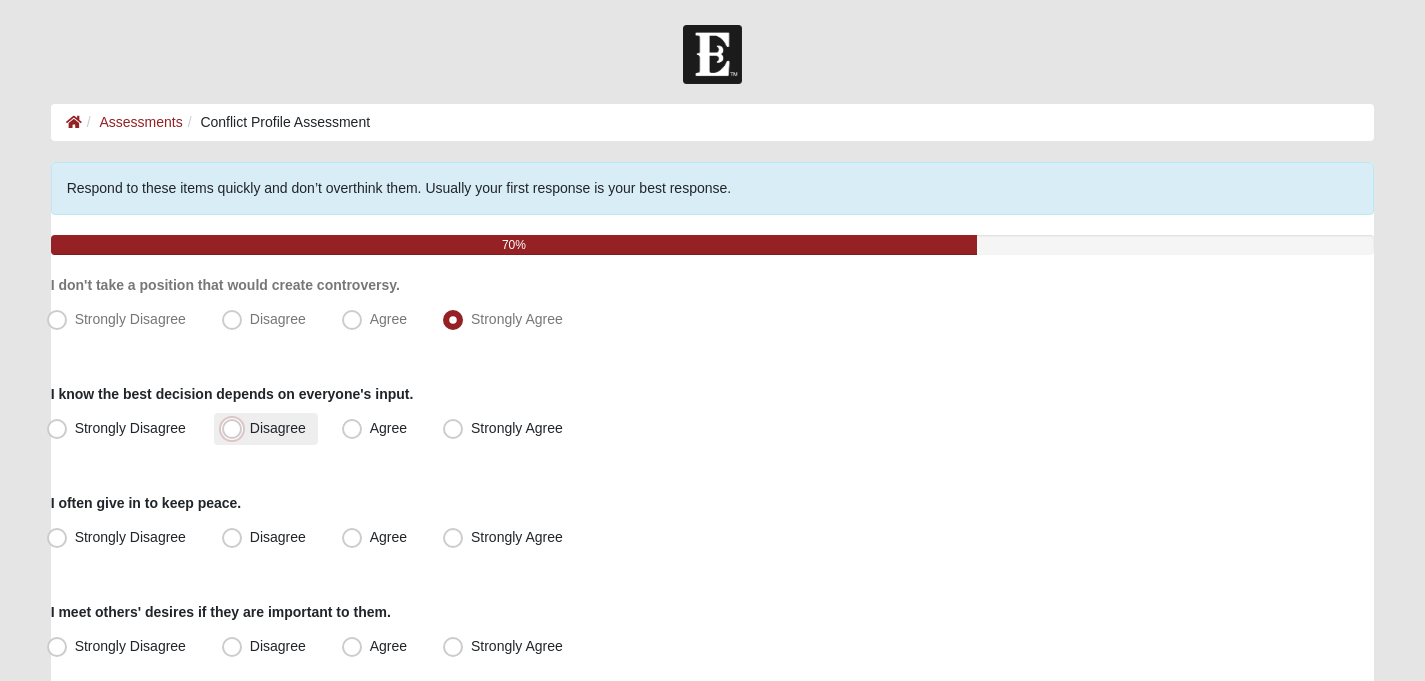 click on "Disagree" at bounding box center [236, 428] 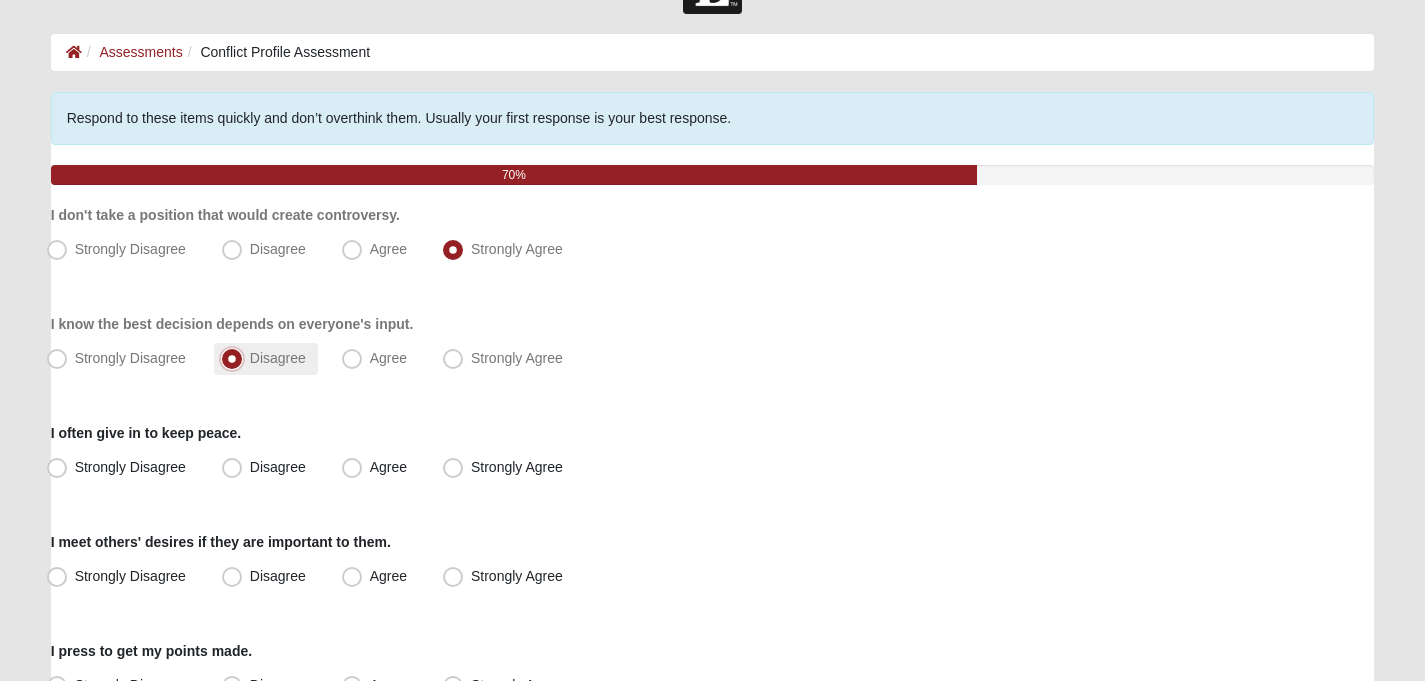 scroll, scrollTop: 137, scrollLeft: 0, axis: vertical 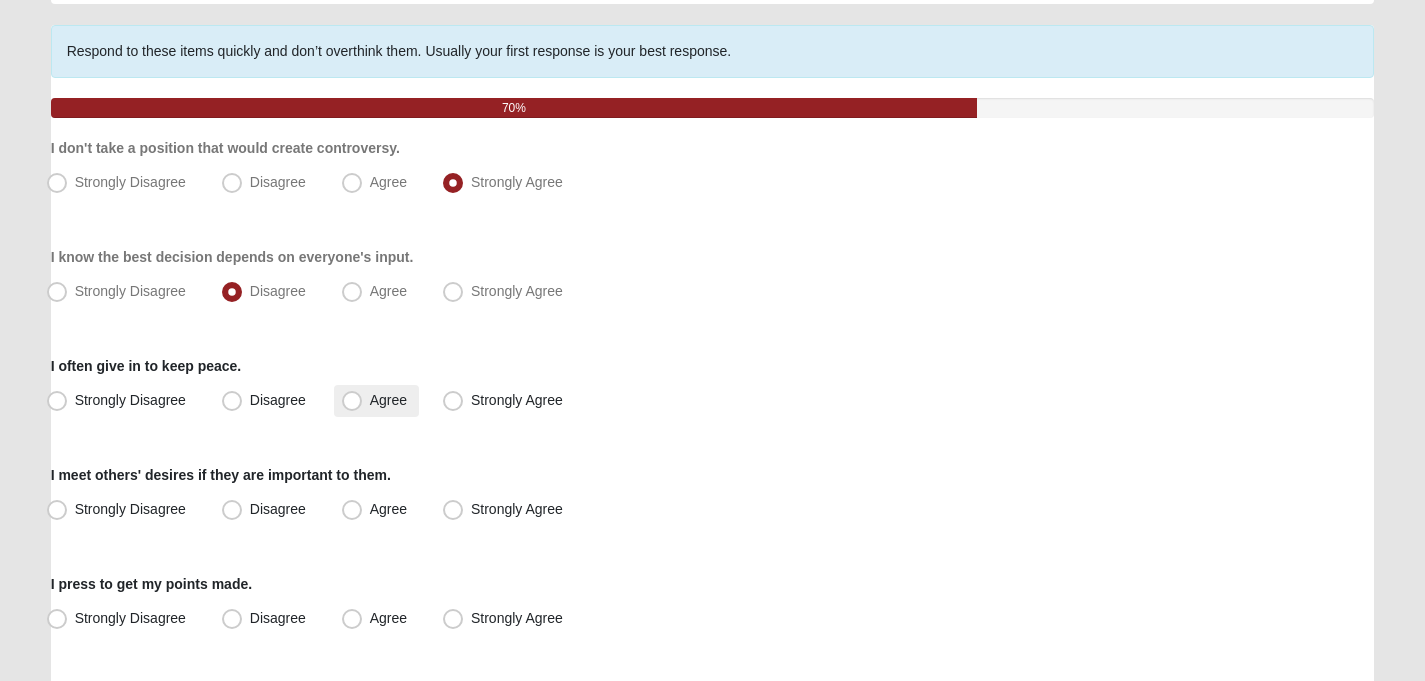 click on "Agree" at bounding box center [388, 400] 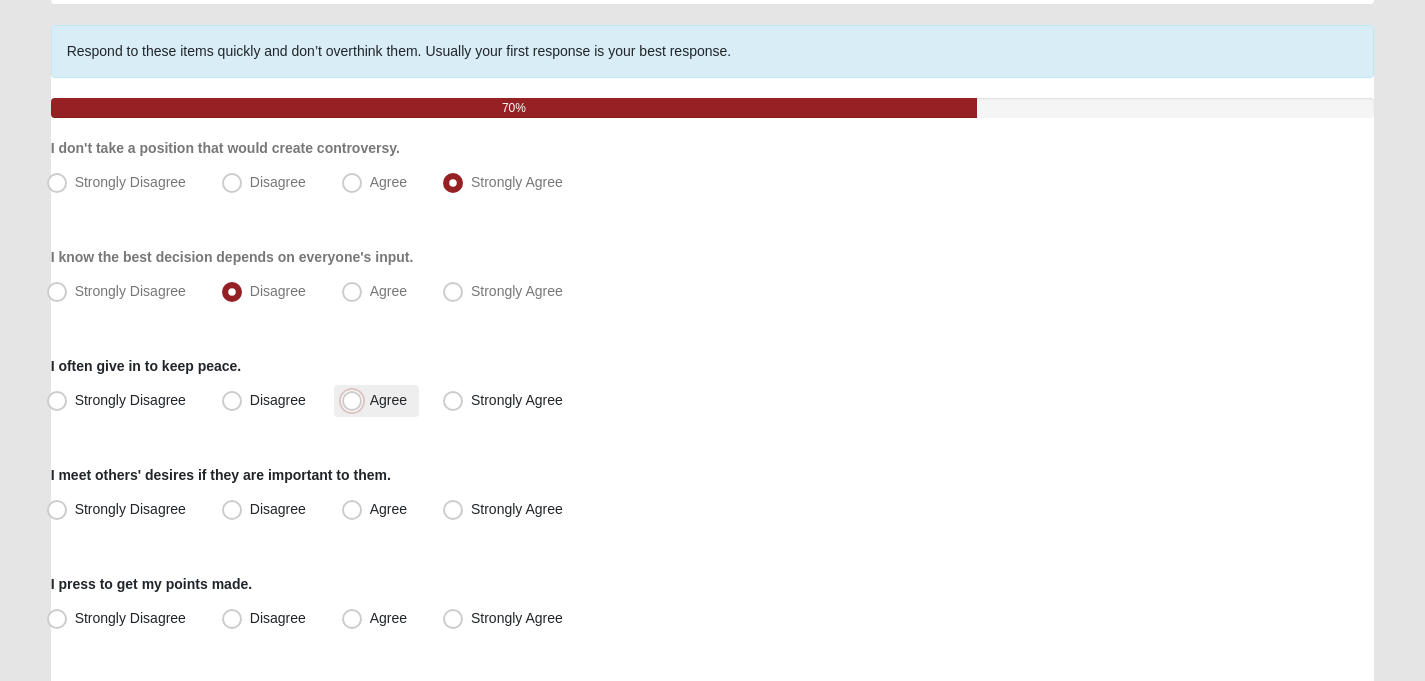 click on "Agree" at bounding box center (356, 400) 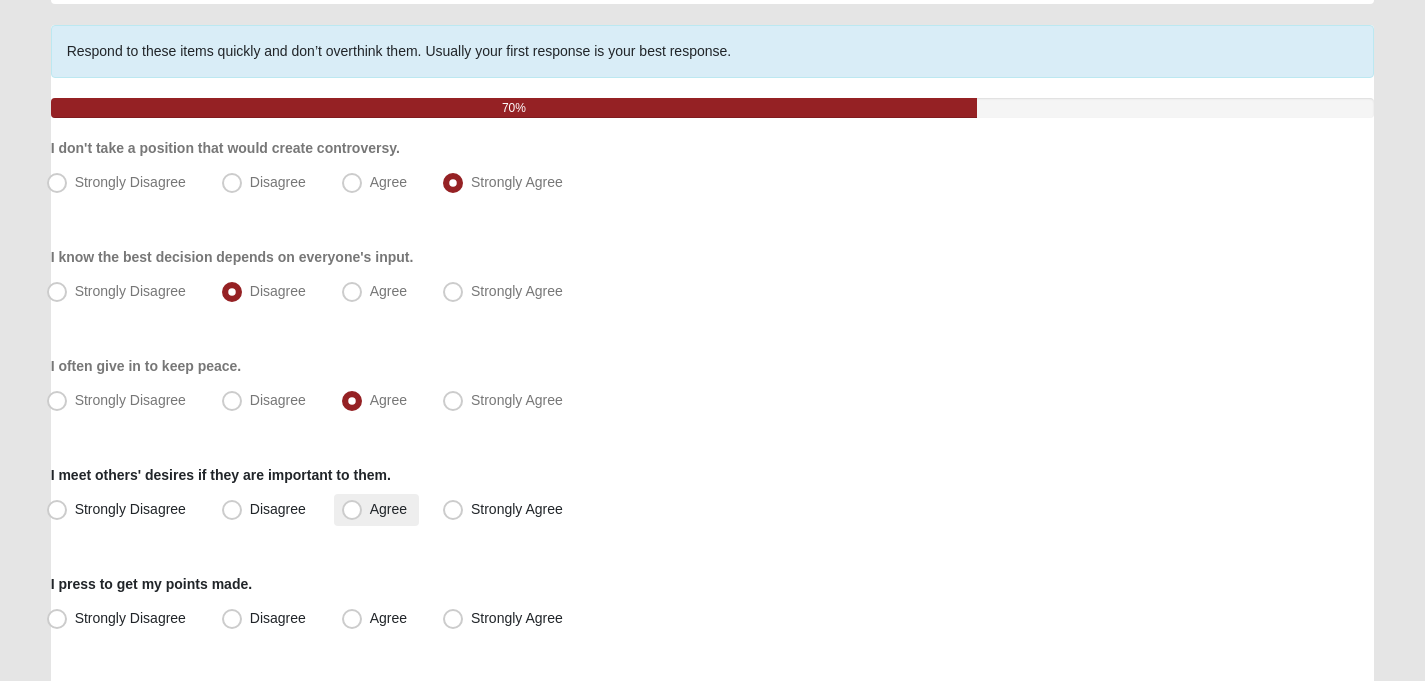 click on "Agree" at bounding box center [376, 510] 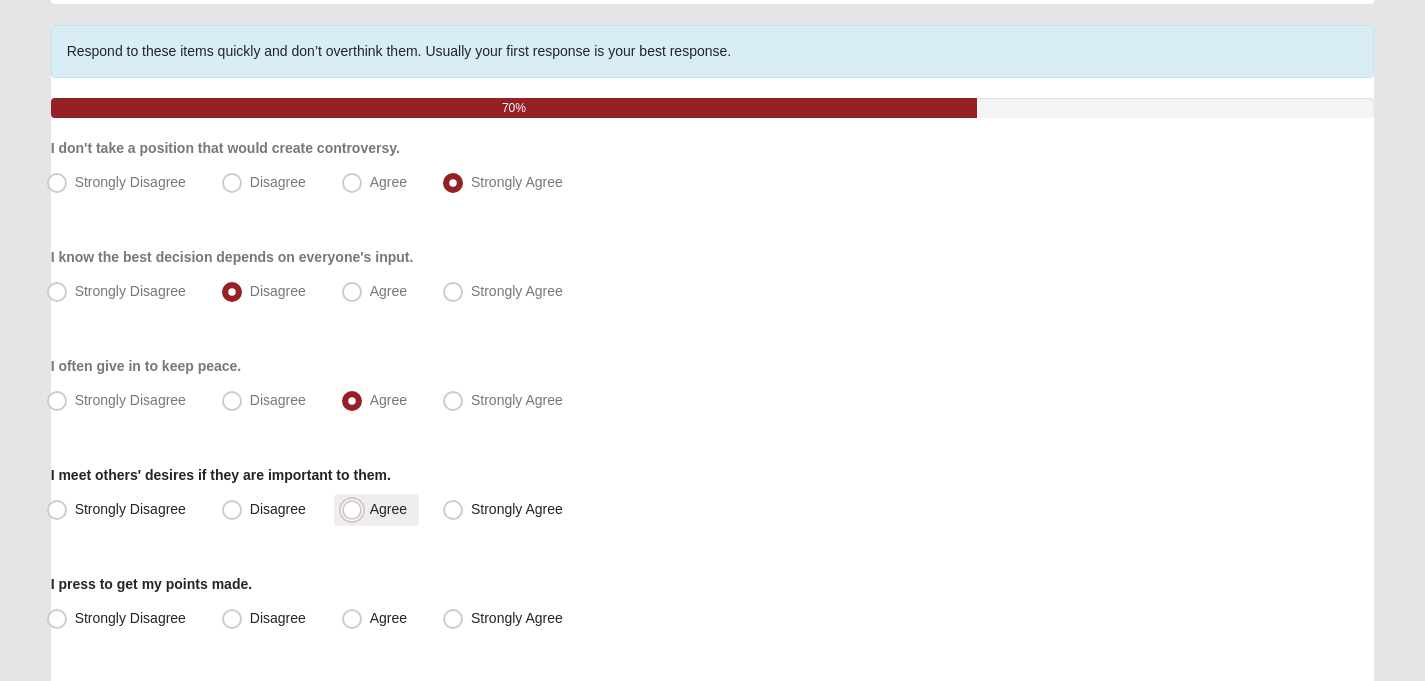 click on "Agree" at bounding box center (356, 509) 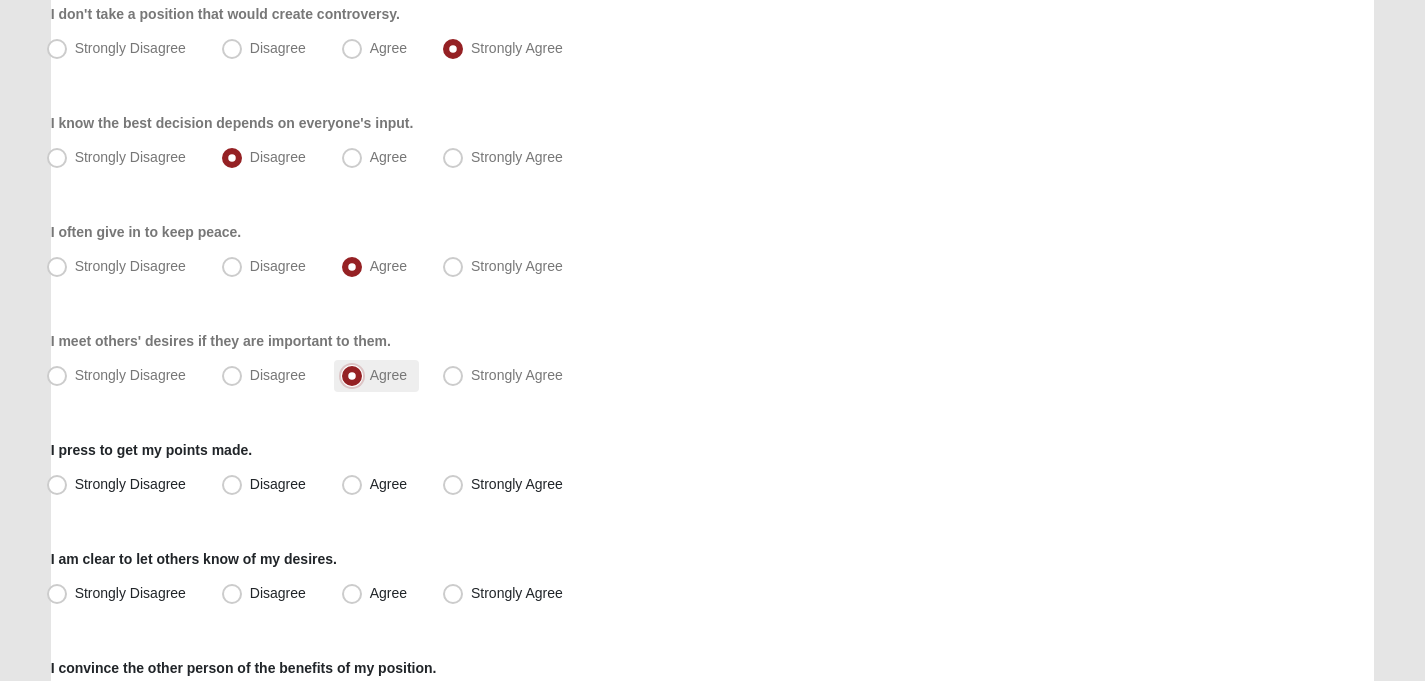scroll, scrollTop: 282, scrollLeft: 0, axis: vertical 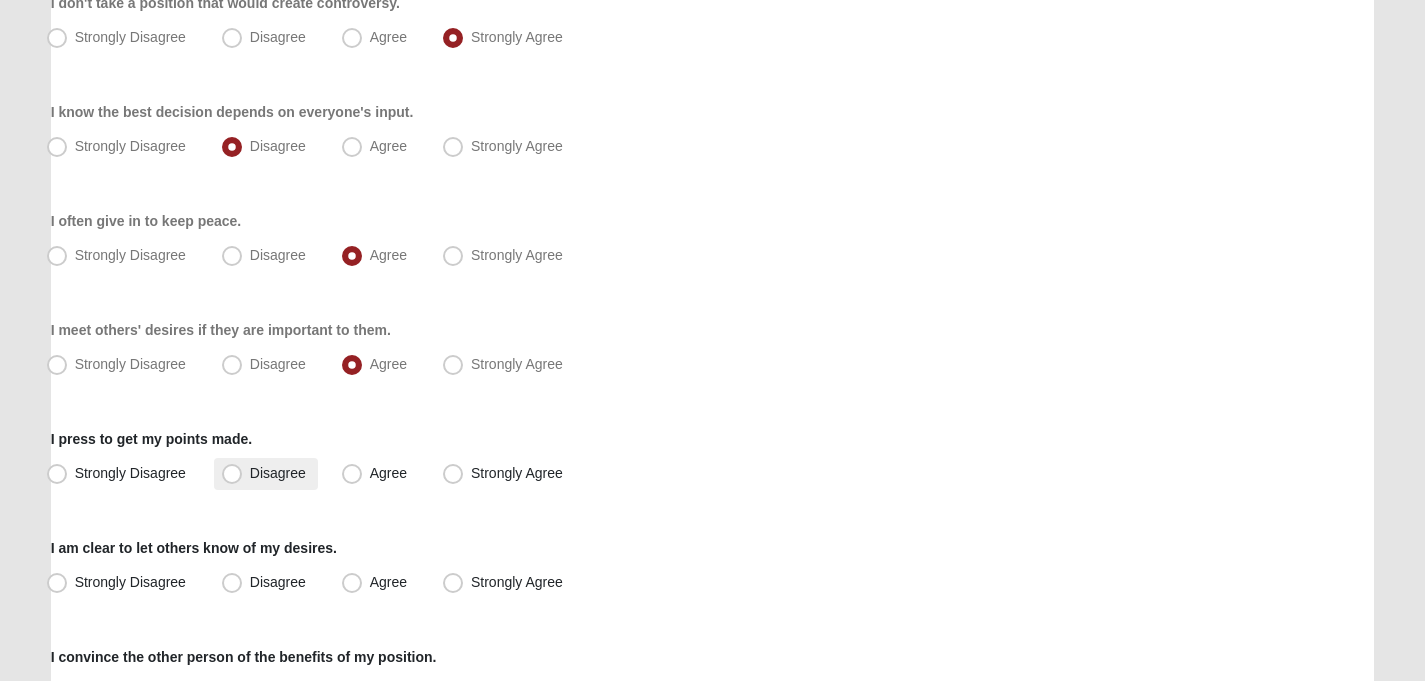 click on "Disagree" at bounding box center (278, 473) 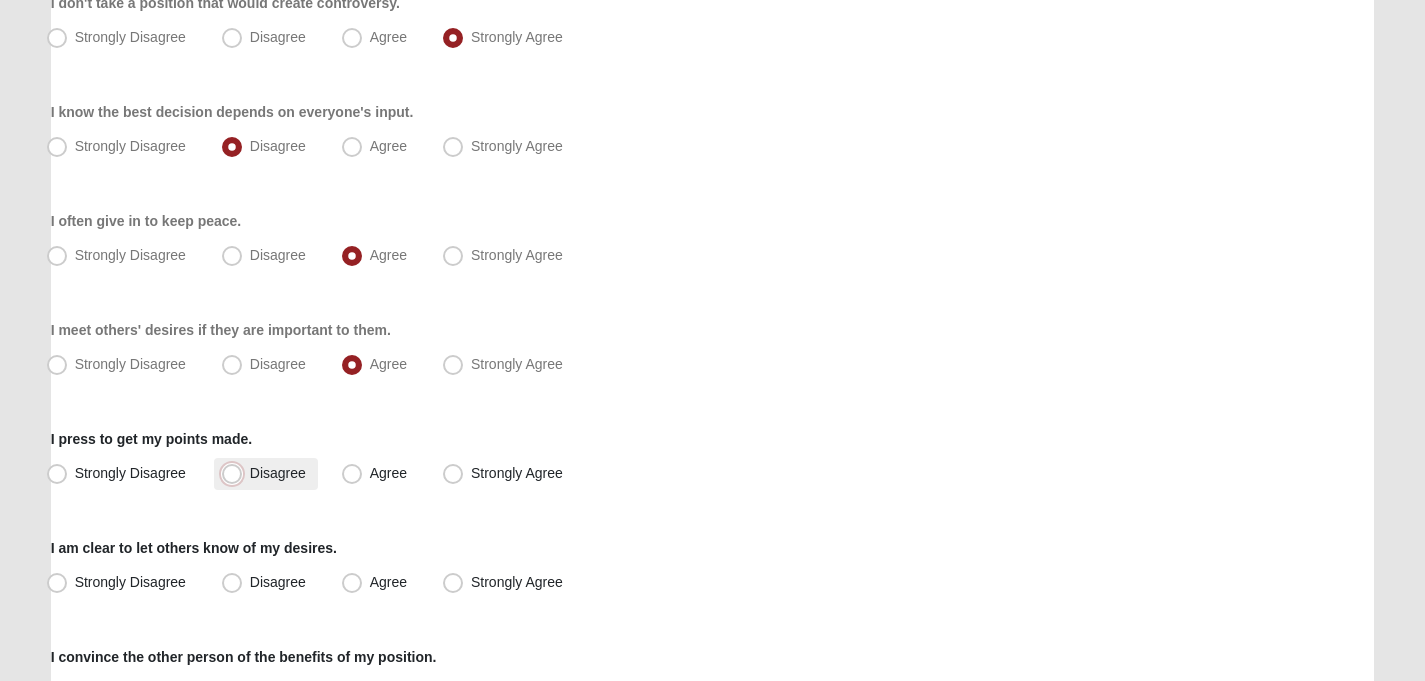 click on "Disagree" at bounding box center (236, 473) 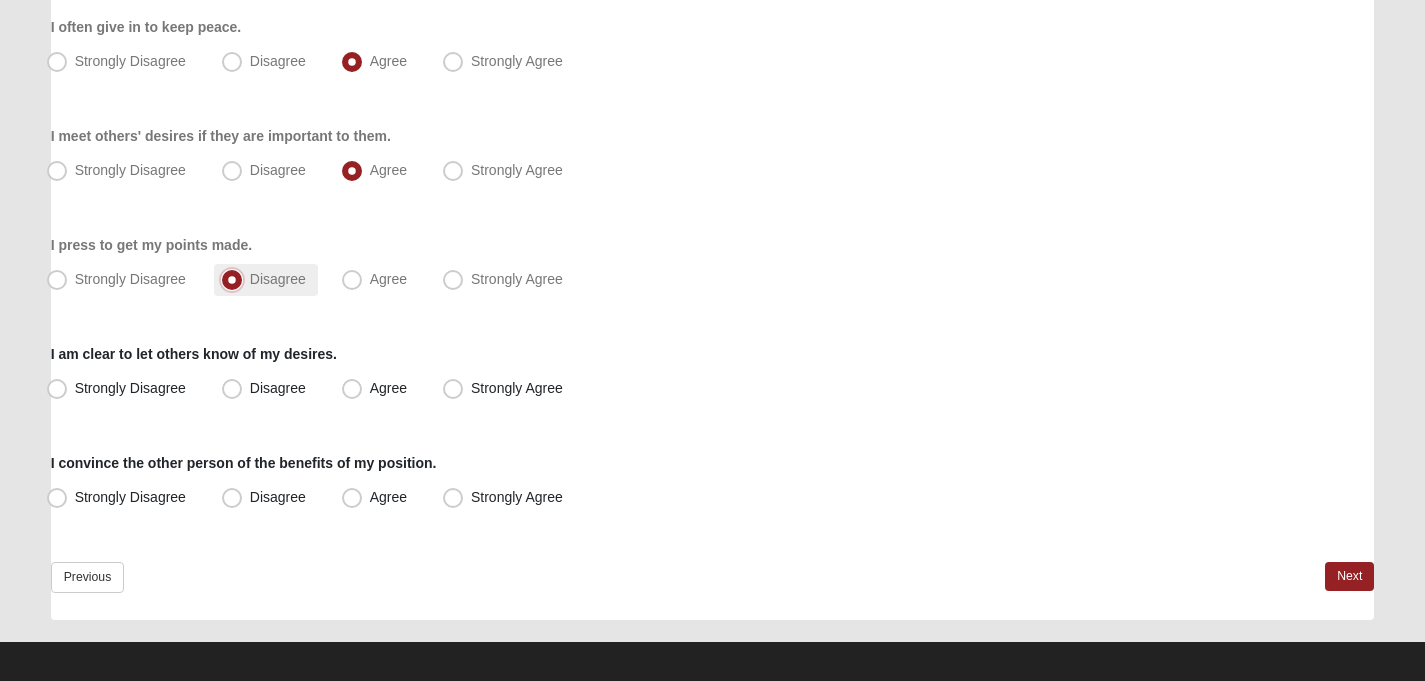 scroll, scrollTop: 474, scrollLeft: 0, axis: vertical 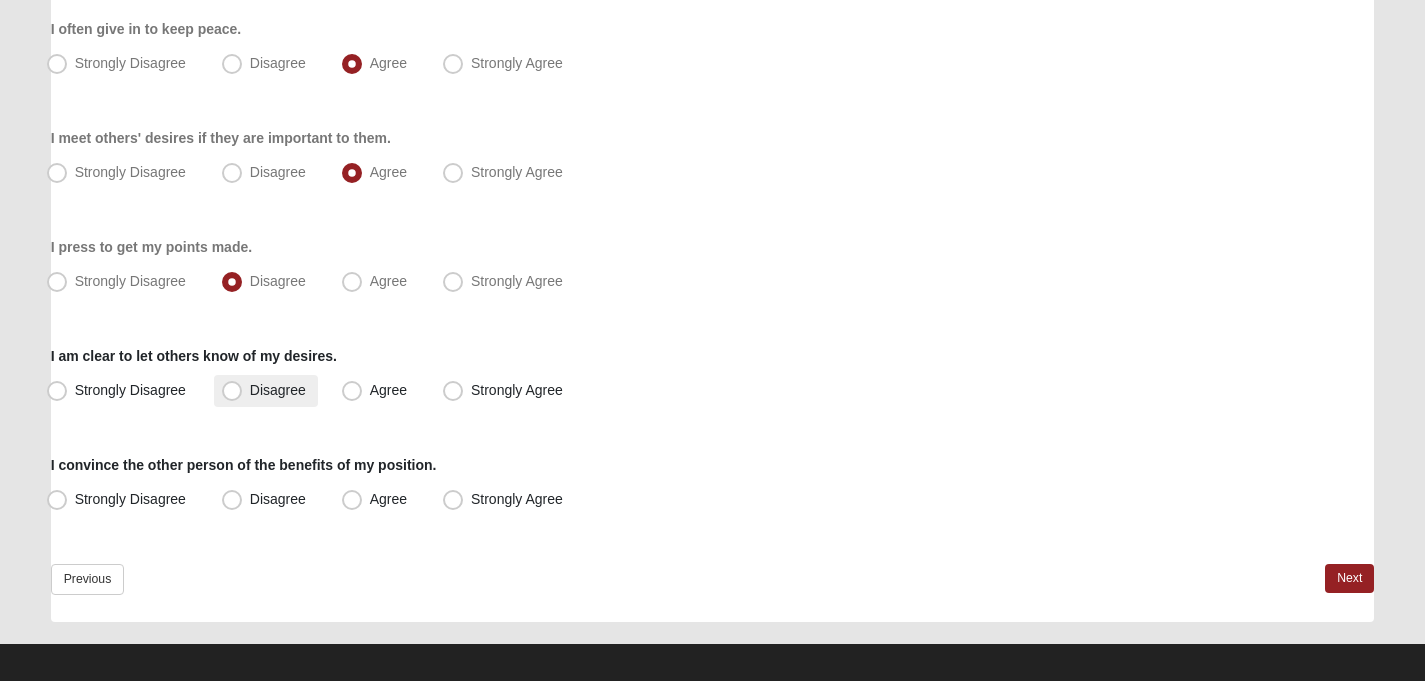 click on "Disagree" at bounding box center [266, 391] 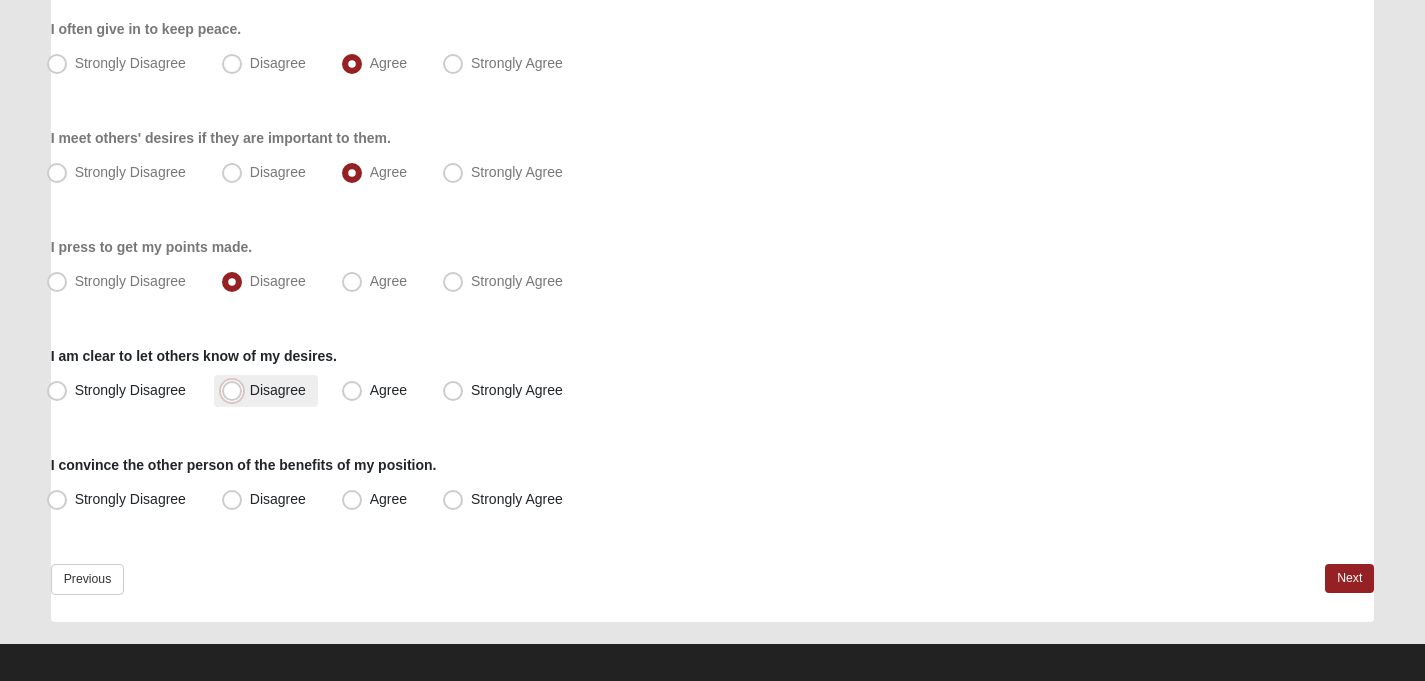 click on "Disagree" at bounding box center [236, 390] 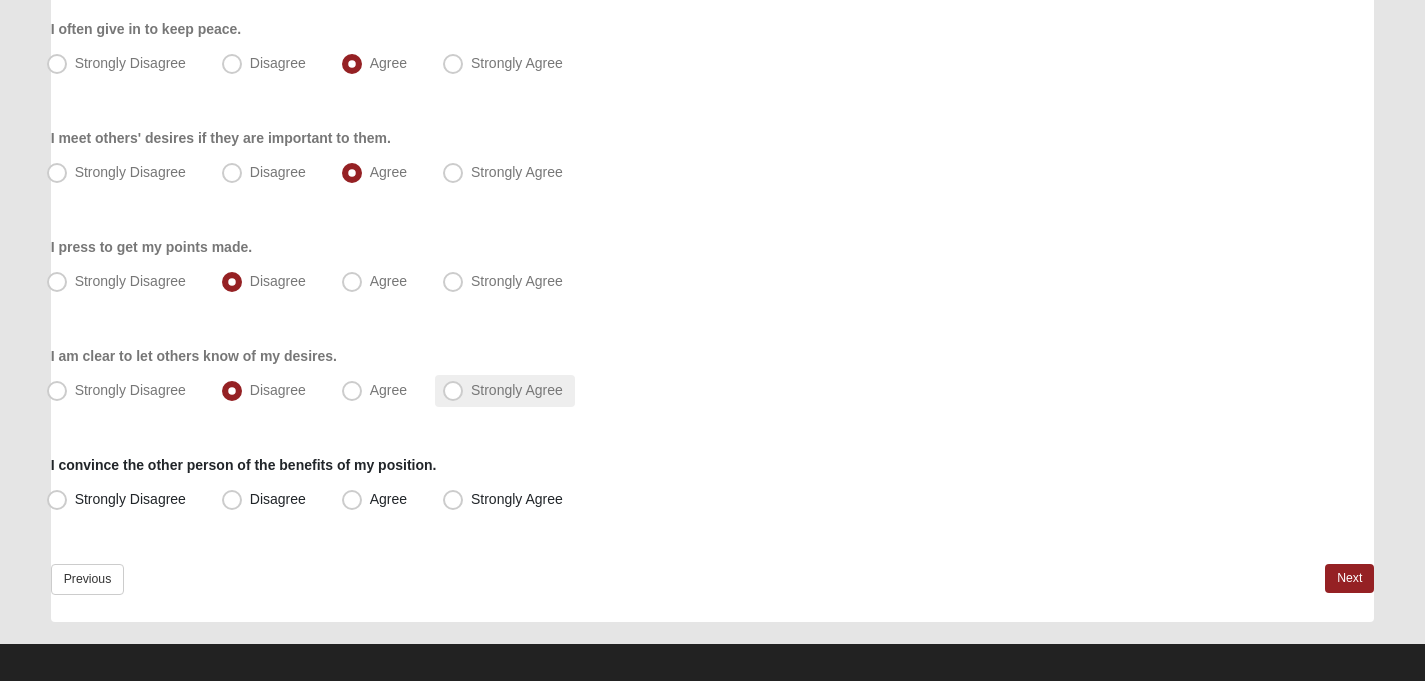 click on "Strongly Agree" at bounding box center [517, 390] 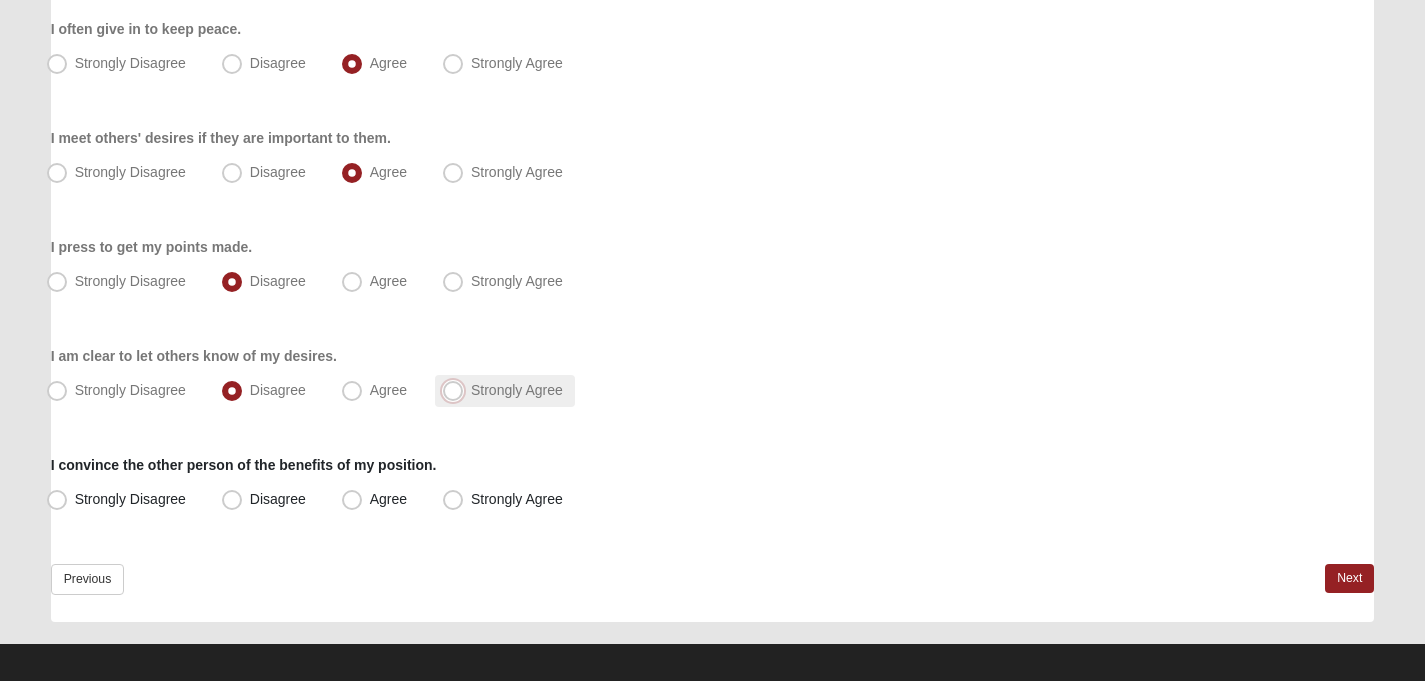 click on "Strongly Agree" at bounding box center [457, 390] 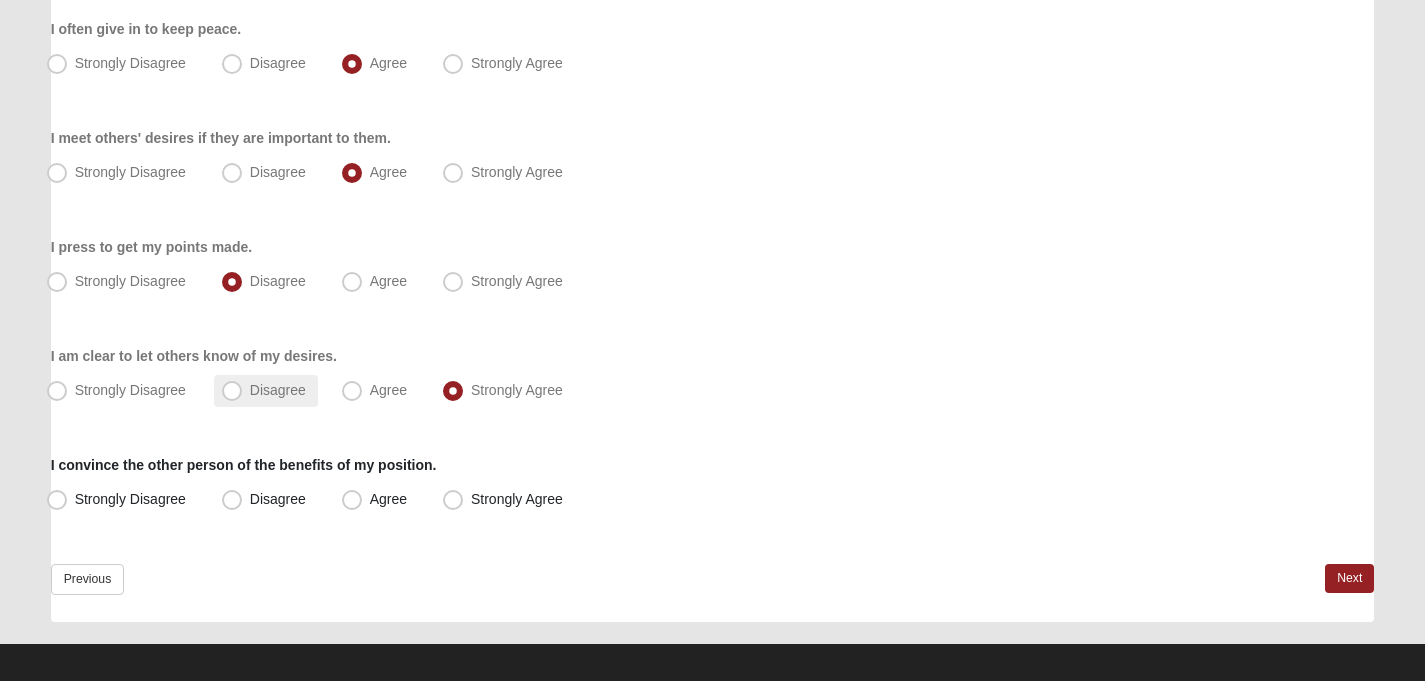 click on "Disagree" at bounding box center (278, 390) 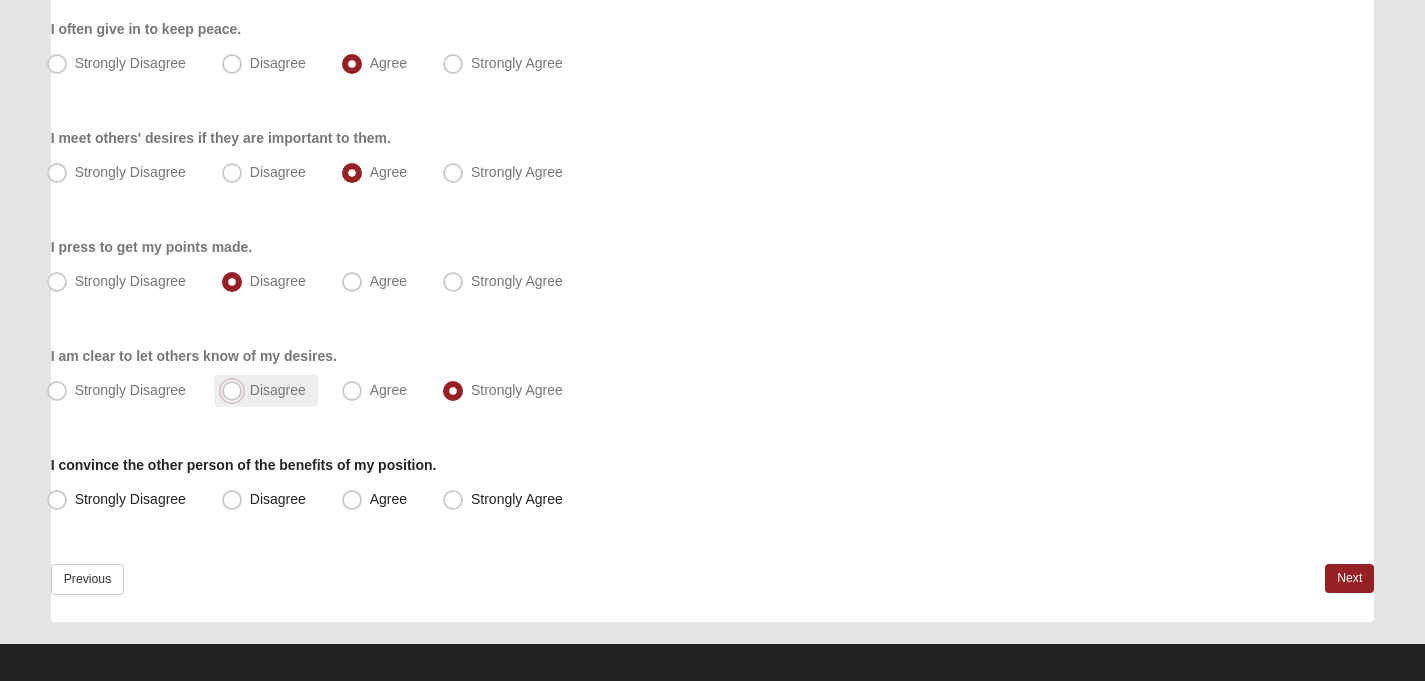click on "Disagree" at bounding box center (236, 390) 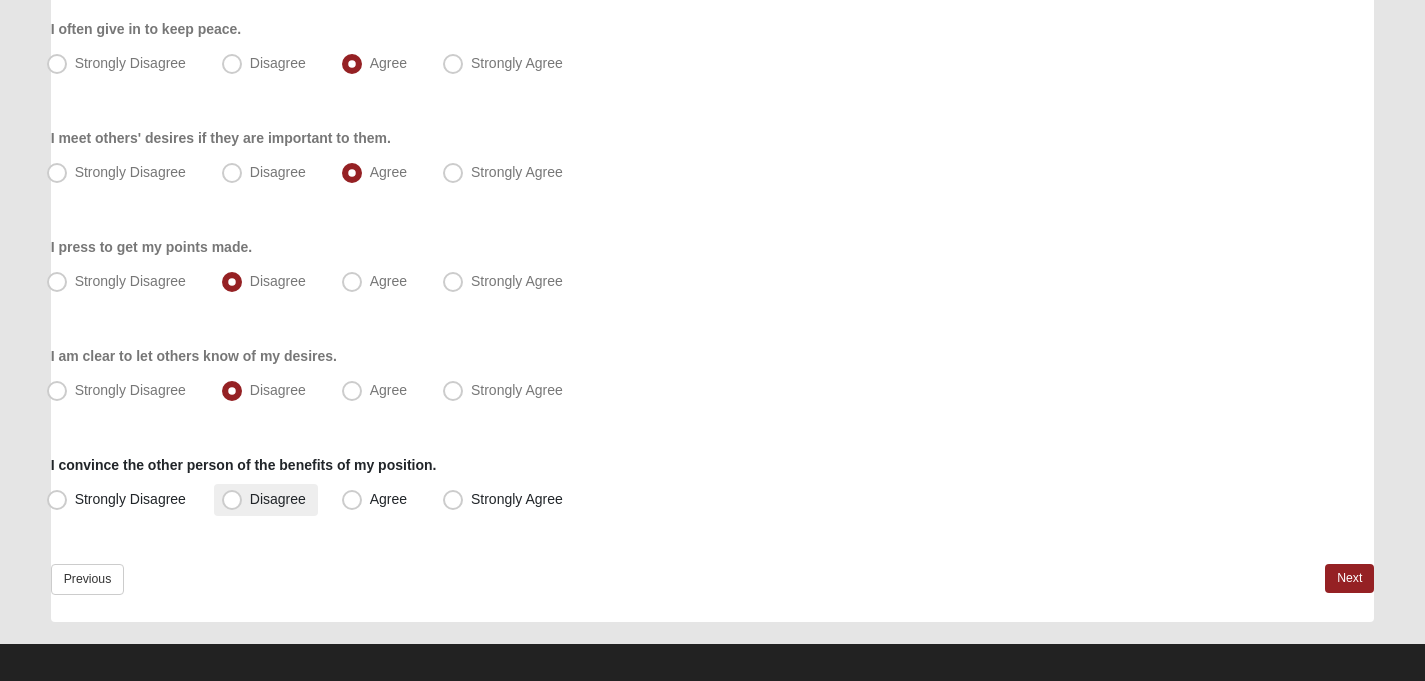 click on "Disagree" at bounding box center [278, 499] 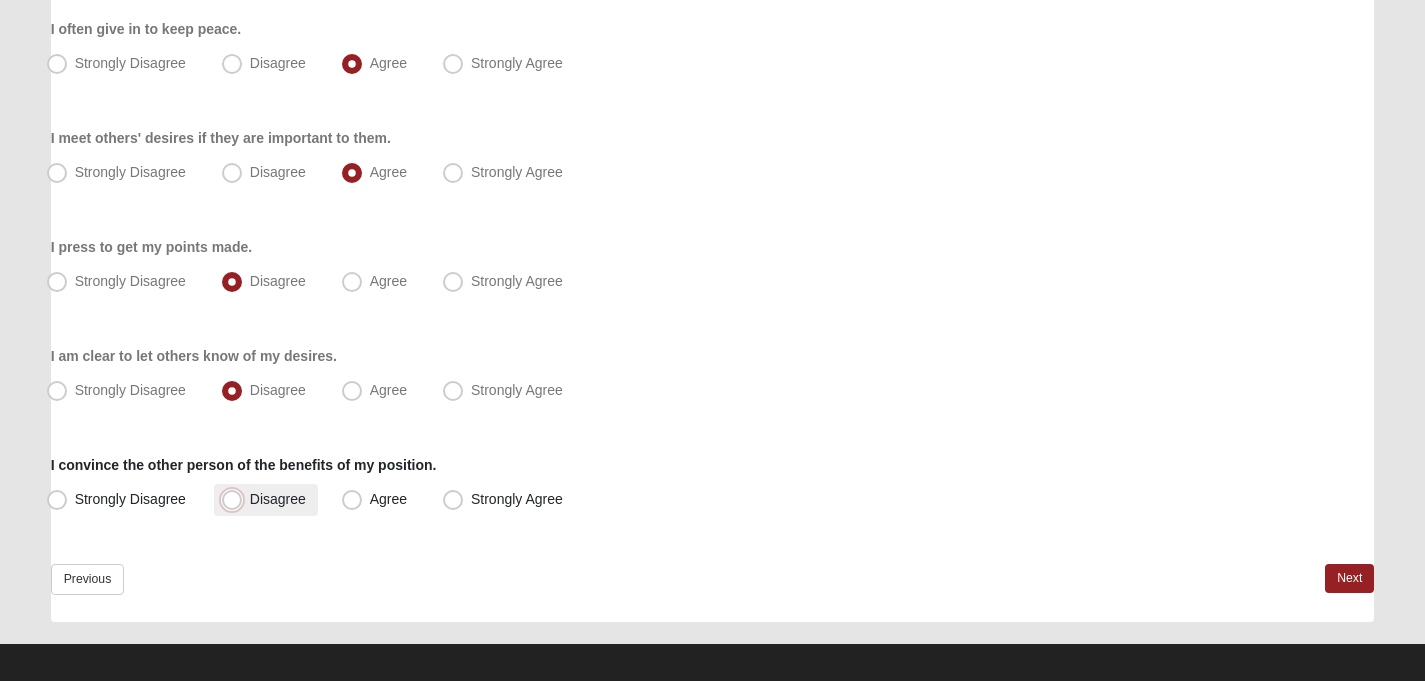 click on "Disagree" at bounding box center [236, 499] 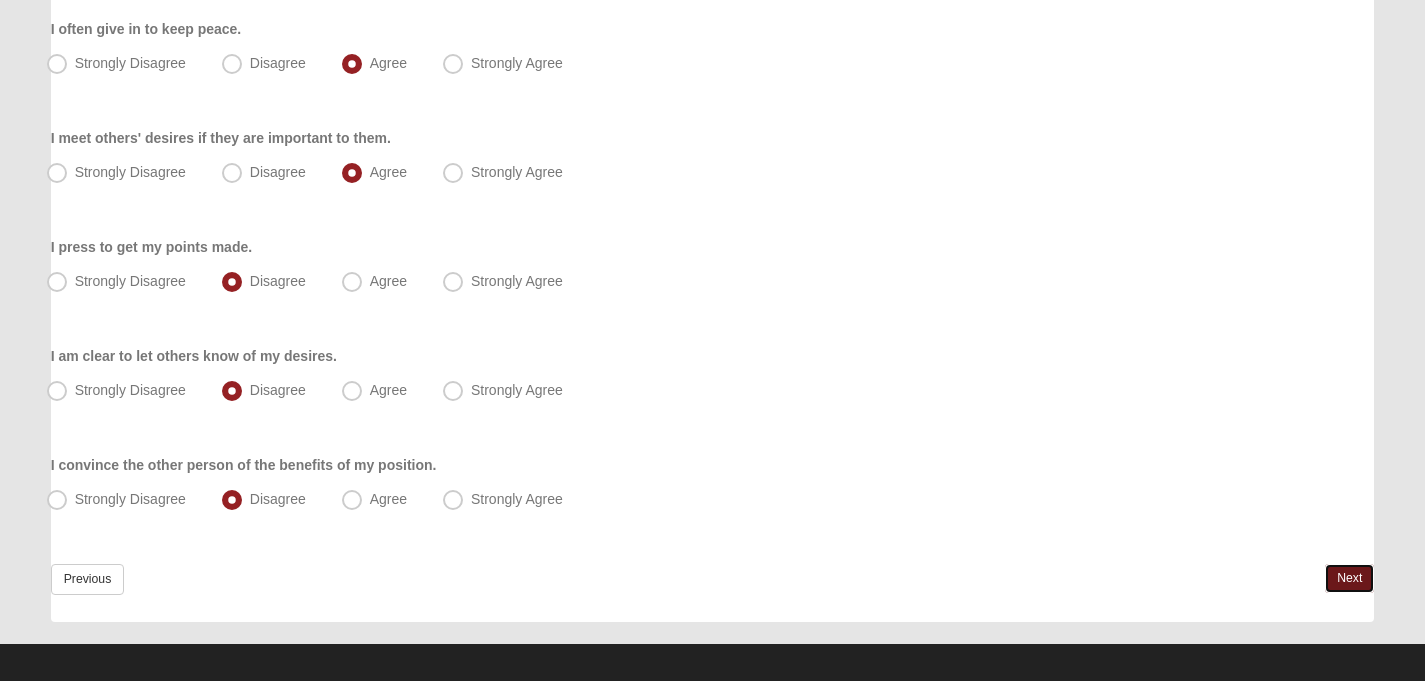 click on "Next" at bounding box center (1349, 578) 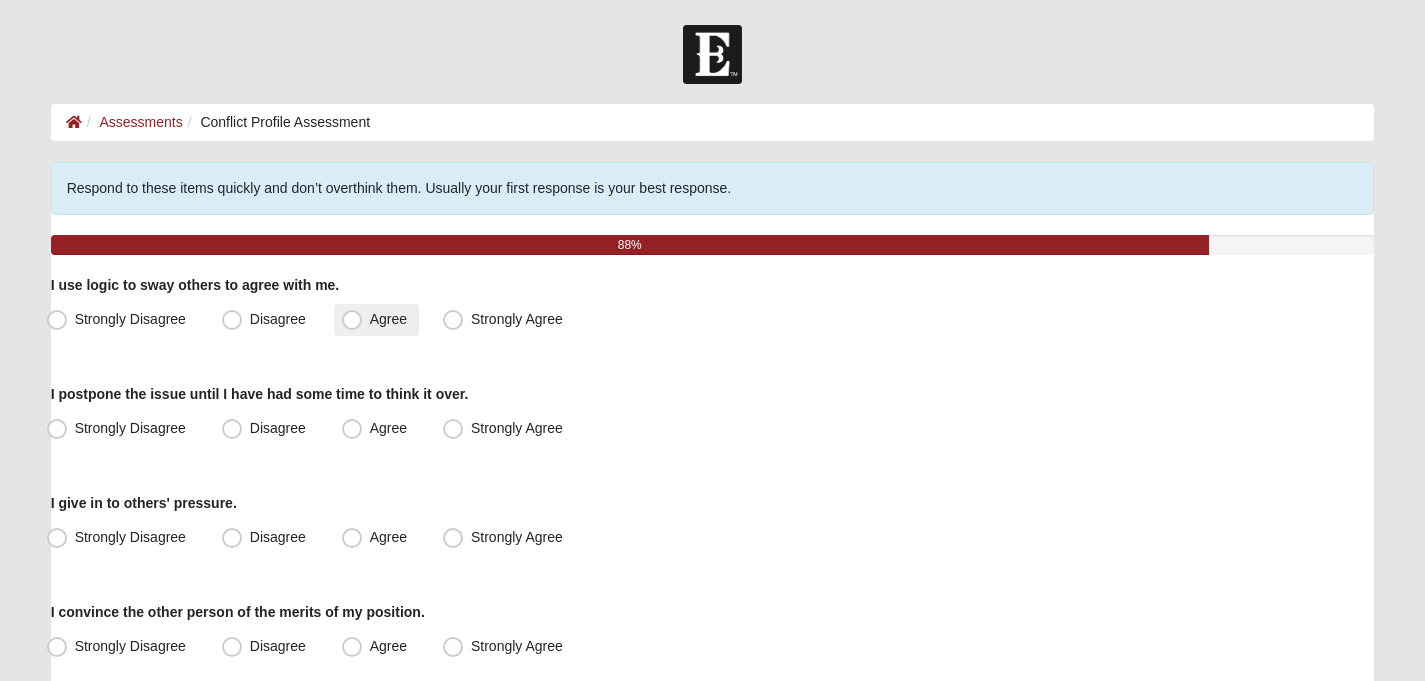 click on "Agree" at bounding box center (388, 319) 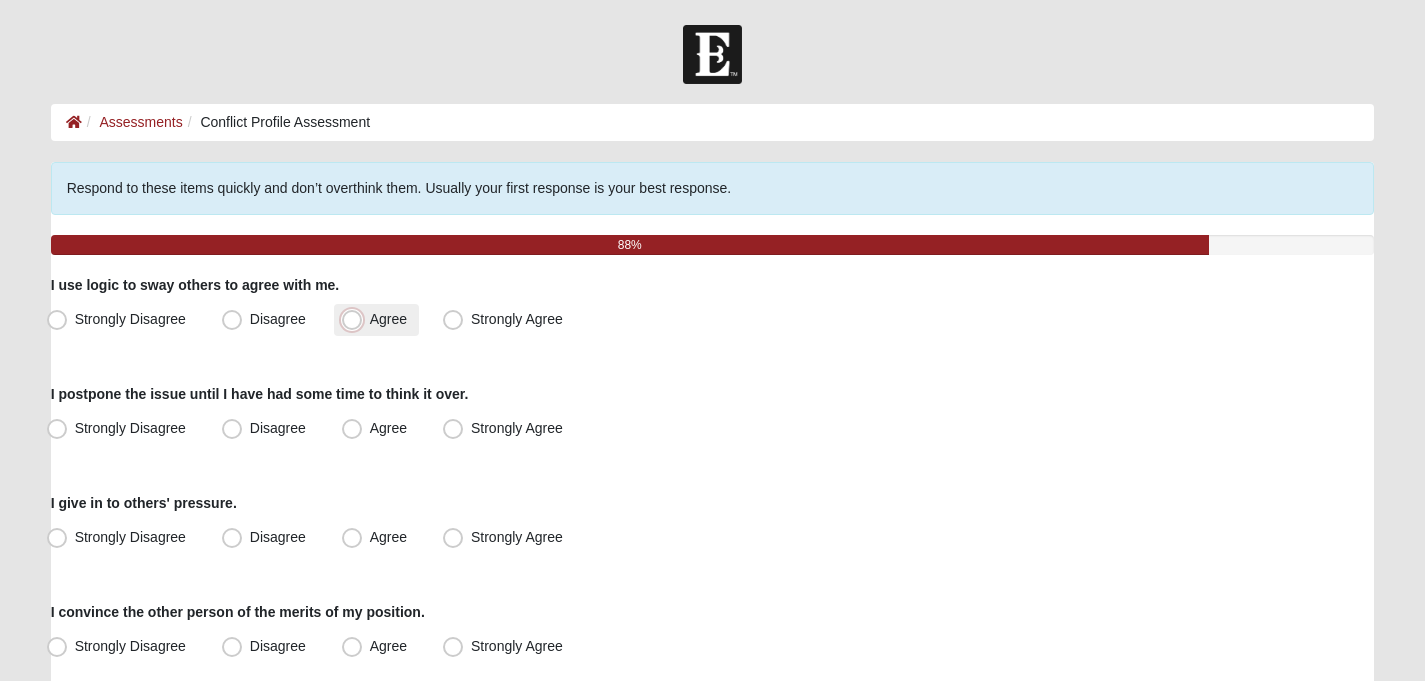 click on "Agree" at bounding box center [356, 319] 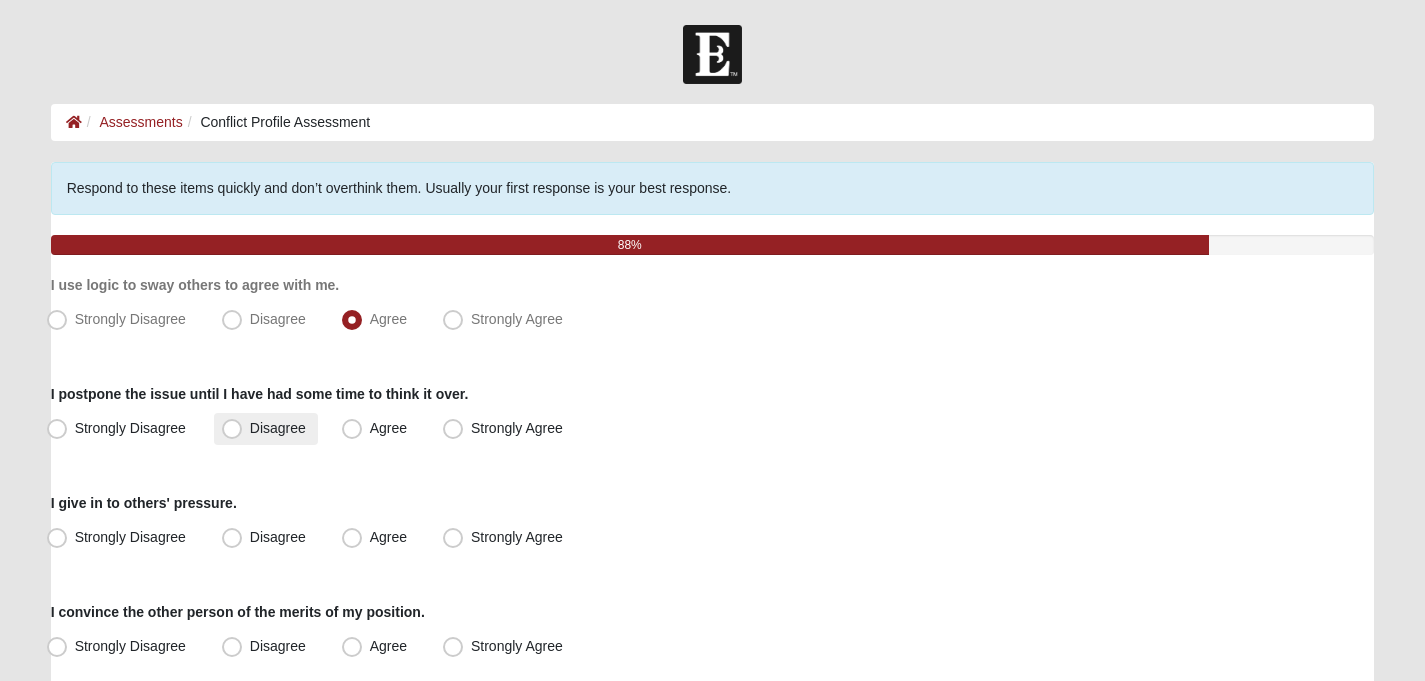 click on "Disagree" at bounding box center (266, 429) 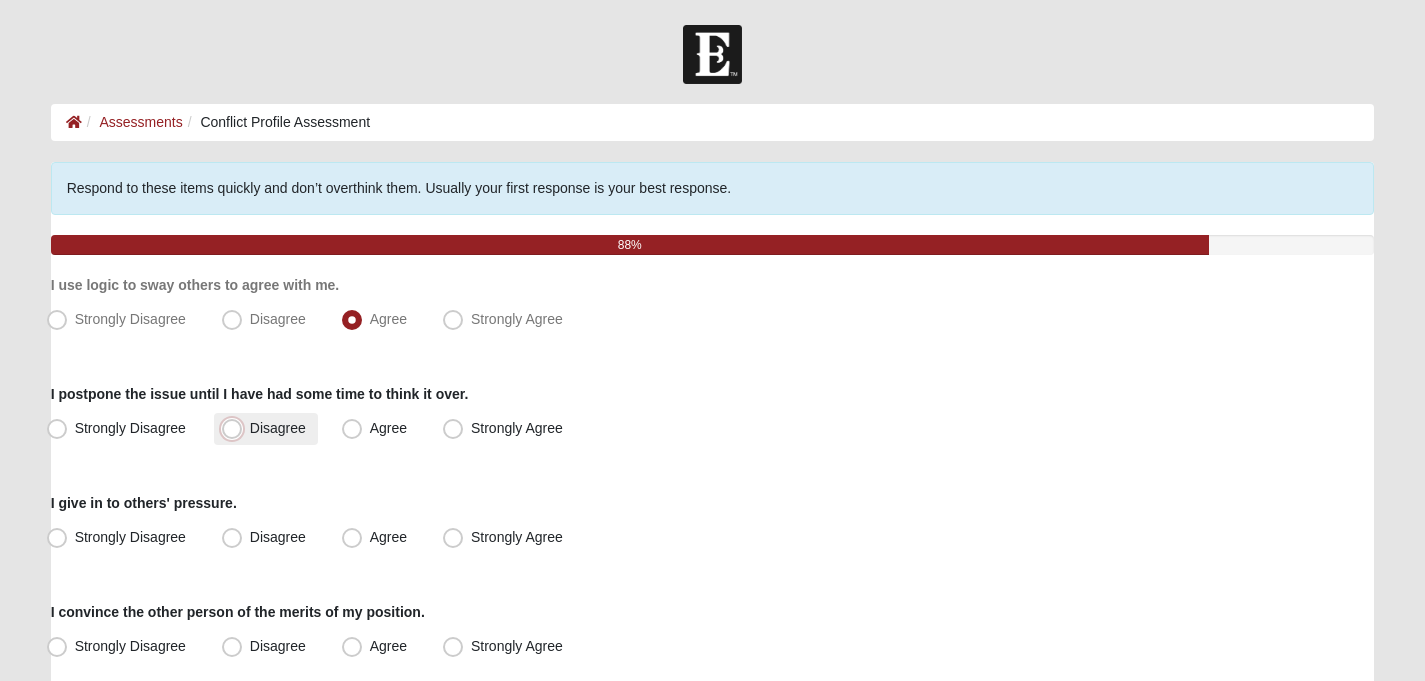 click on "Disagree" at bounding box center [236, 428] 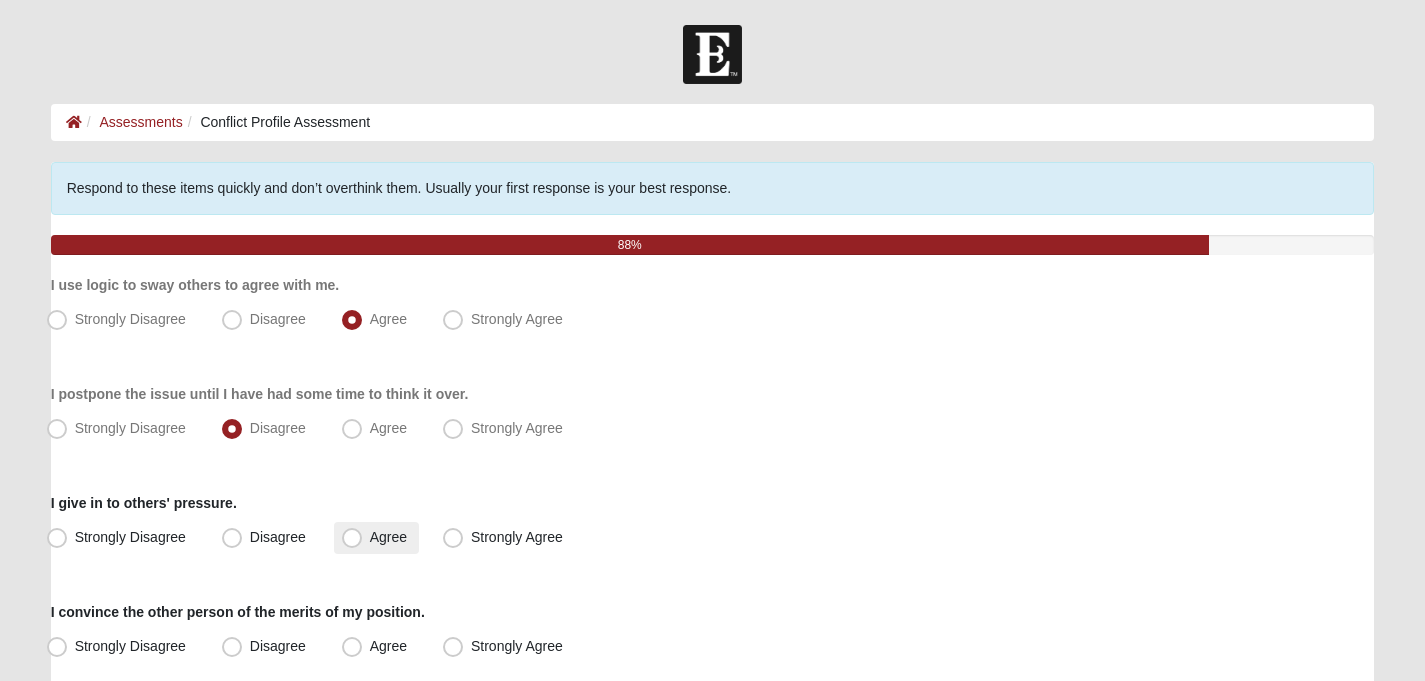 click on "Agree" at bounding box center [388, 537] 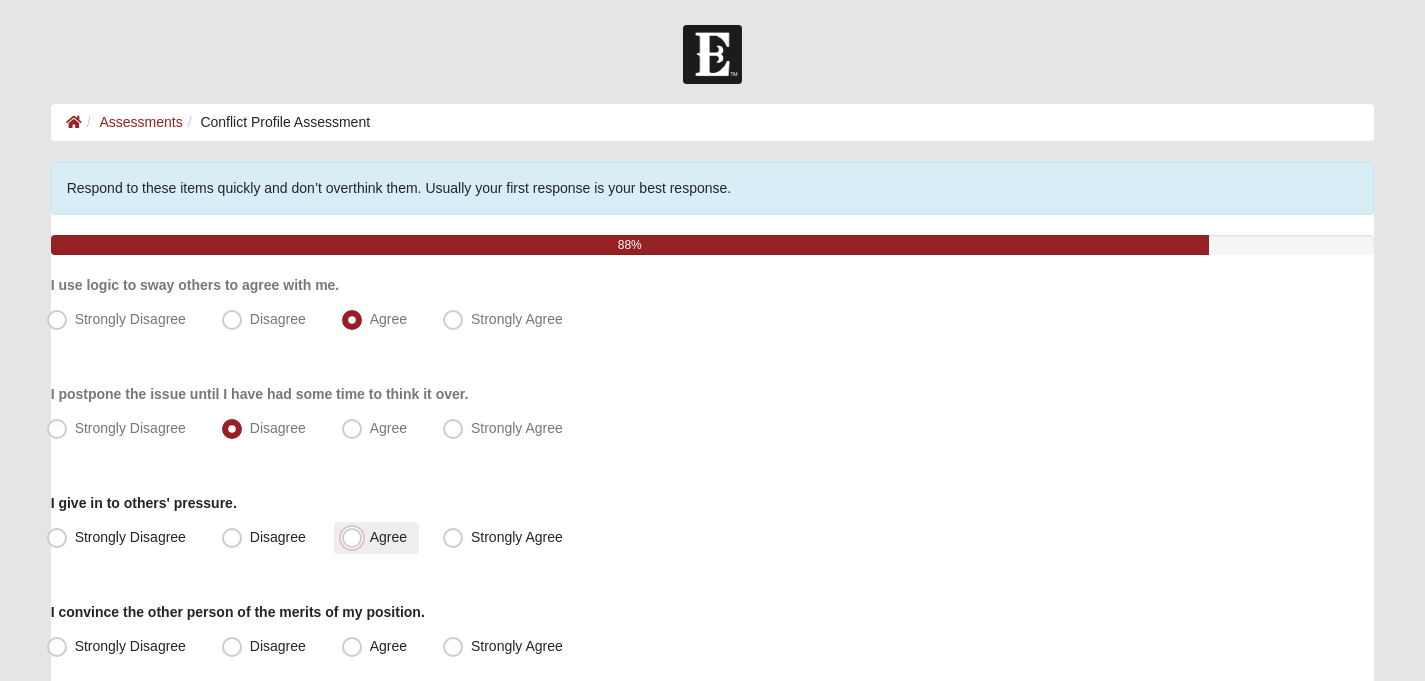 click on "Agree" at bounding box center (356, 537) 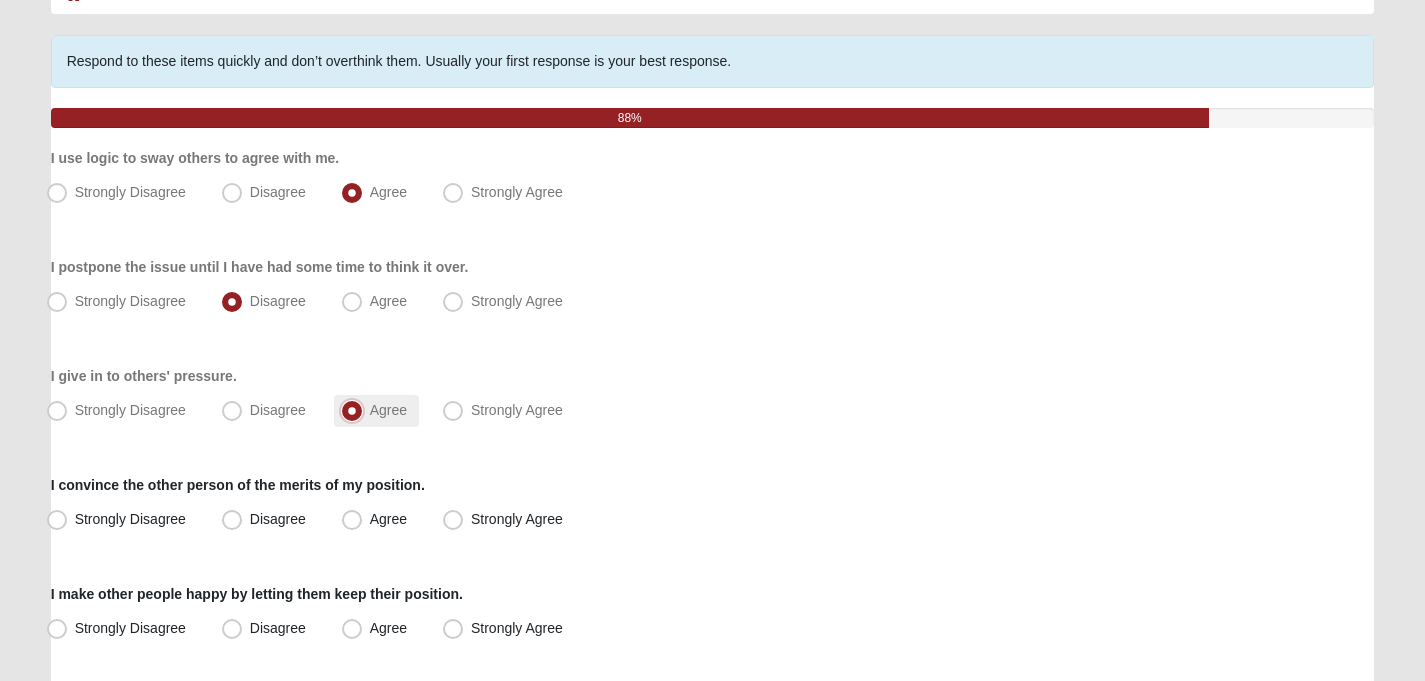 scroll, scrollTop: 147, scrollLeft: 0, axis: vertical 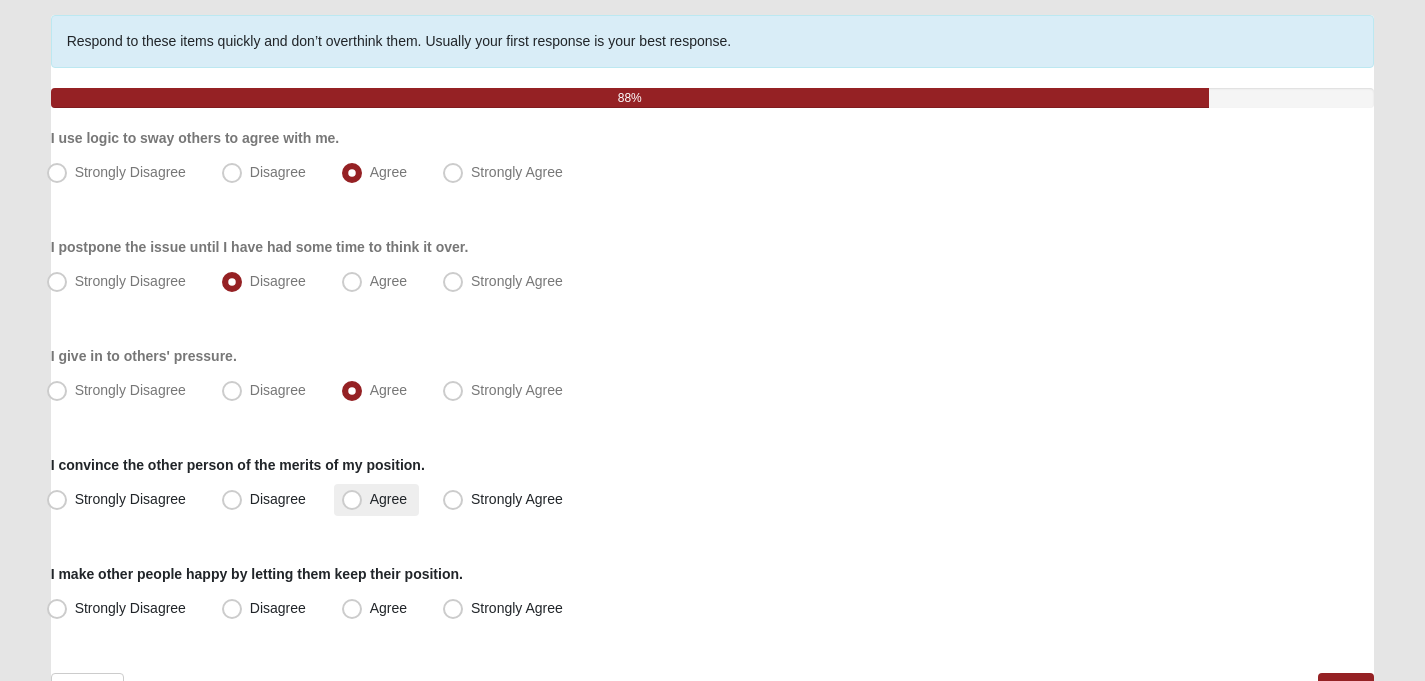 click on "Agree" at bounding box center [388, 499] 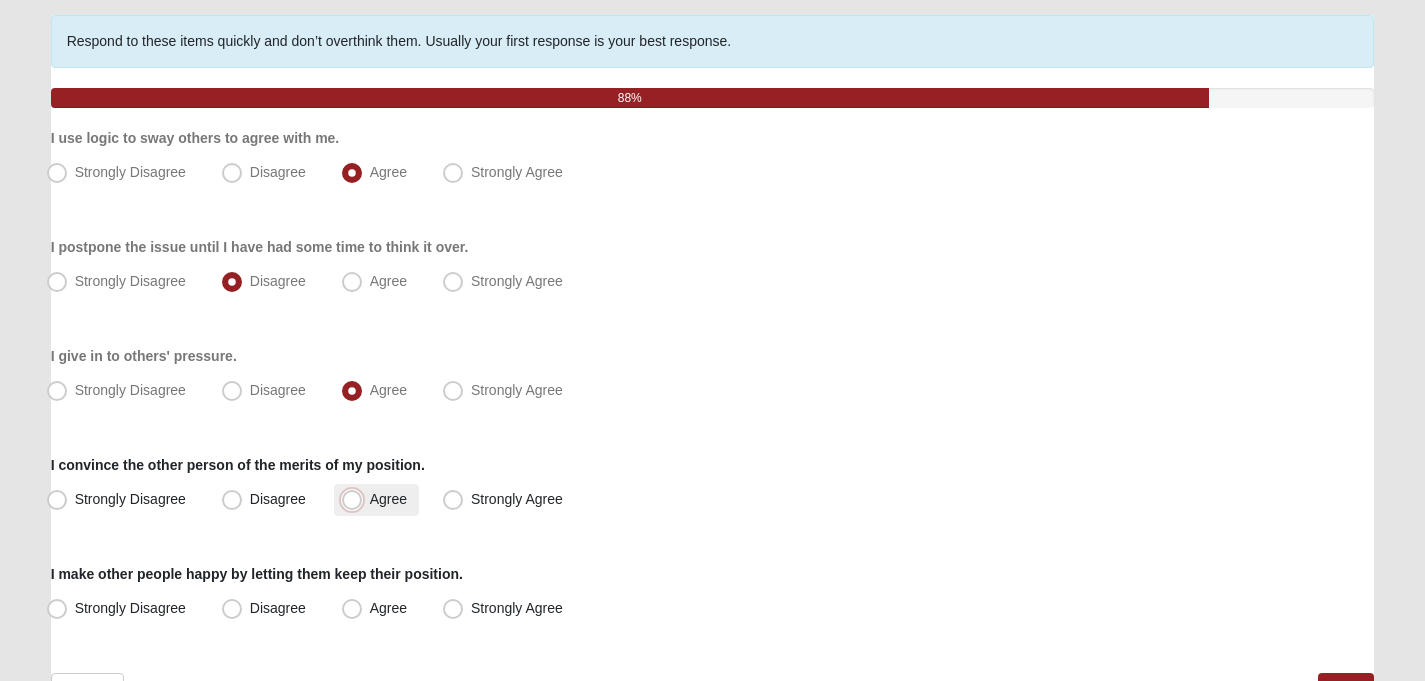 click on "Agree" at bounding box center [356, 499] 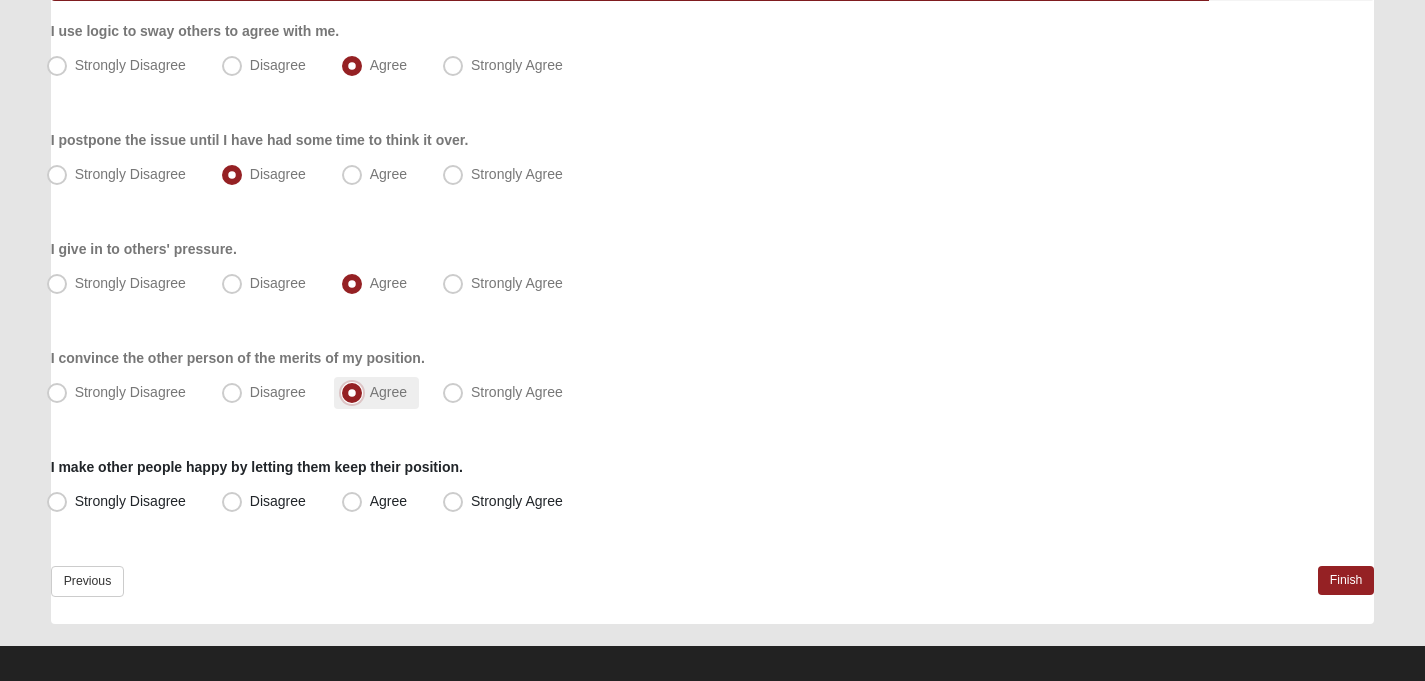 scroll, scrollTop: 254, scrollLeft: 0, axis: vertical 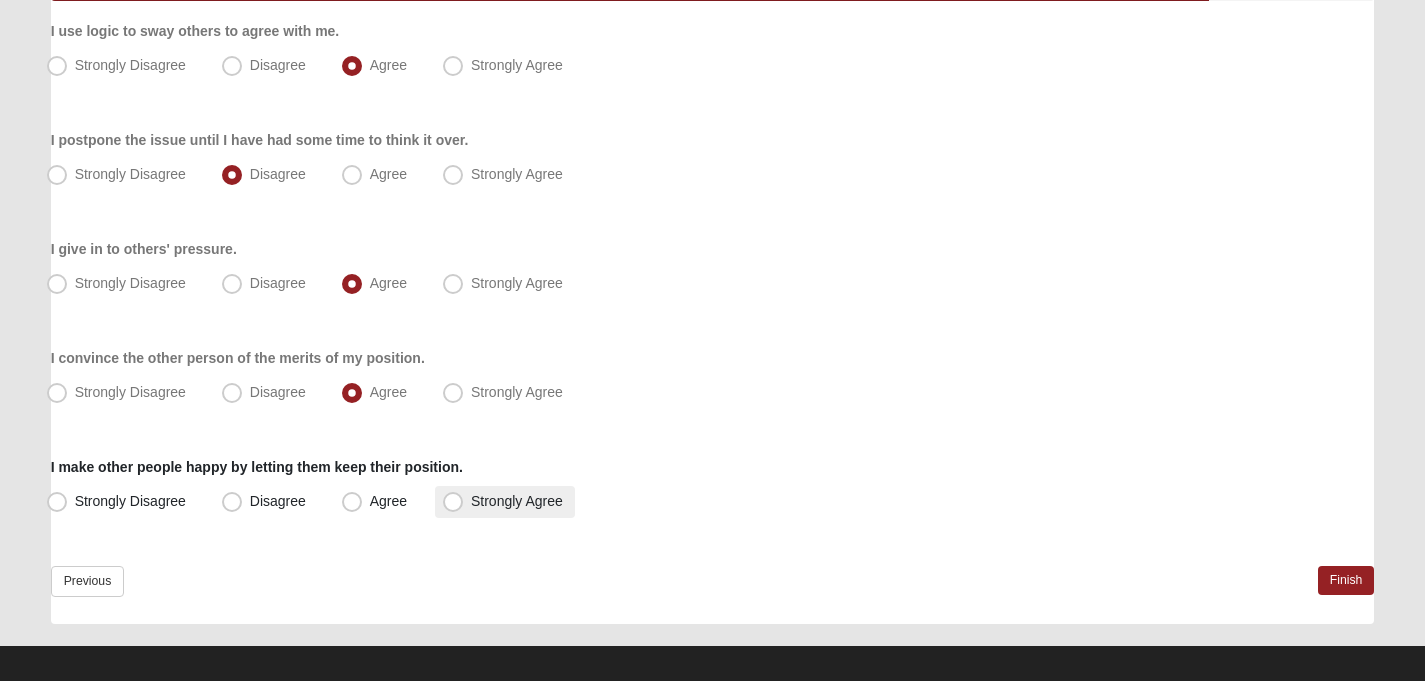 click on "Strongly Agree" at bounding box center (517, 501) 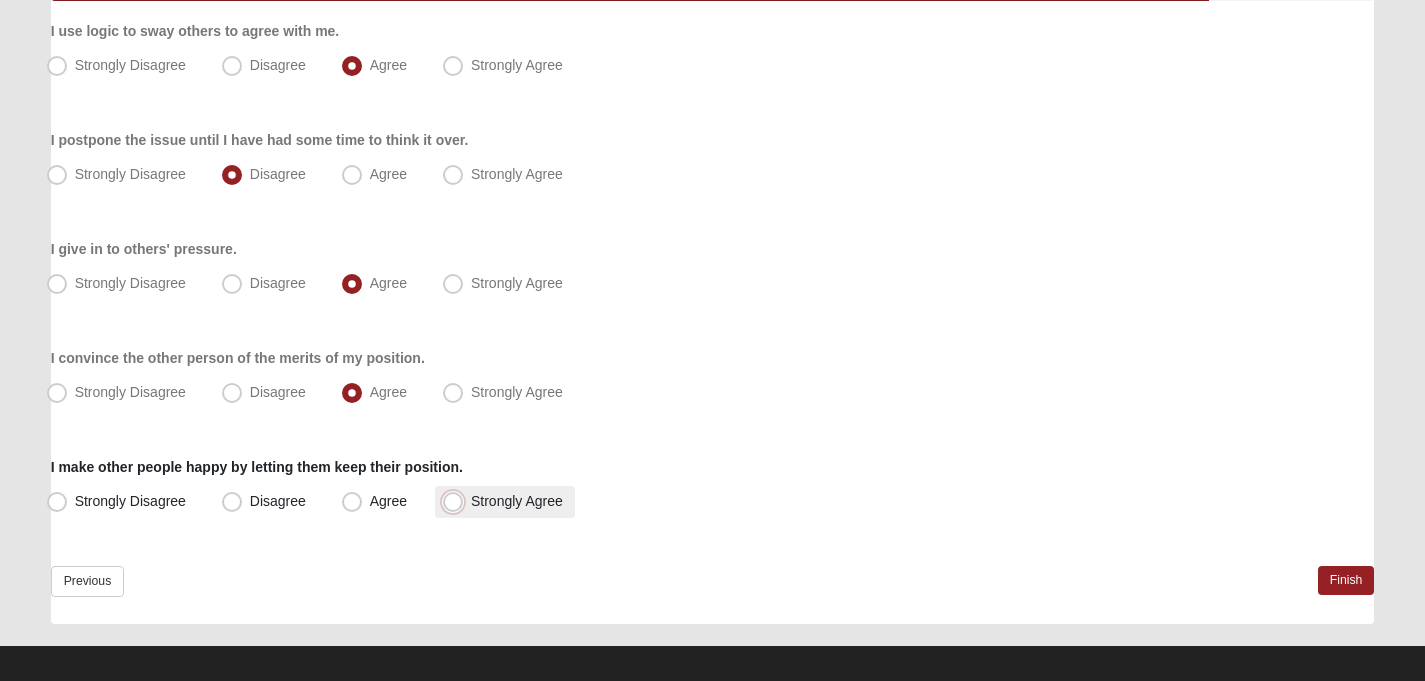 click on "Strongly Agree" at bounding box center (457, 501) 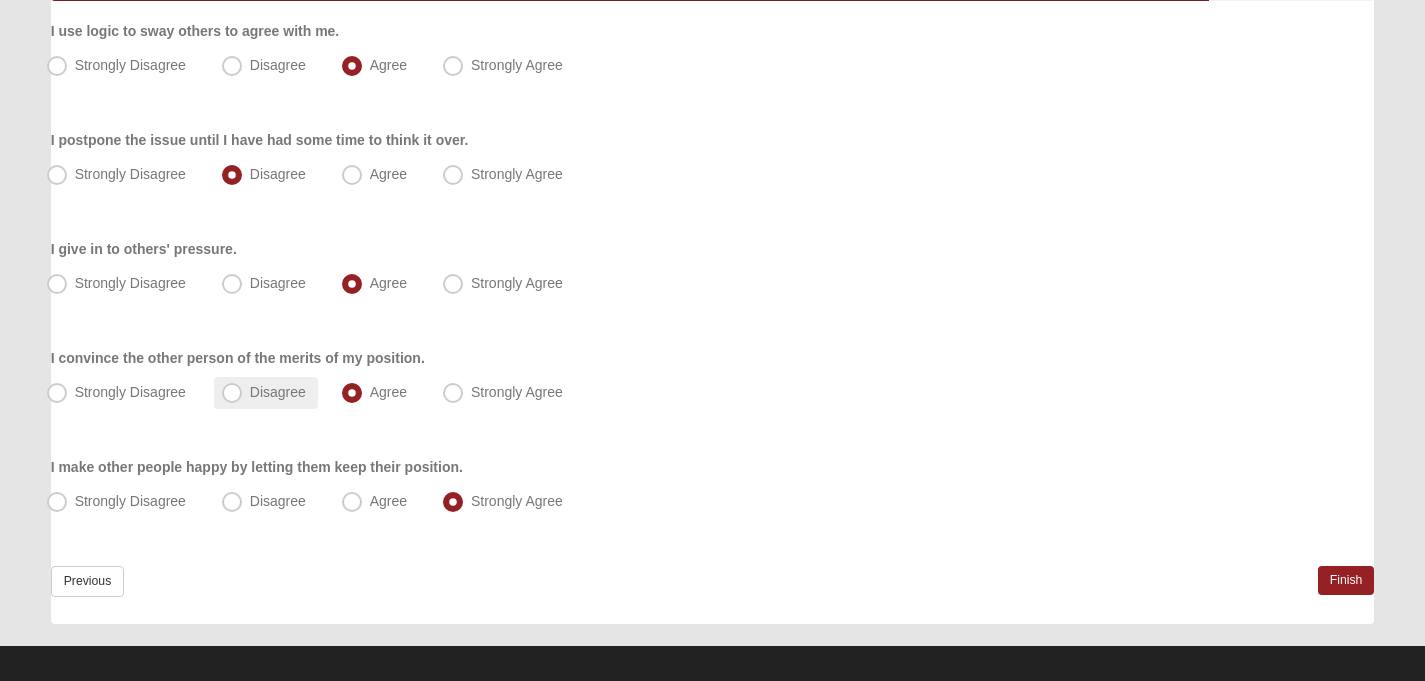 click on "Disagree" at bounding box center [266, 393] 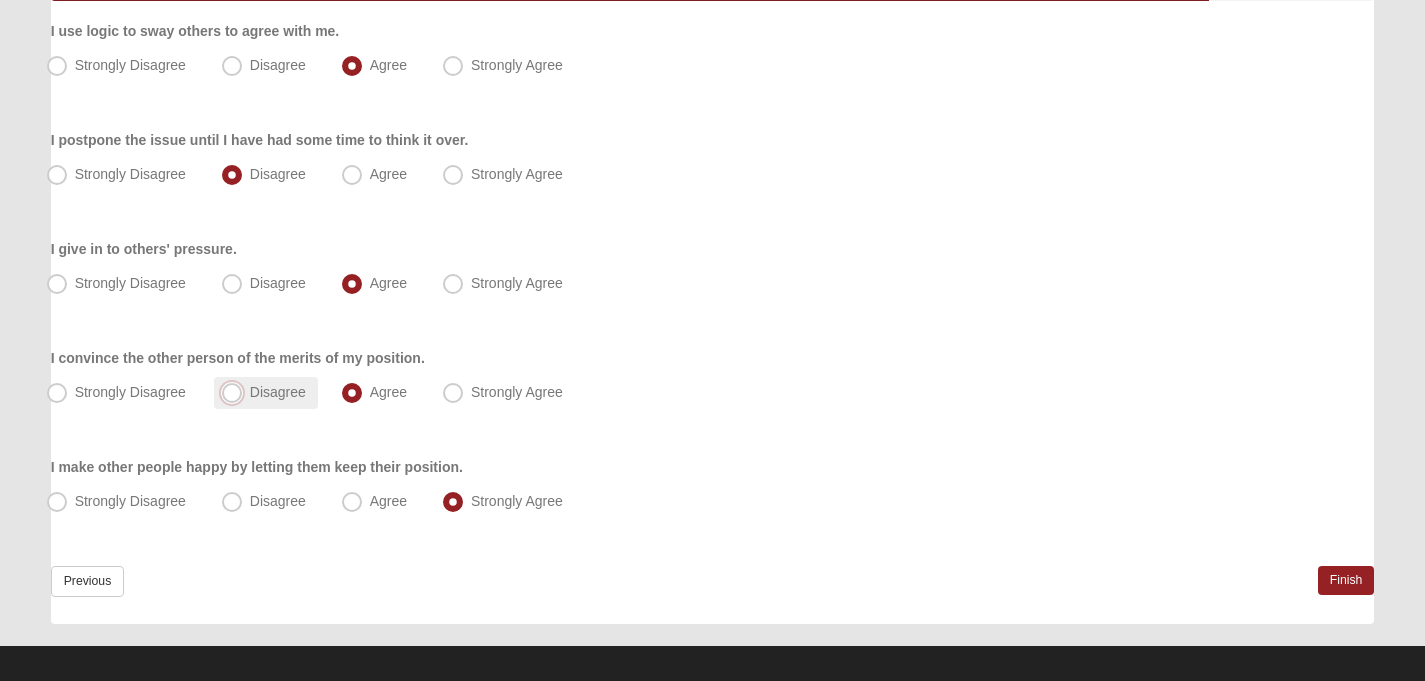 click on "Disagree" at bounding box center (236, 392) 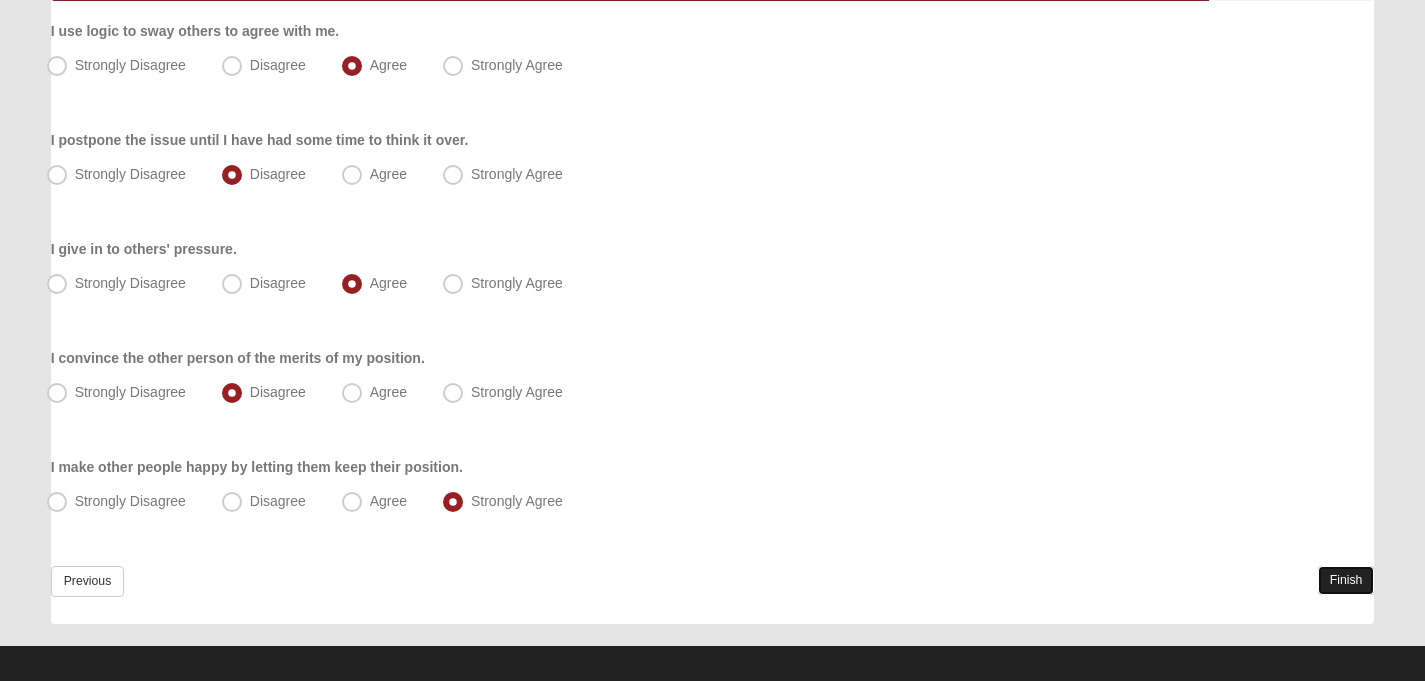 click on "Finish" at bounding box center [1346, 580] 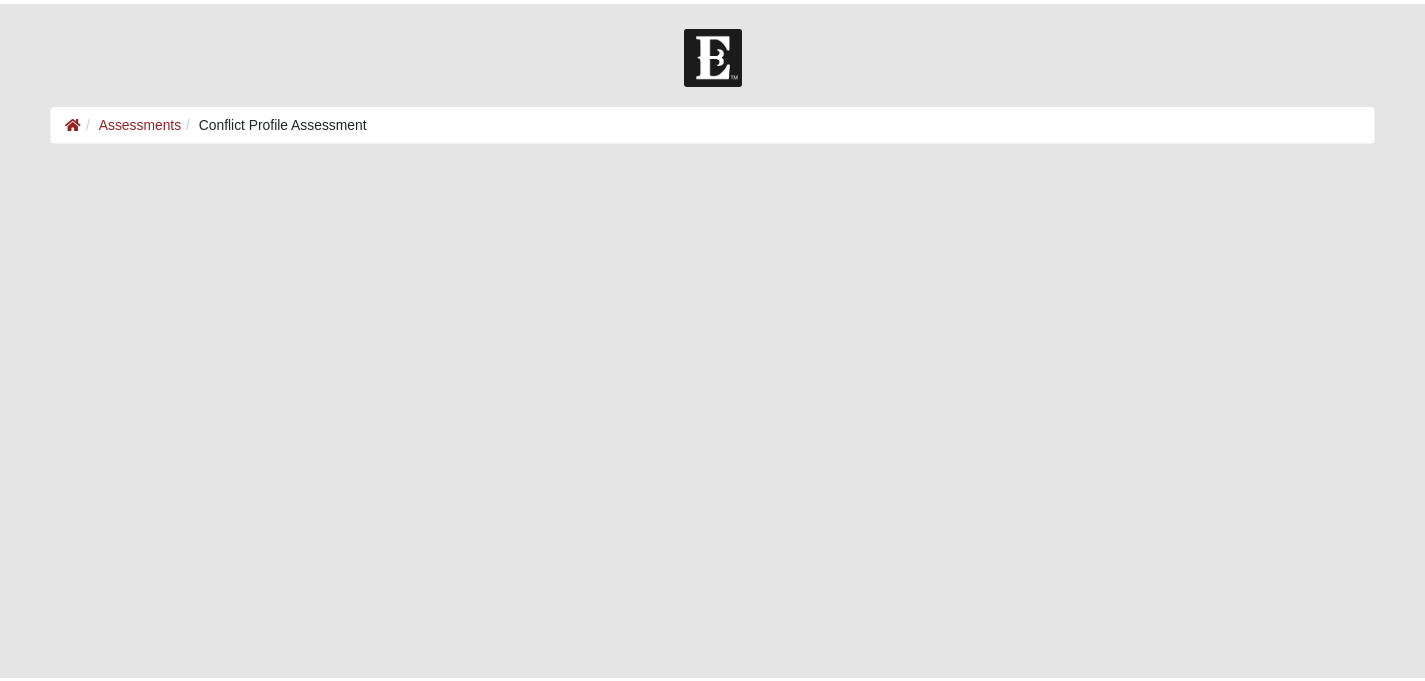 scroll, scrollTop: 0, scrollLeft: 0, axis: both 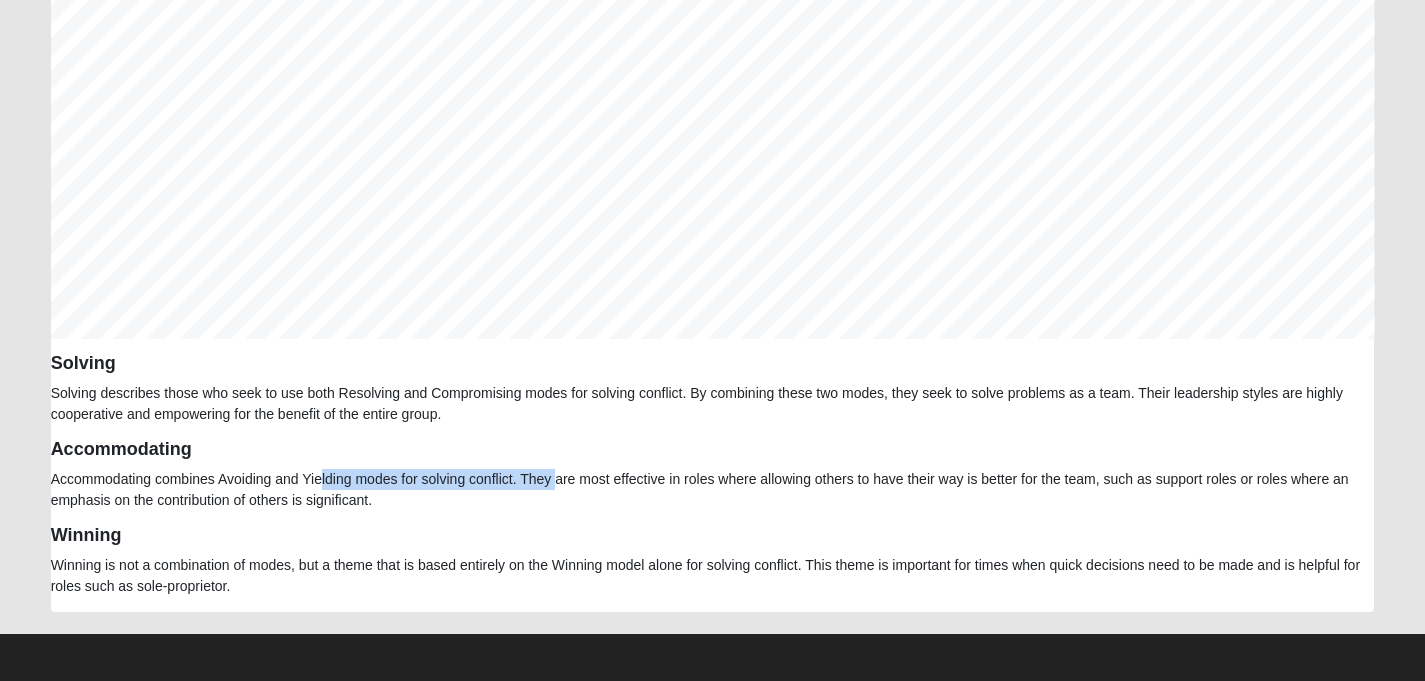 drag, startPoint x: 290, startPoint y: 487, endPoint x: 521, endPoint y: 475, distance: 231.31148 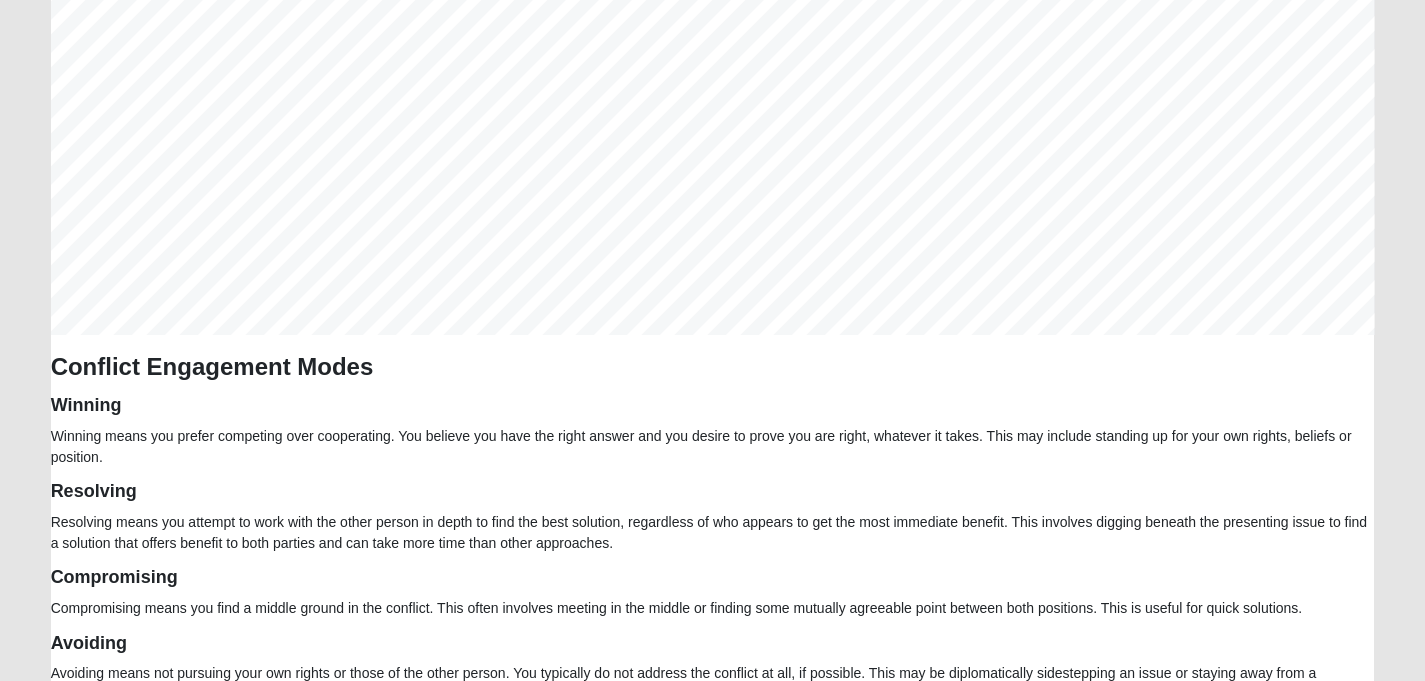 scroll, scrollTop: 0, scrollLeft: 0, axis: both 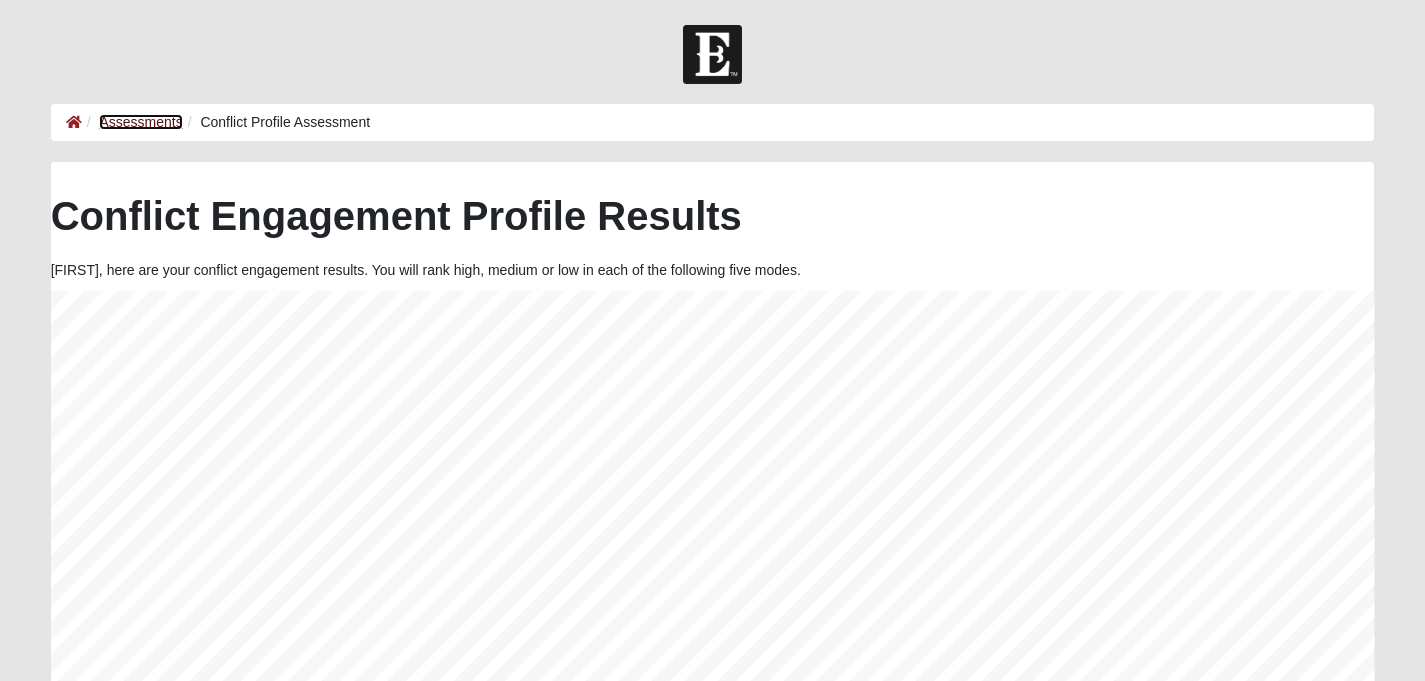 click on "Assessments" at bounding box center (140, 122) 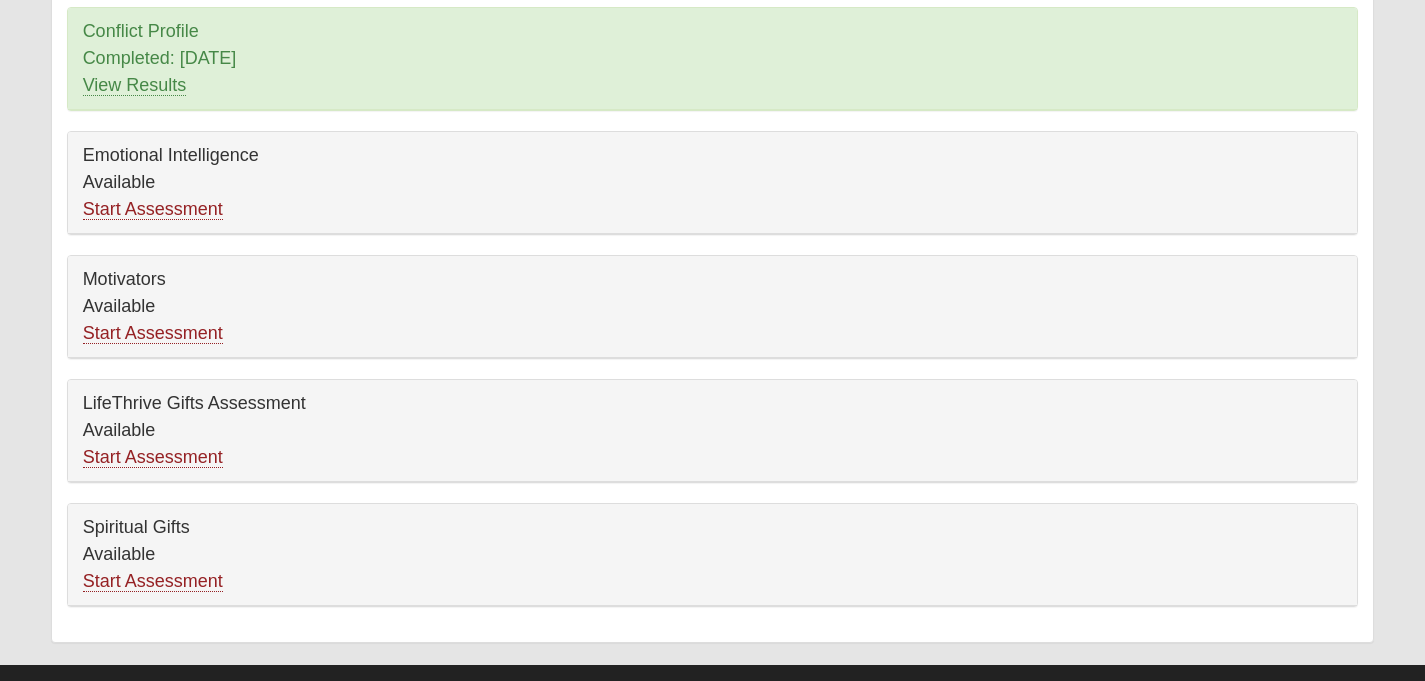scroll, scrollTop: 339, scrollLeft: 0, axis: vertical 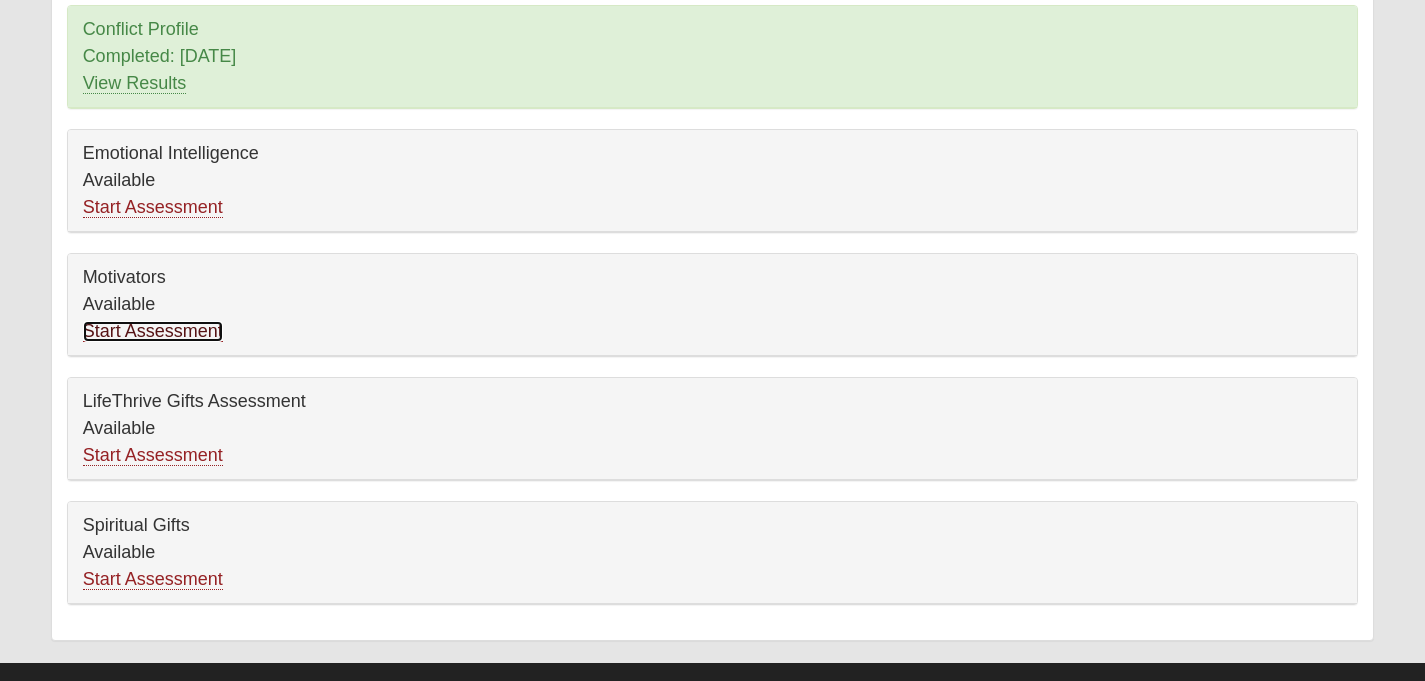 click on "Start Assessment" at bounding box center [153, 331] 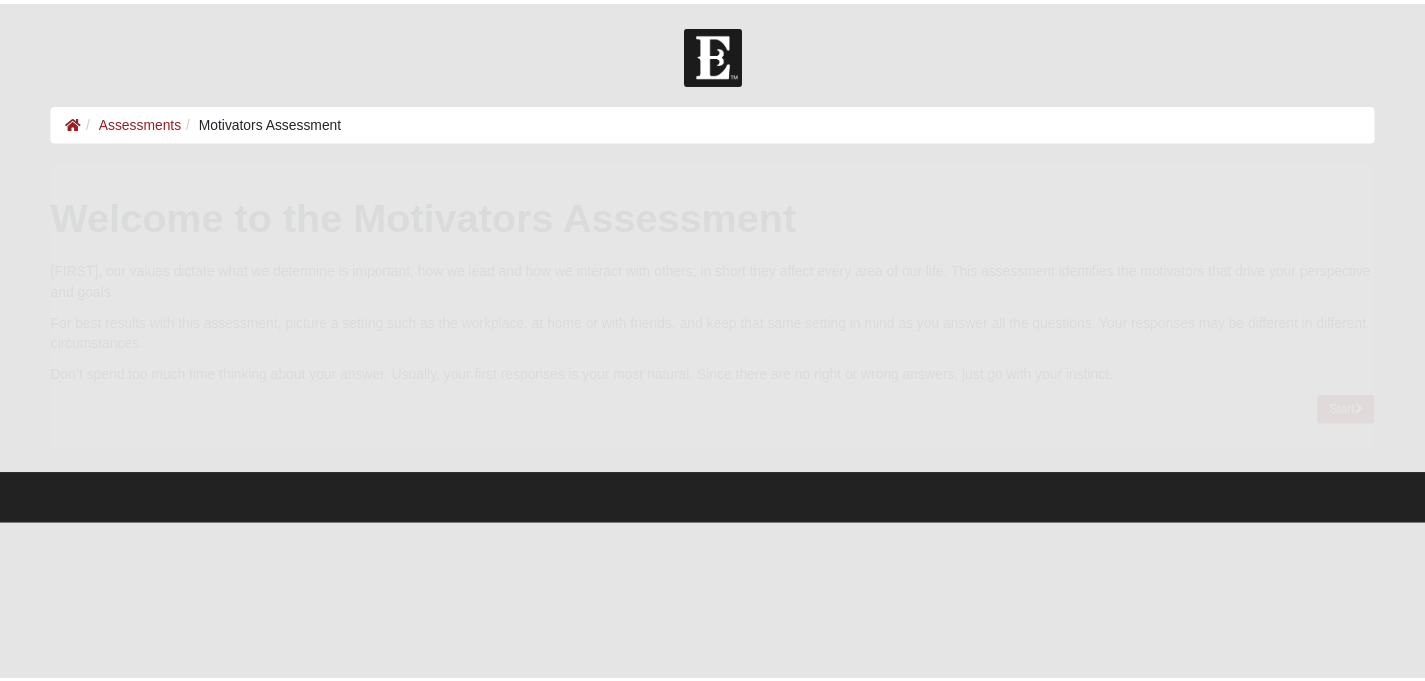 scroll, scrollTop: 0, scrollLeft: 0, axis: both 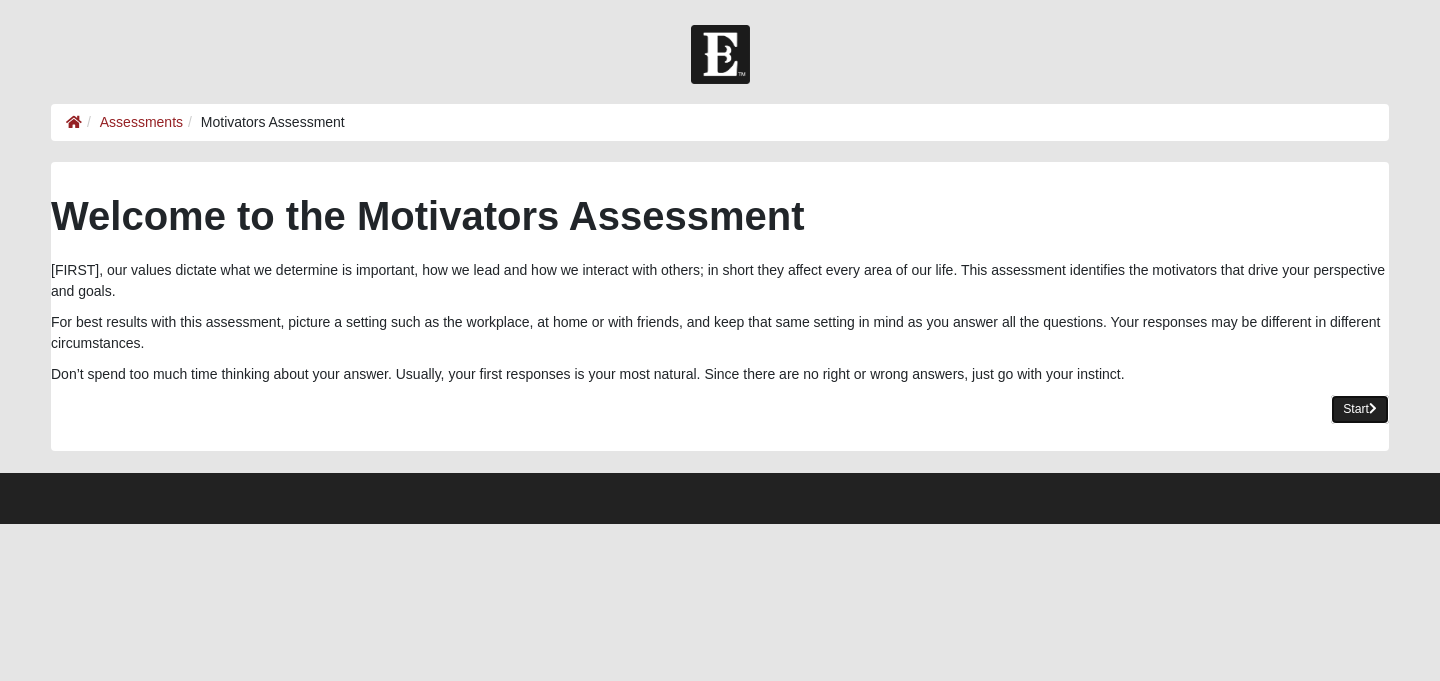 click on "Start" at bounding box center [1360, 409] 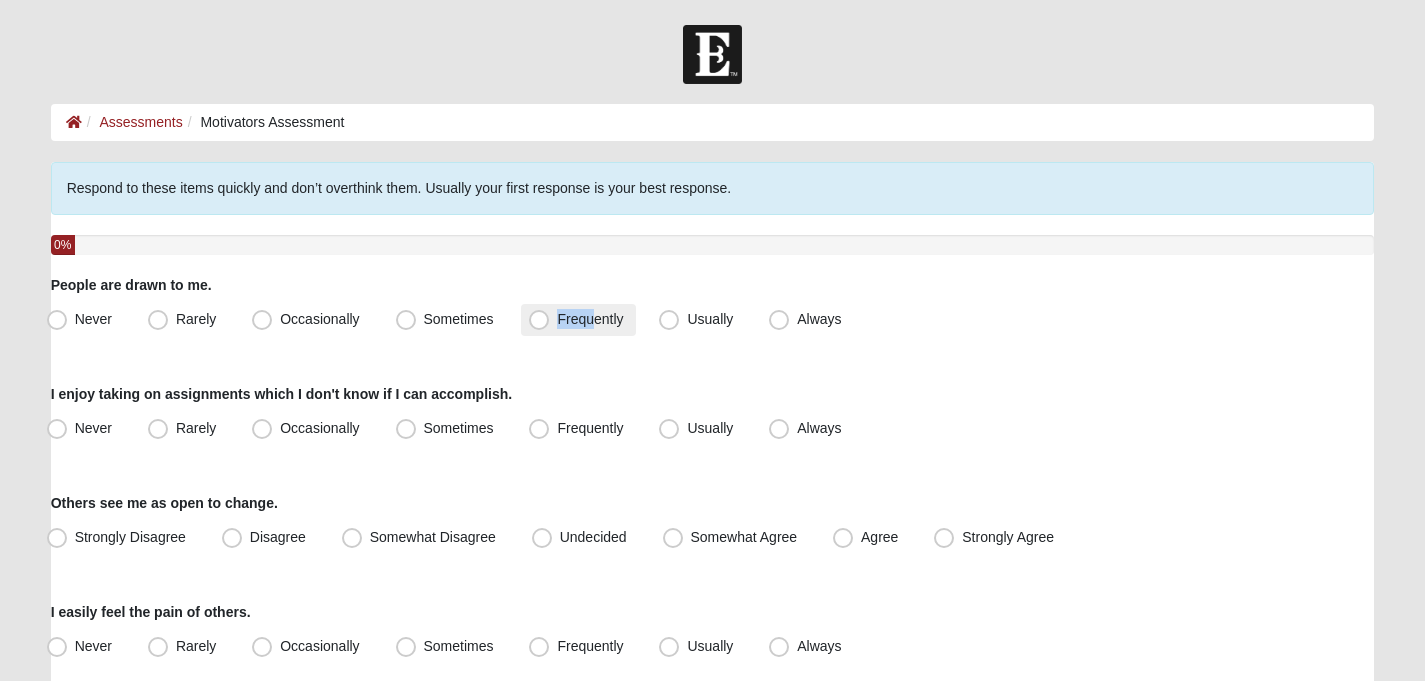 click on "Frequently" at bounding box center (578, 320) 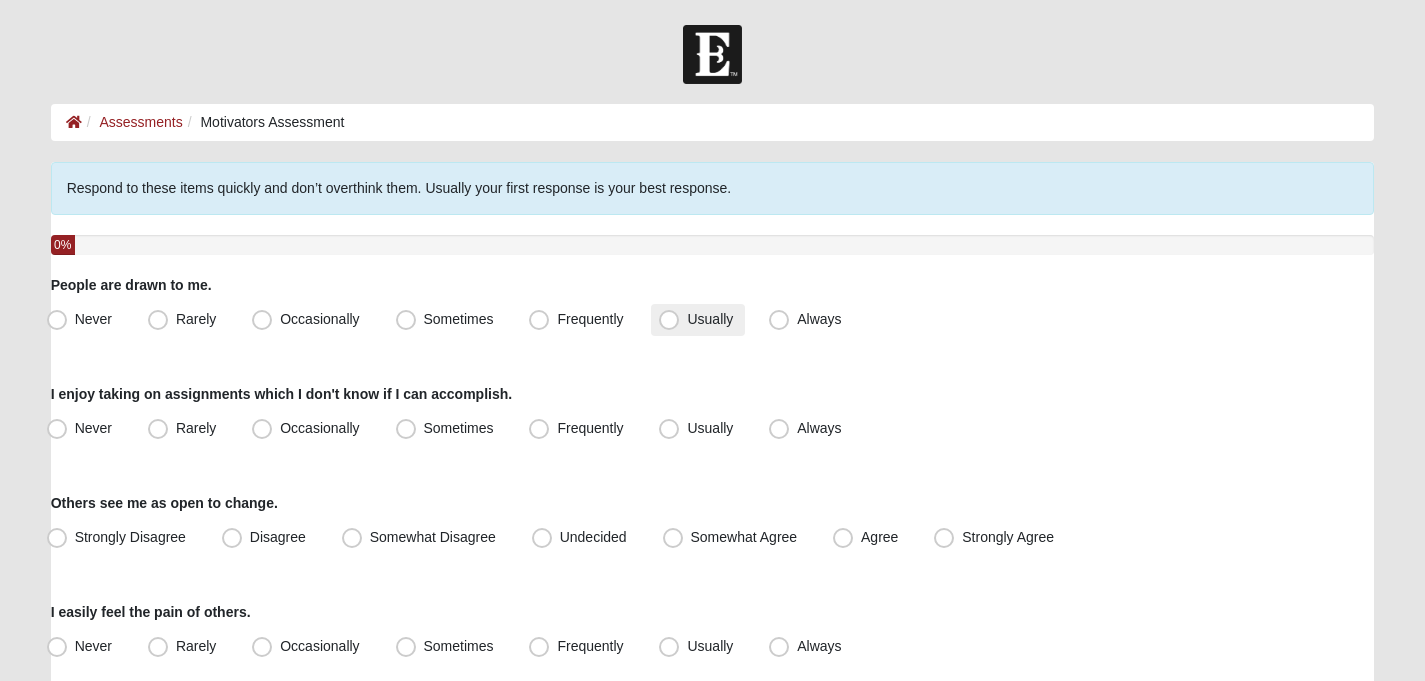 click on "Usually" at bounding box center [698, 320] 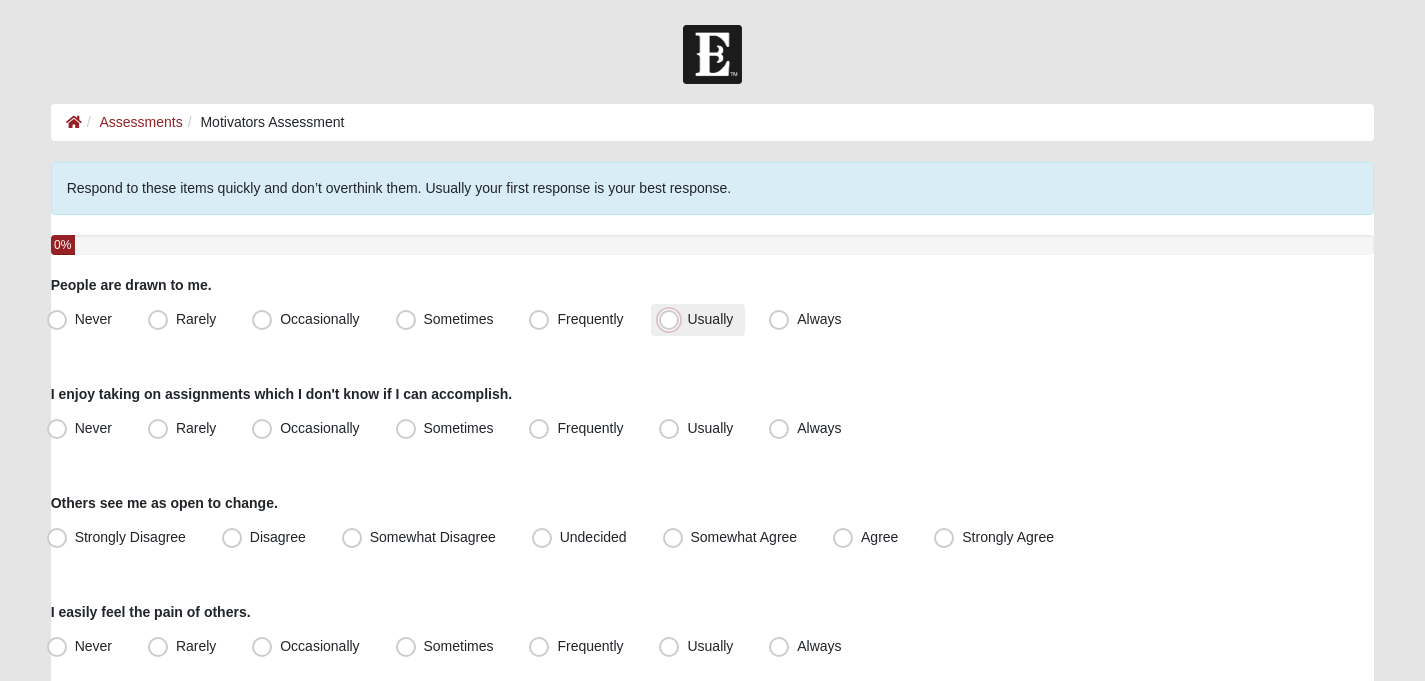 click on "Usually" at bounding box center (673, 319) 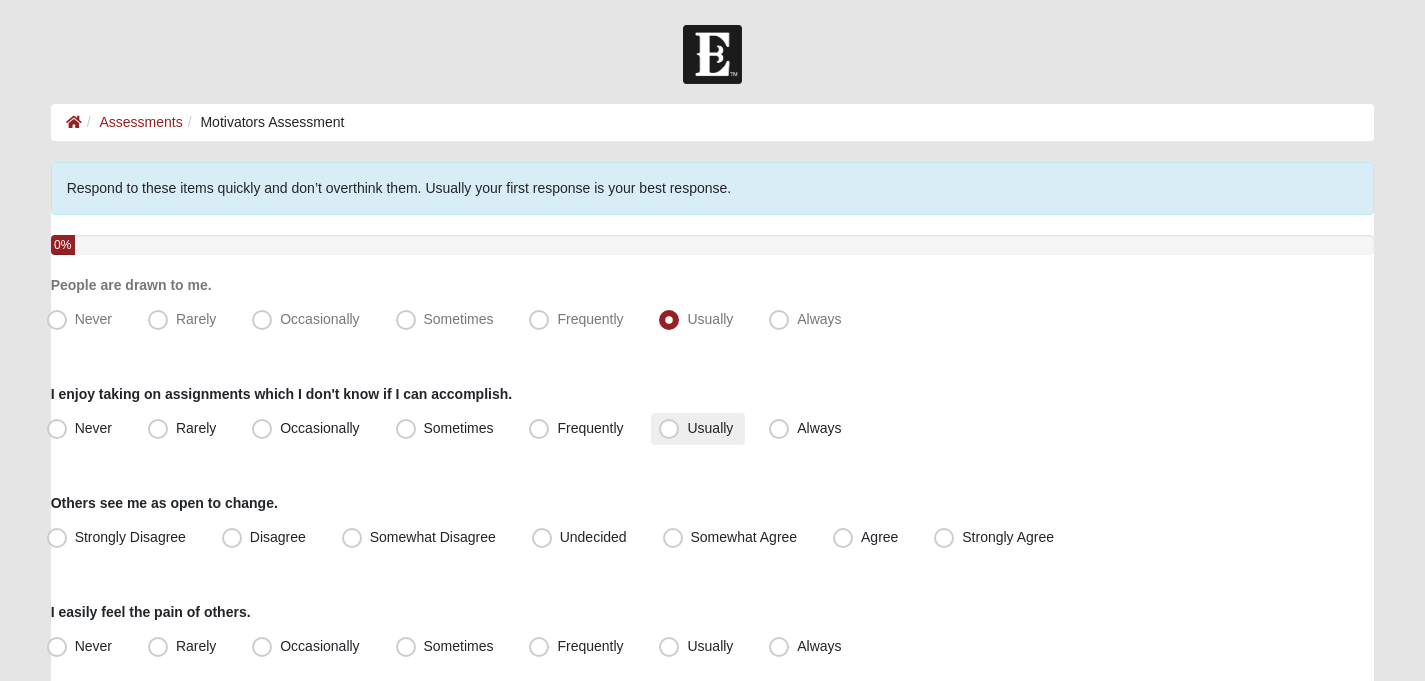 click on "Usually" at bounding box center [710, 428] 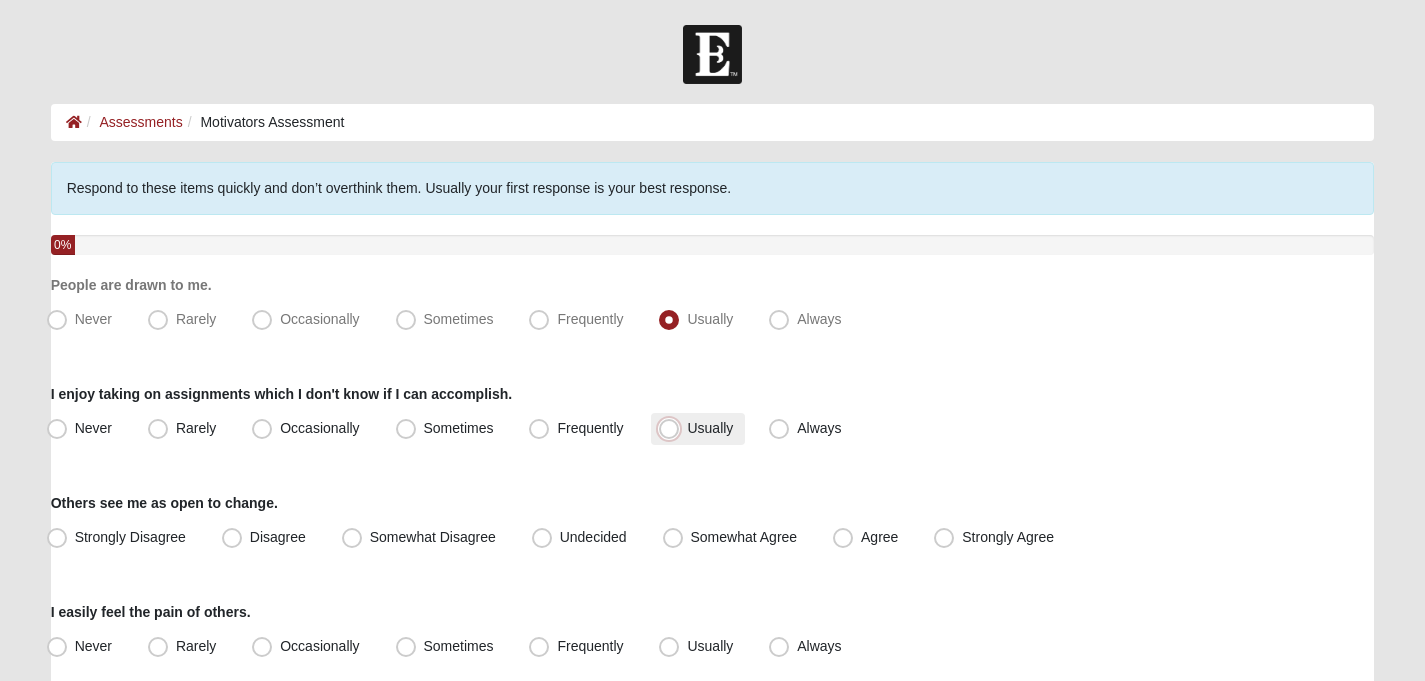 click on "Usually" at bounding box center (673, 428) 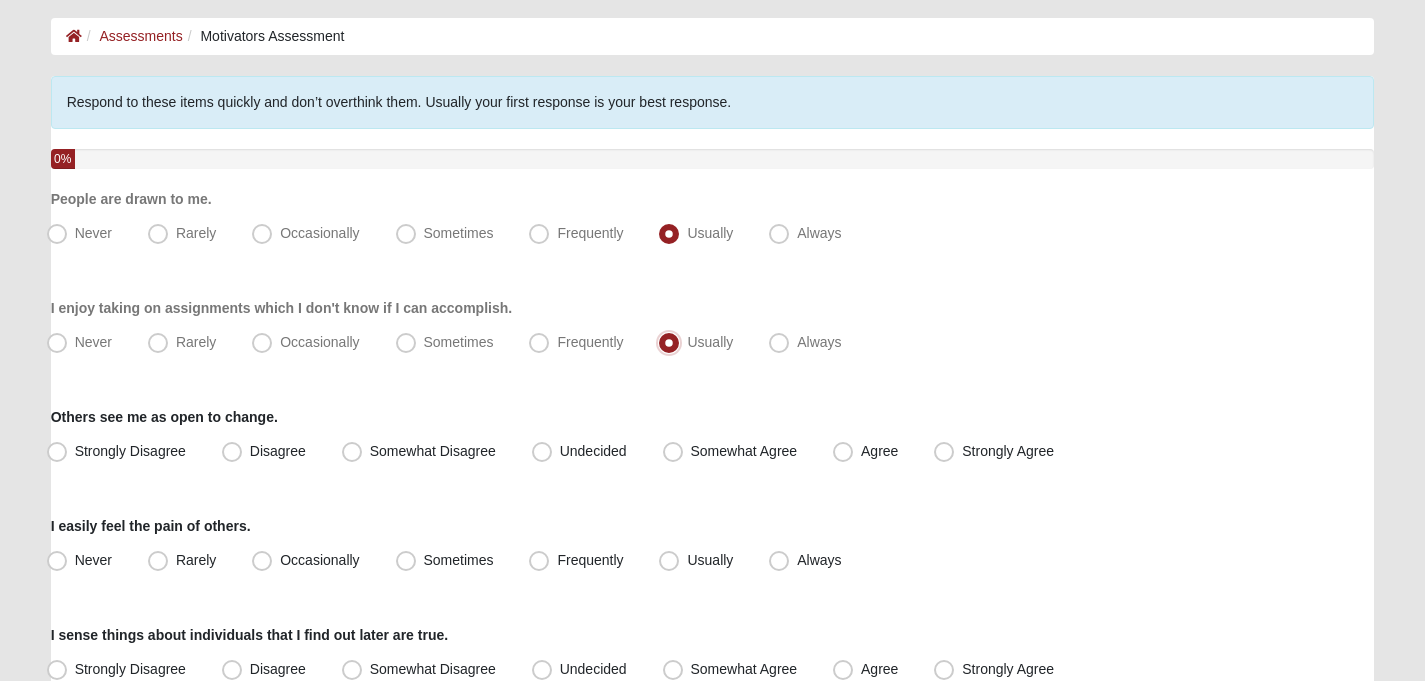 scroll, scrollTop: 85, scrollLeft: 0, axis: vertical 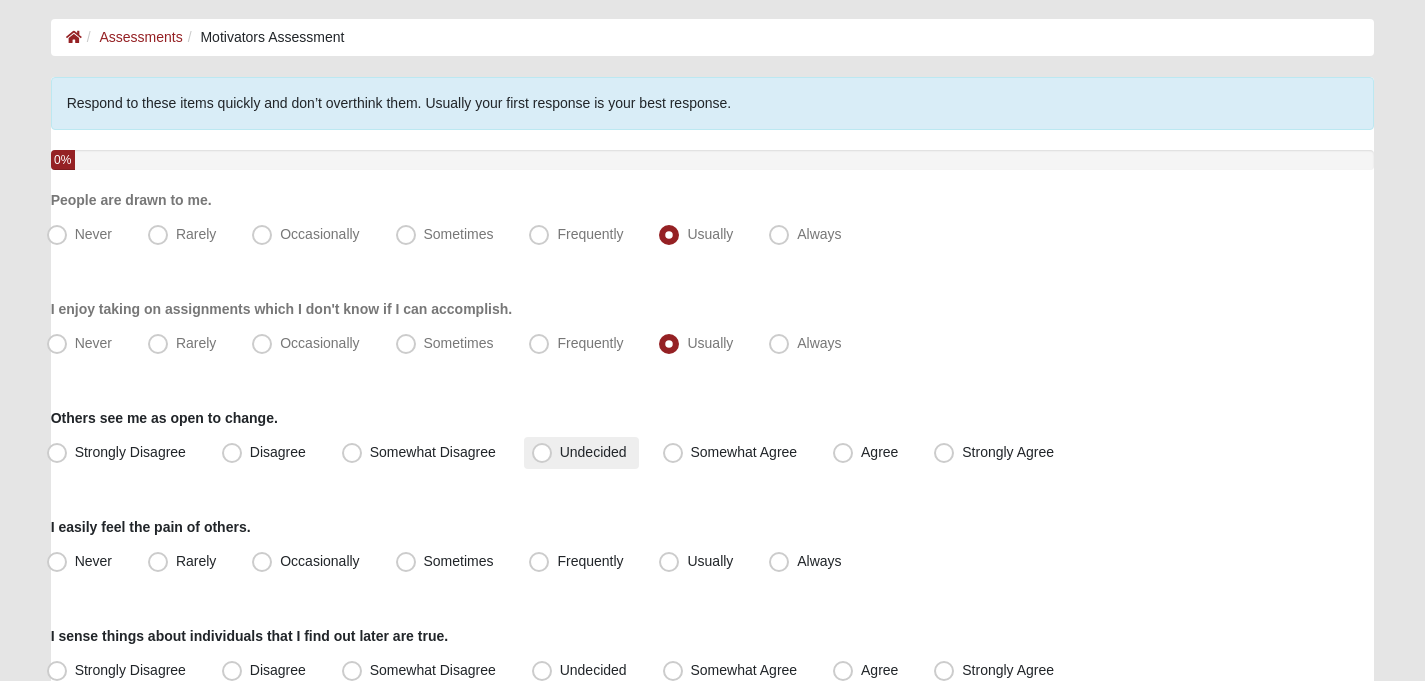 click on "Undecided" at bounding box center (593, 452) 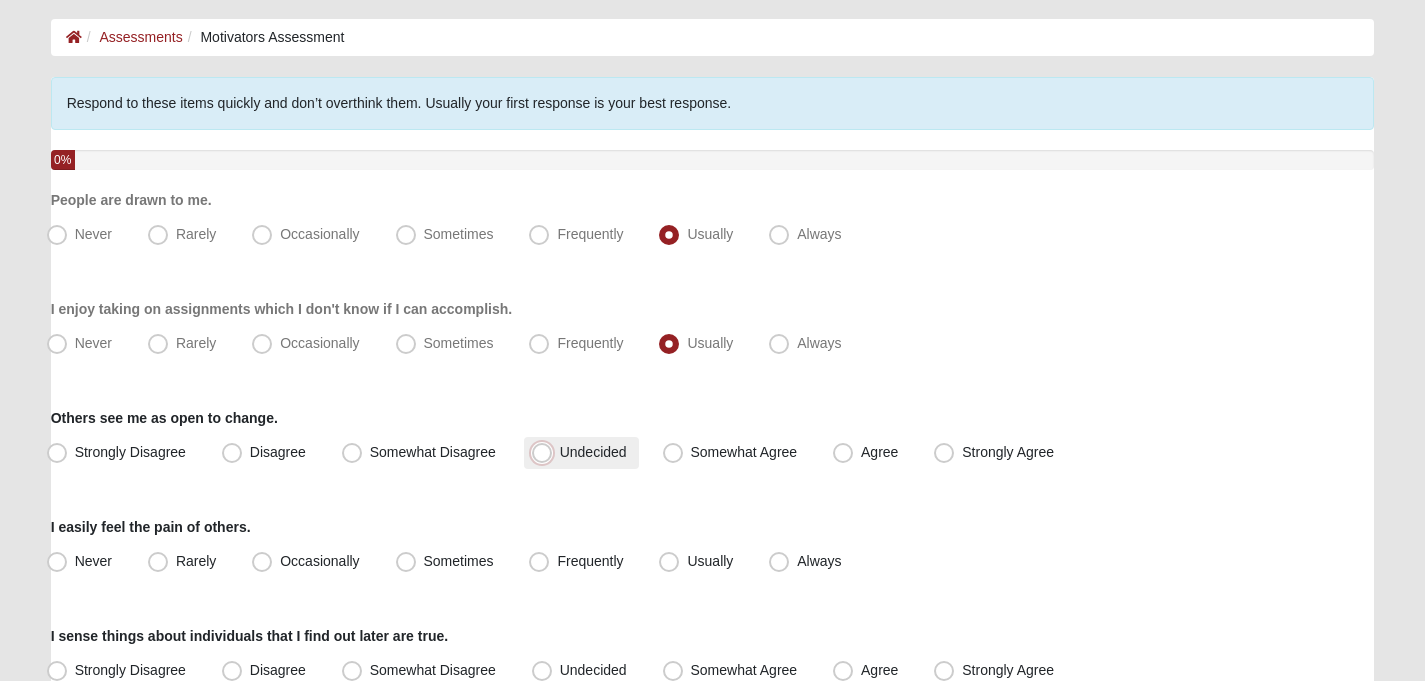 click on "Undecided" at bounding box center (546, 452) 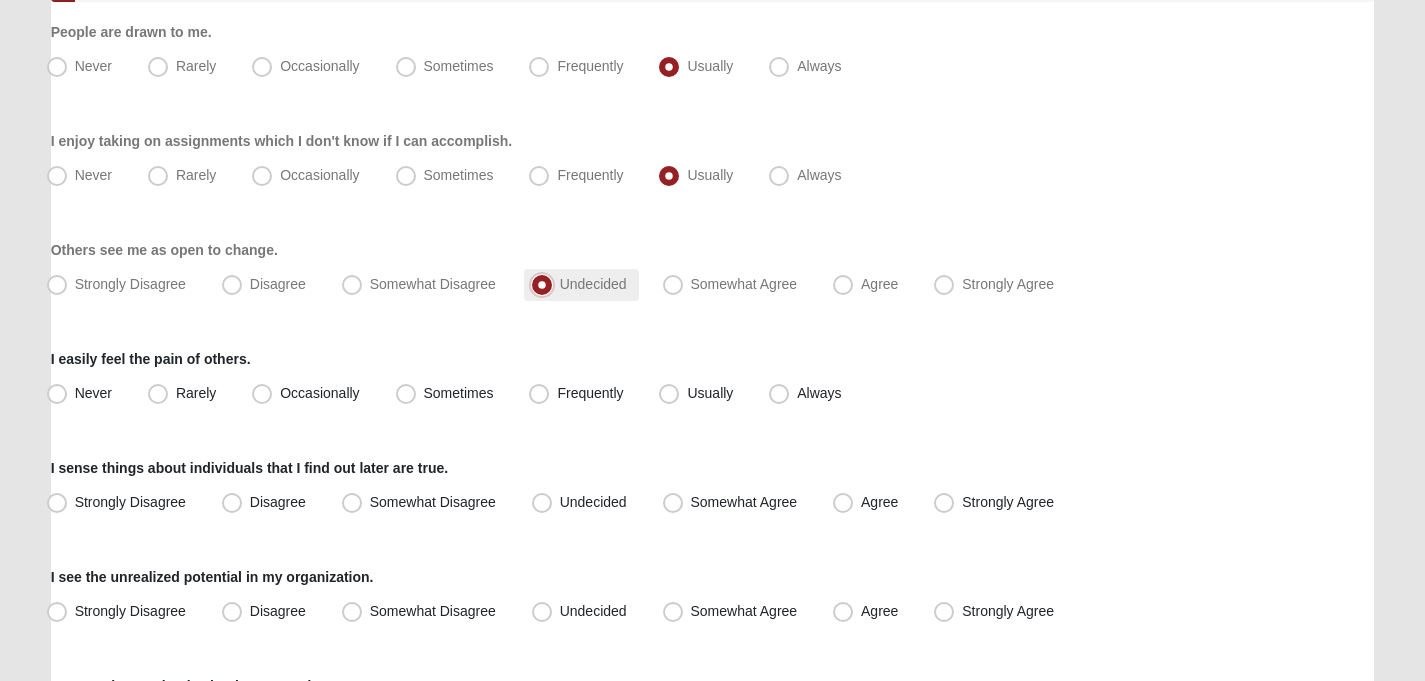 scroll, scrollTop: 257, scrollLeft: 0, axis: vertical 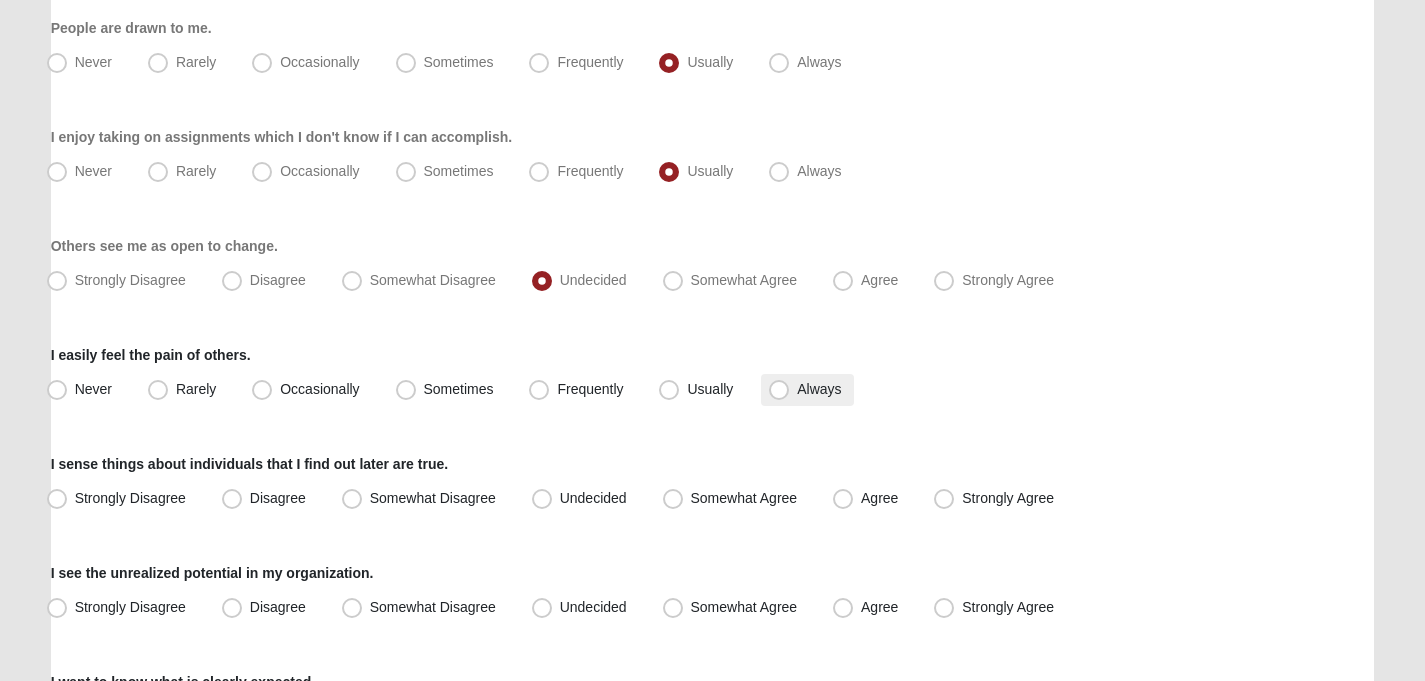 click on "Always" at bounding box center [819, 389] 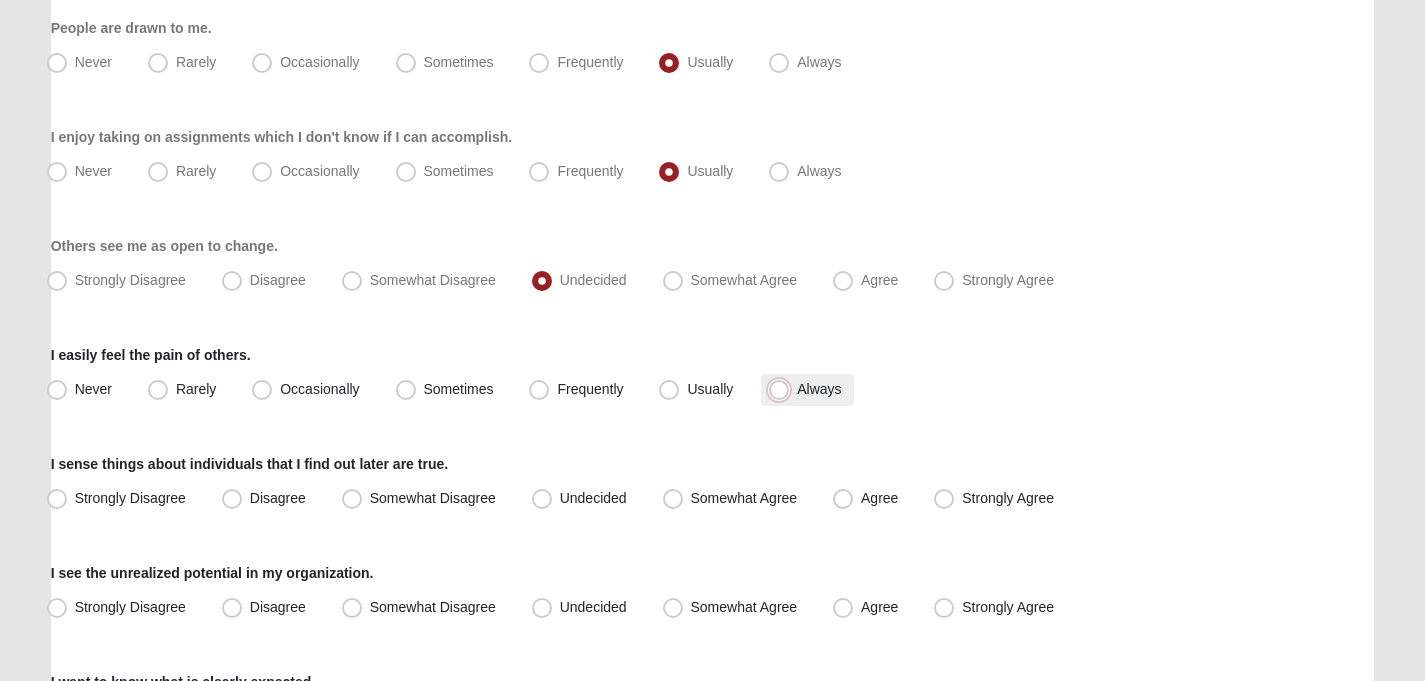 click on "Always" at bounding box center [783, 389] 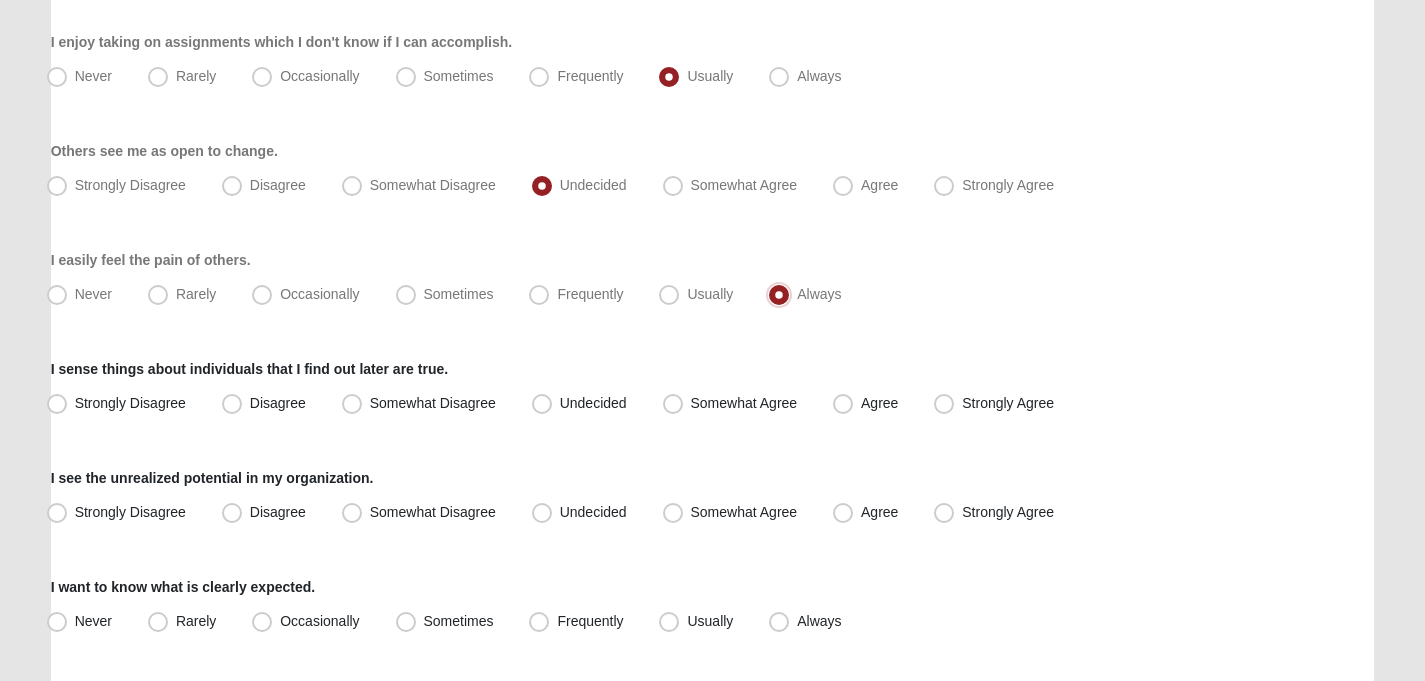 scroll, scrollTop: 350, scrollLeft: 0, axis: vertical 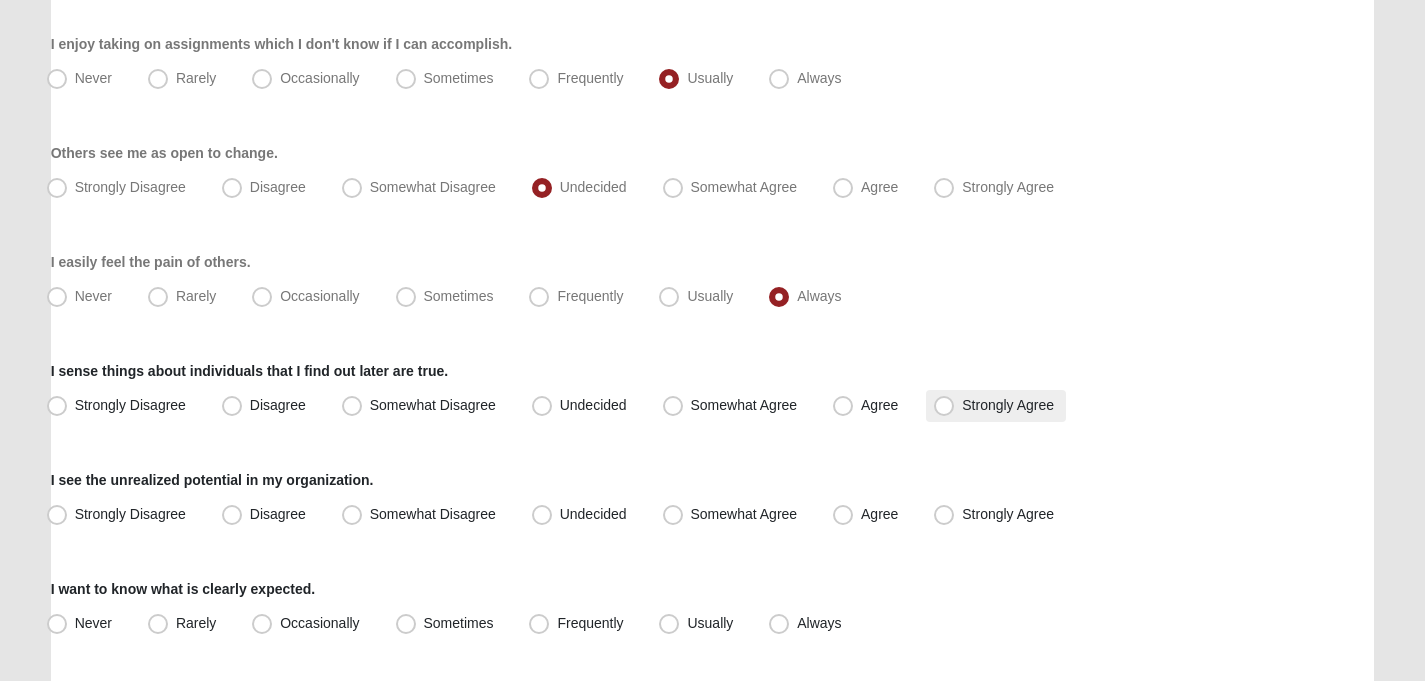 click on "Strongly Agree" at bounding box center [1008, 405] 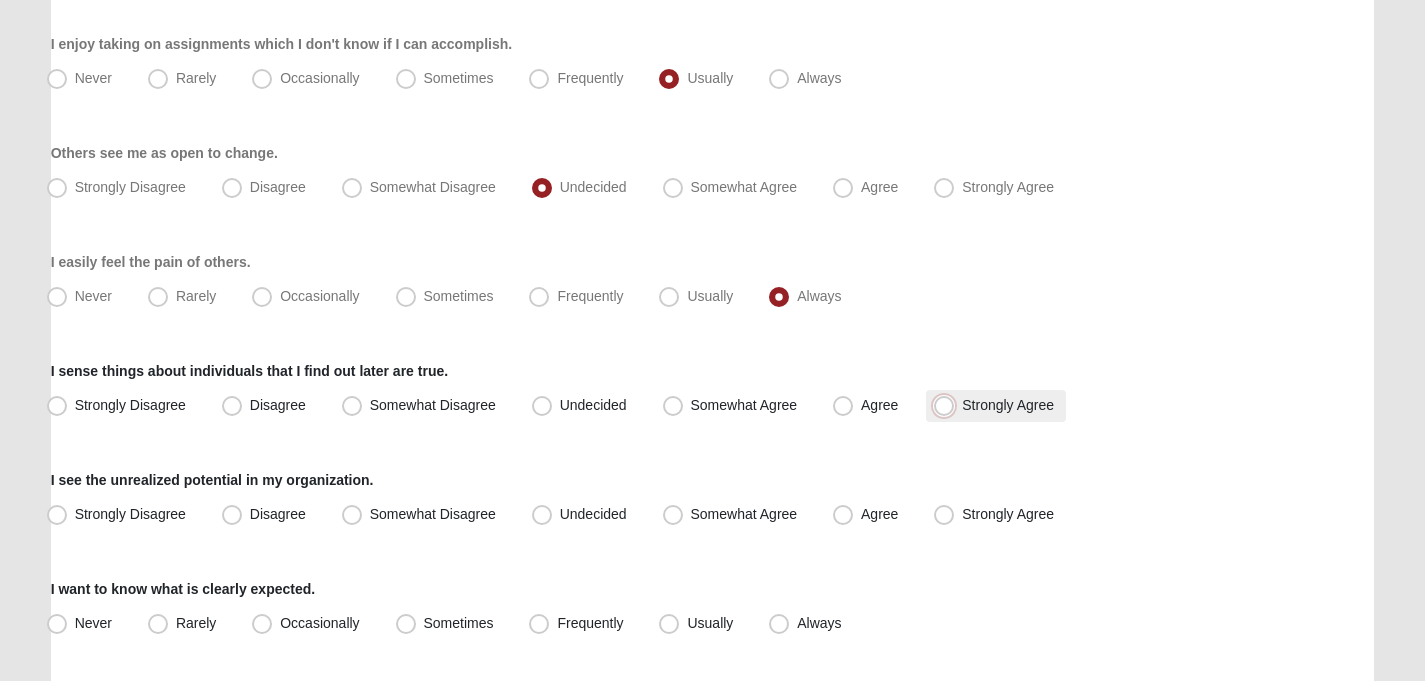 click on "Strongly Agree" at bounding box center [948, 405] 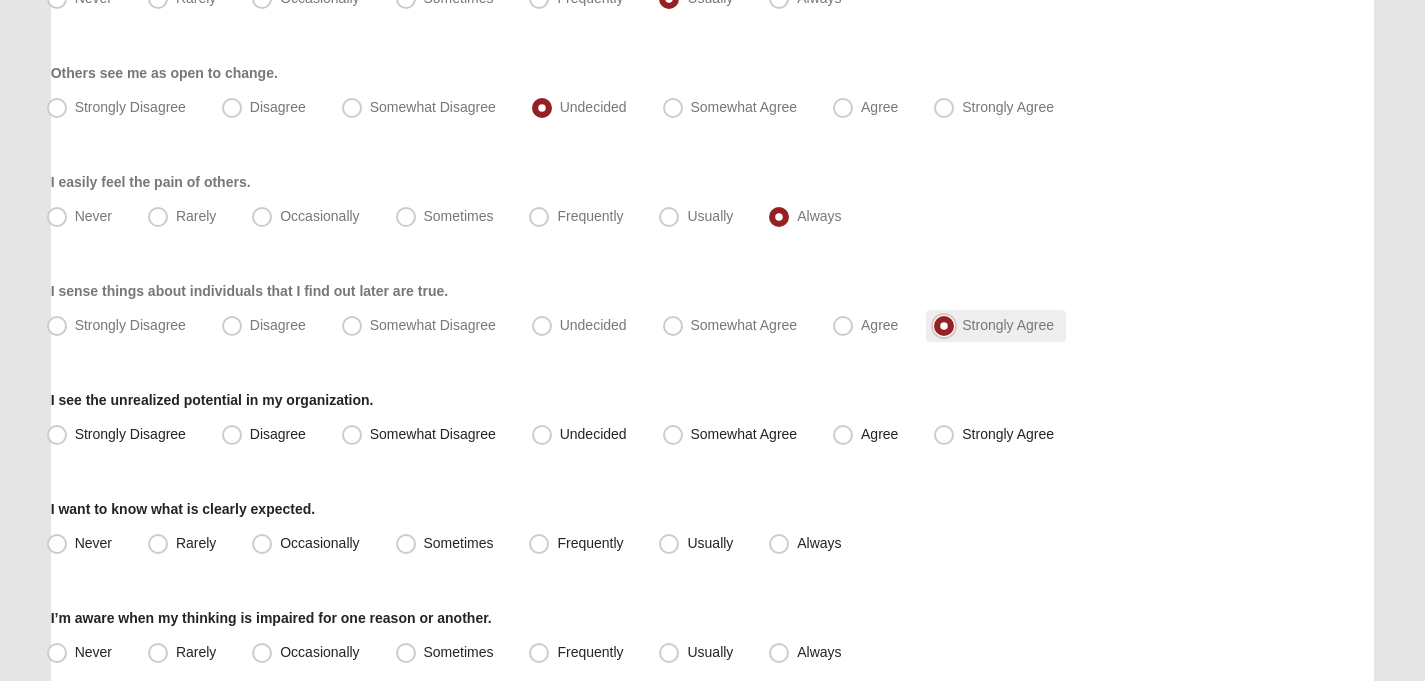 scroll, scrollTop: 435, scrollLeft: 0, axis: vertical 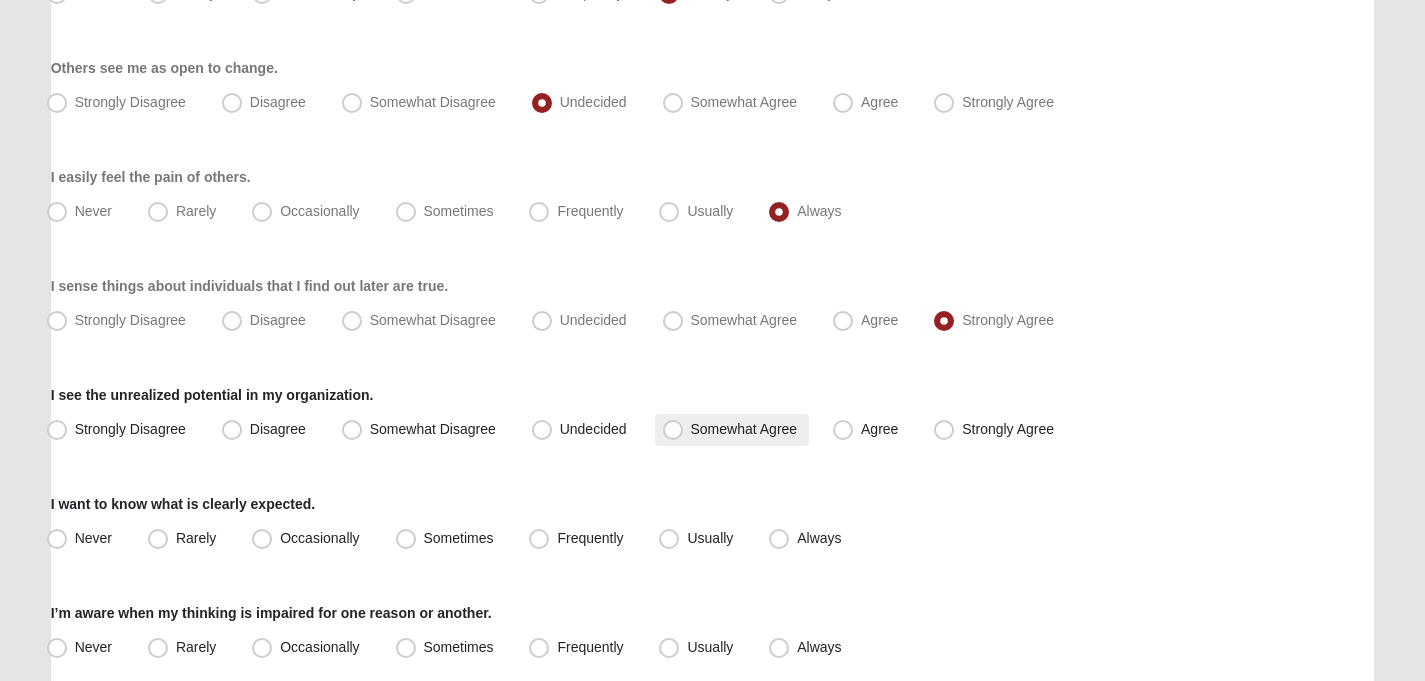 click on "Somewhat Agree" at bounding box center (744, 429) 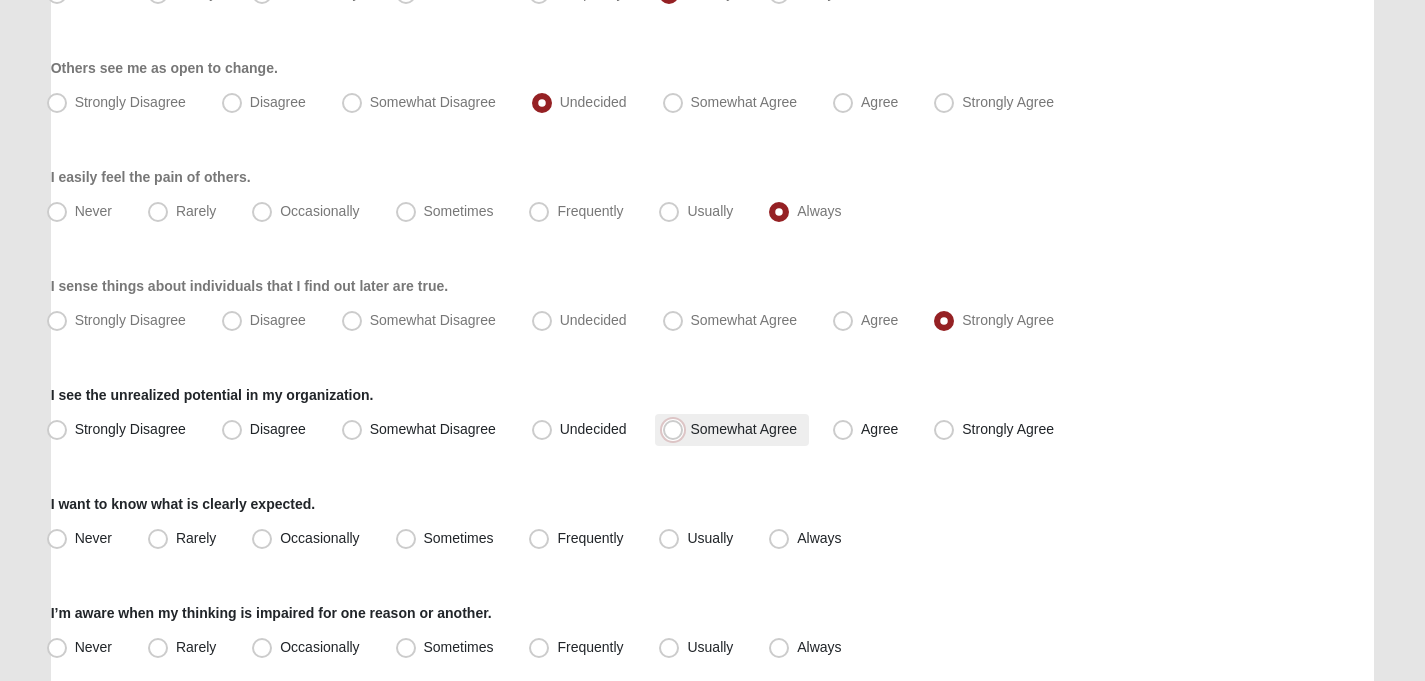 click on "Somewhat Agree" at bounding box center (677, 429) 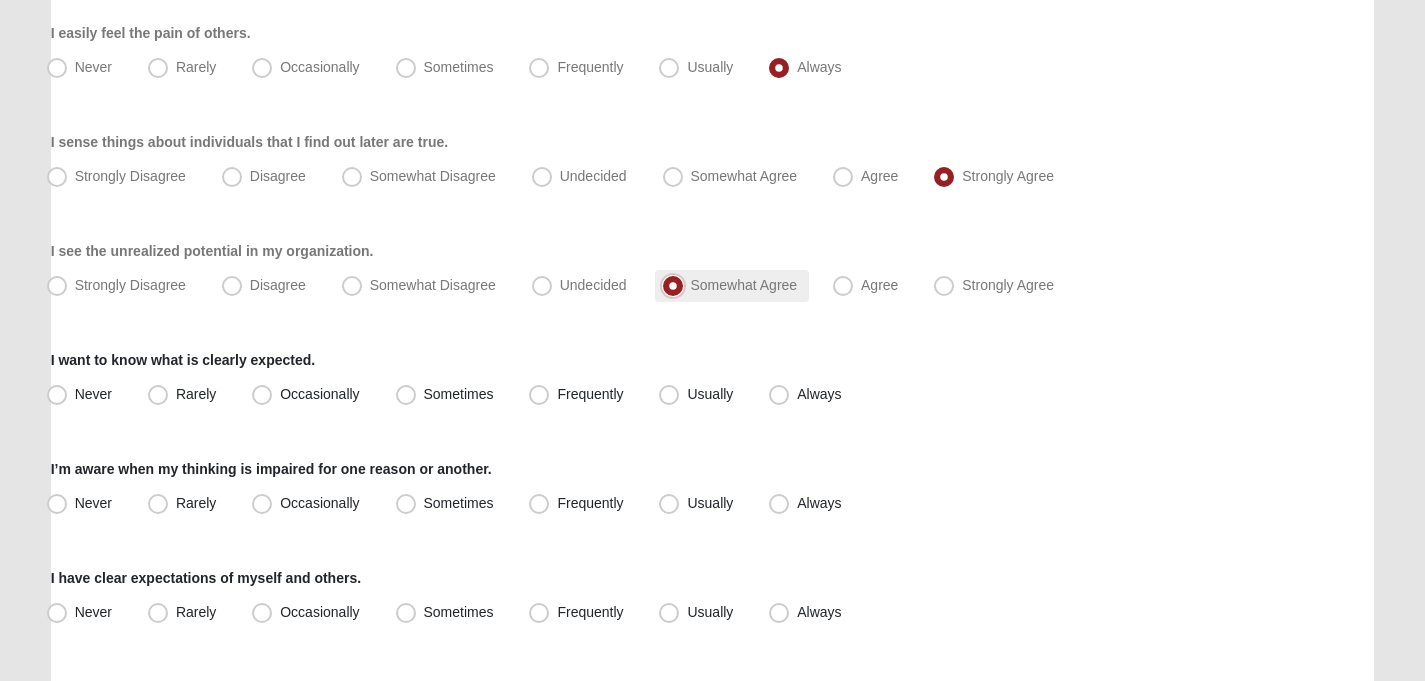 scroll, scrollTop: 585, scrollLeft: 0, axis: vertical 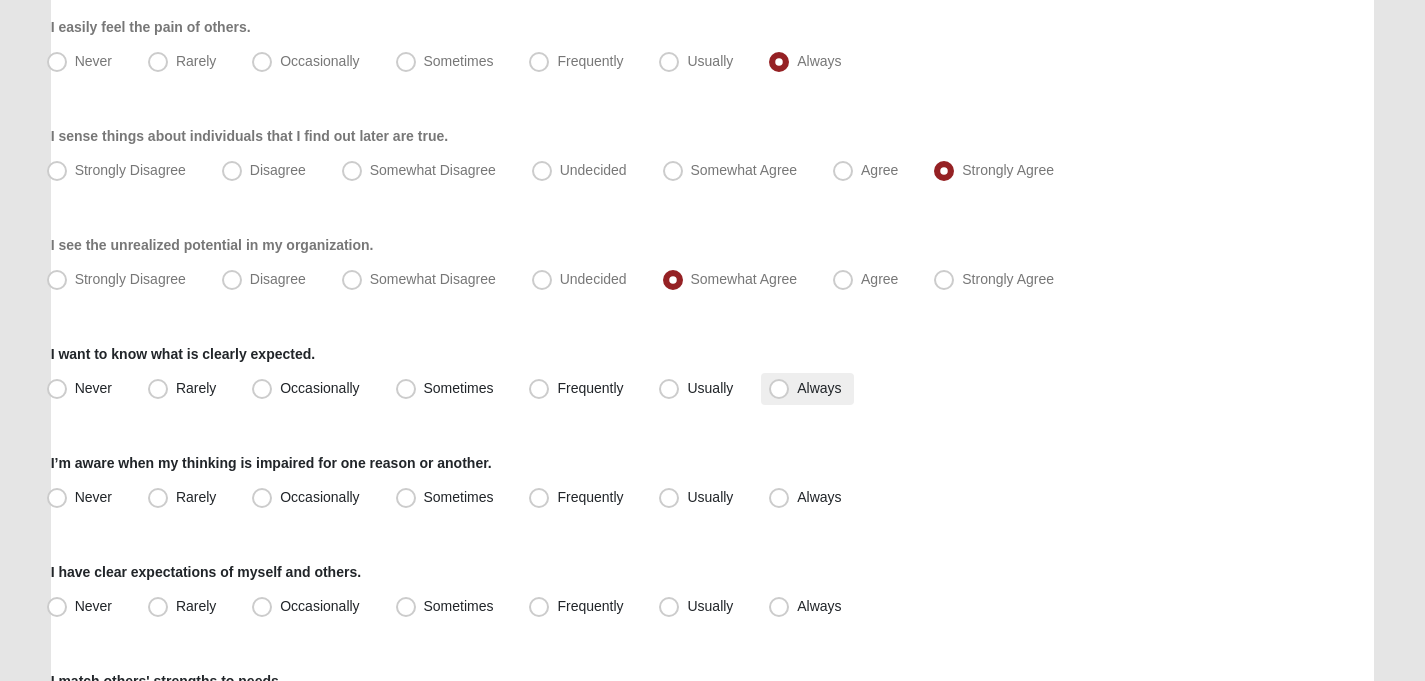 click on "Always" at bounding box center (819, 388) 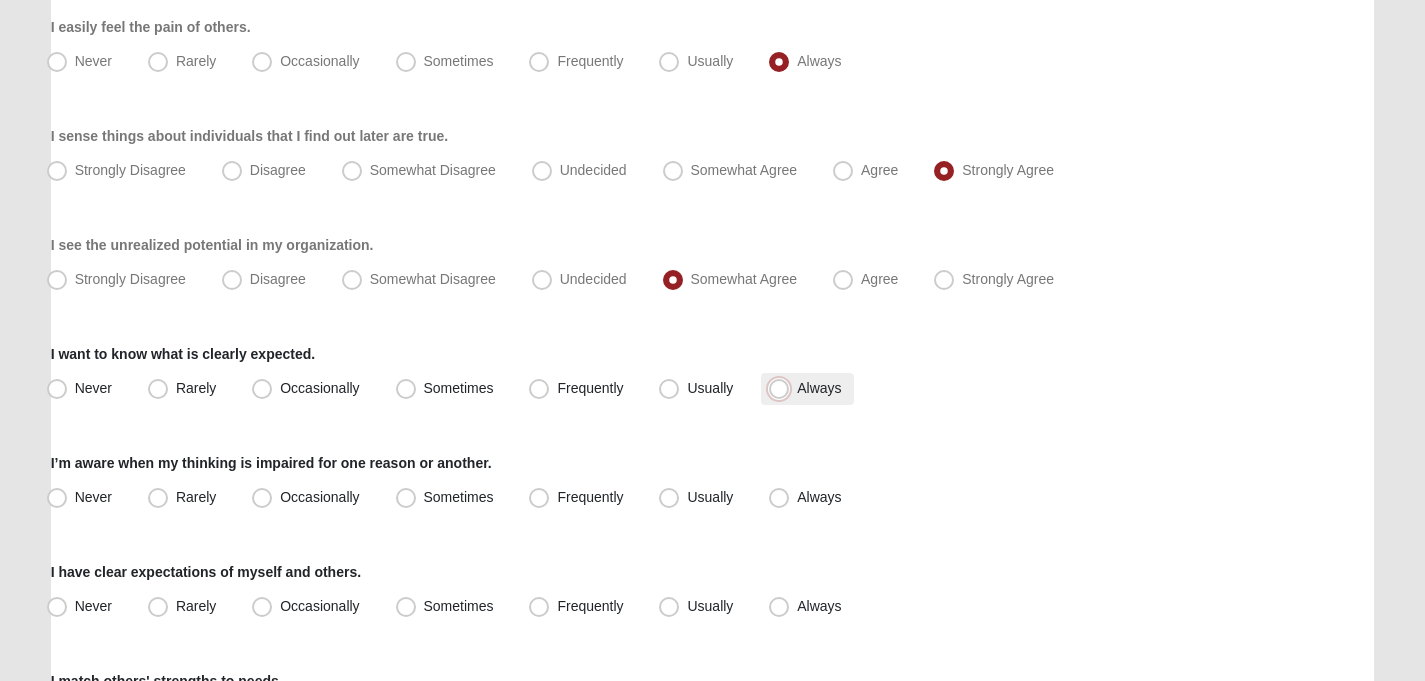 click on "Always" at bounding box center (783, 388) 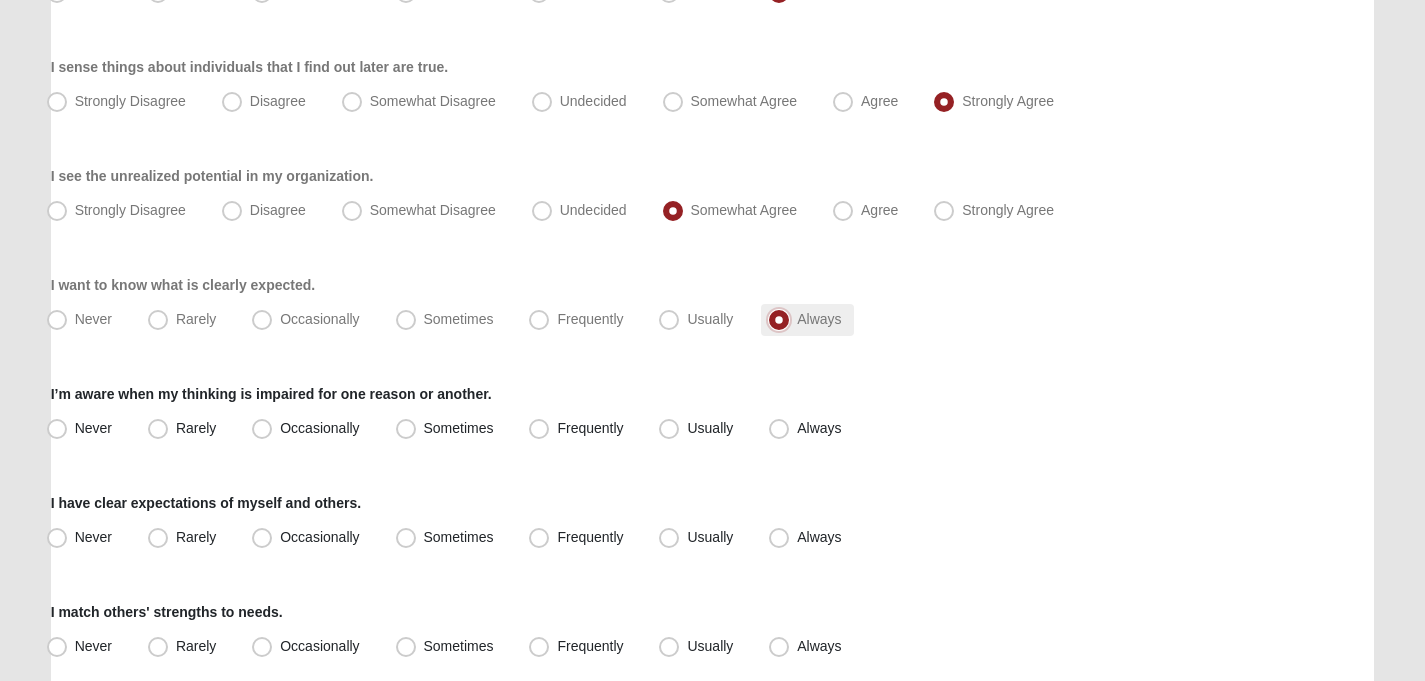scroll, scrollTop: 651, scrollLeft: 0, axis: vertical 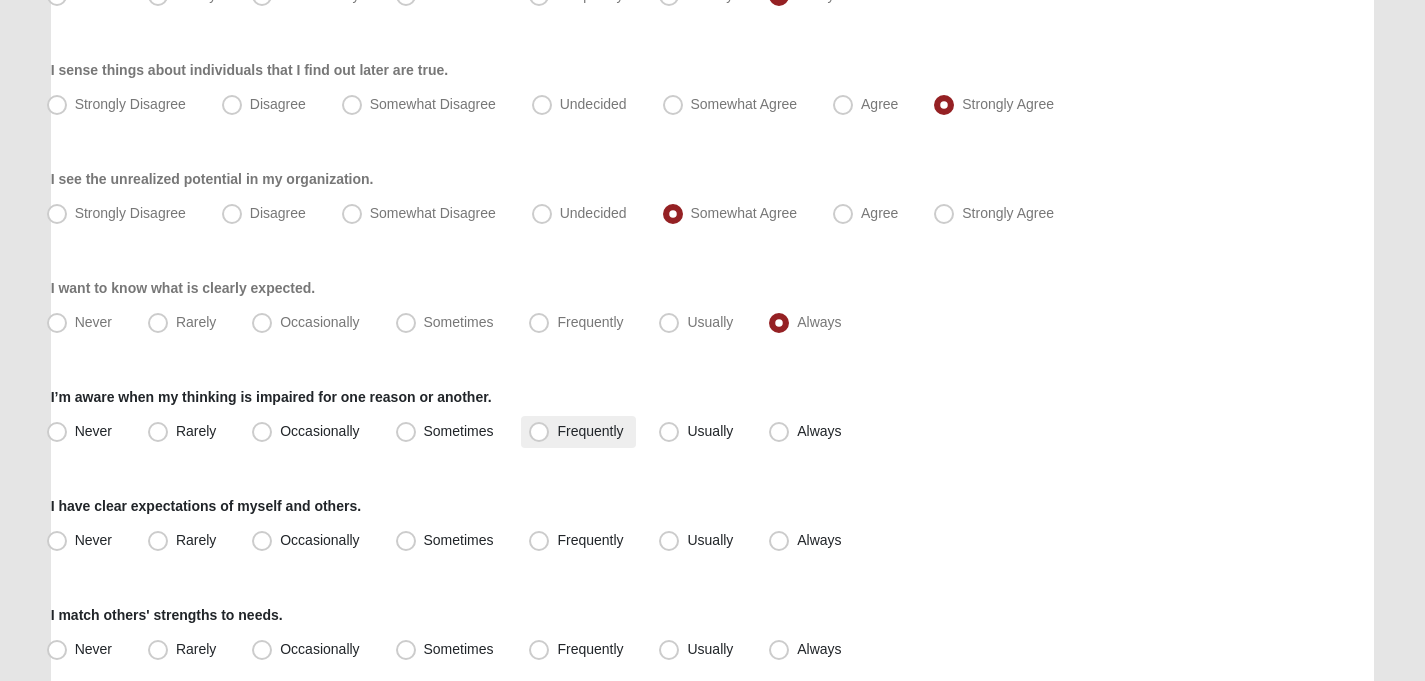 click on "Frequently" at bounding box center [590, 431] 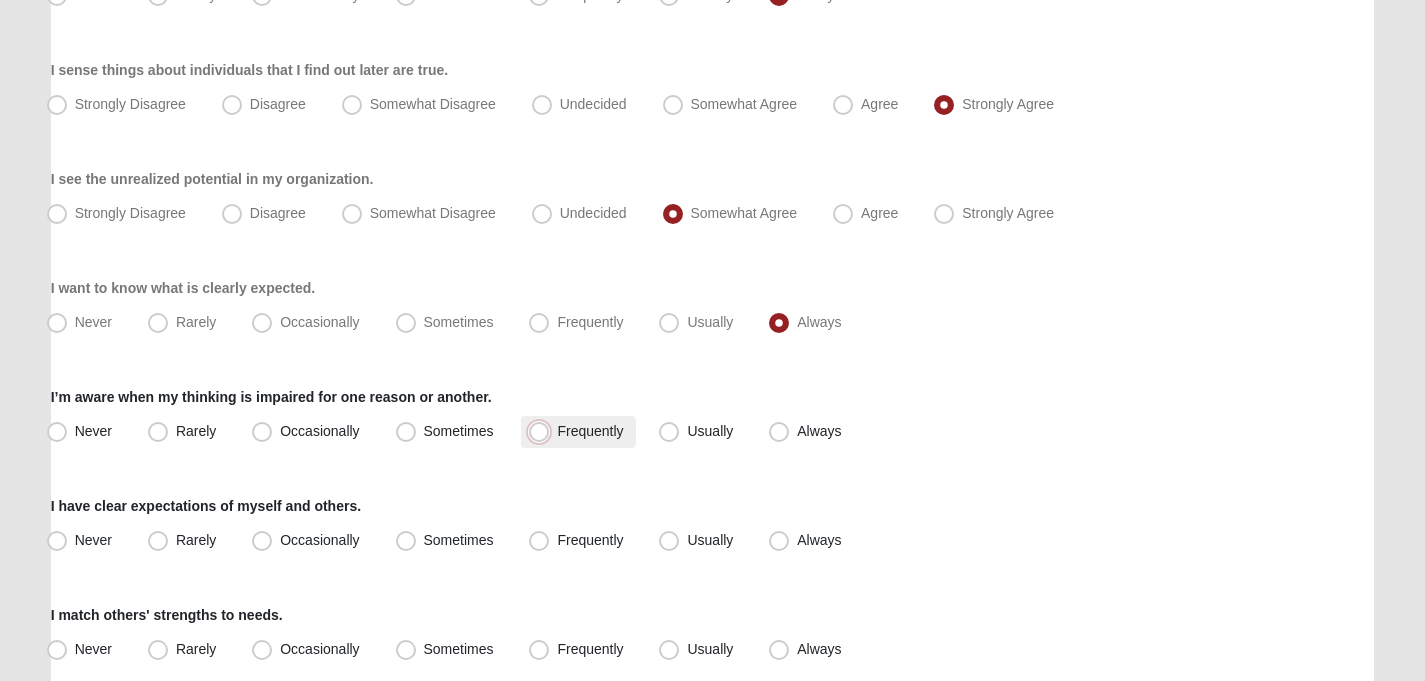 click on "Frequently" at bounding box center (543, 431) 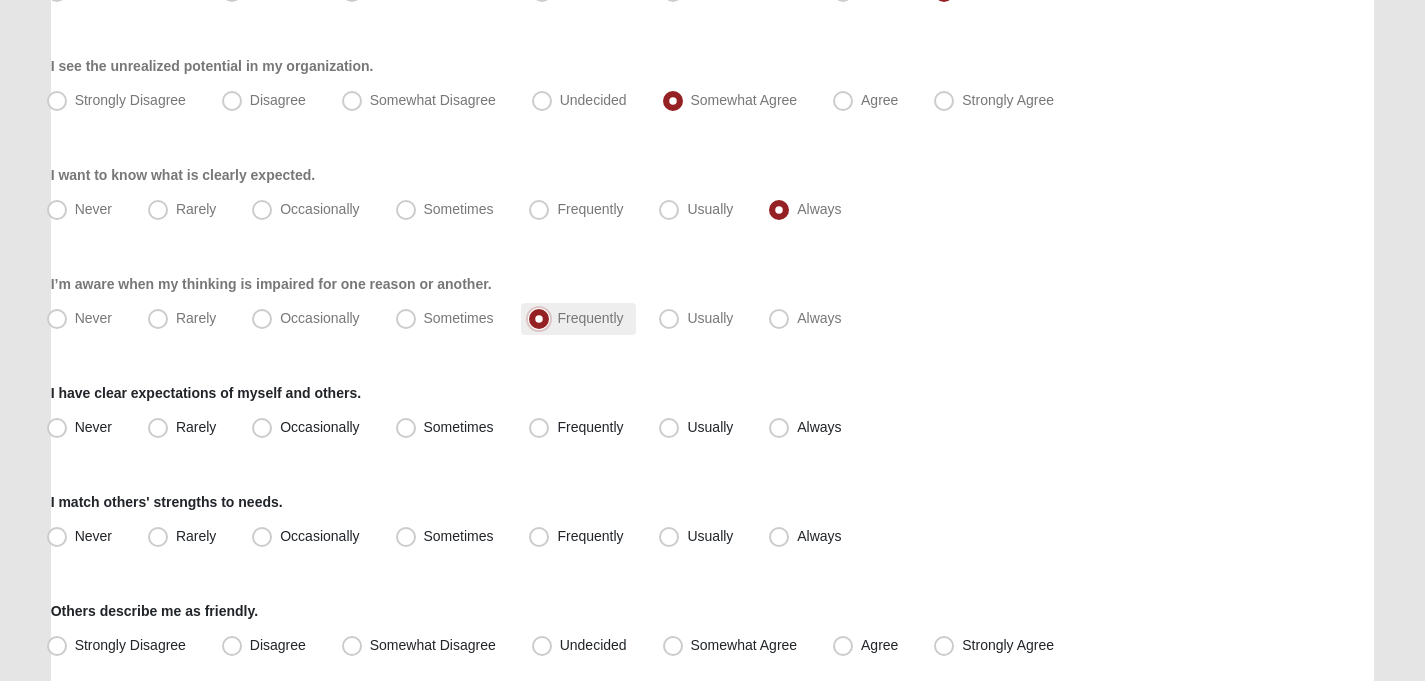 scroll, scrollTop: 763, scrollLeft: 0, axis: vertical 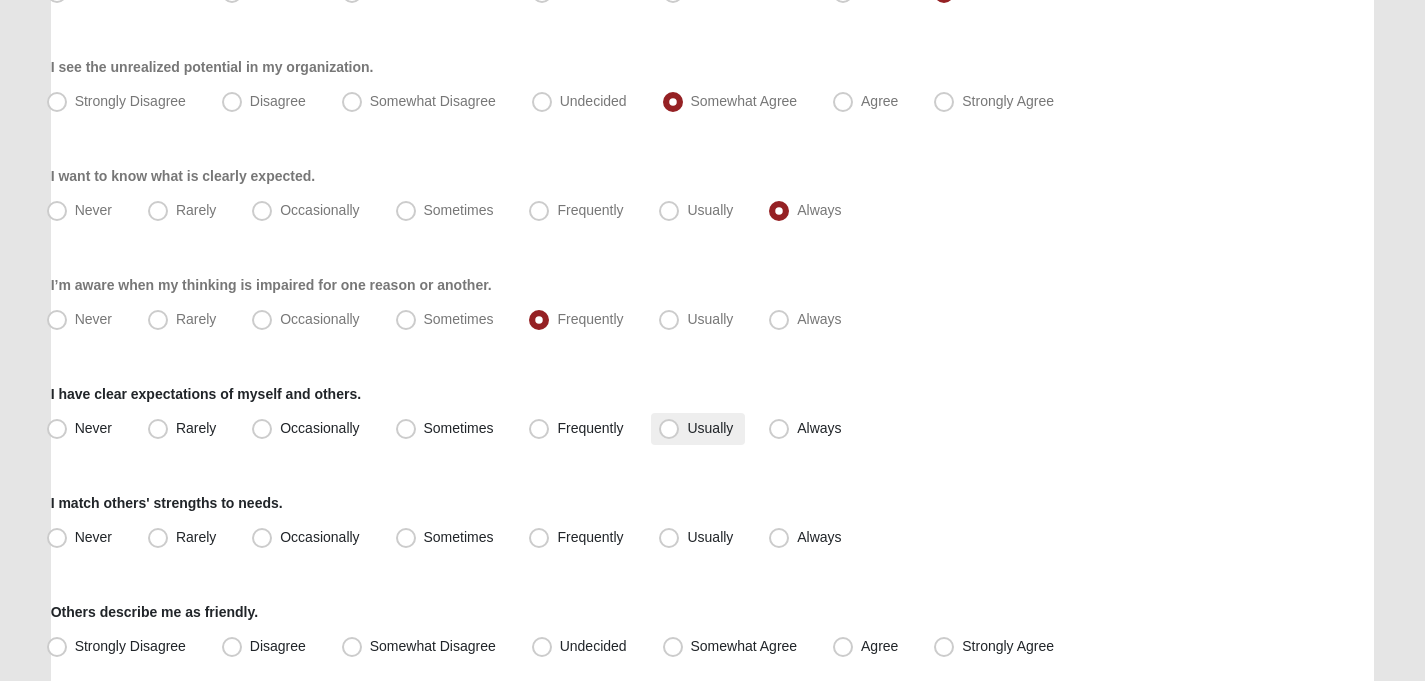 click on "Usually" at bounding box center [710, 428] 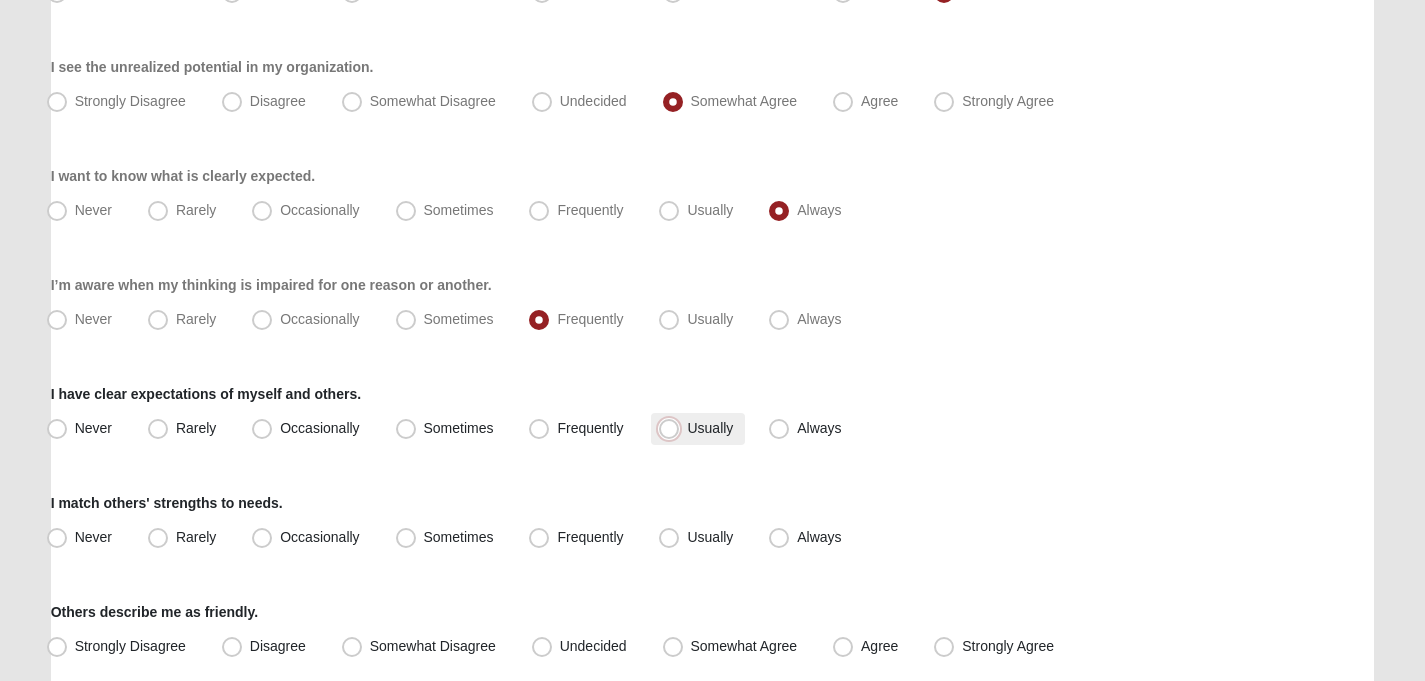 click on "Usually" at bounding box center [673, 428] 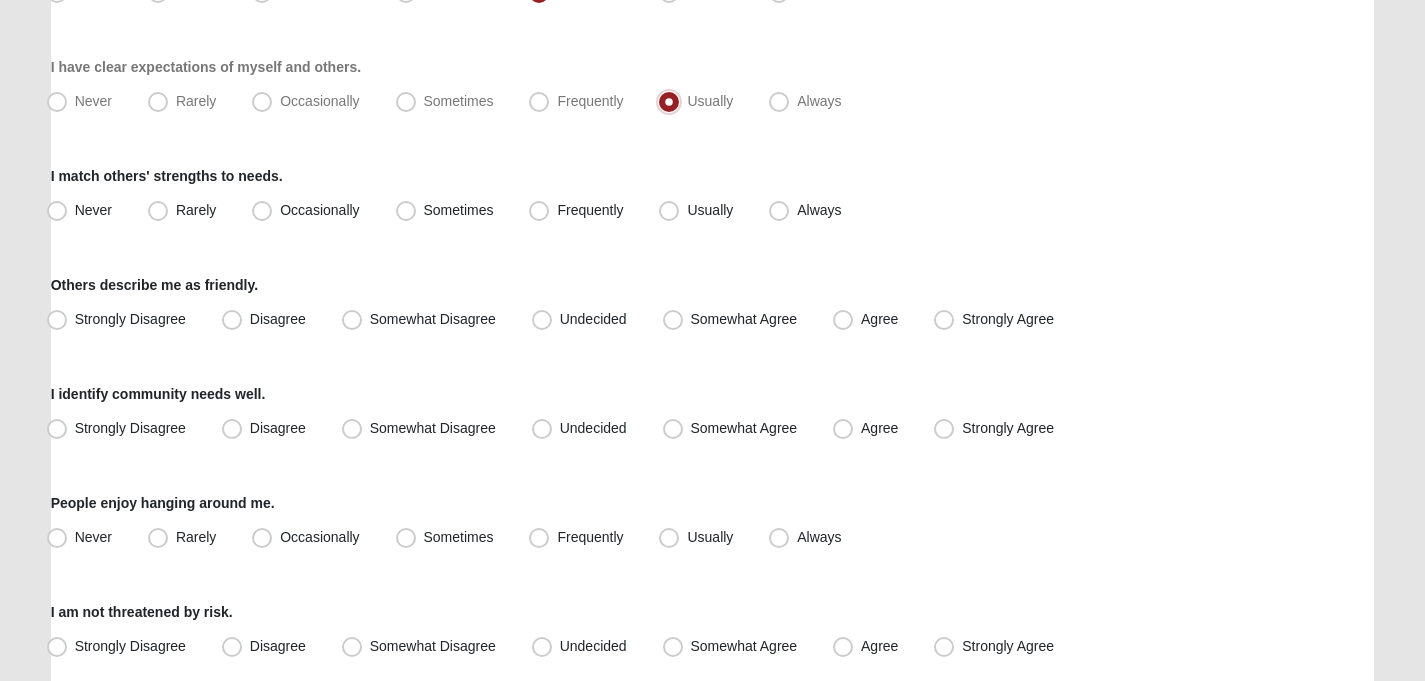 scroll, scrollTop: 1091, scrollLeft: 0, axis: vertical 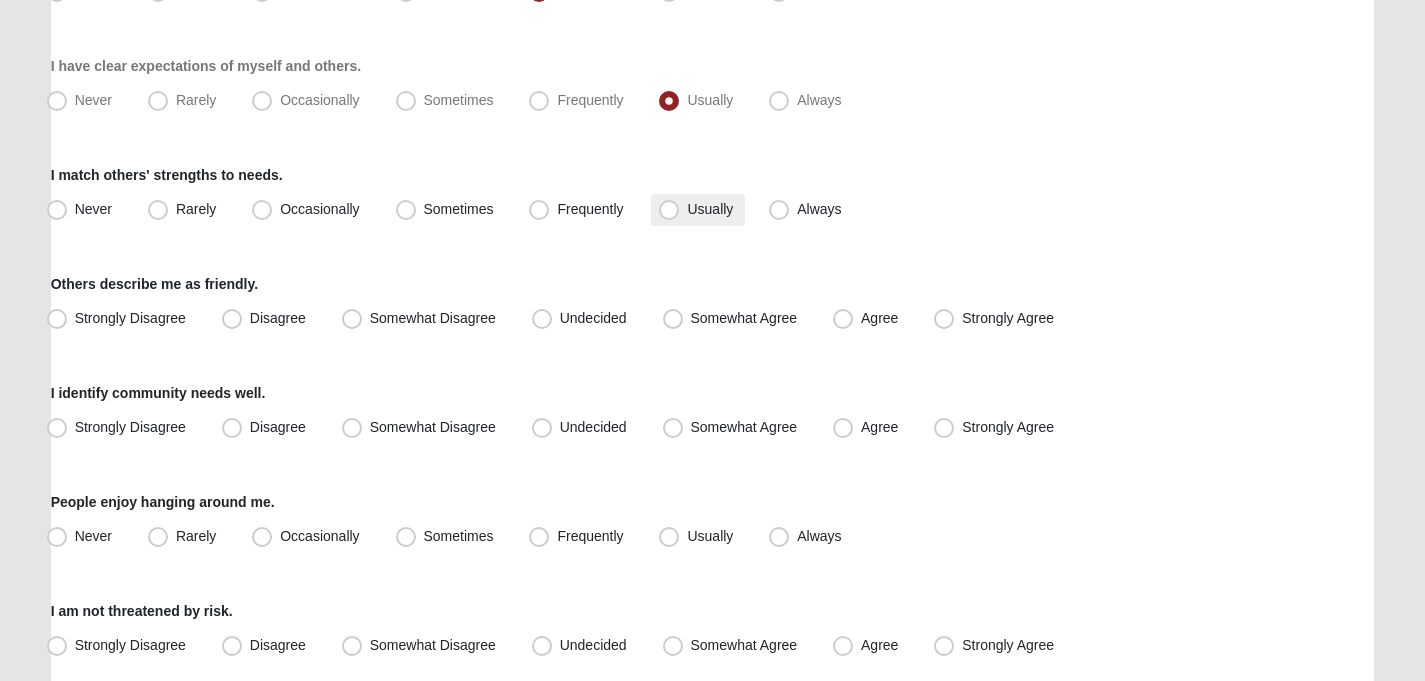 click on "Usually" at bounding box center [710, 209] 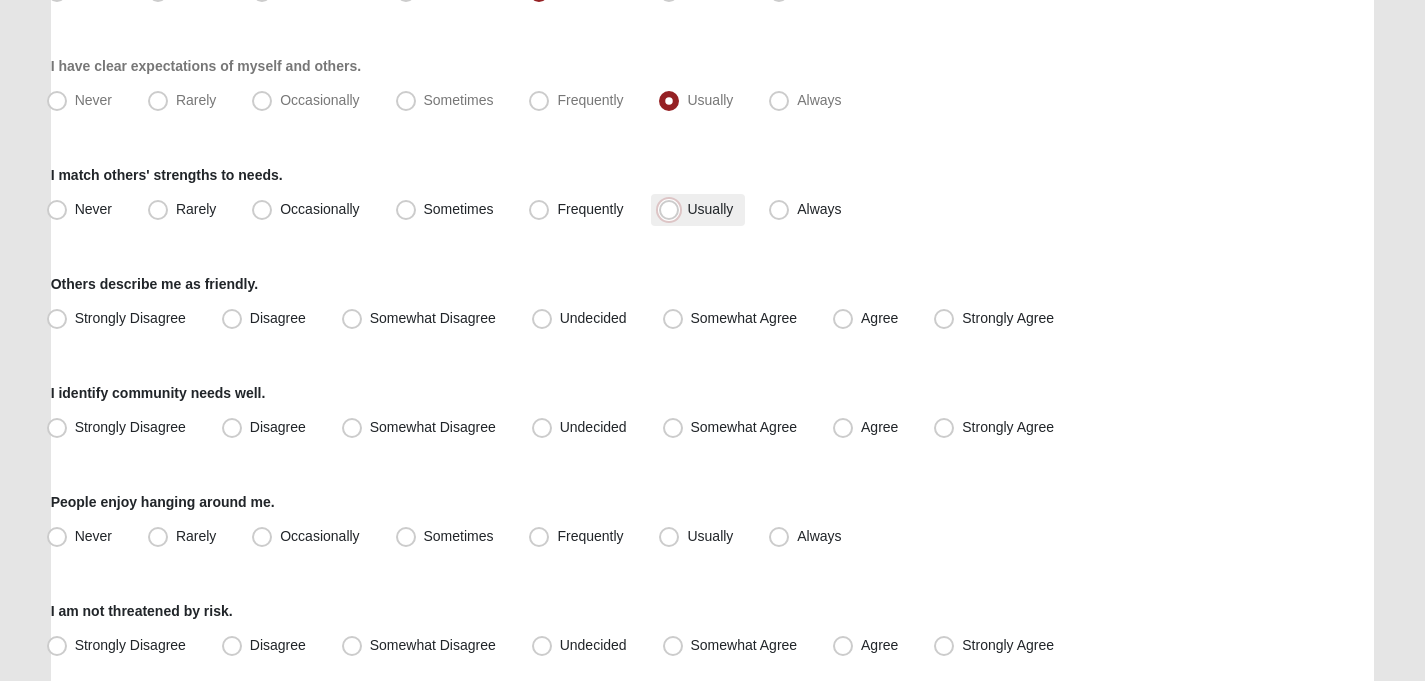 click on "Usually" at bounding box center [673, 209] 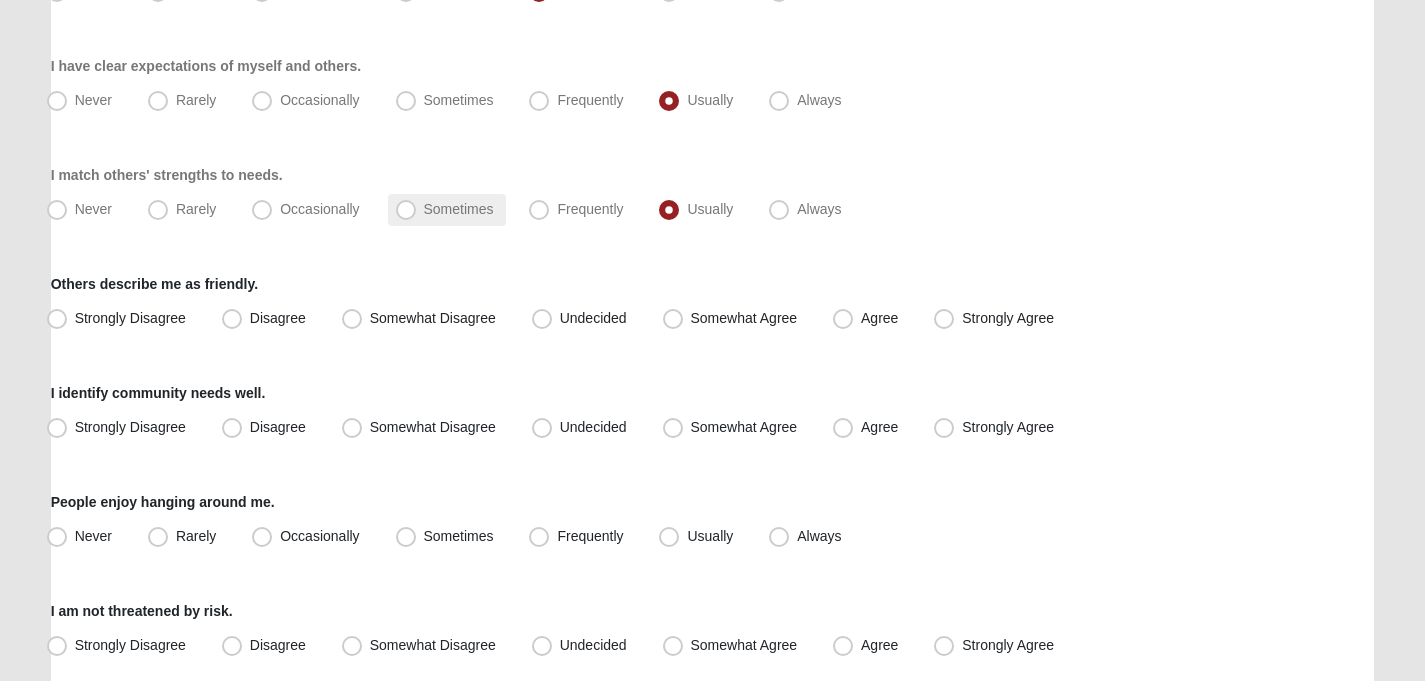 click on "Sometimes" at bounding box center (459, 209) 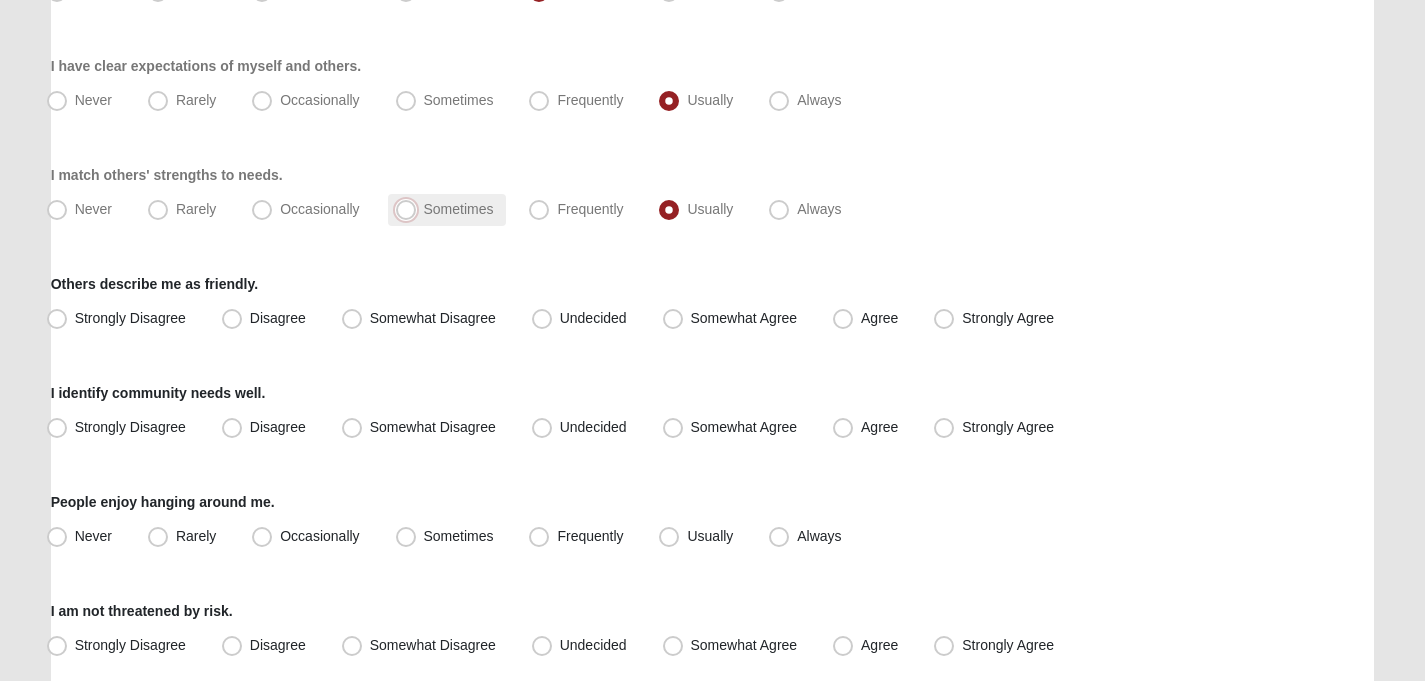 click on "Sometimes" at bounding box center [410, 209] 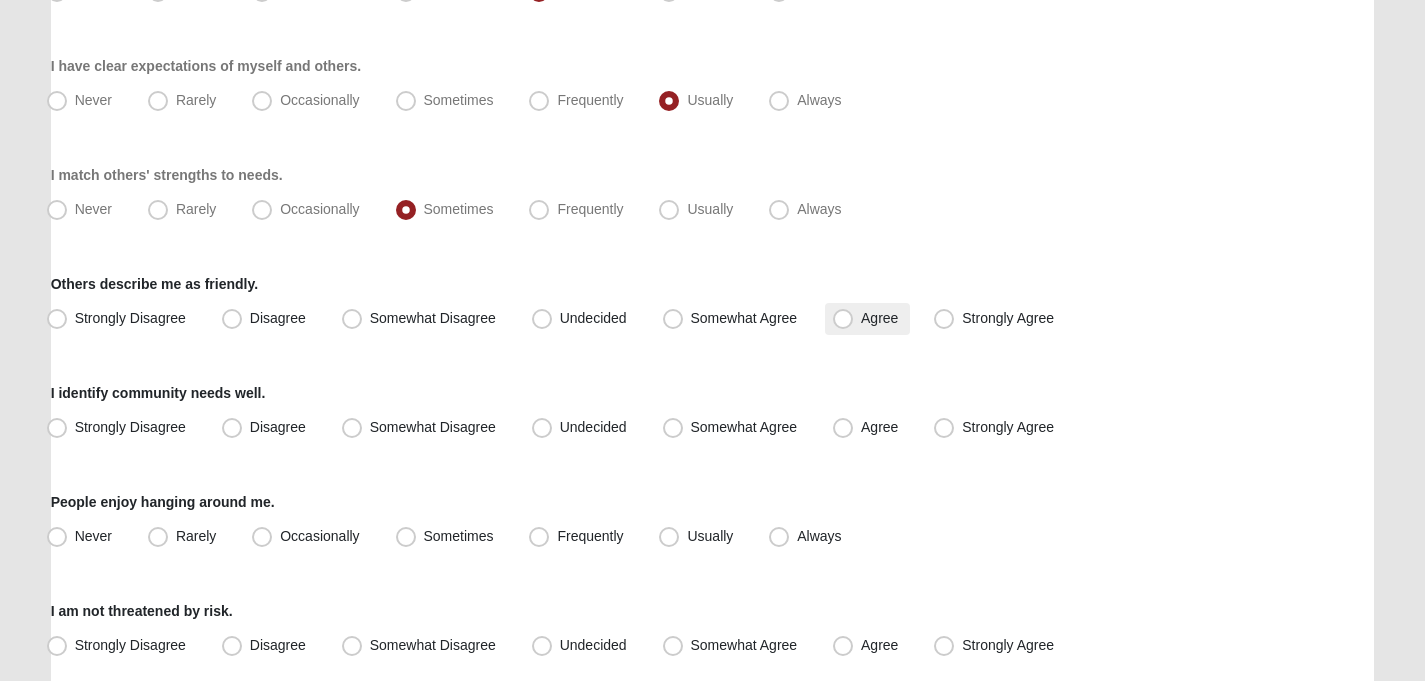 click on "Agree" at bounding box center [867, 319] 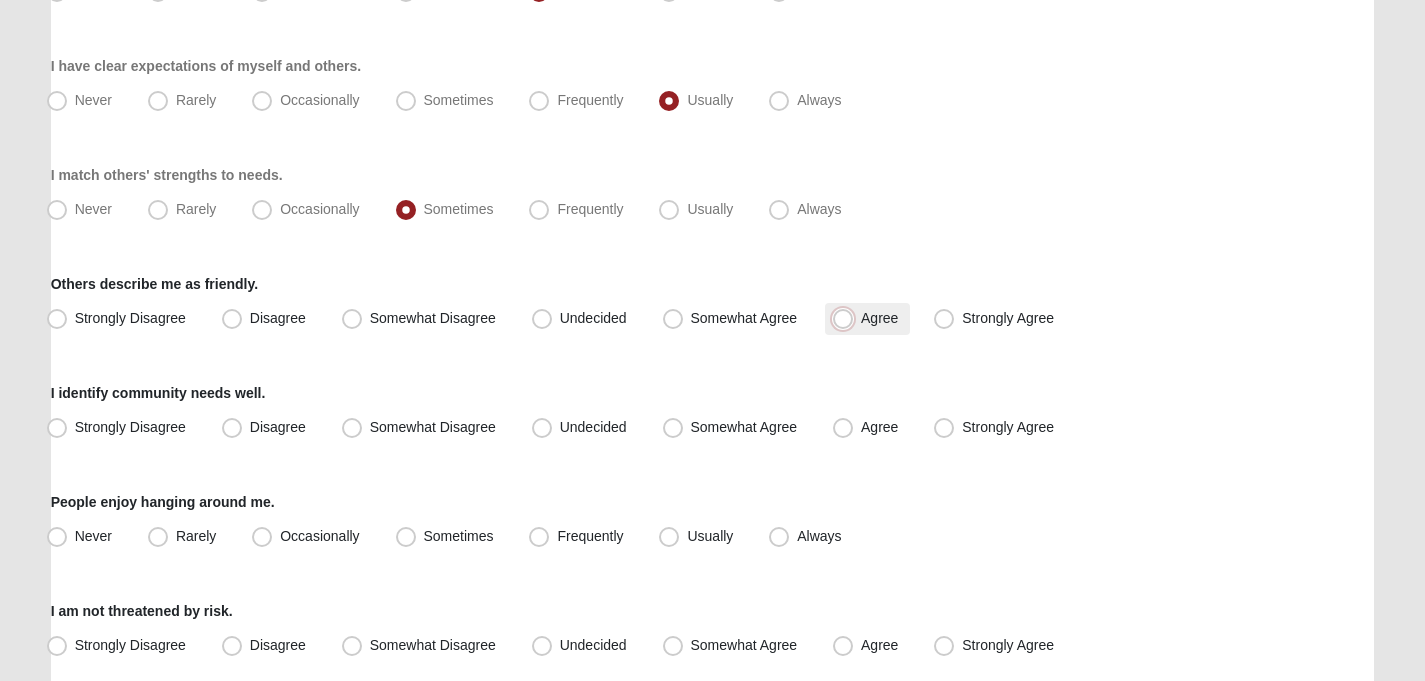 click on "Agree" at bounding box center [847, 318] 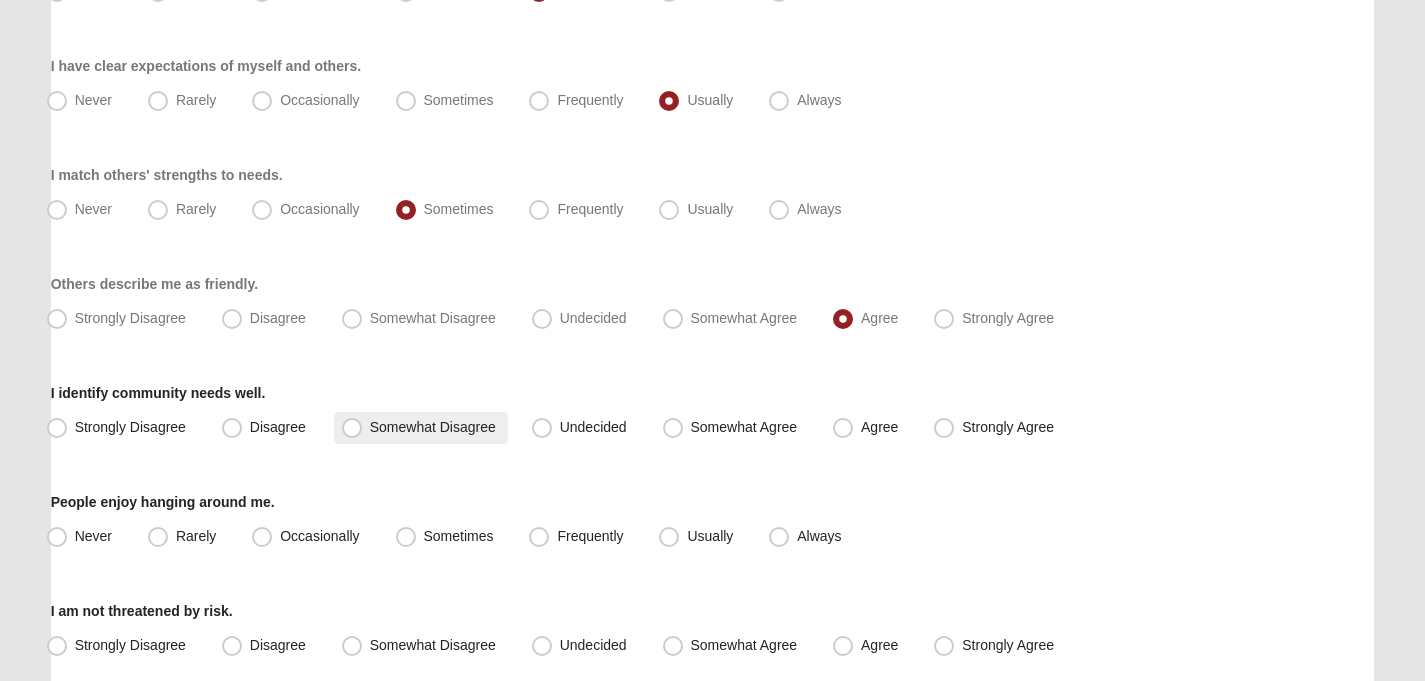 click on "Somewhat Disagree" at bounding box center (421, 428) 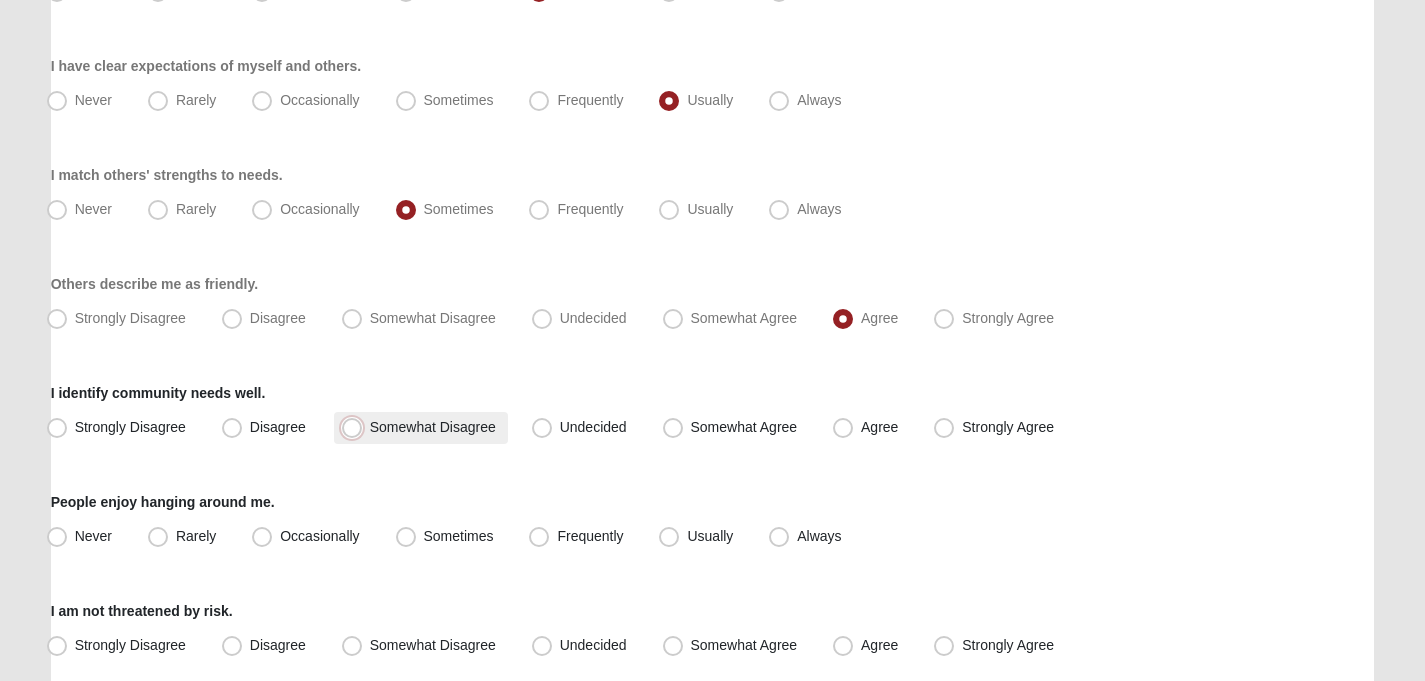 click on "Somewhat Disagree" at bounding box center (356, 427) 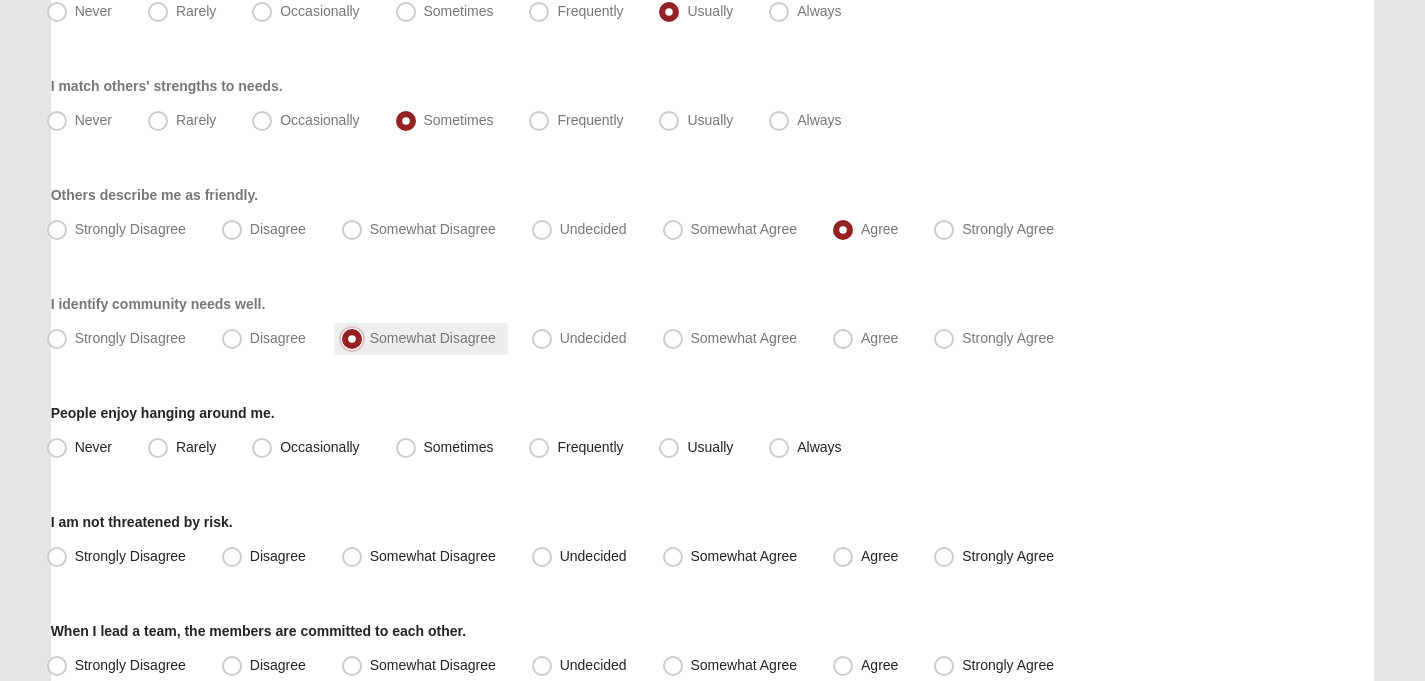 scroll, scrollTop: 1224, scrollLeft: 0, axis: vertical 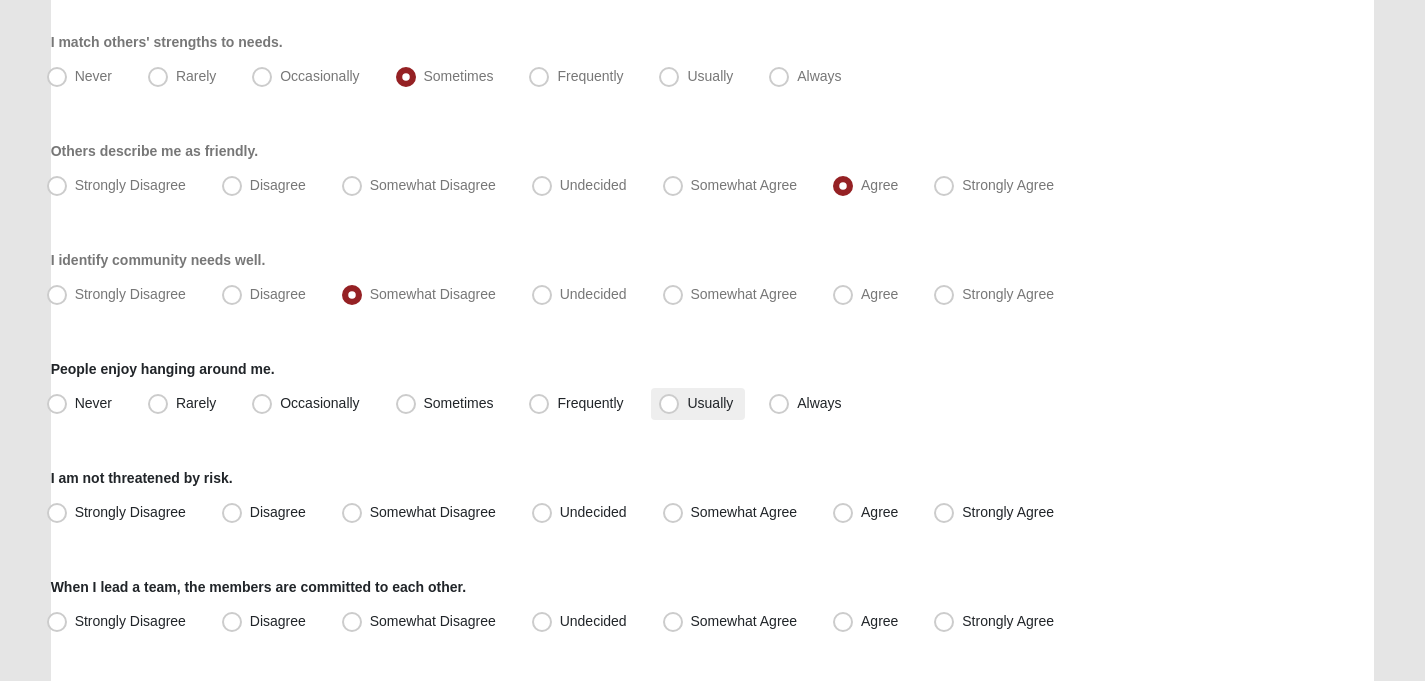 click on "Usually" at bounding box center (710, 403) 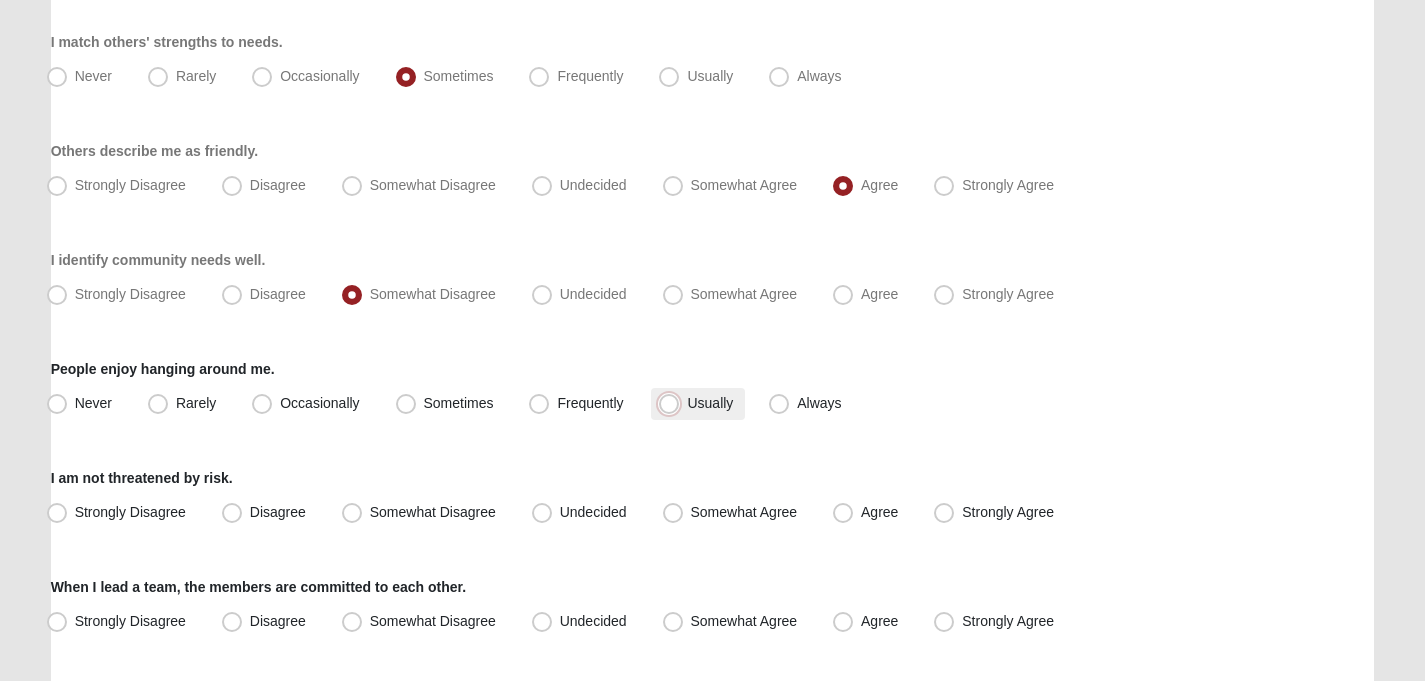 click on "Usually" at bounding box center (673, 403) 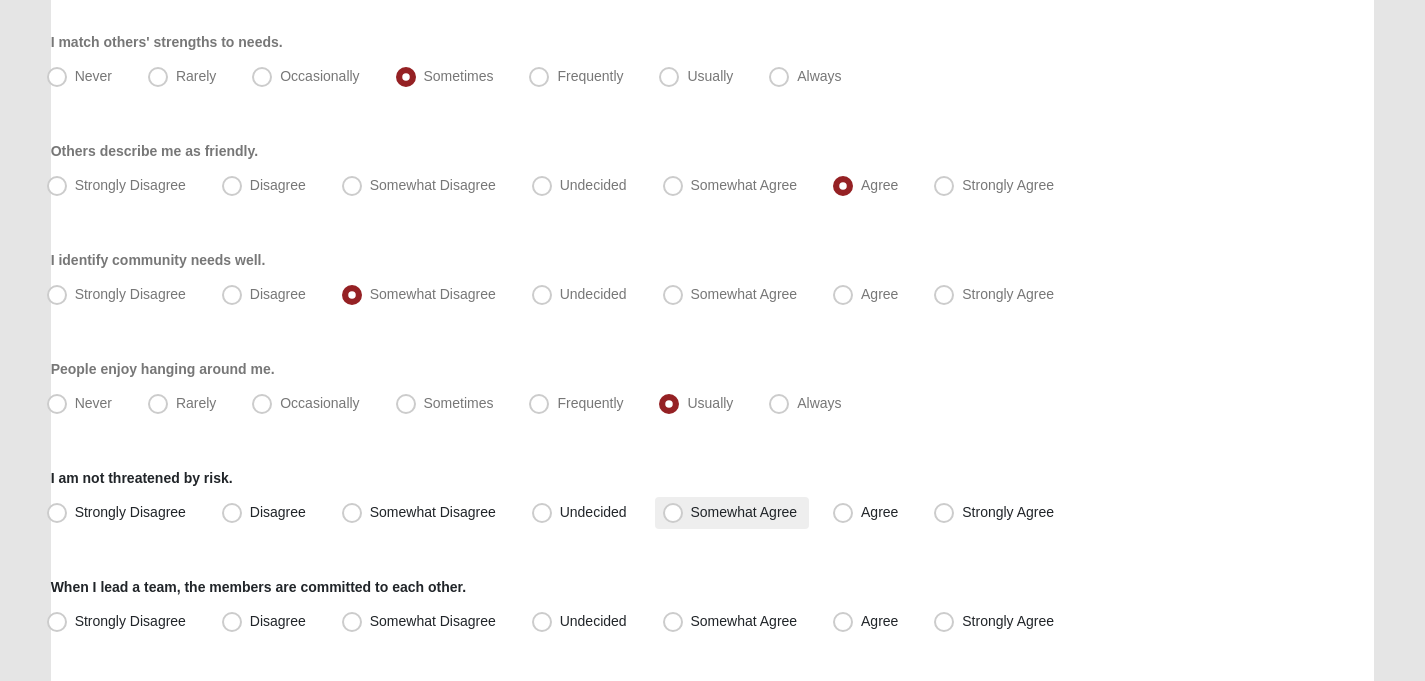click on "Somewhat Agree" at bounding box center (744, 512) 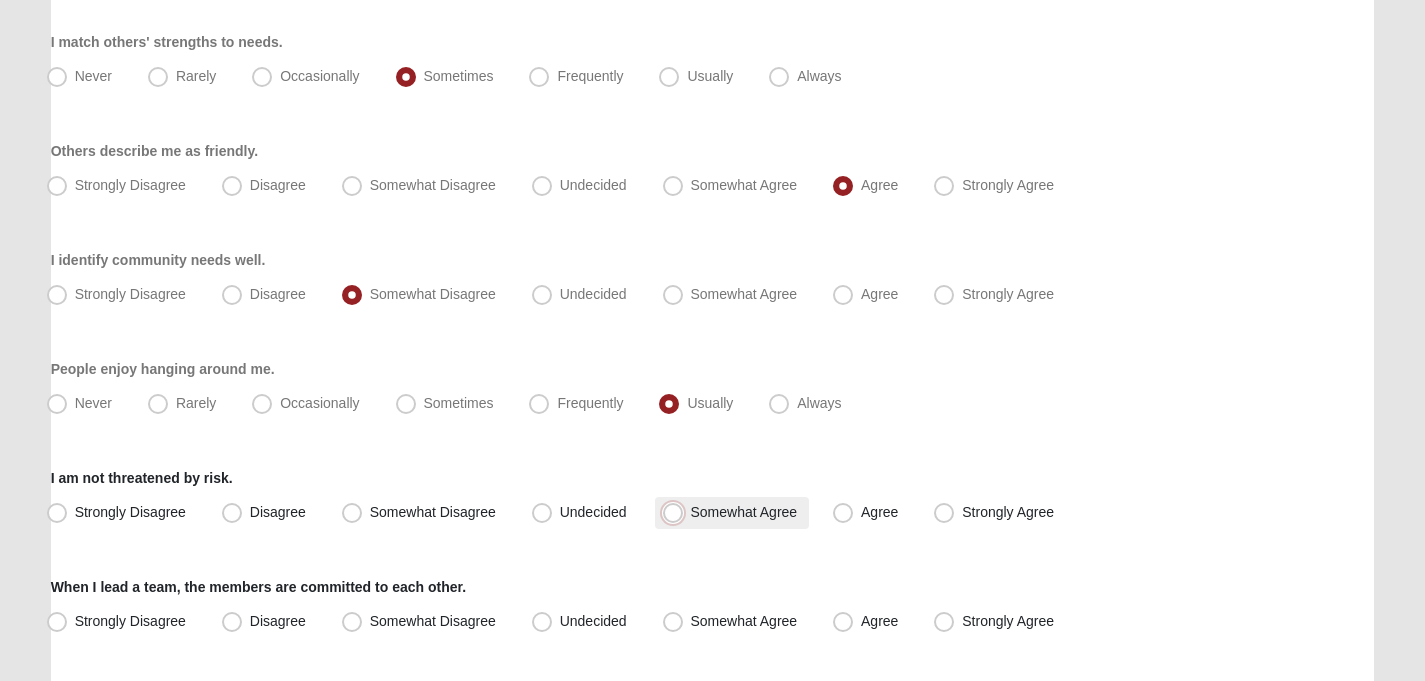 click on "Somewhat Agree" at bounding box center (677, 512) 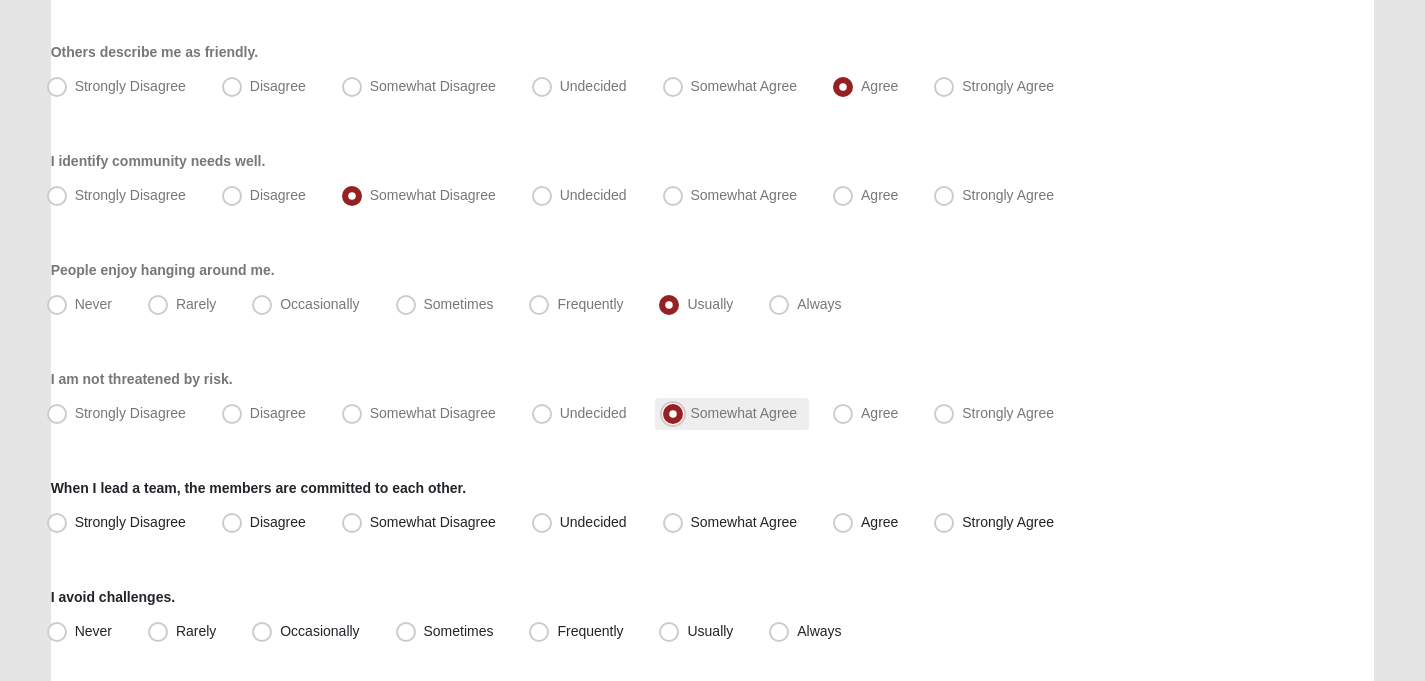 scroll, scrollTop: 1330, scrollLeft: 0, axis: vertical 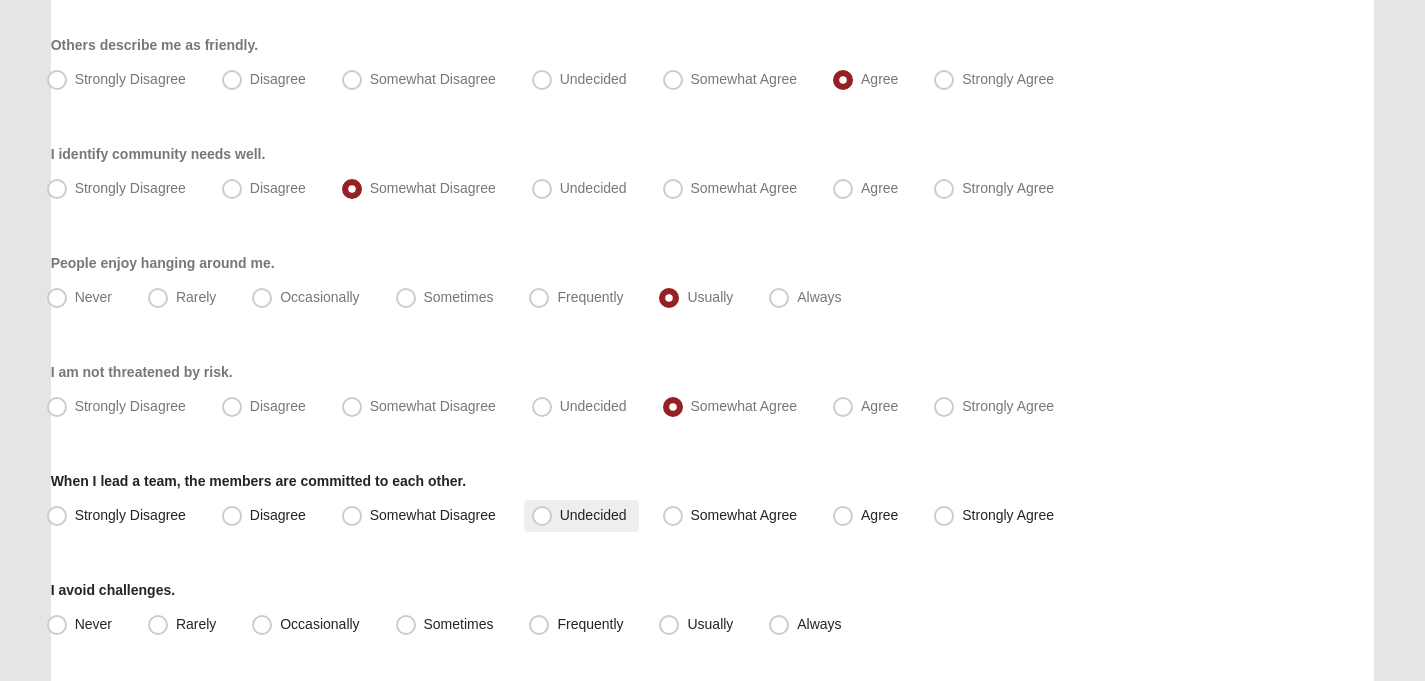 click on "Undecided" at bounding box center (593, 515) 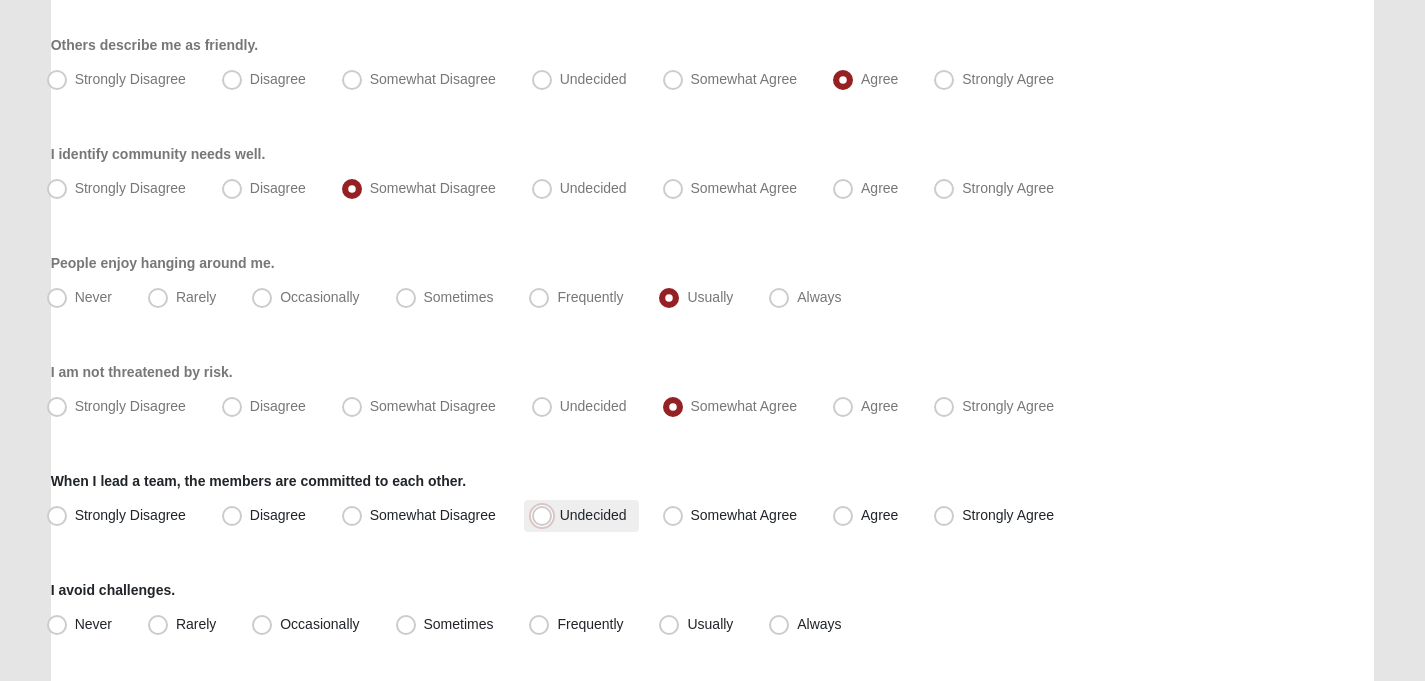 click on "Undecided" at bounding box center (546, 515) 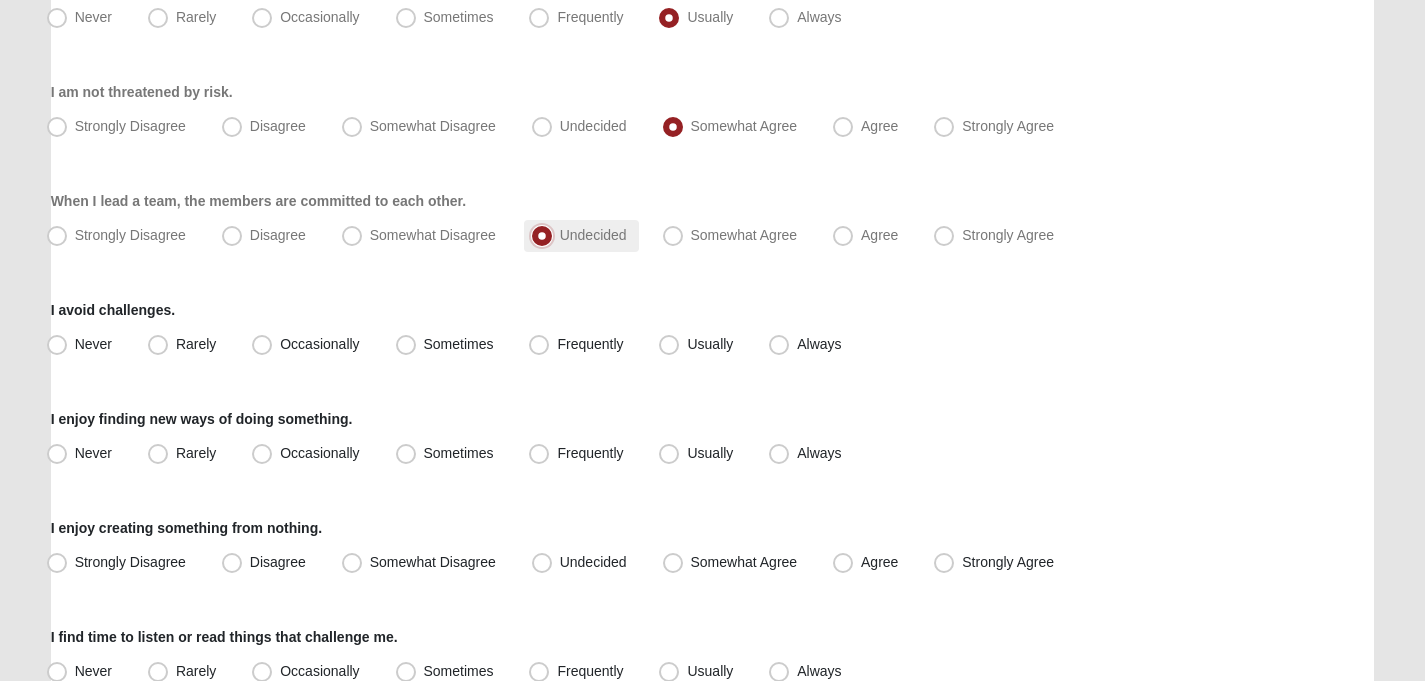 scroll, scrollTop: 1609, scrollLeft: 0, axis: vertical 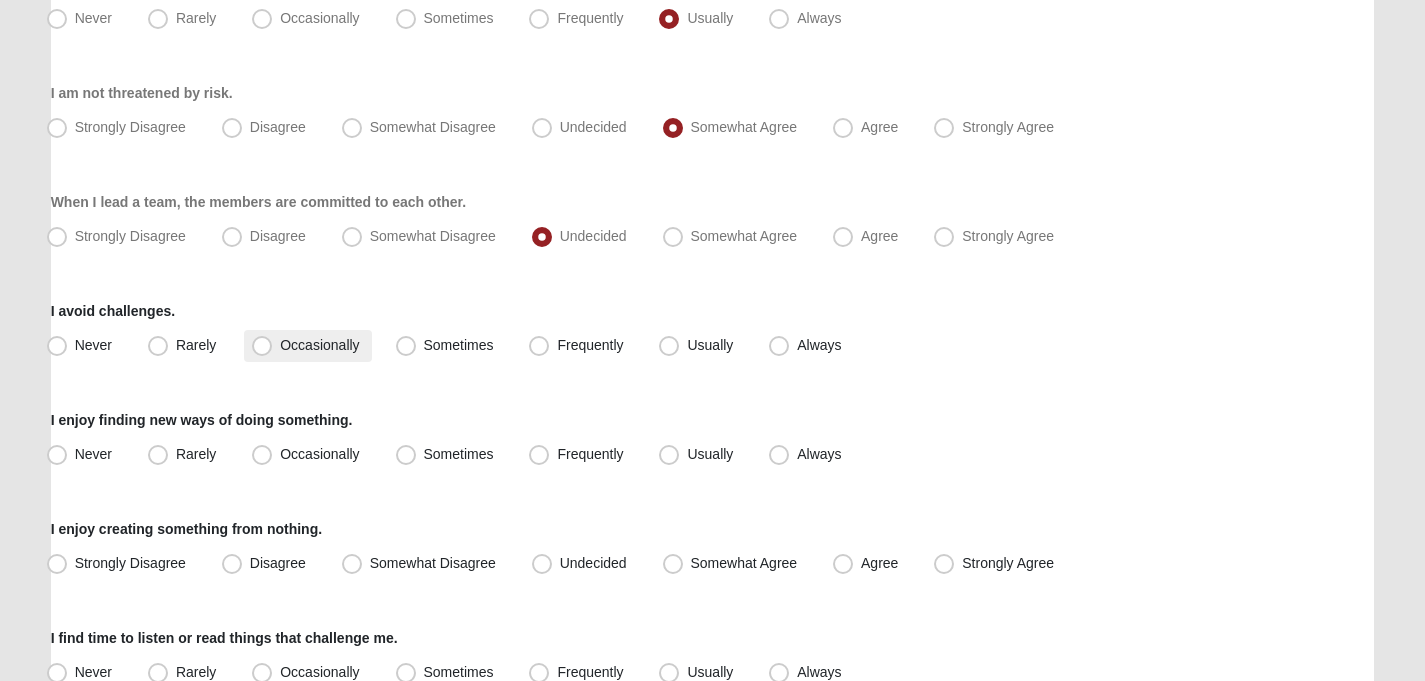 click on "Occasionally" at bounding box center (319, 345) 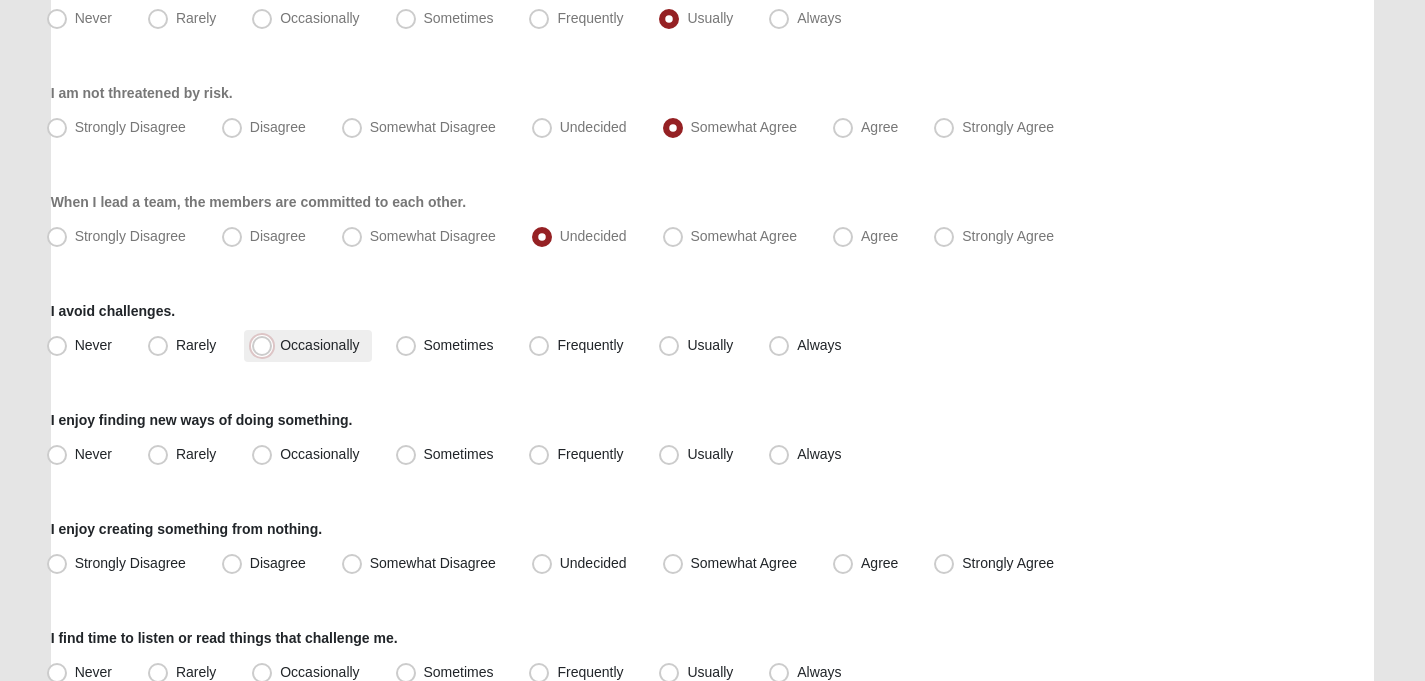click on "Occasionally" at bounding box center [266, 345] 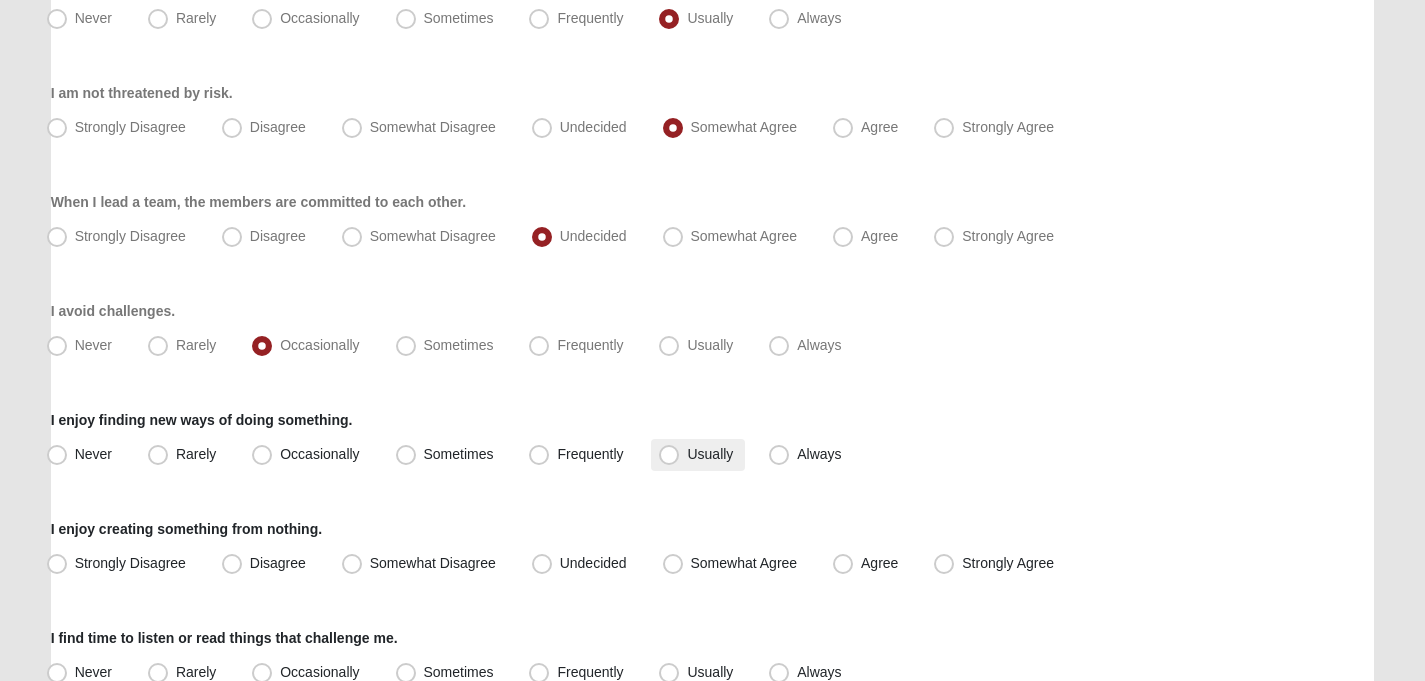 click on "Usually" at bounding box center [710, 454] 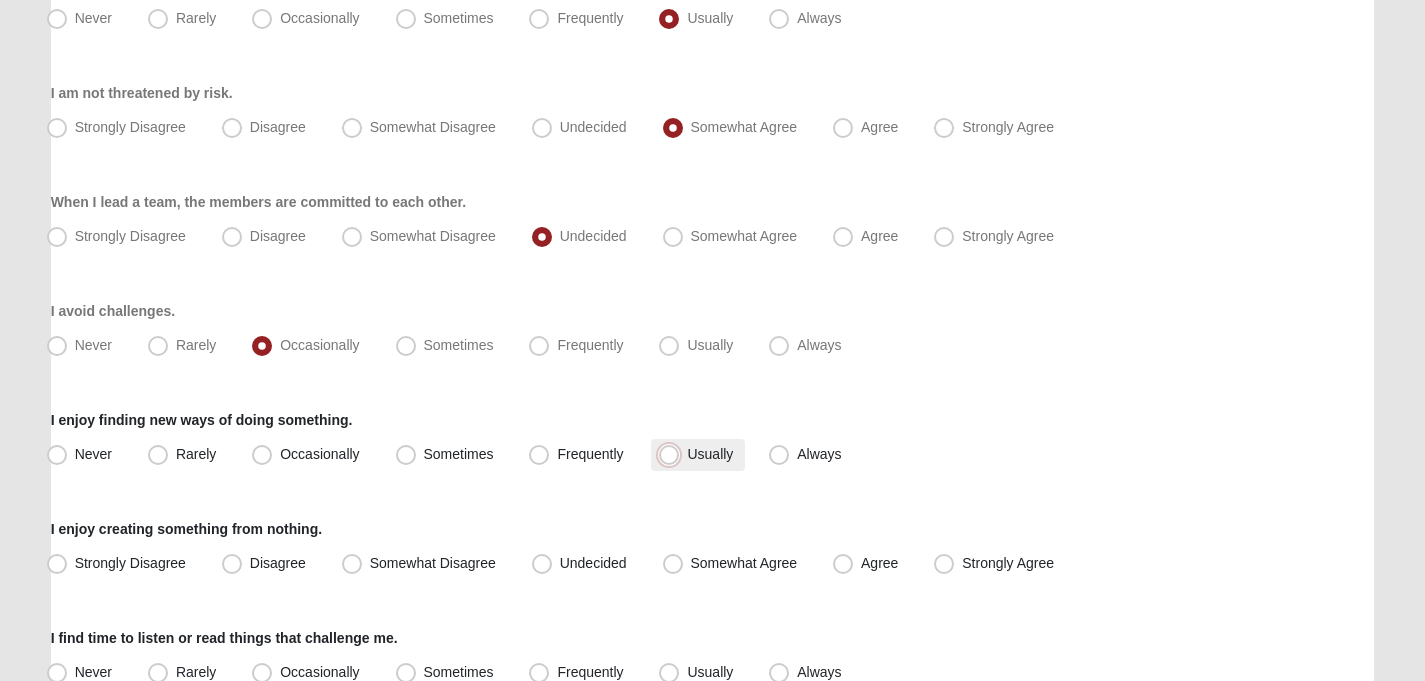 click on "Usually" at bounding box center [673, 454] 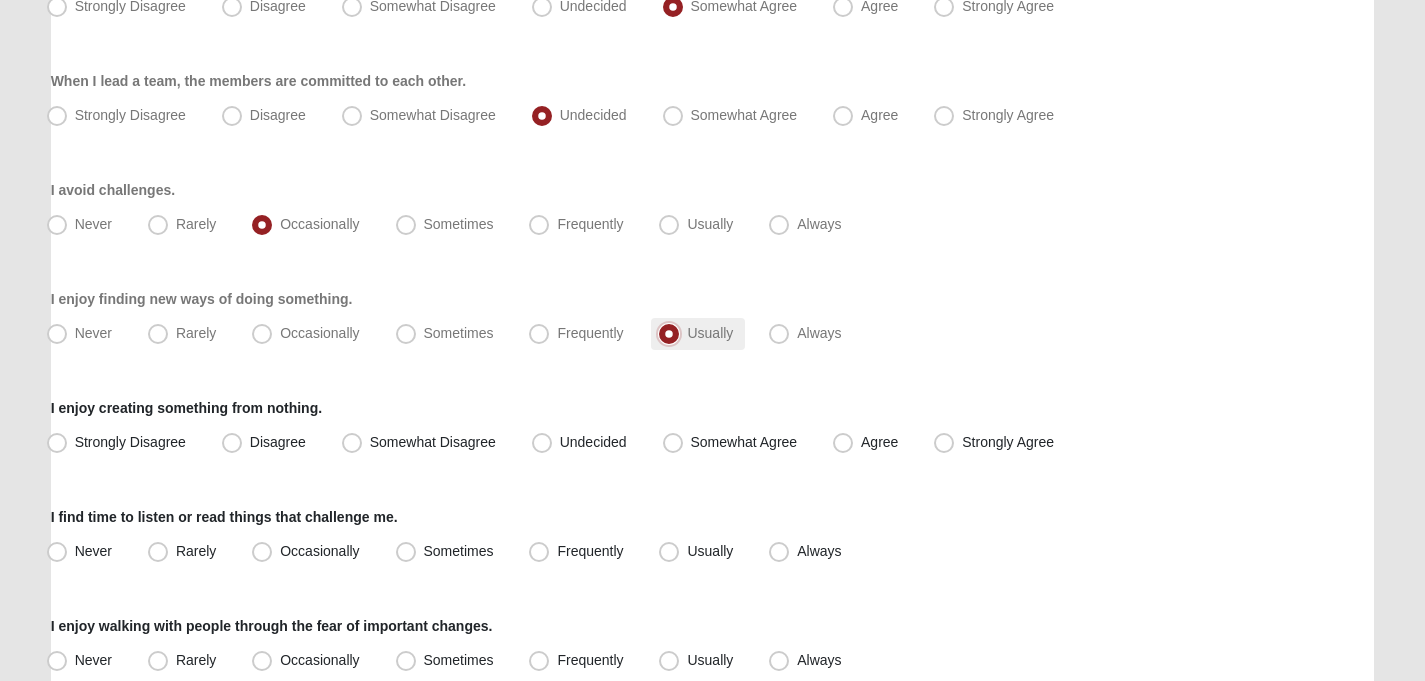 scroll, scrollTop: 1734, scrollLeft: 0, axis: vertical 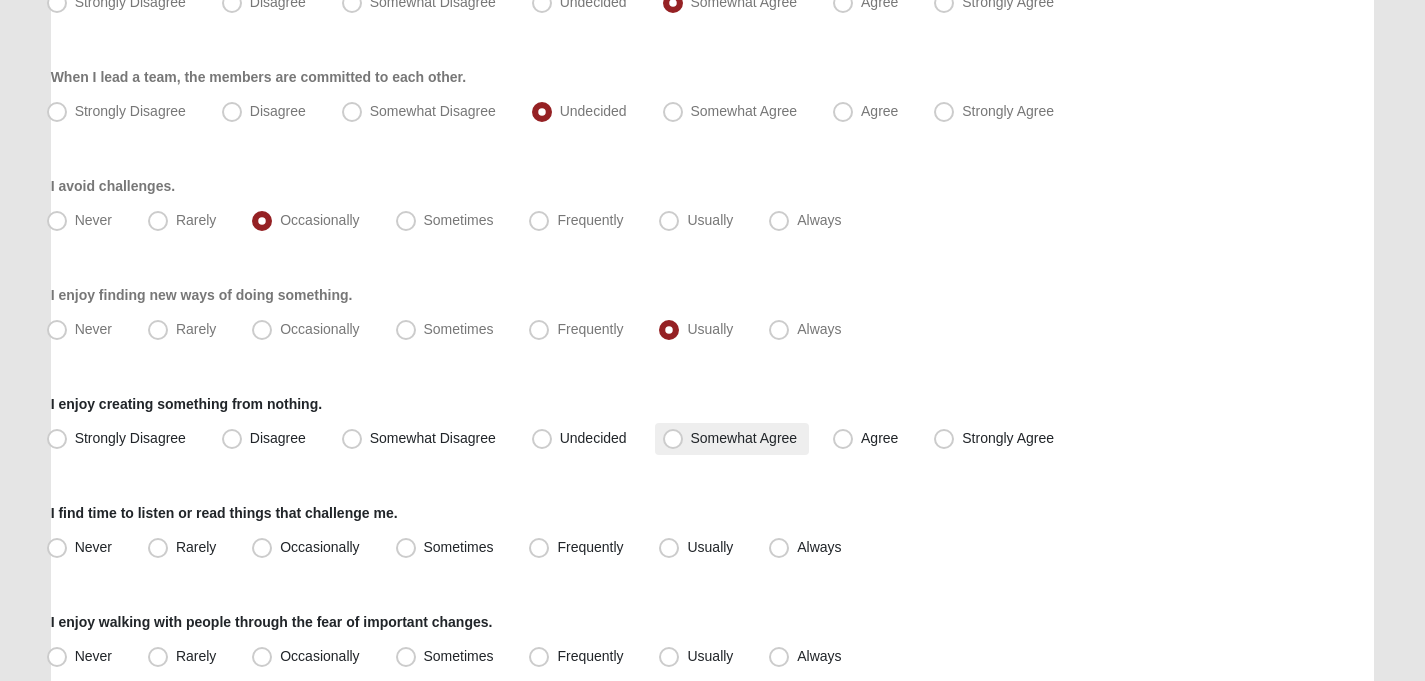 click on "Somewhat Agree" at bounding box center (732, 439) 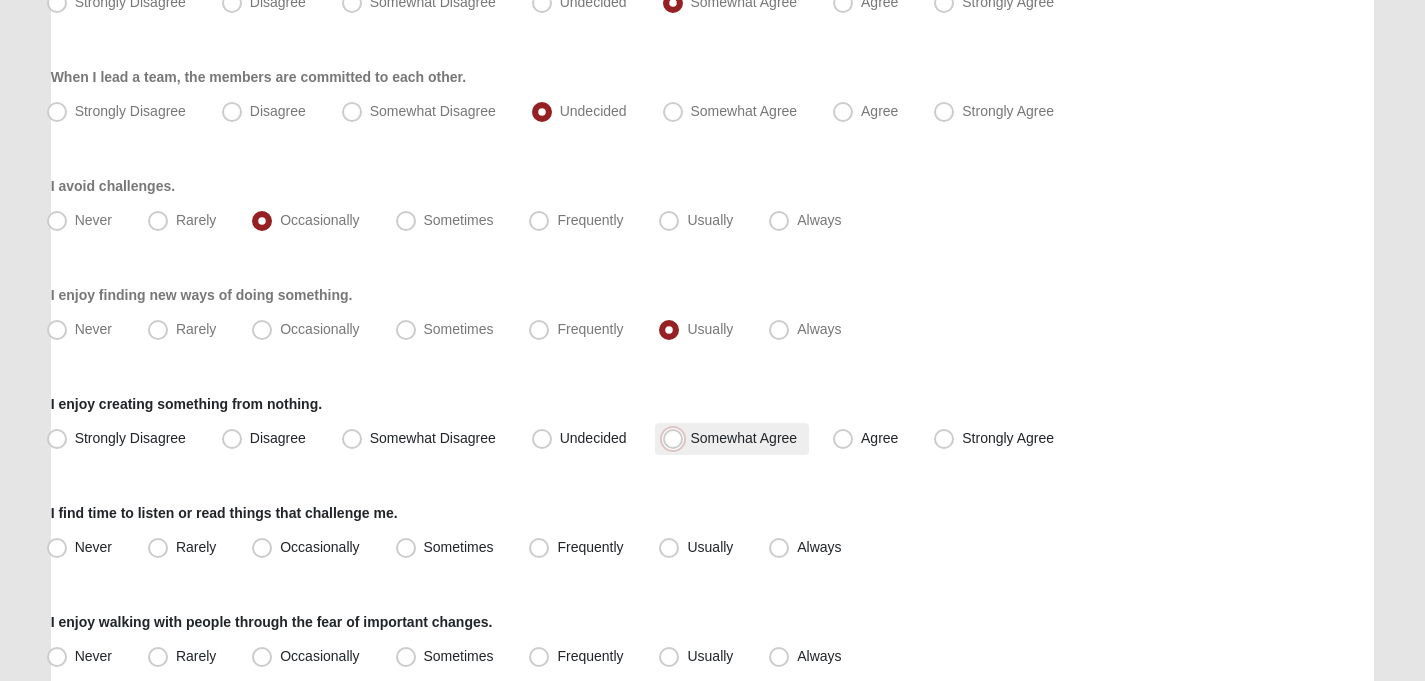 click on "Somewhat Agree" at bounding box center [677, 438] 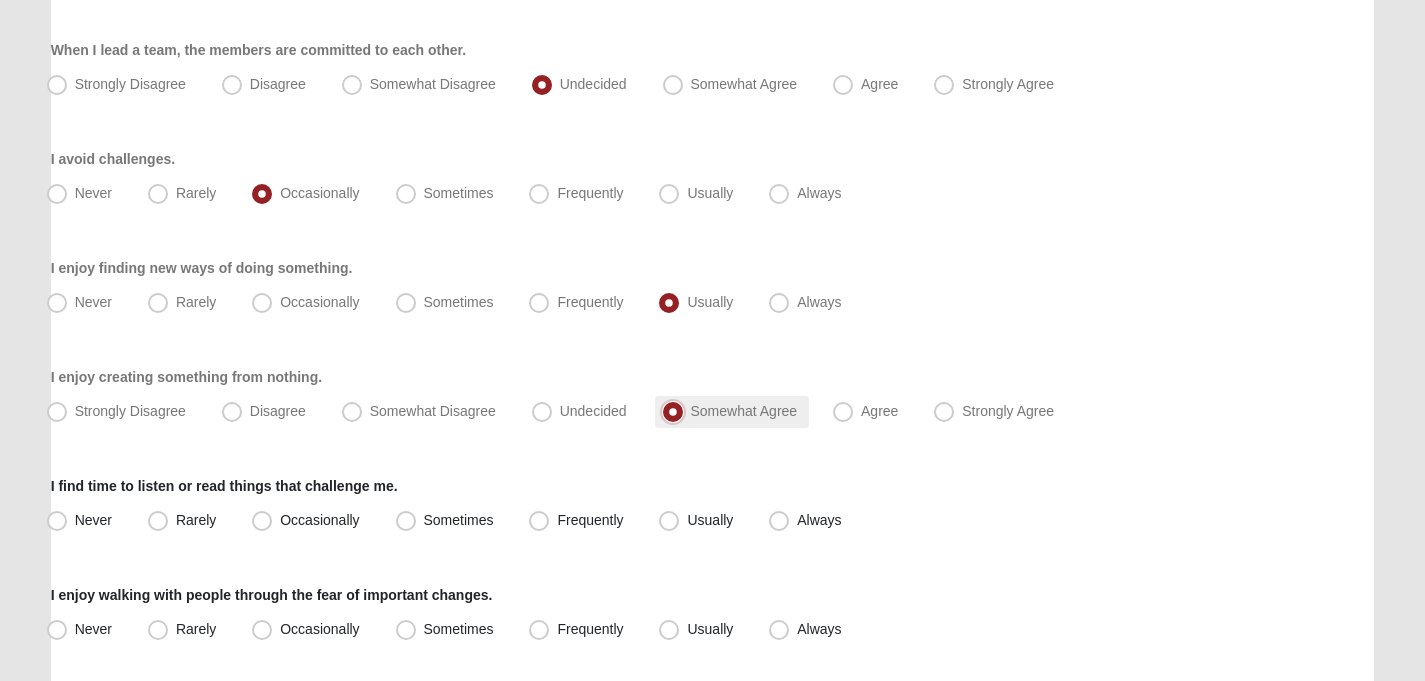 scroll, scrollTop: 1762, scrollLeft: 0, axis: vertical 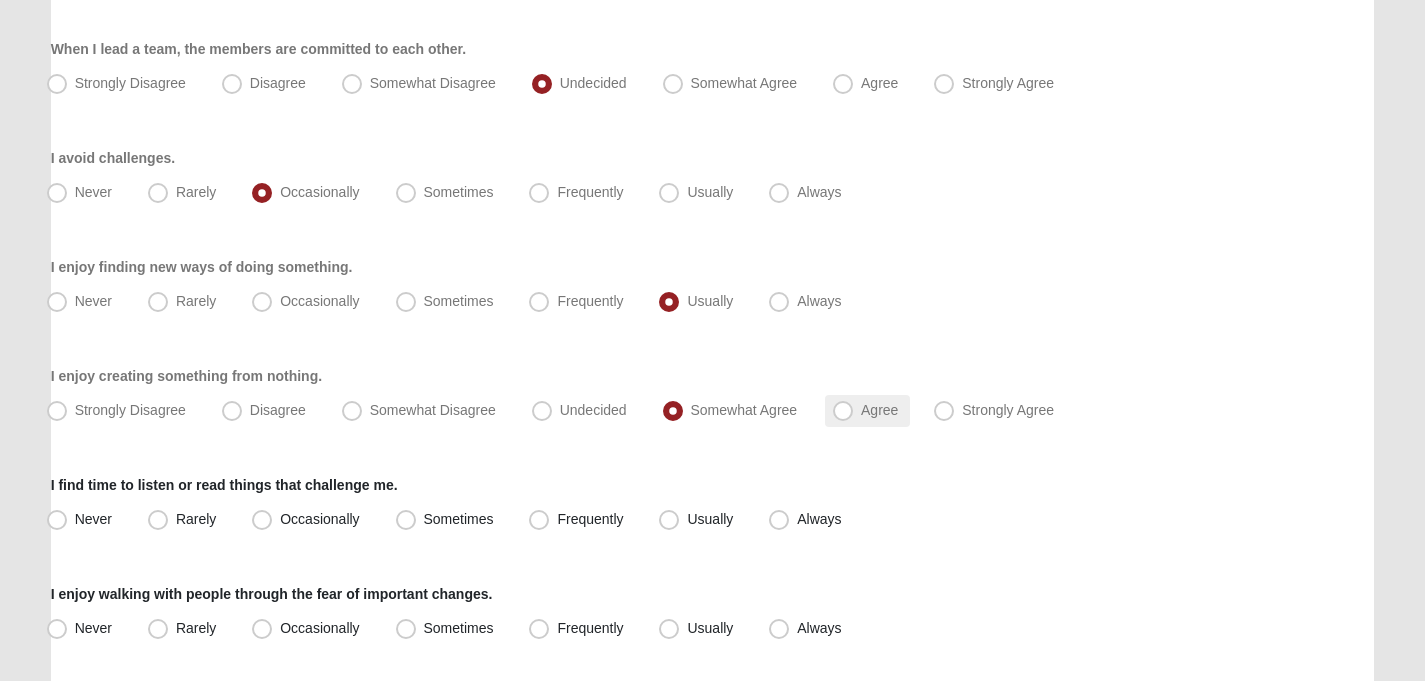 click on "Agree" at bounding box center [867, 411] 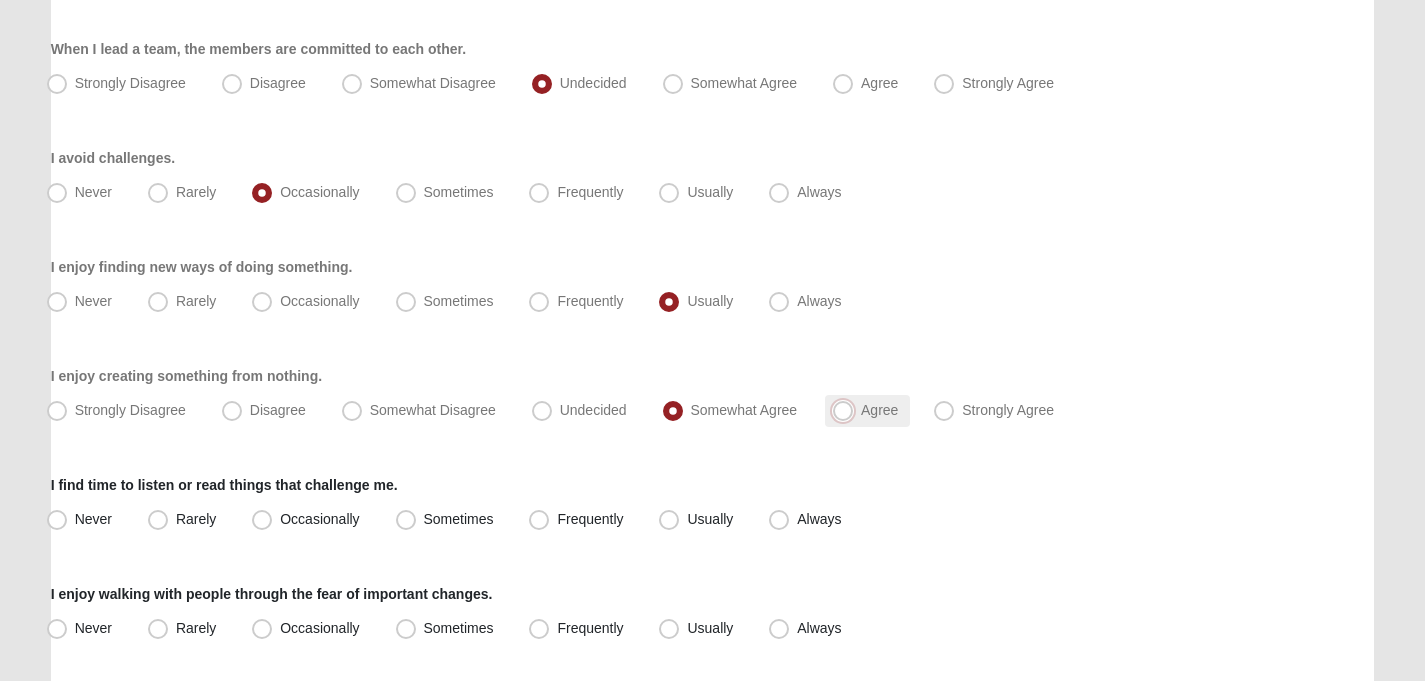 click on "Agree" at bounding box center (847, 410) 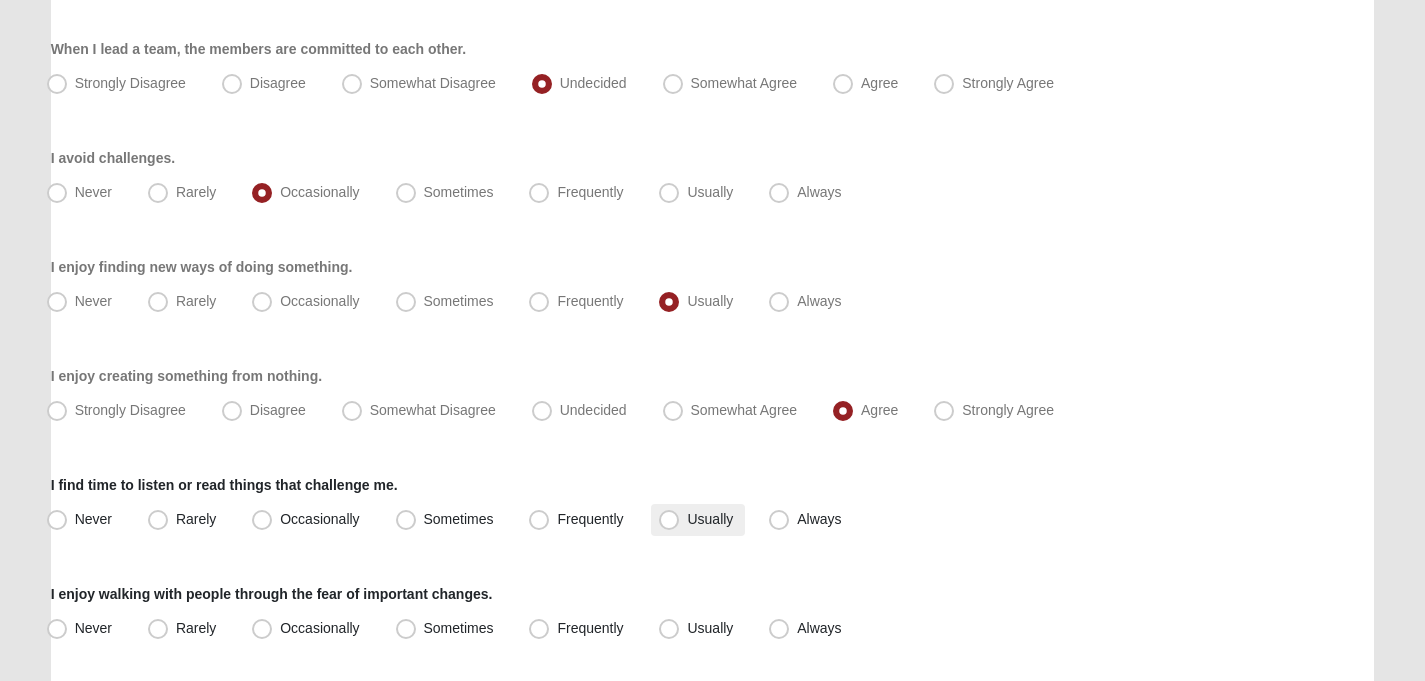 click on "Usually" at bounding box center [710, 519] 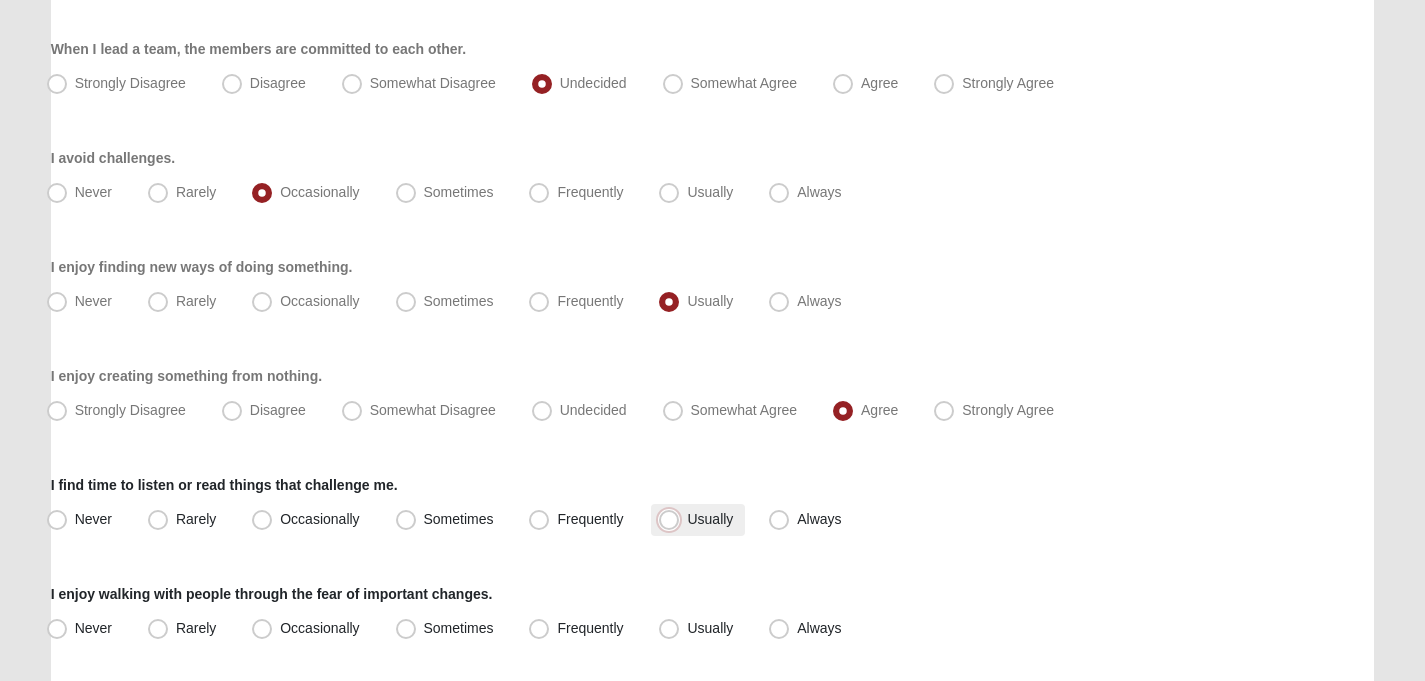 click on "Usually" at bounding box center [673, 519] 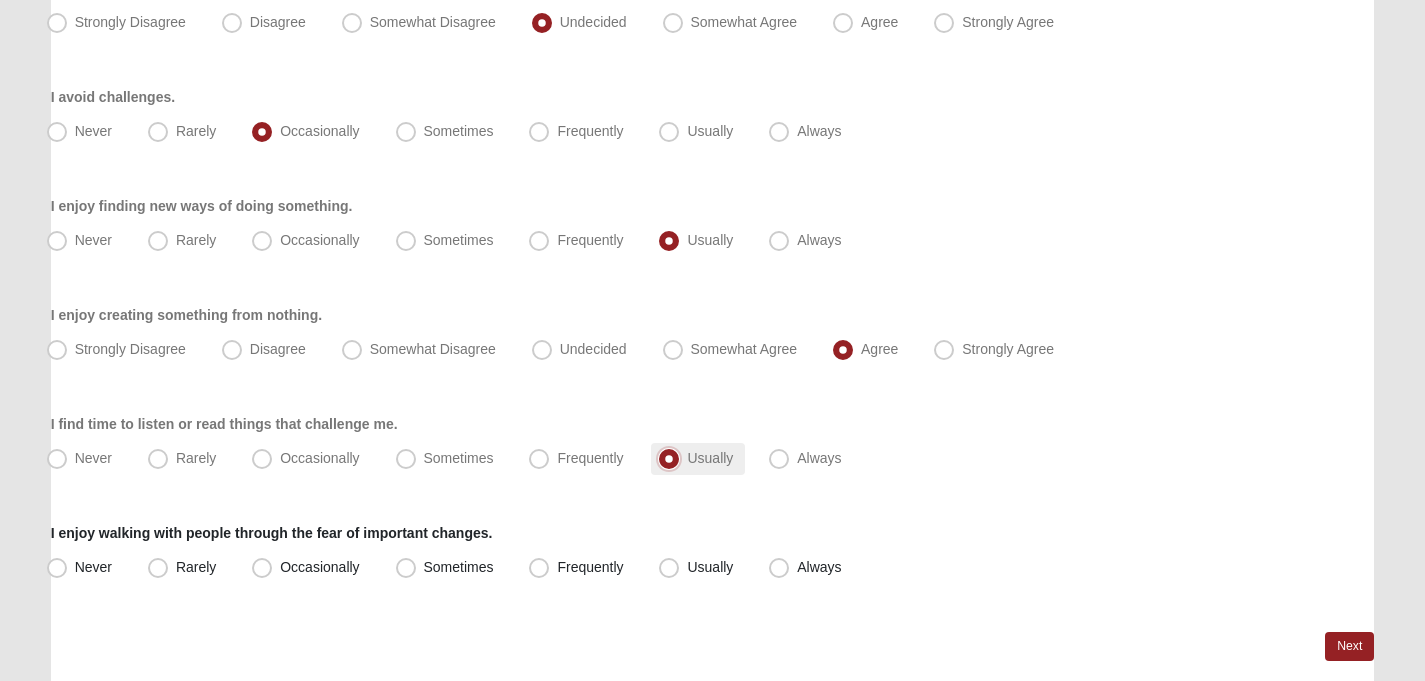 scroll, scrollTop: 1821, scrollLeft: 0, axis: vertical 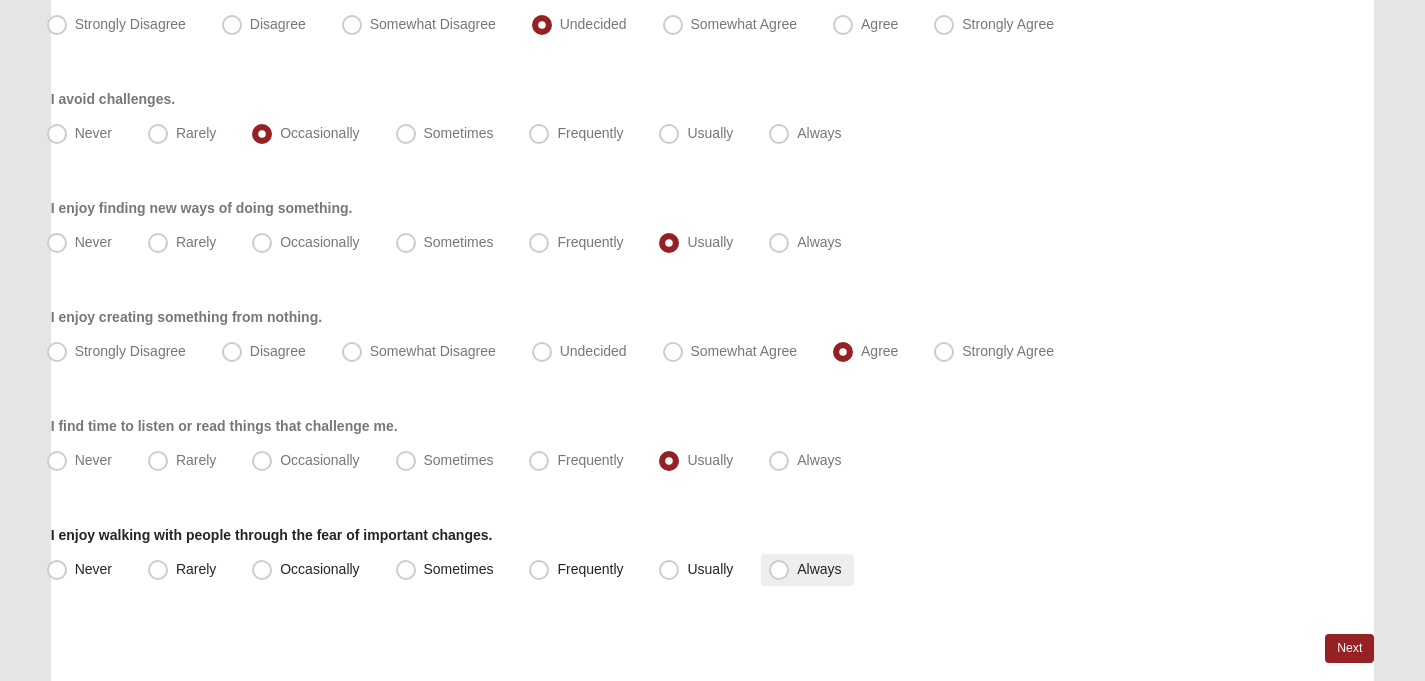 click on "Always" at bounding box center [807, 570] 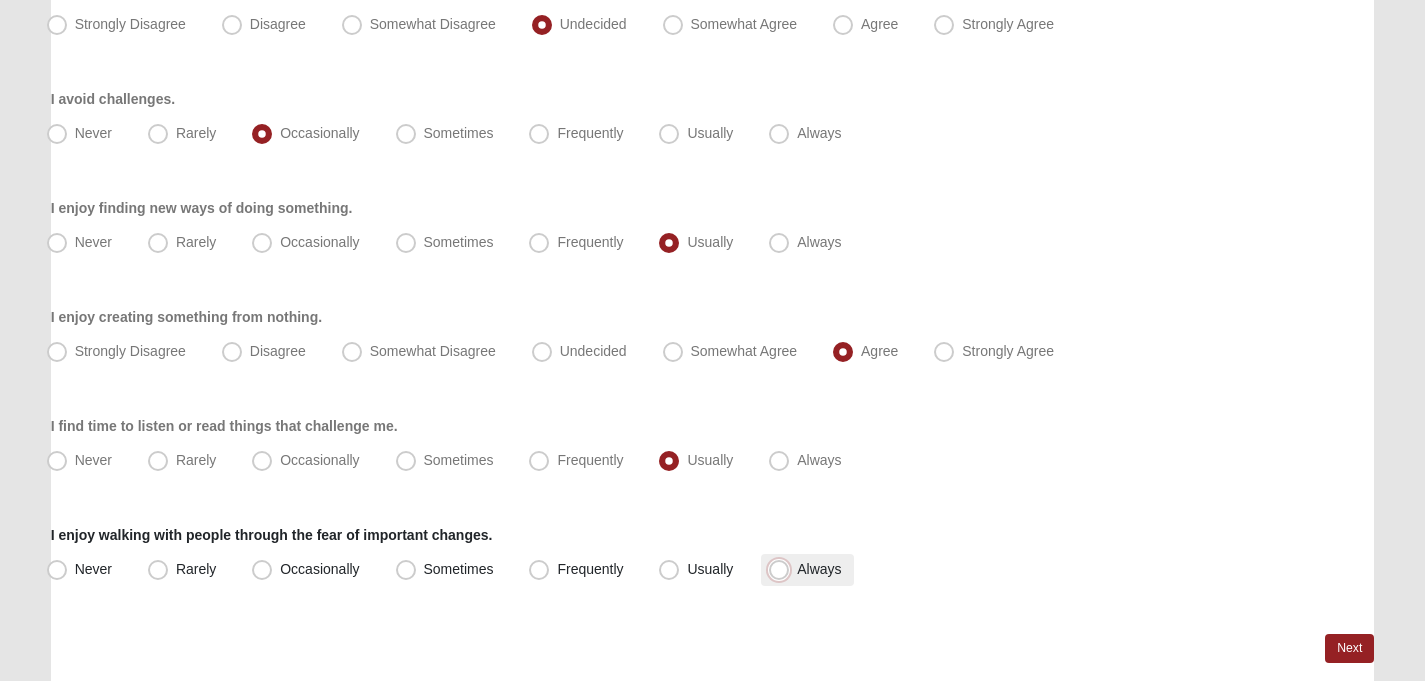 click on "Always" at bounding box center [783, 569] 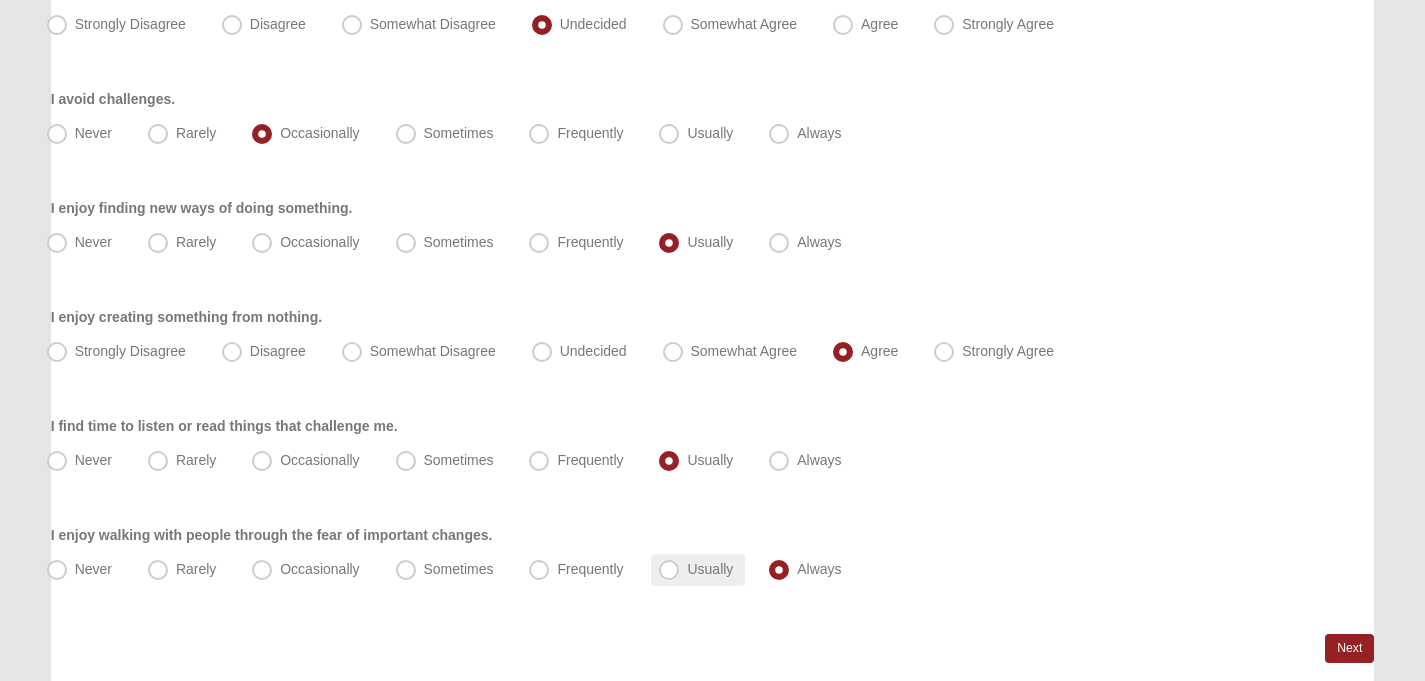 click on "Usually" at bounding box center (698, 570) 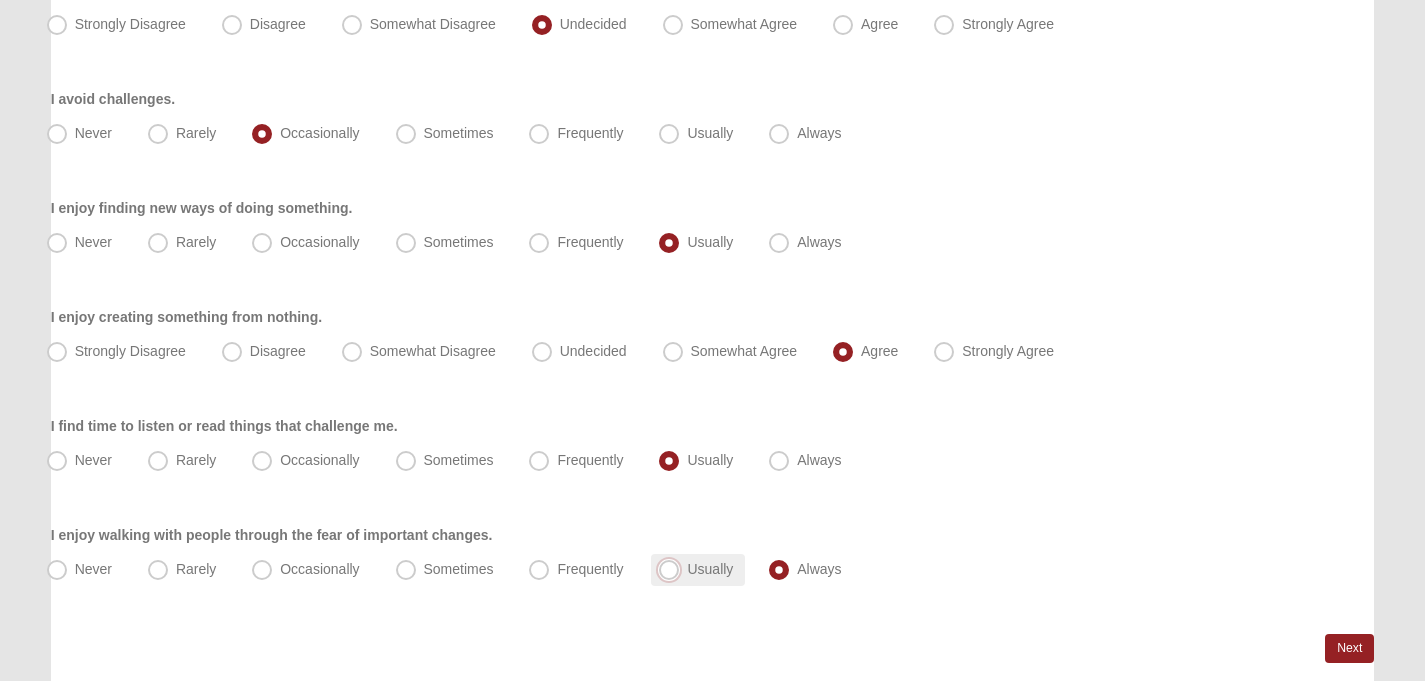 click on "Usually" at bounding box center [673, 569] 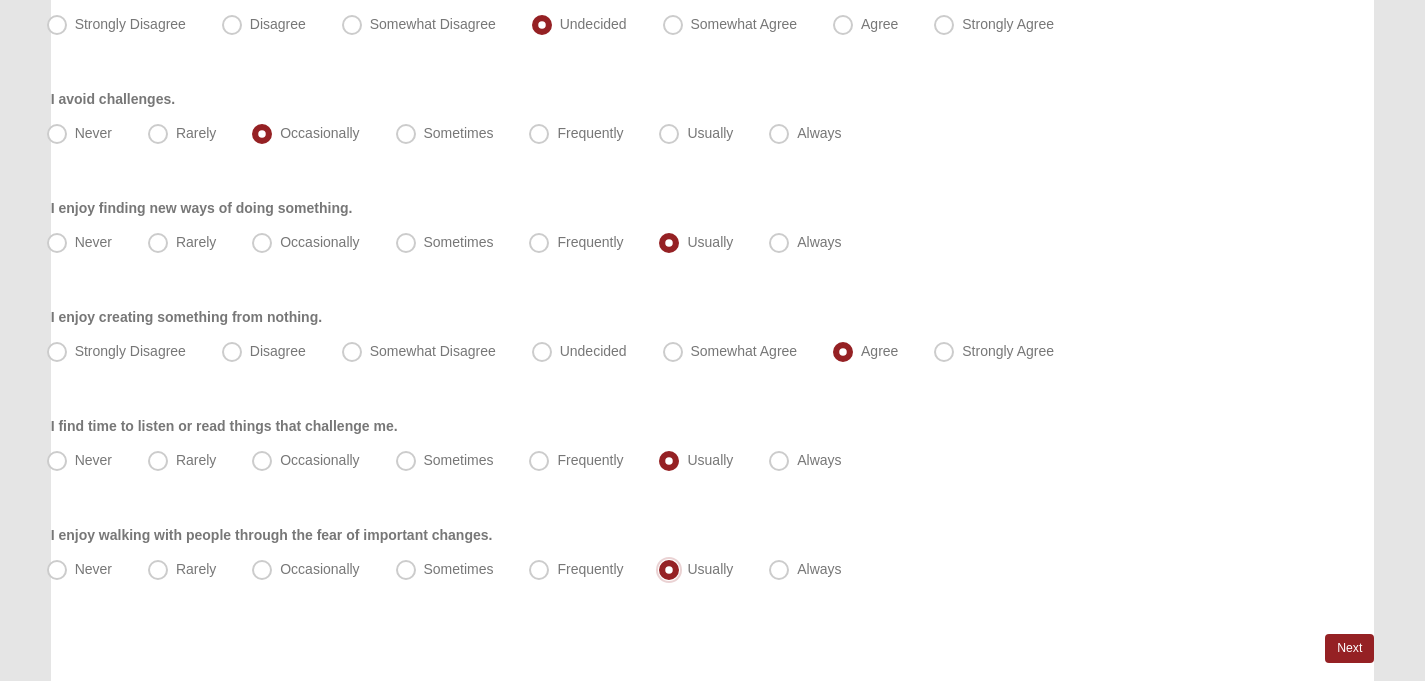 scroll, scrollTop: 1902, scrollLeft: 0, axis: vertical 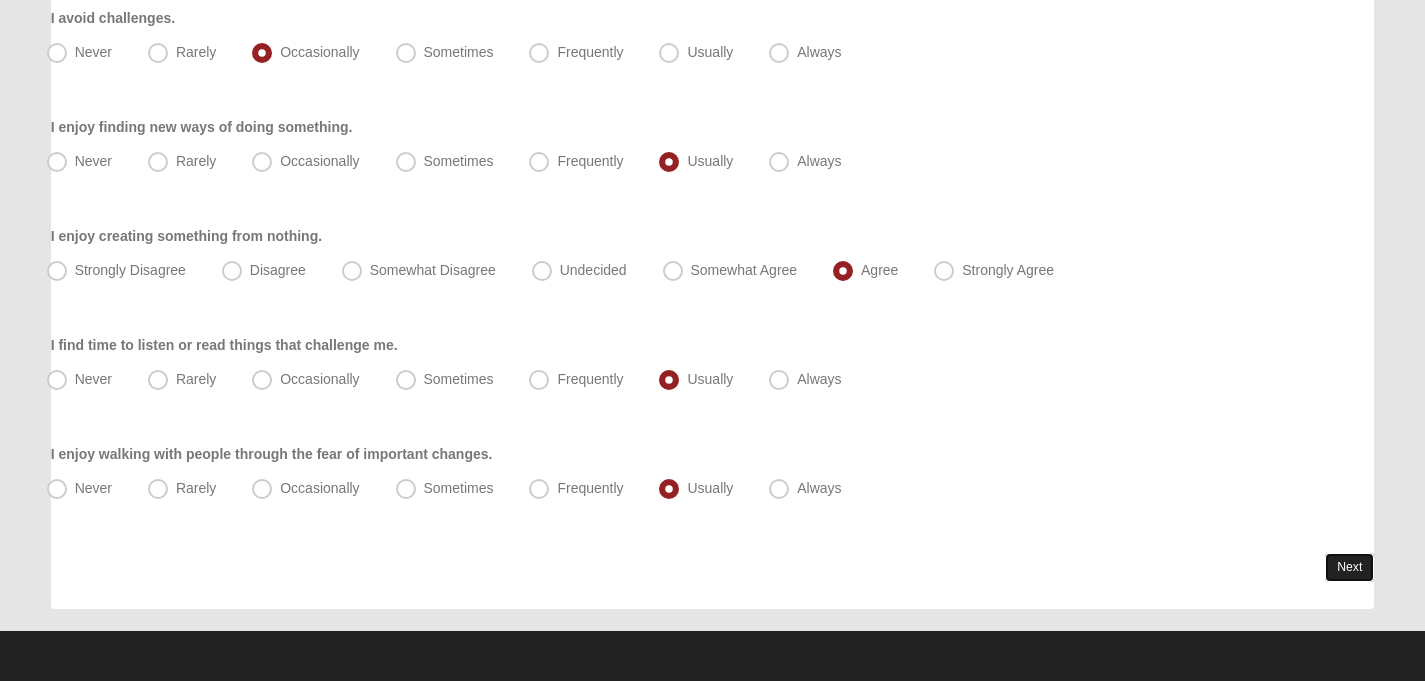 click on "Next" at bounding box center [1349, 567] 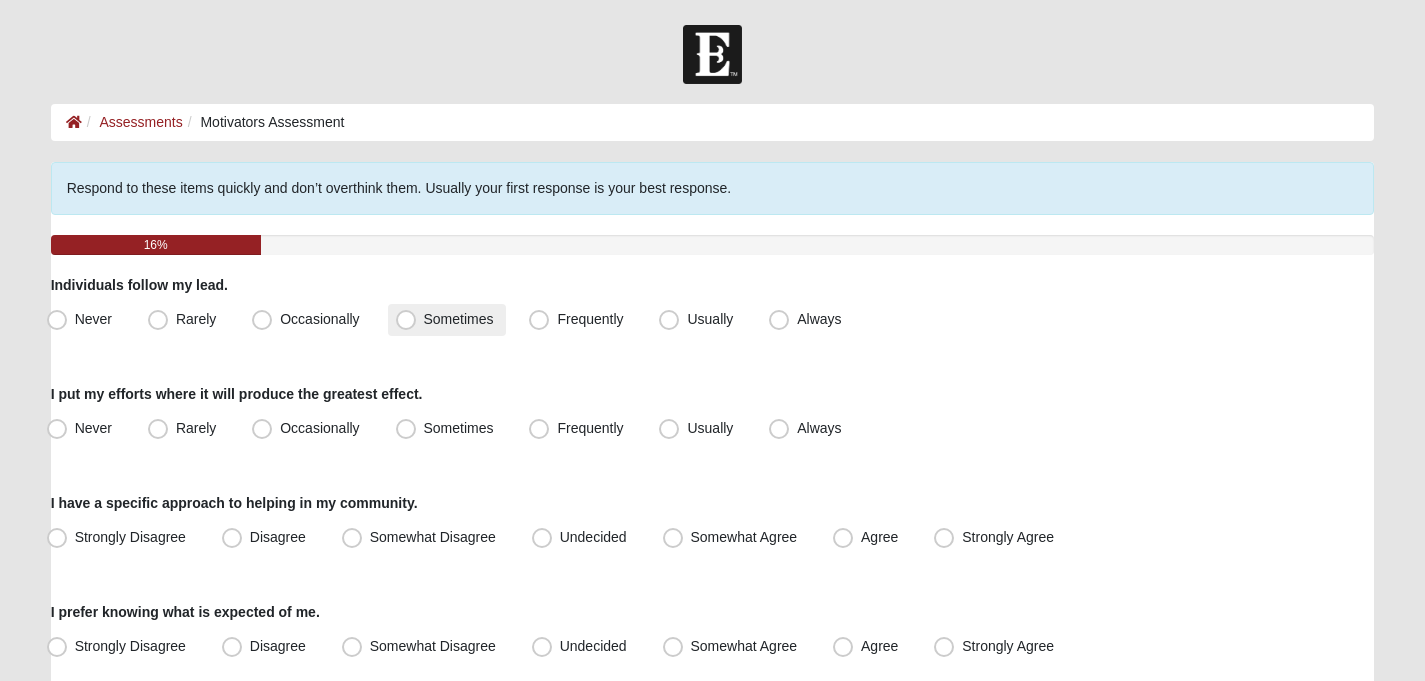 click on "Sometimes" at bounding box center (459, 319) 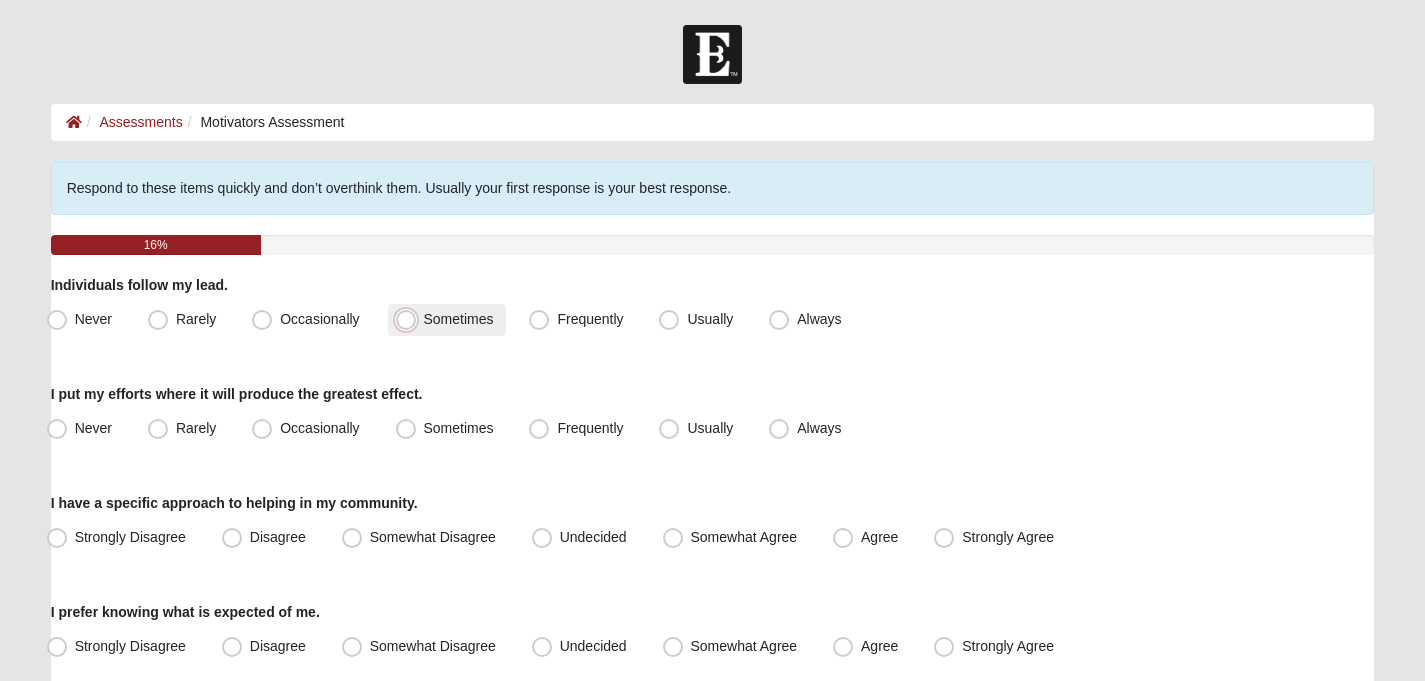 click on "Sometimes" at bounding box center [410, 319] 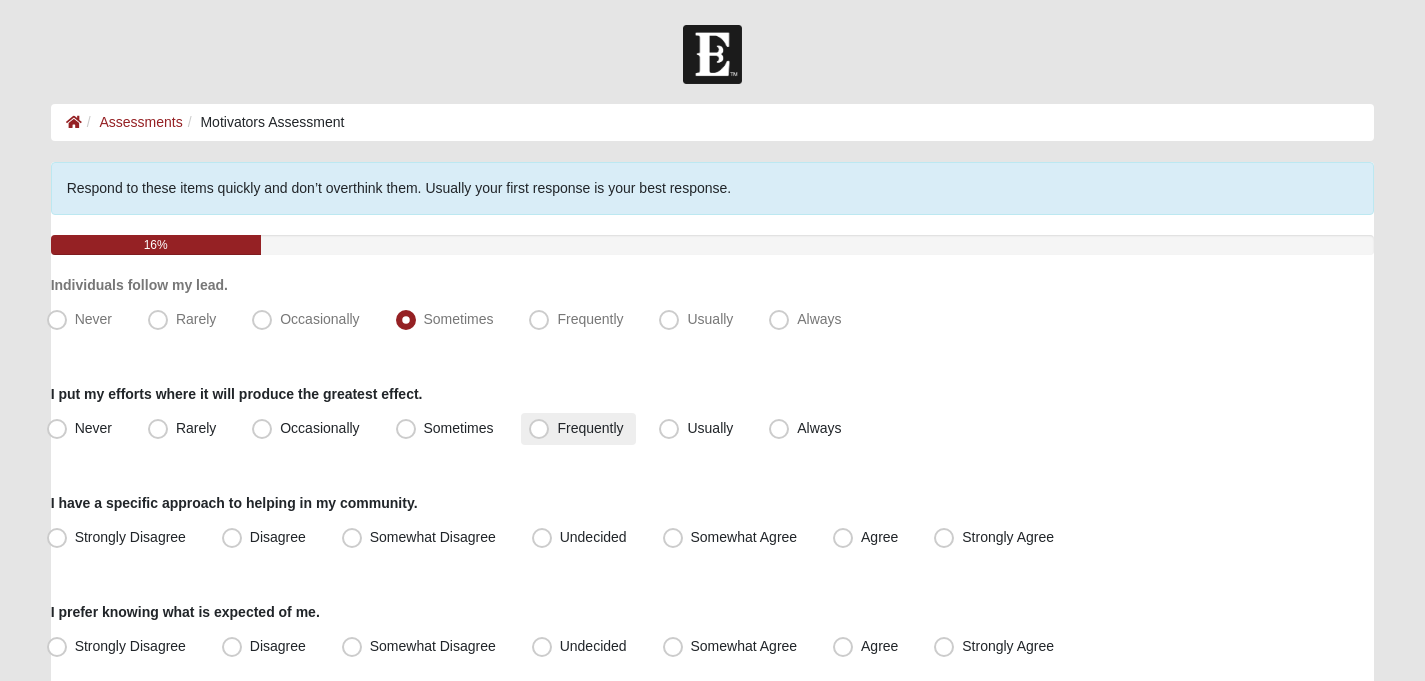 click on "Frequently" at bounding box center (590, 428) 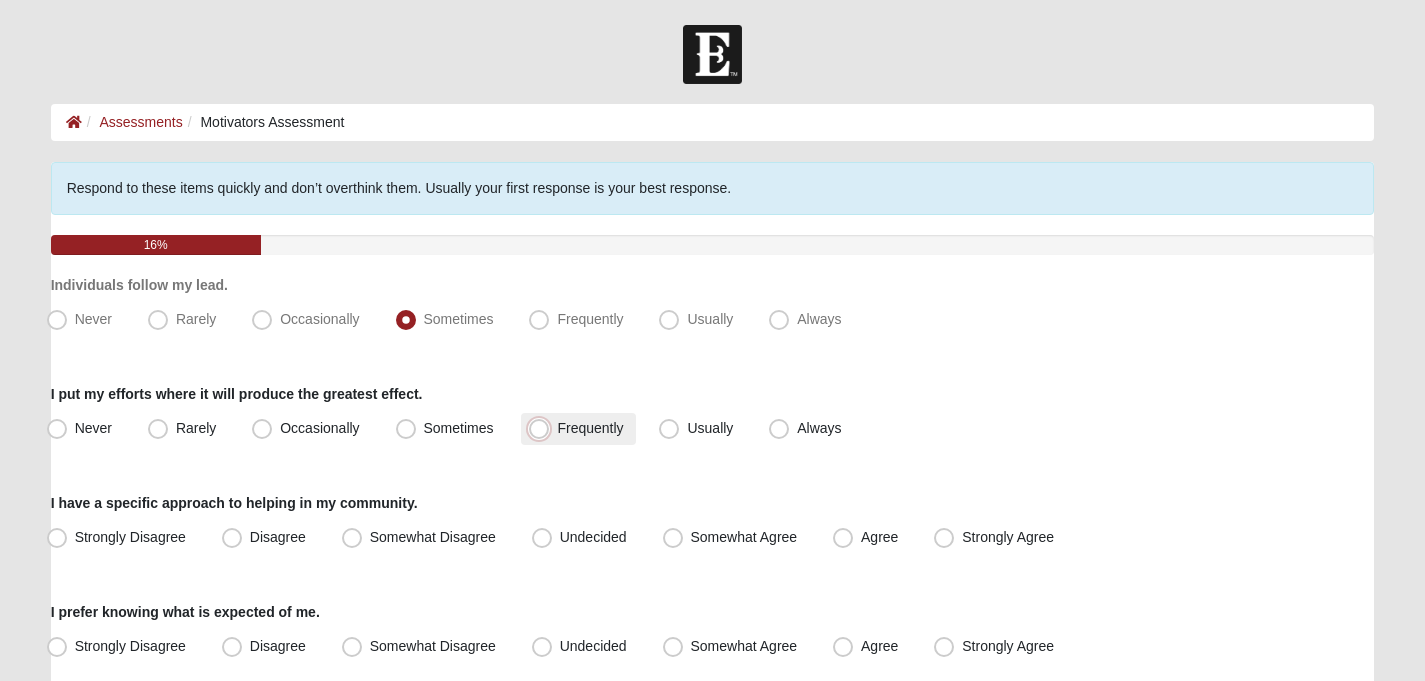 click on "Frequently" at bounding box center (543, 428) 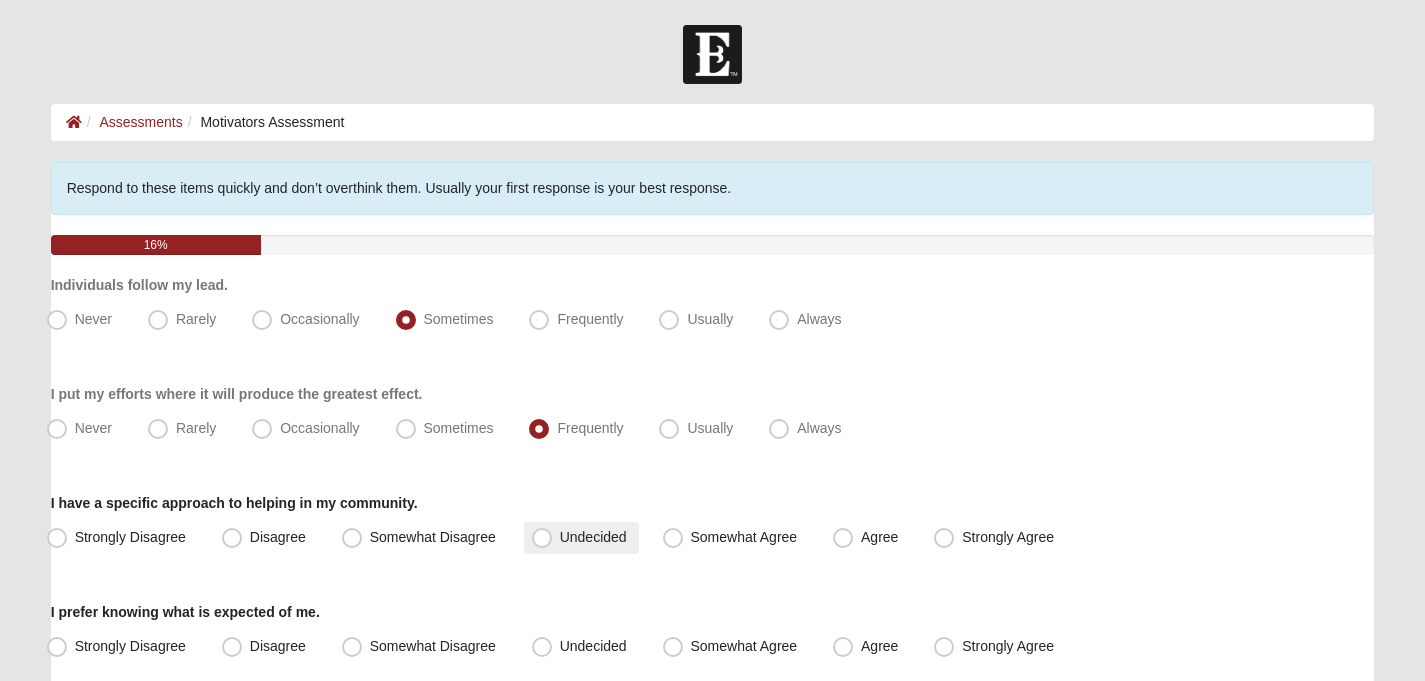 click on "Undecided" at bounding box center [581, 538] 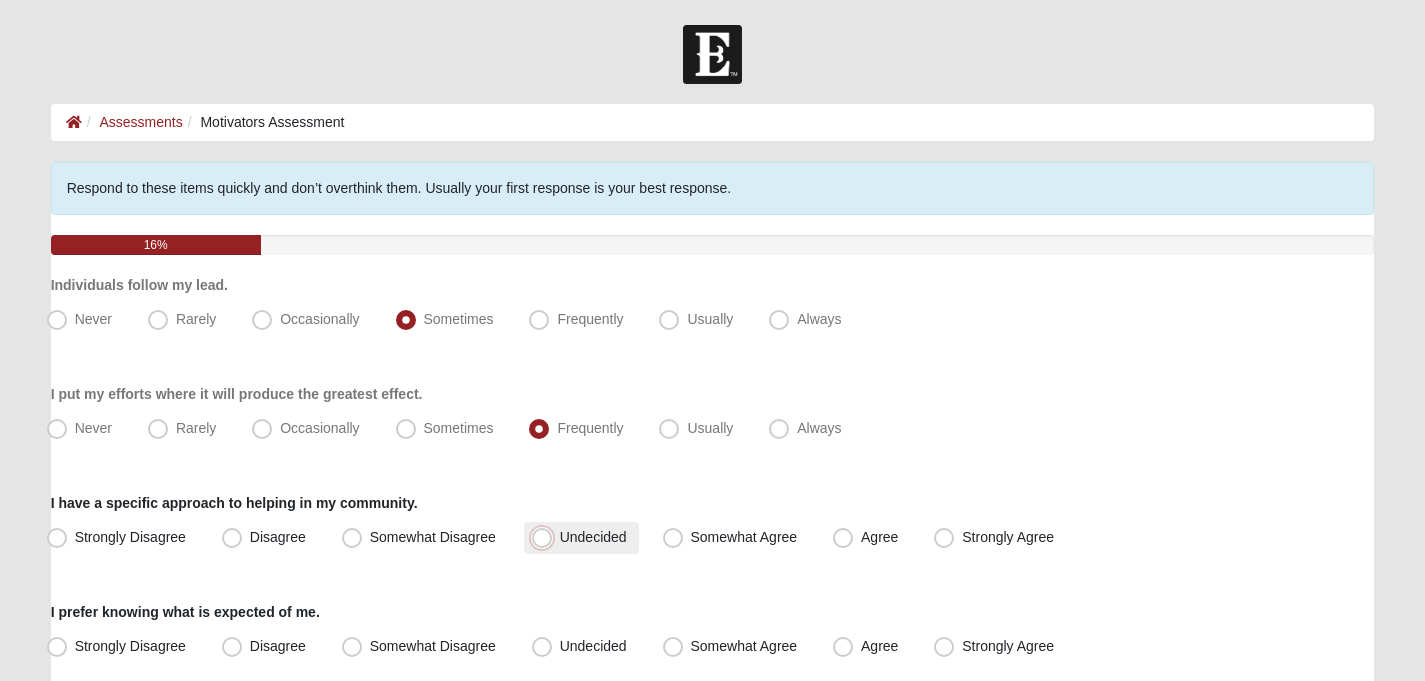 click on "Undecided" at bounding box center [546, 537] 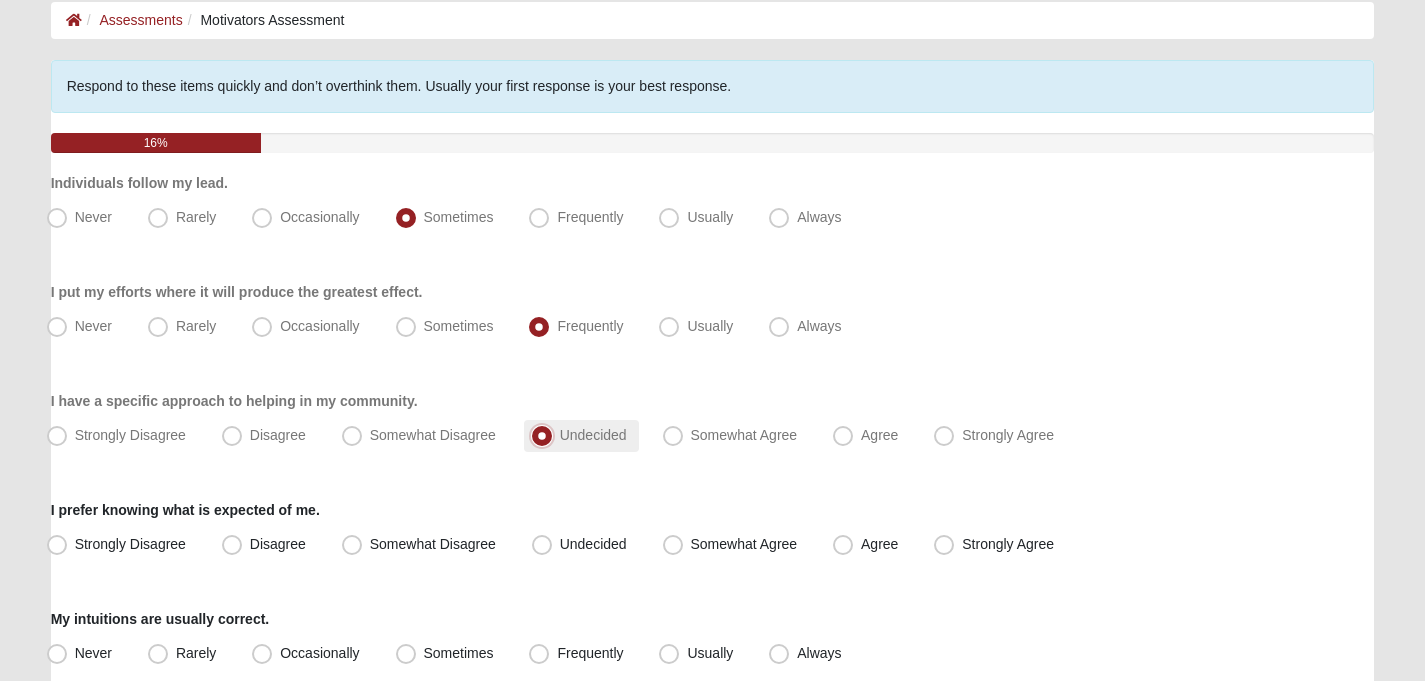 scroll, scrollTop: 123, scrollLeft: 0, axis: vertical 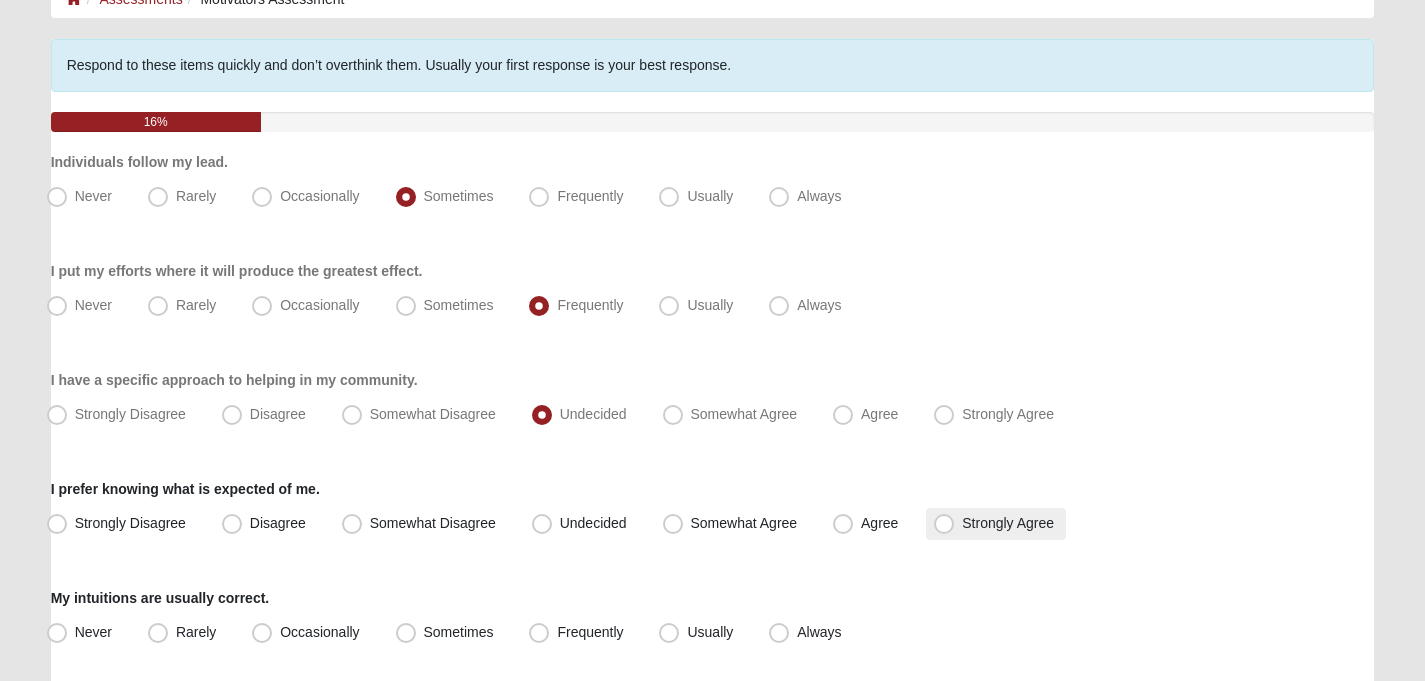 click on "Strongly Agree" at bounding box center (1008, 523) 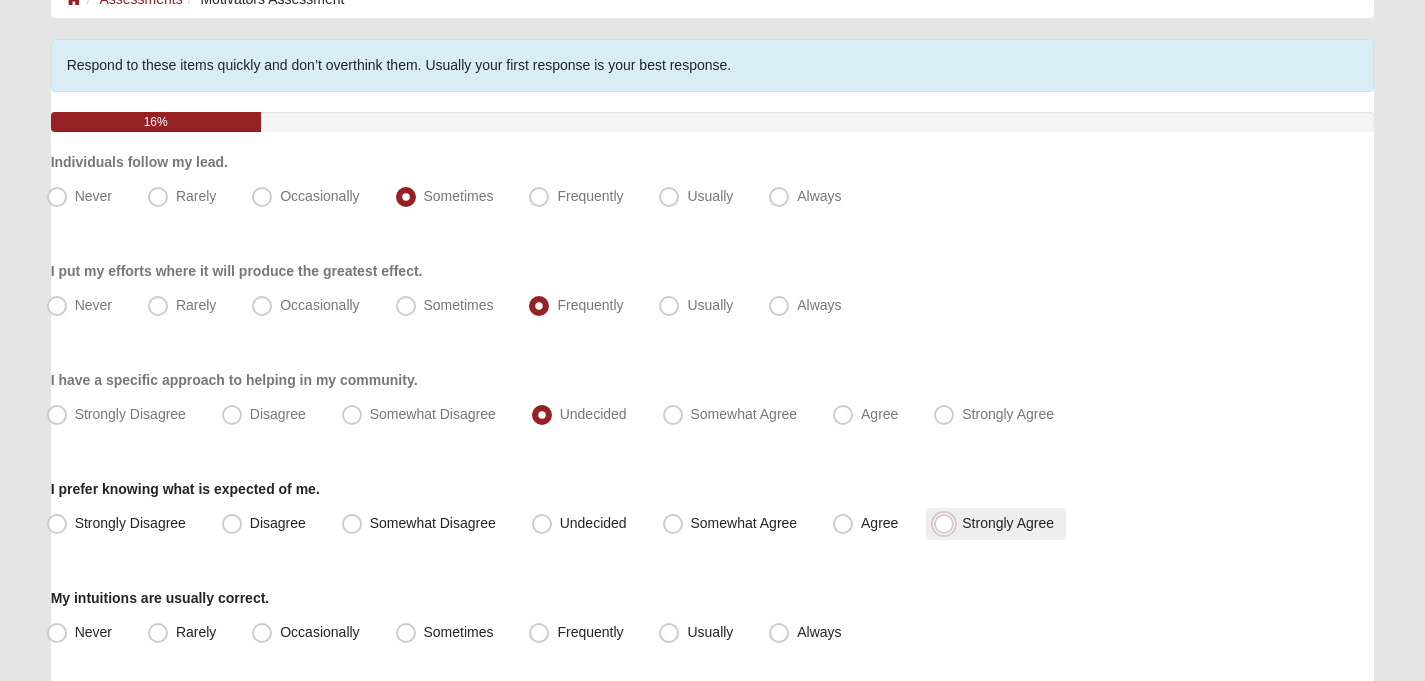 click on "Strongly Agree" at bounding box center [948, 523] 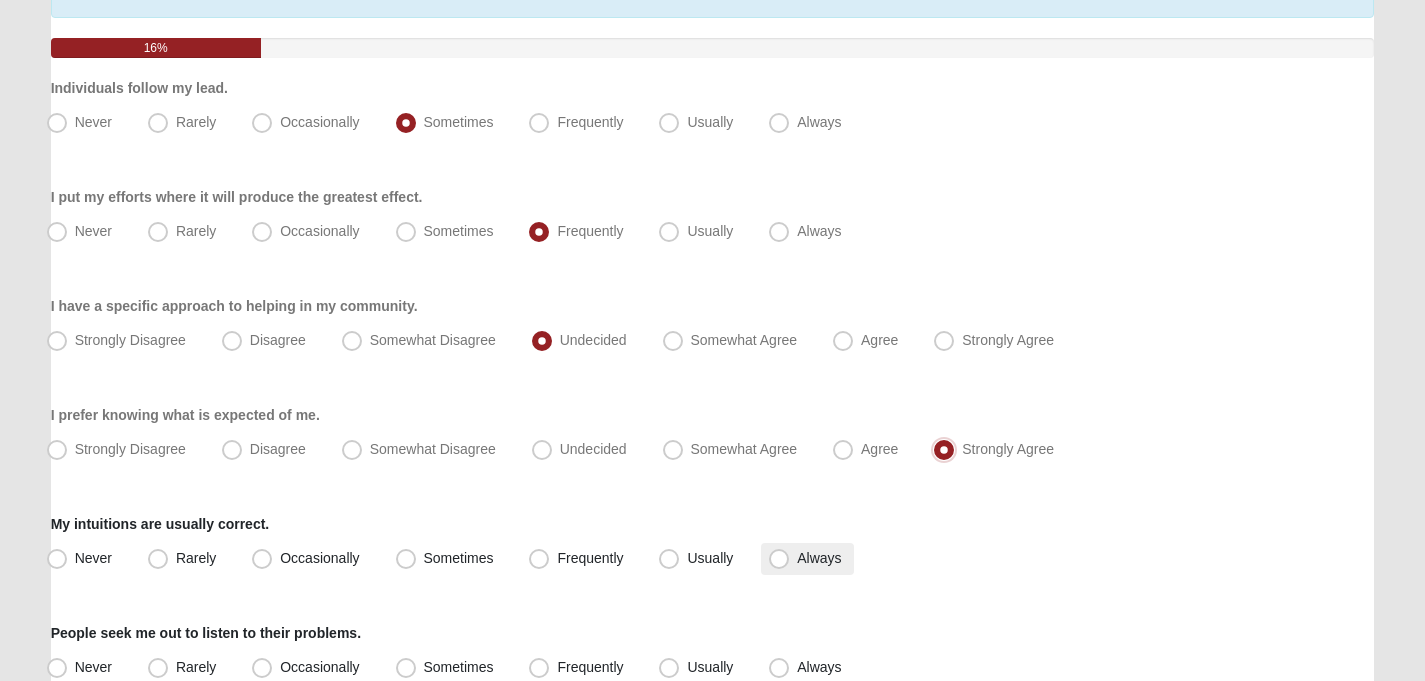 scroll, scrollTop: 220, scrollLeft: 0, axis: vertical 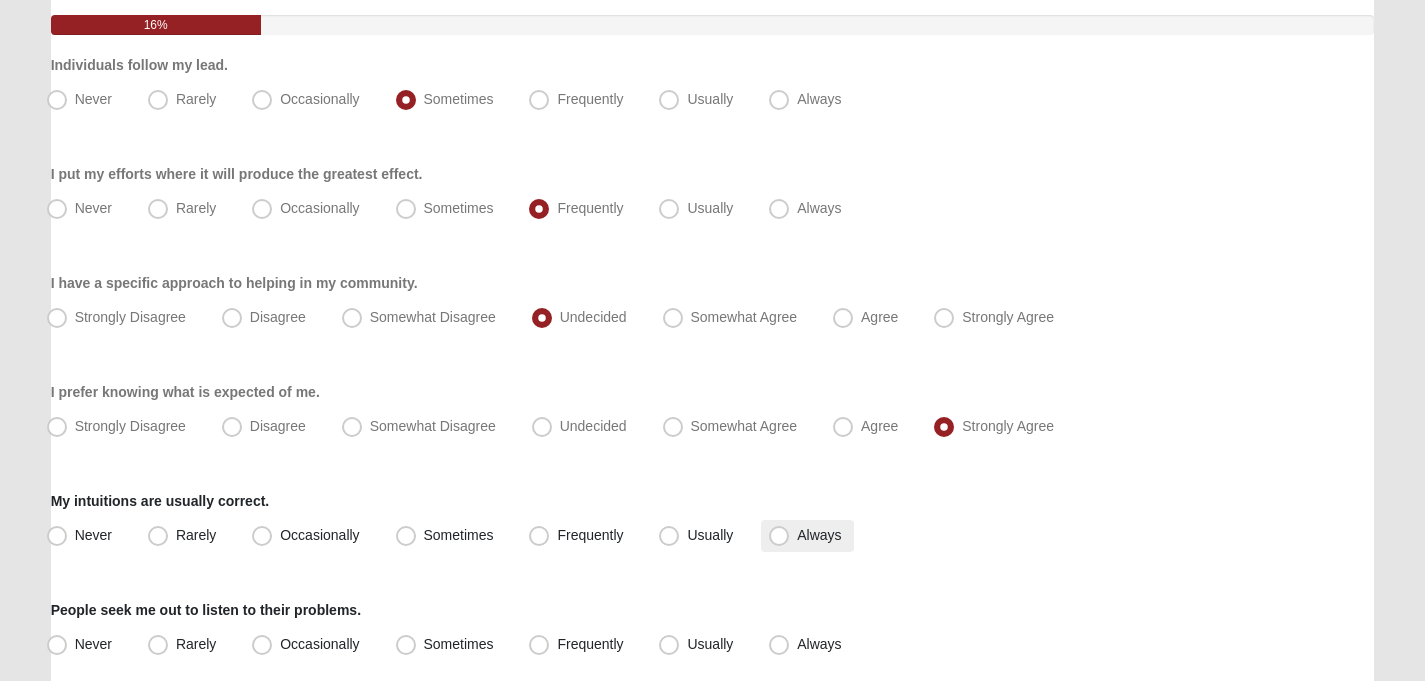 click on "Always" at bounding box center [819, 535] 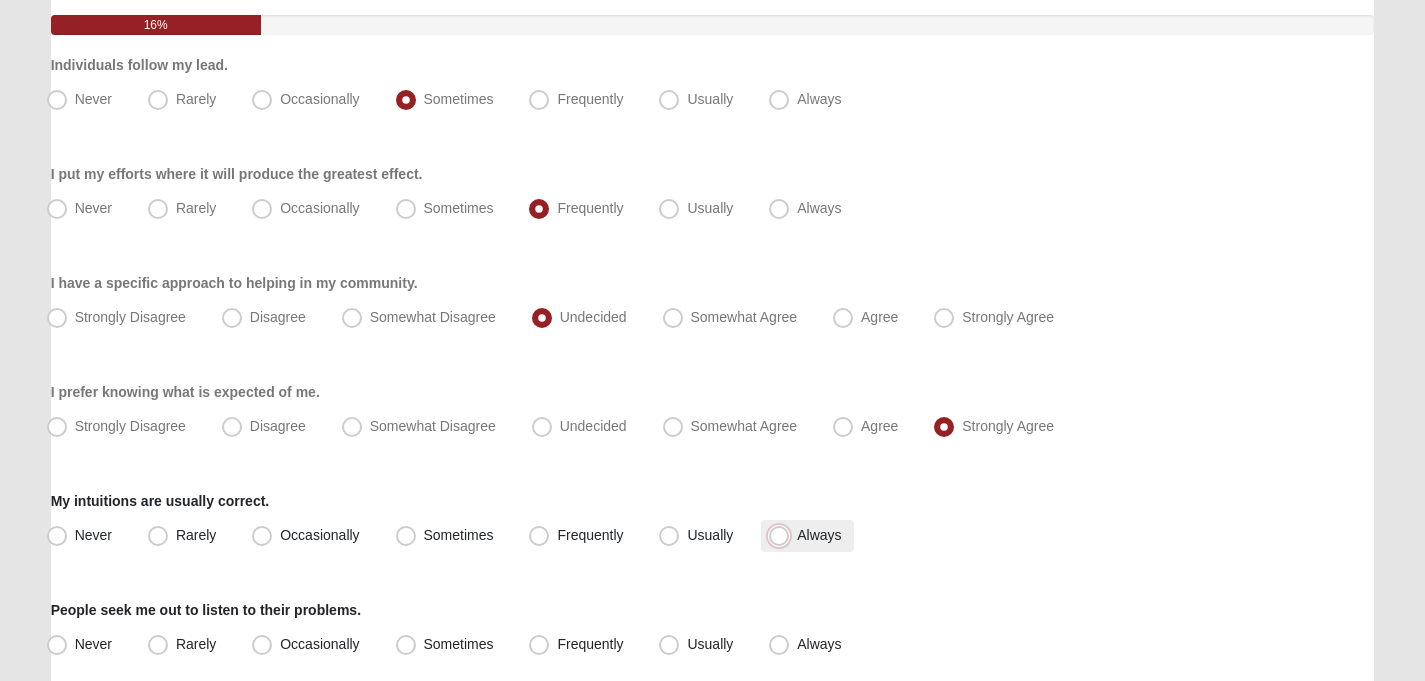 click on "Always" at bounding box center (783, 535) 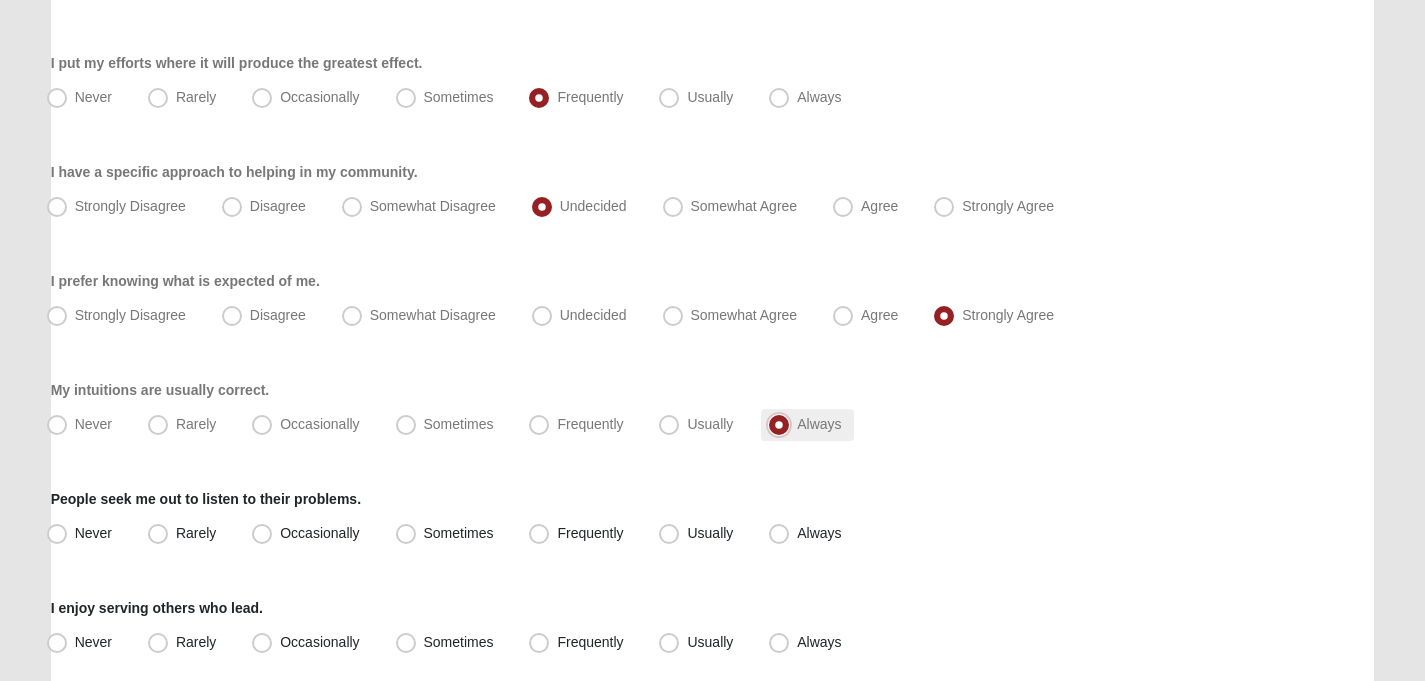 scroll, scrollTop: 335, scrollLeft: 0, axis: vertical 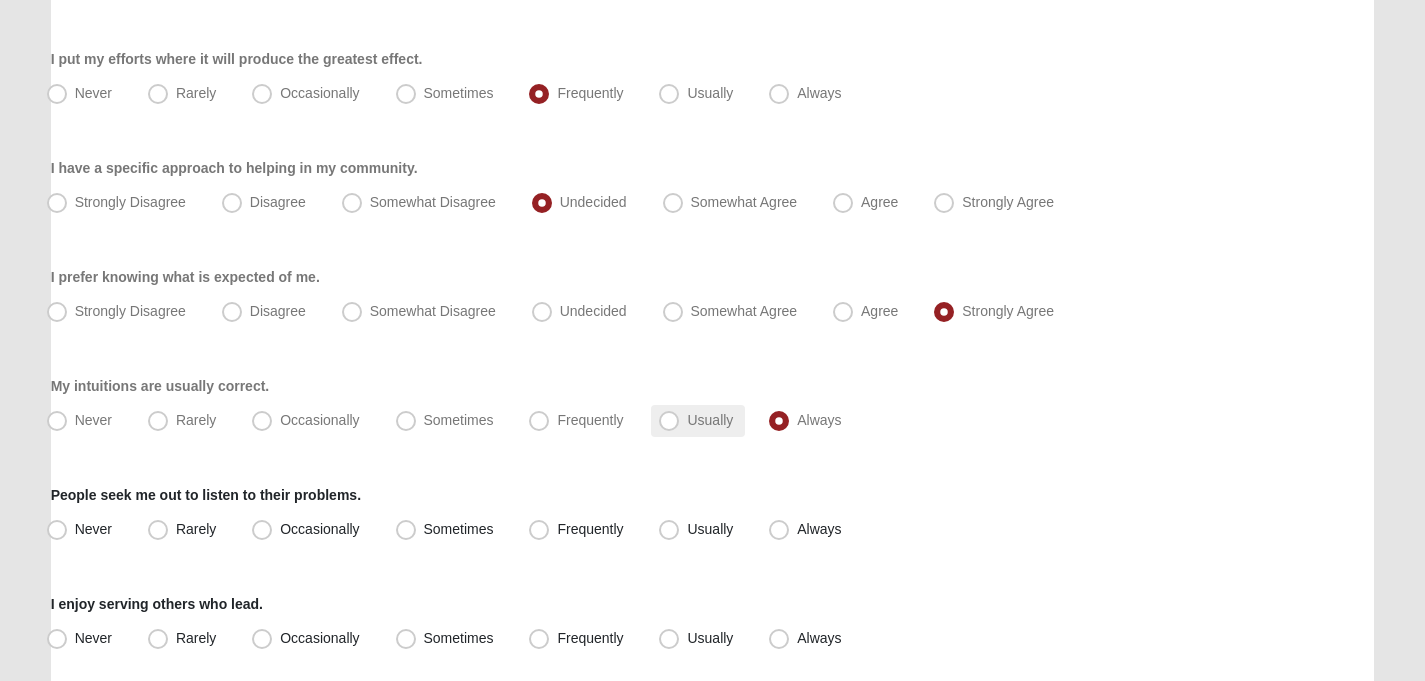 click on "Usually" at bounding box center [698, 421] 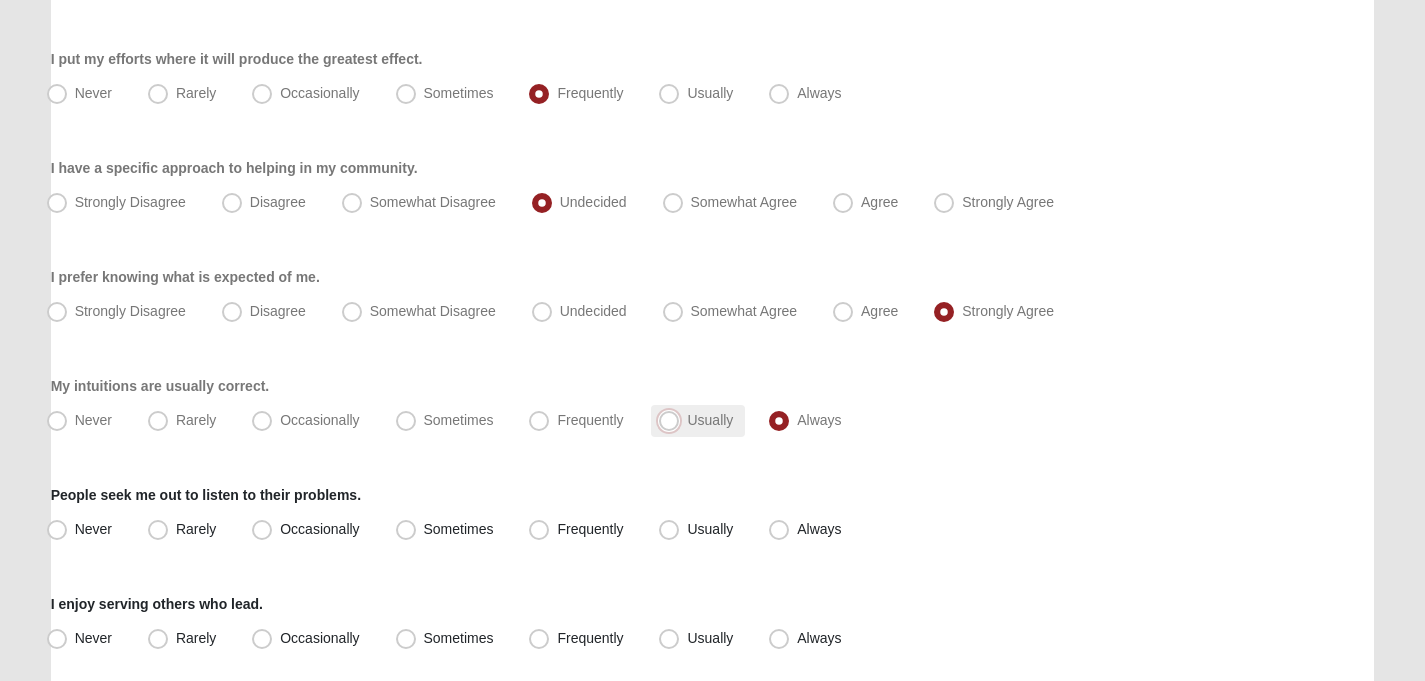 click on "Usually" at bounding box center [673, 420] 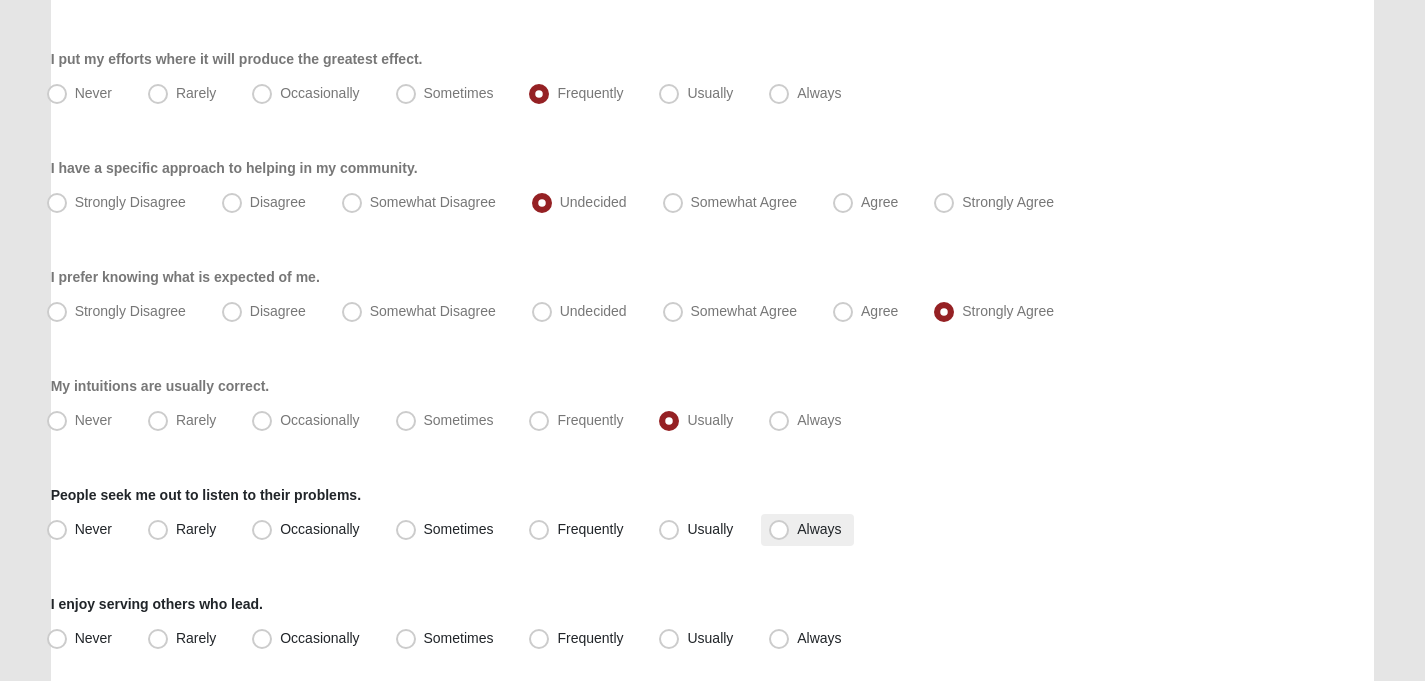 click on "Always" at bounding box center [819, 529] 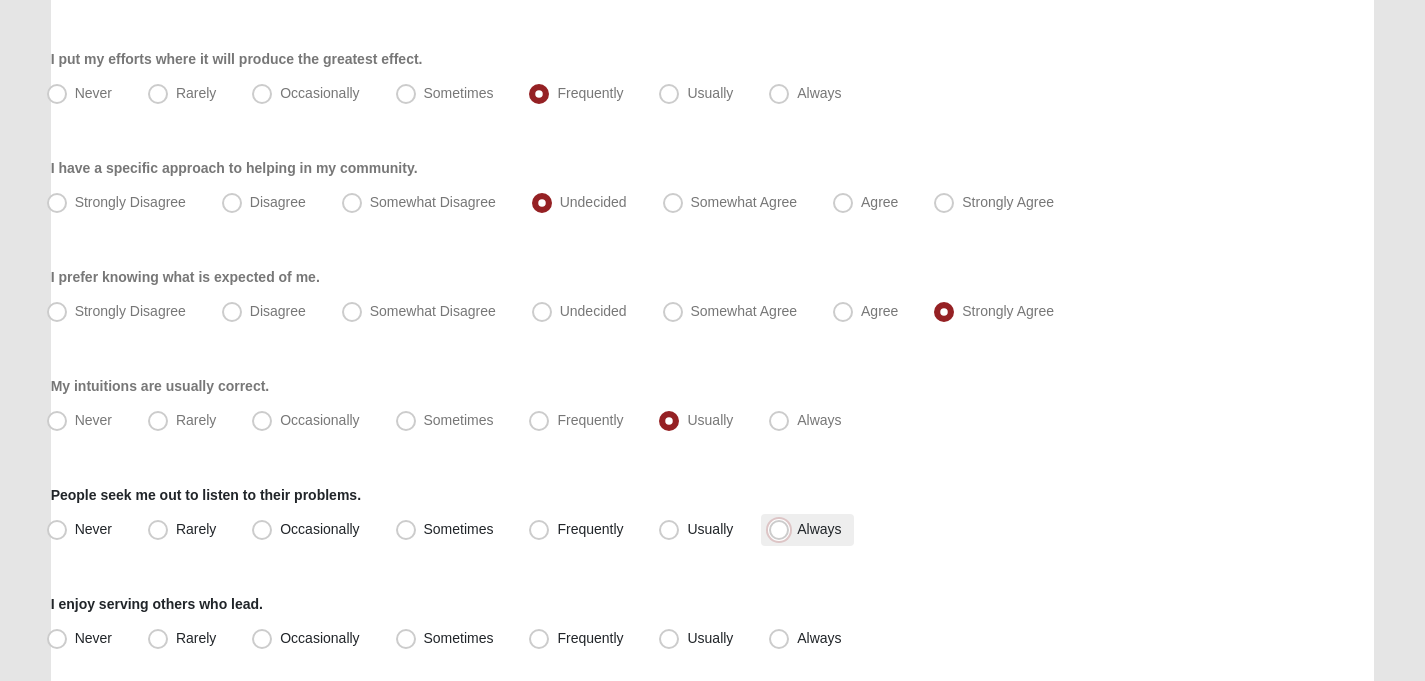 click on "Always" at bounding box center (783, 529) 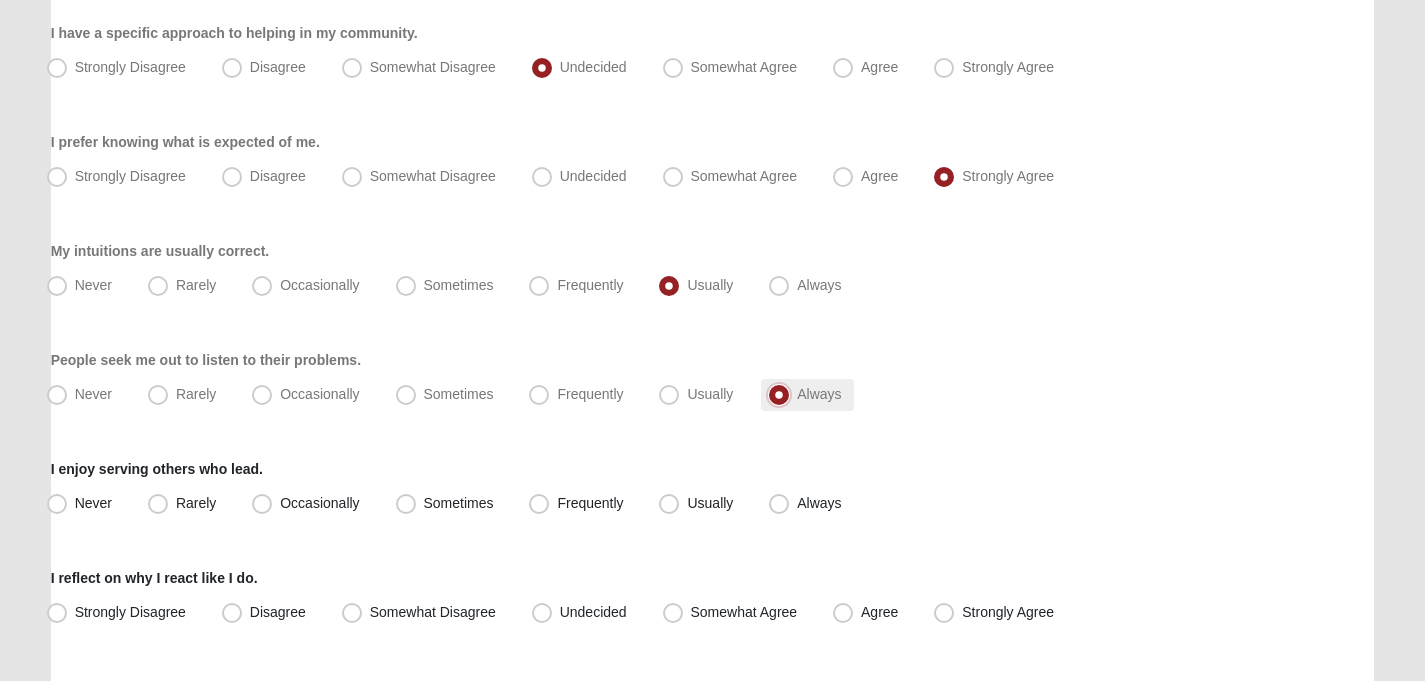 scroll, scrollTop: 476, scrollLeft: 0, axis: vertical 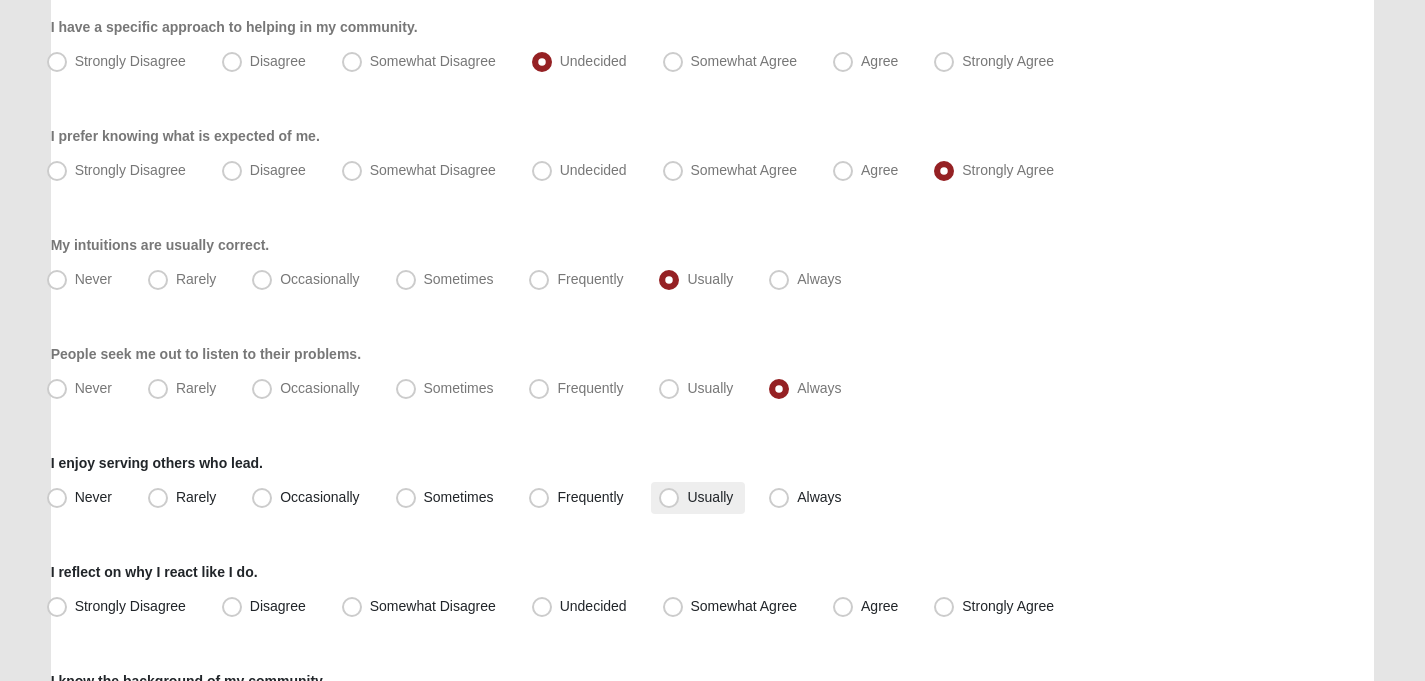 click on "Usually" at bounding box center (710, 497) 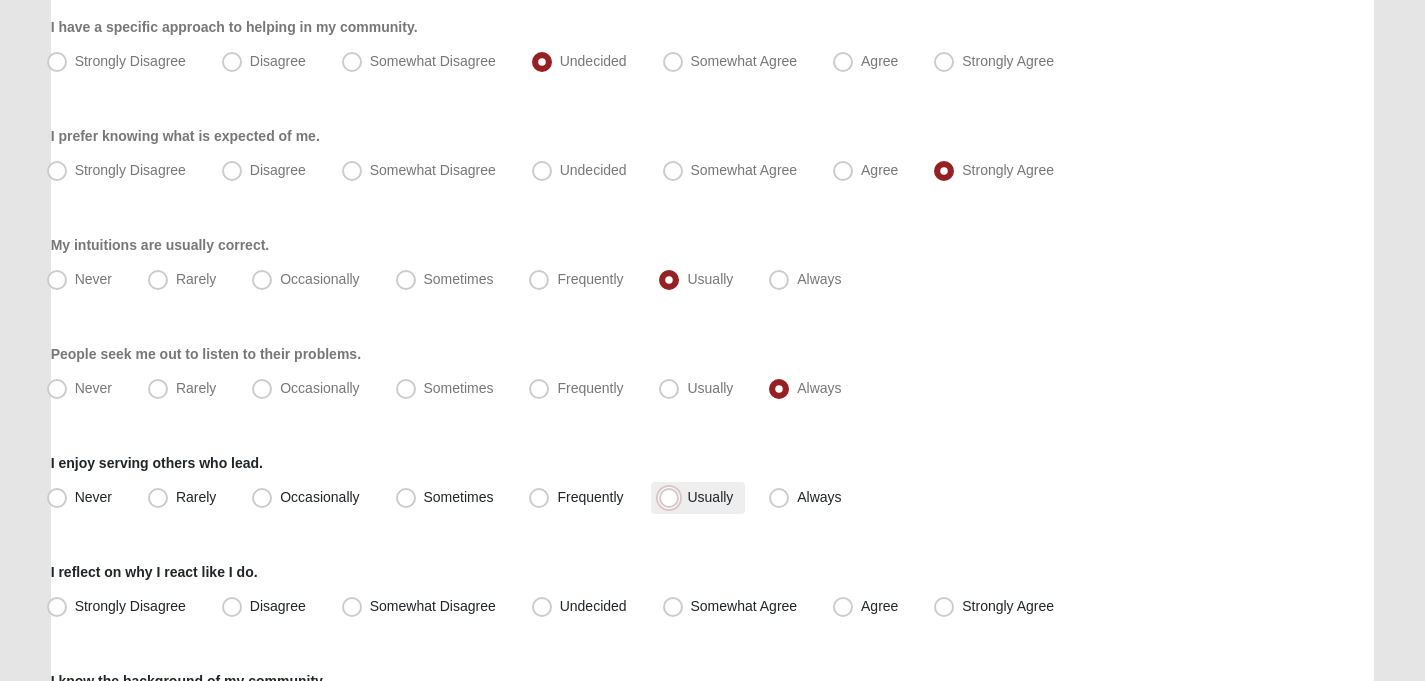 click on "Usually" at bounding box center [673, 497] 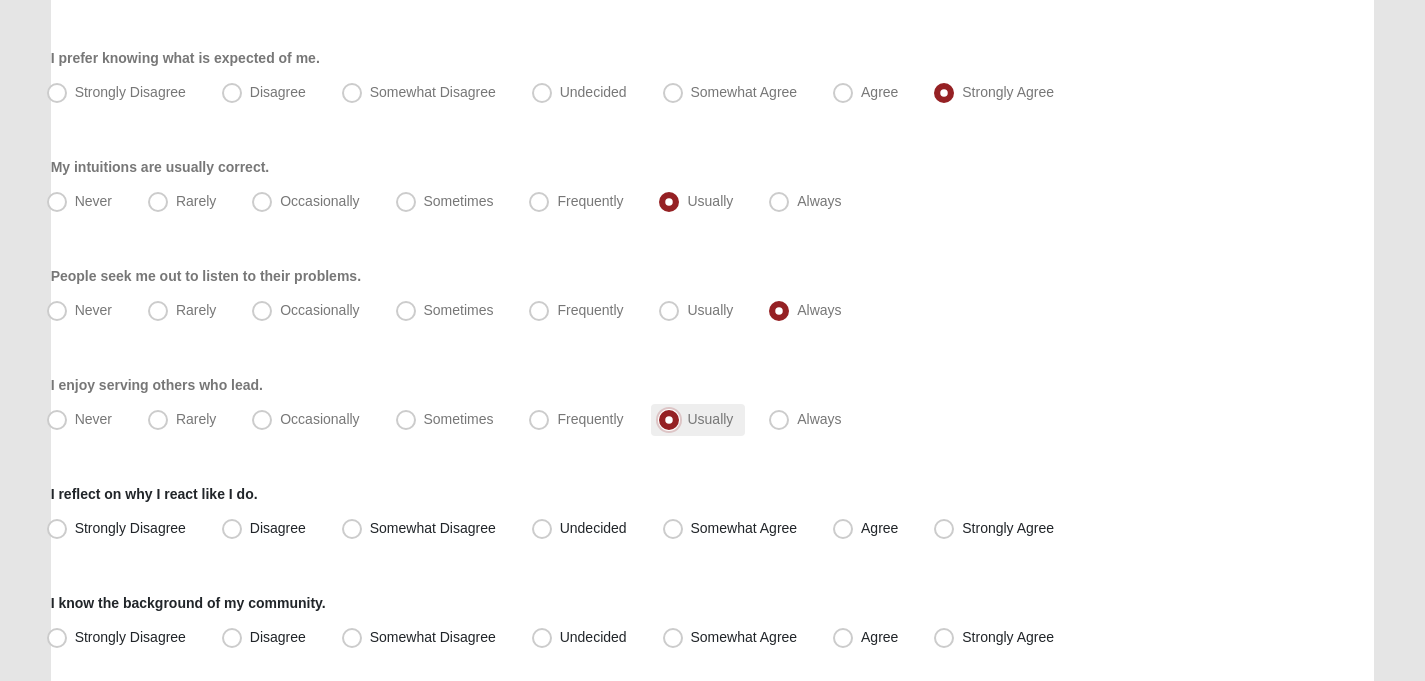 scroll, scrollTop: 553, scrollLeft: 0, axis: vertical 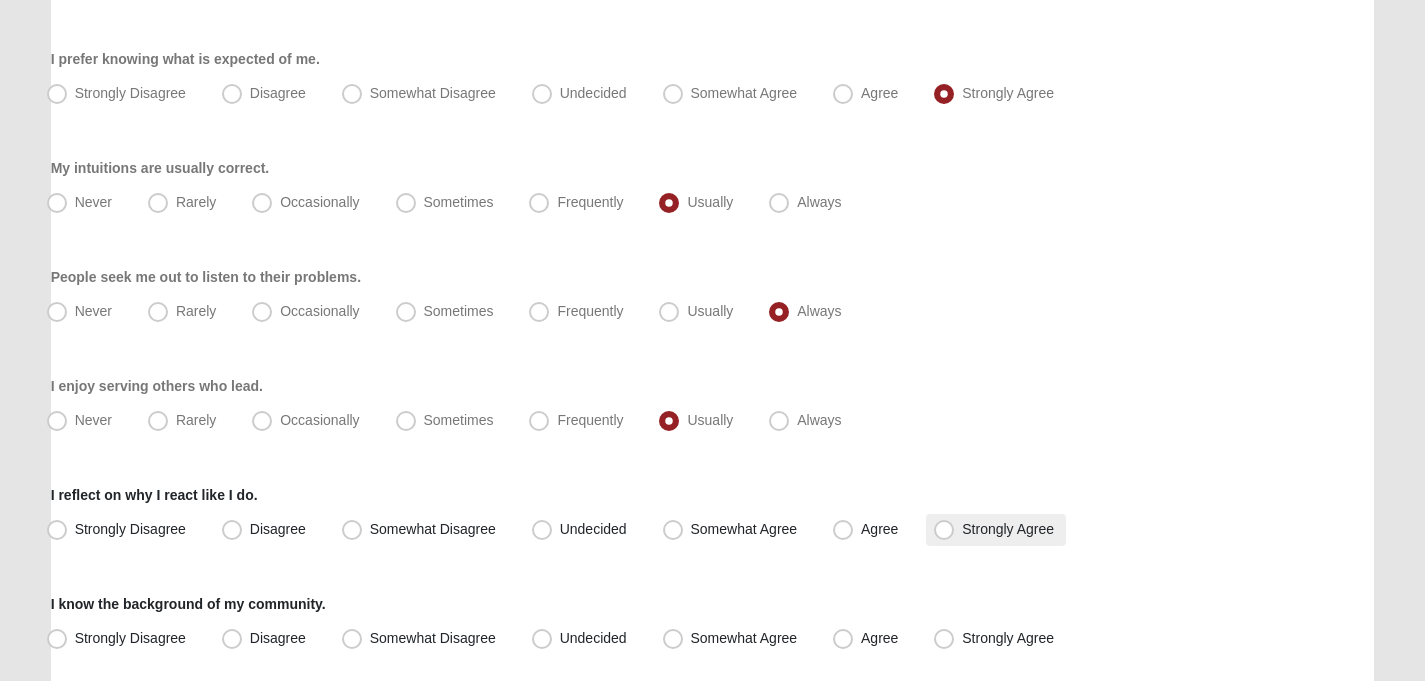 click on "Strongly Agree" at bounding box center [1008, 529] 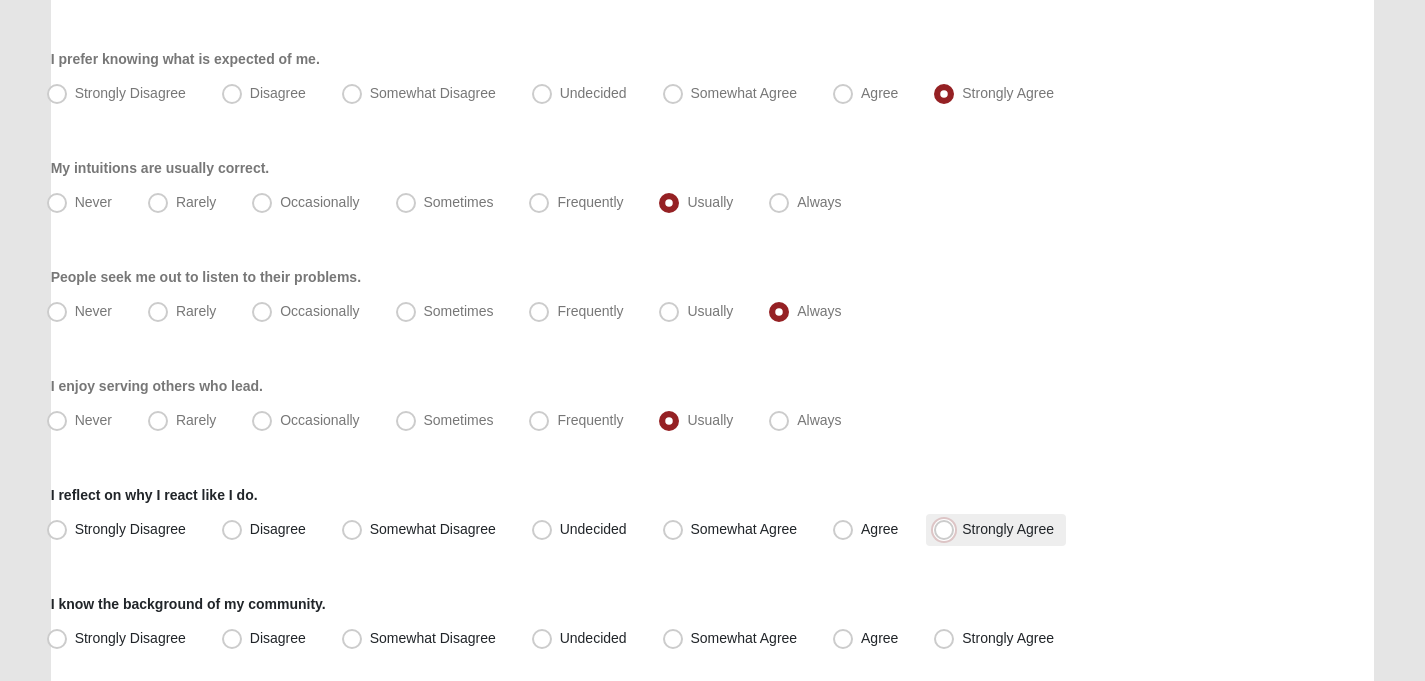 click on "Strongly Agree" at bounding box center [948, 529] 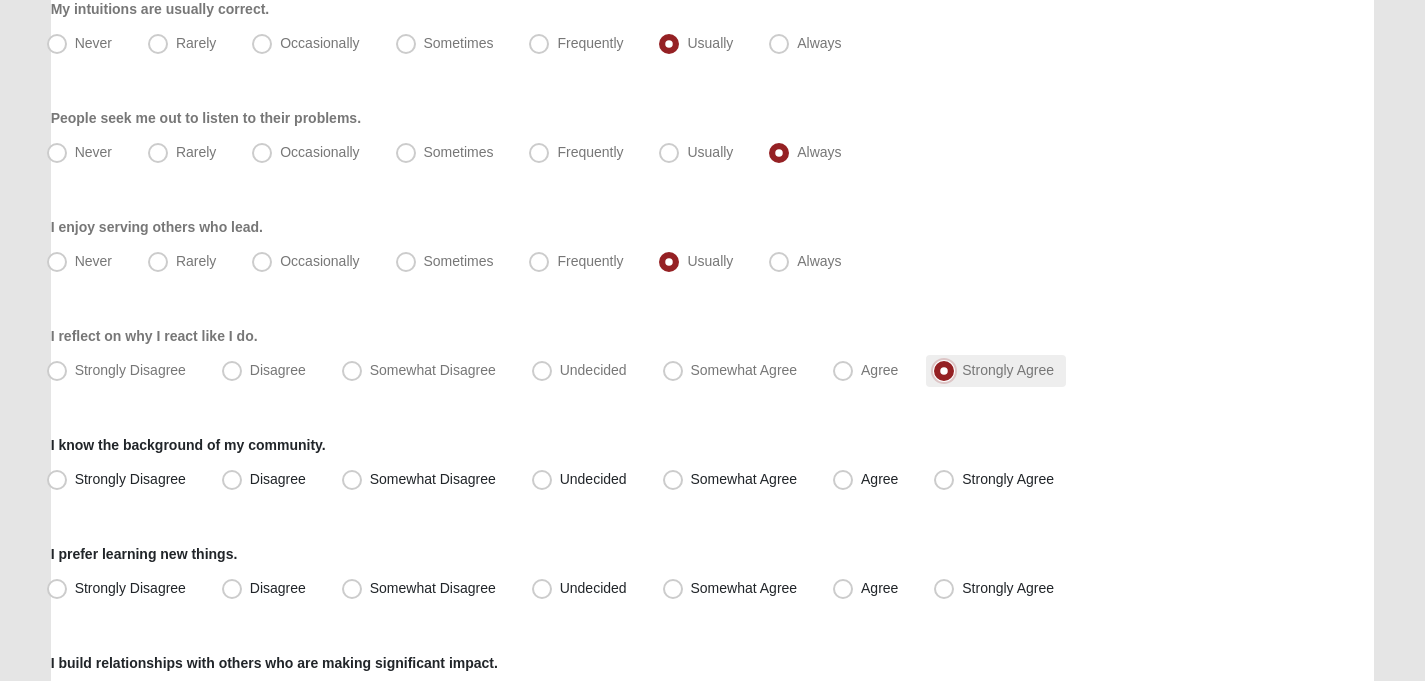 scroll, scrollTop: 741, scrollLeft: 0, axis: vertical 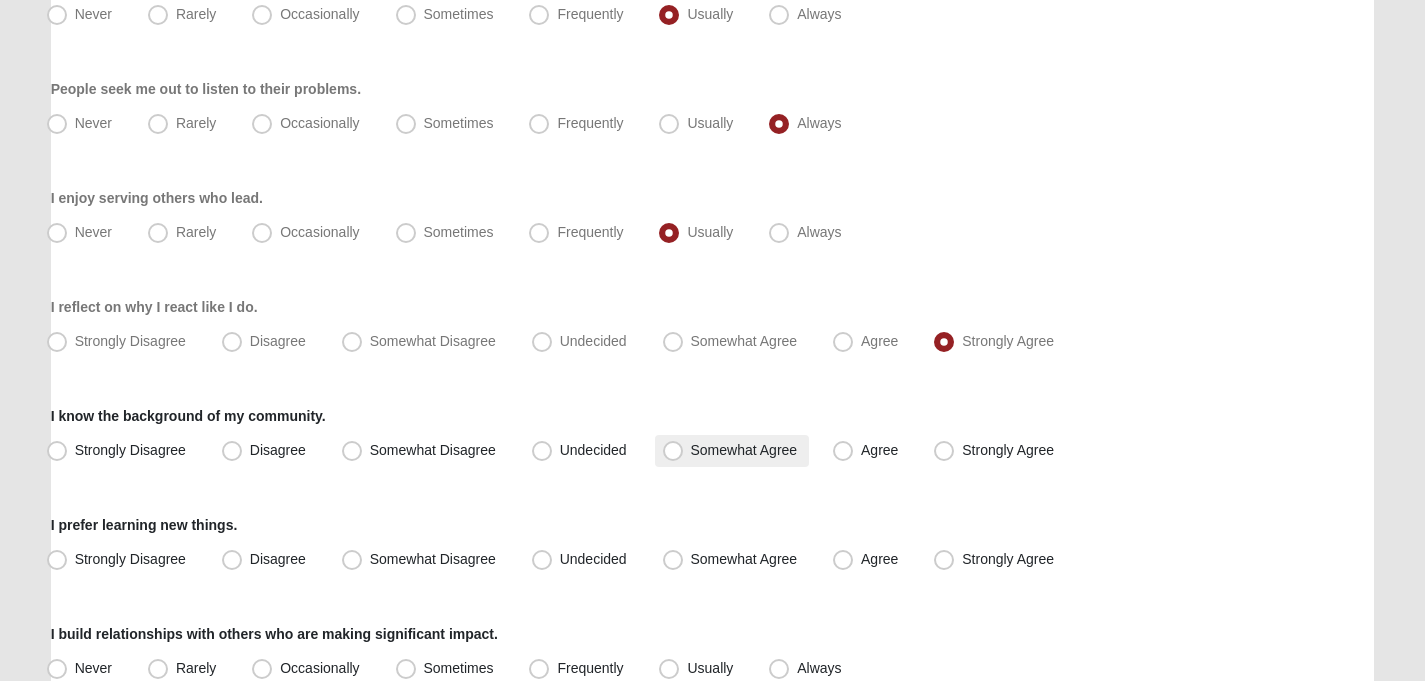 click on "Somewhat Agree" at bounding box center [744, 450] 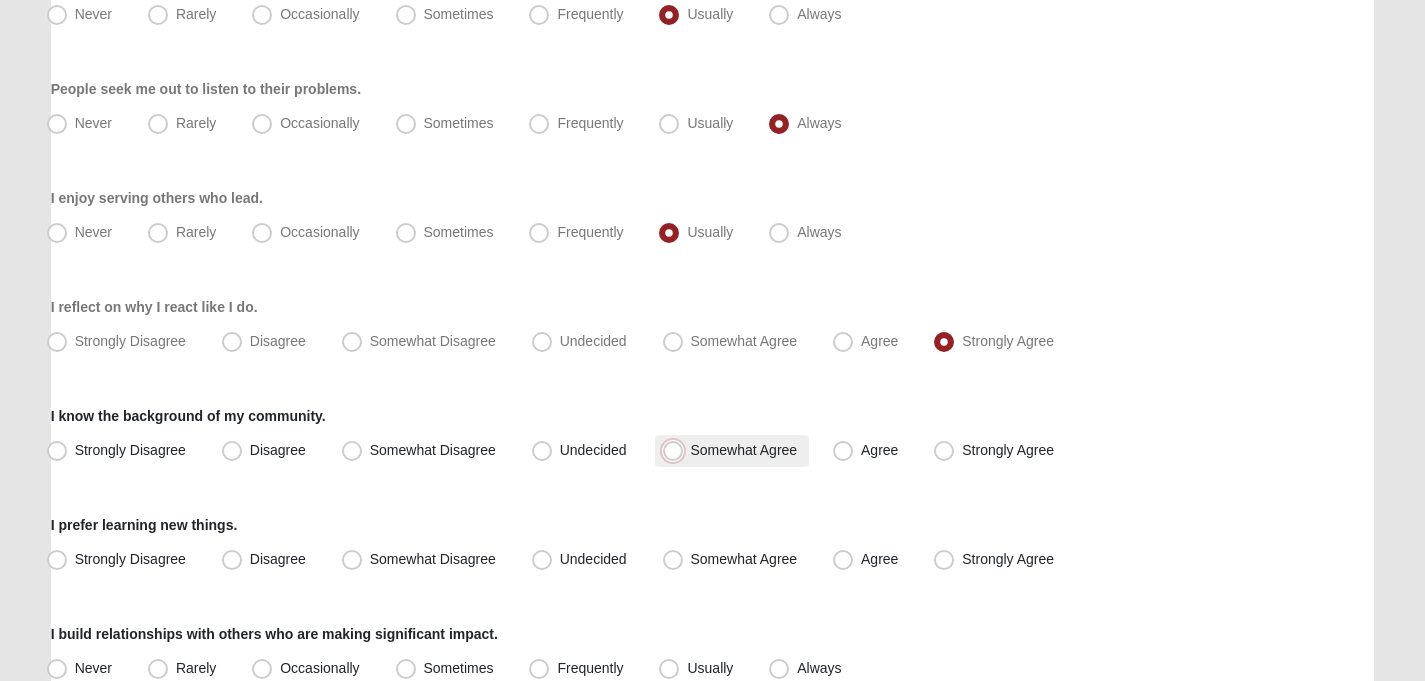 click on "Somewhat Agree" at bounding box center [677, 450] 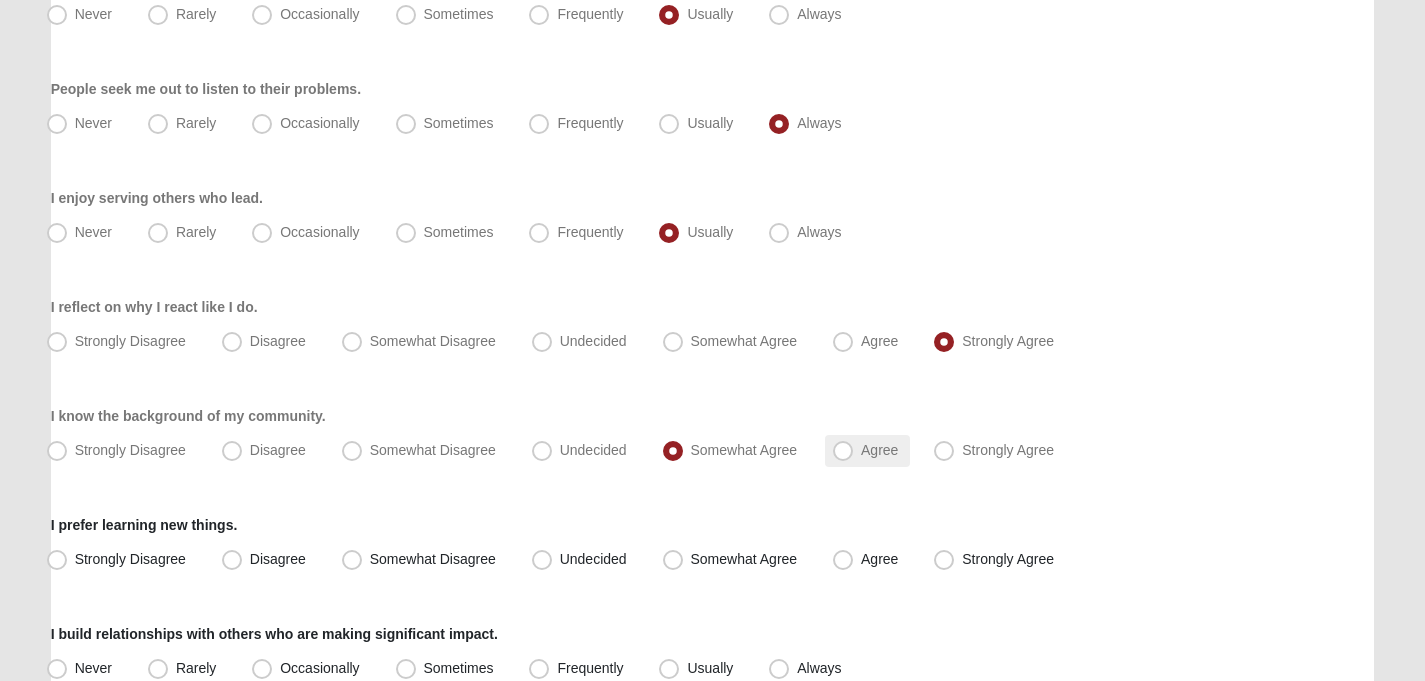 click on "Agree" at bounding box center (879, 450) 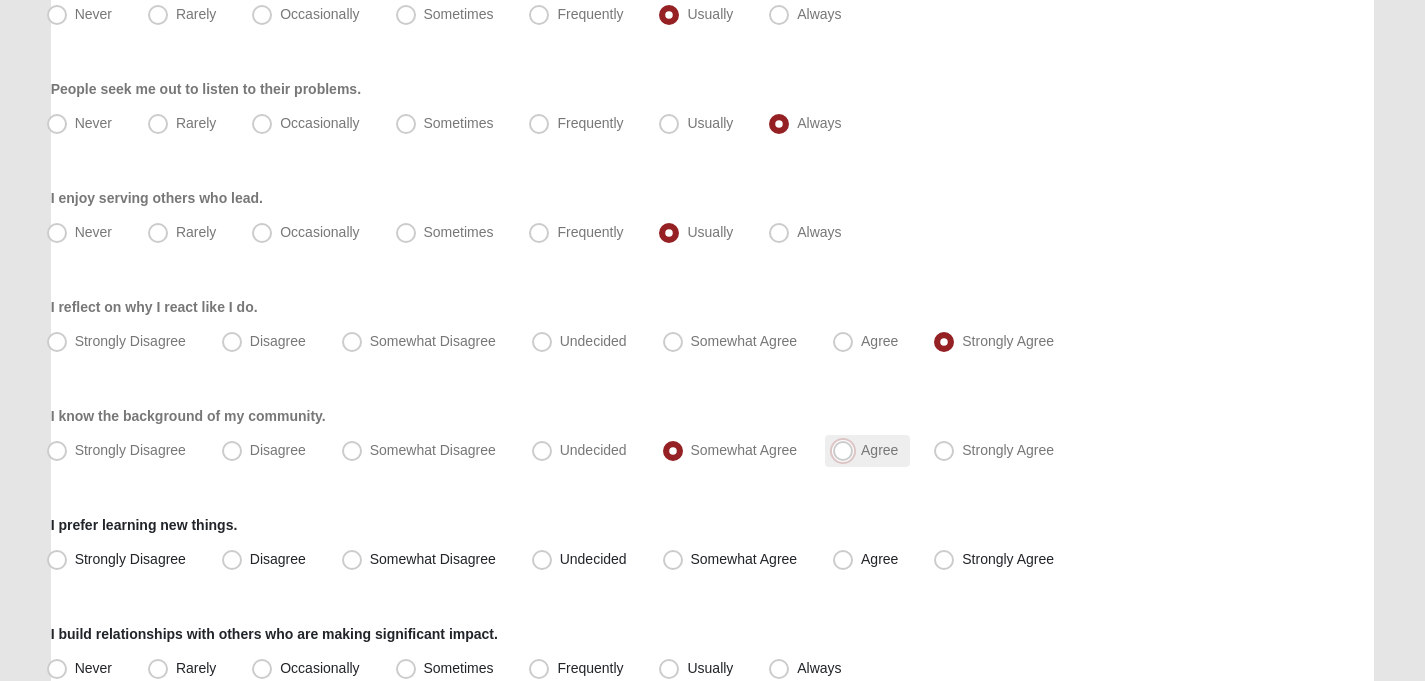 click on "Agree" at bounding box center (847, 450) 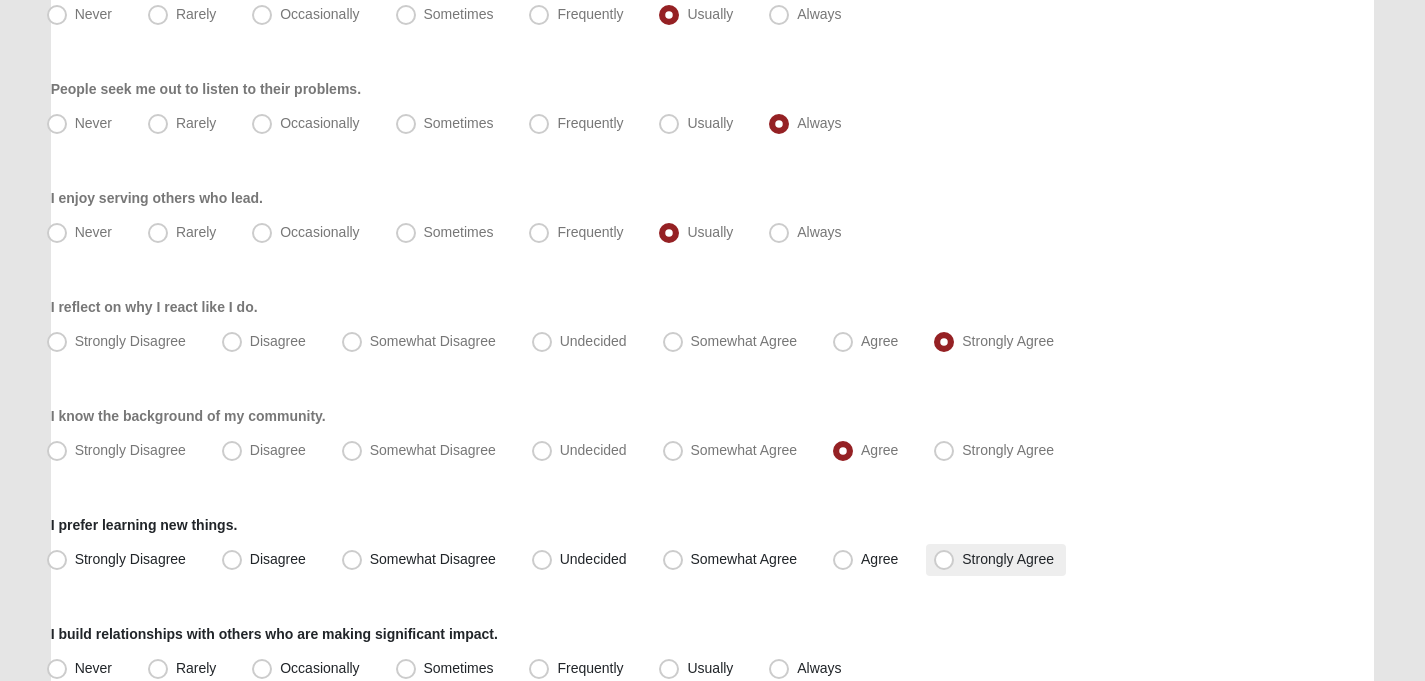 click on "Strongly Agree" at bounding box center (996, 560) 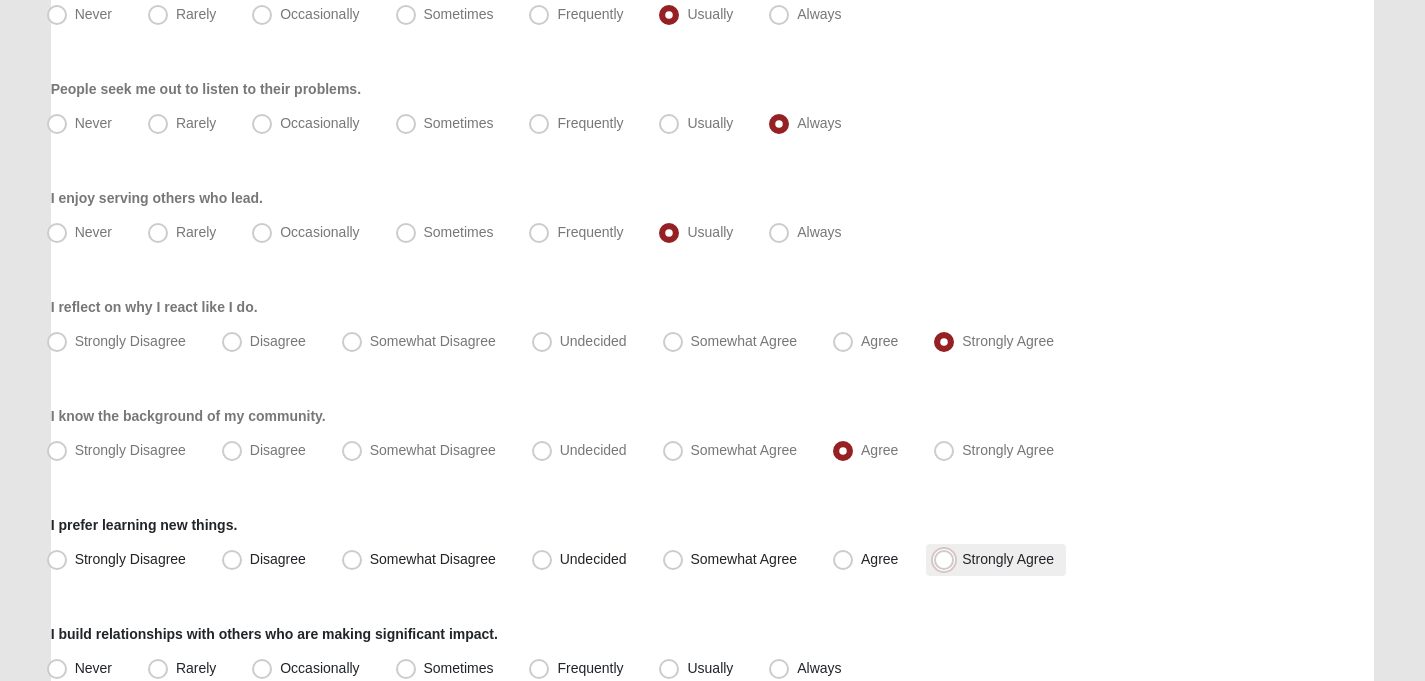 click on "Strongly Agree" at bounding box center (948, 559) 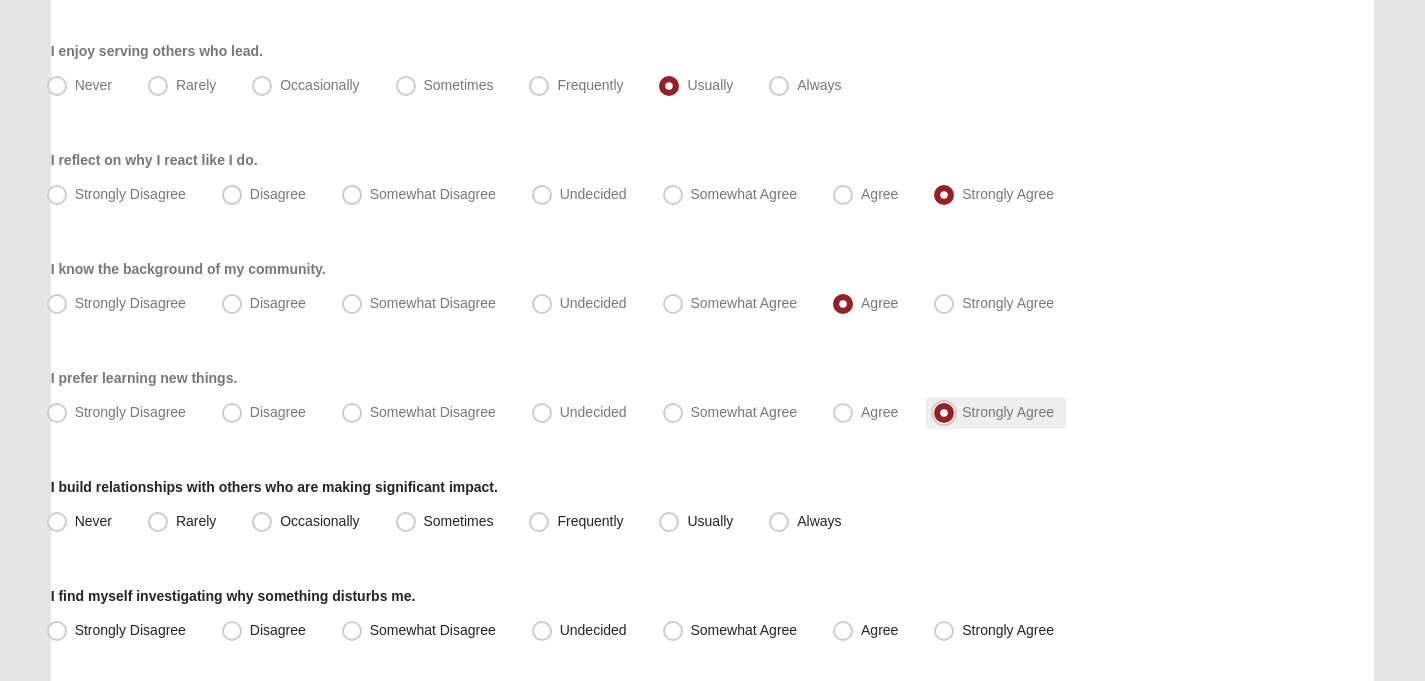 scroll, scrollTop: 891, scrollLeft: 0, axis: vertical 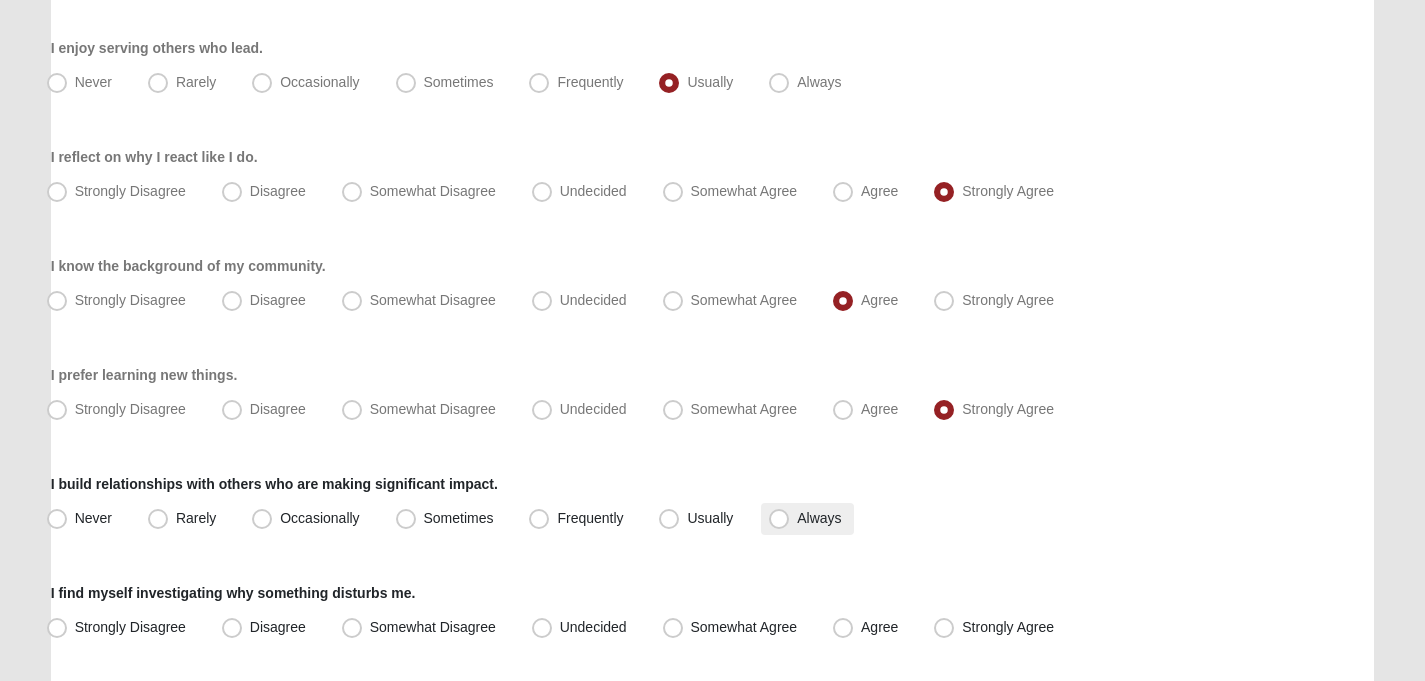 click on "Always" at bounding box center (819, 518) 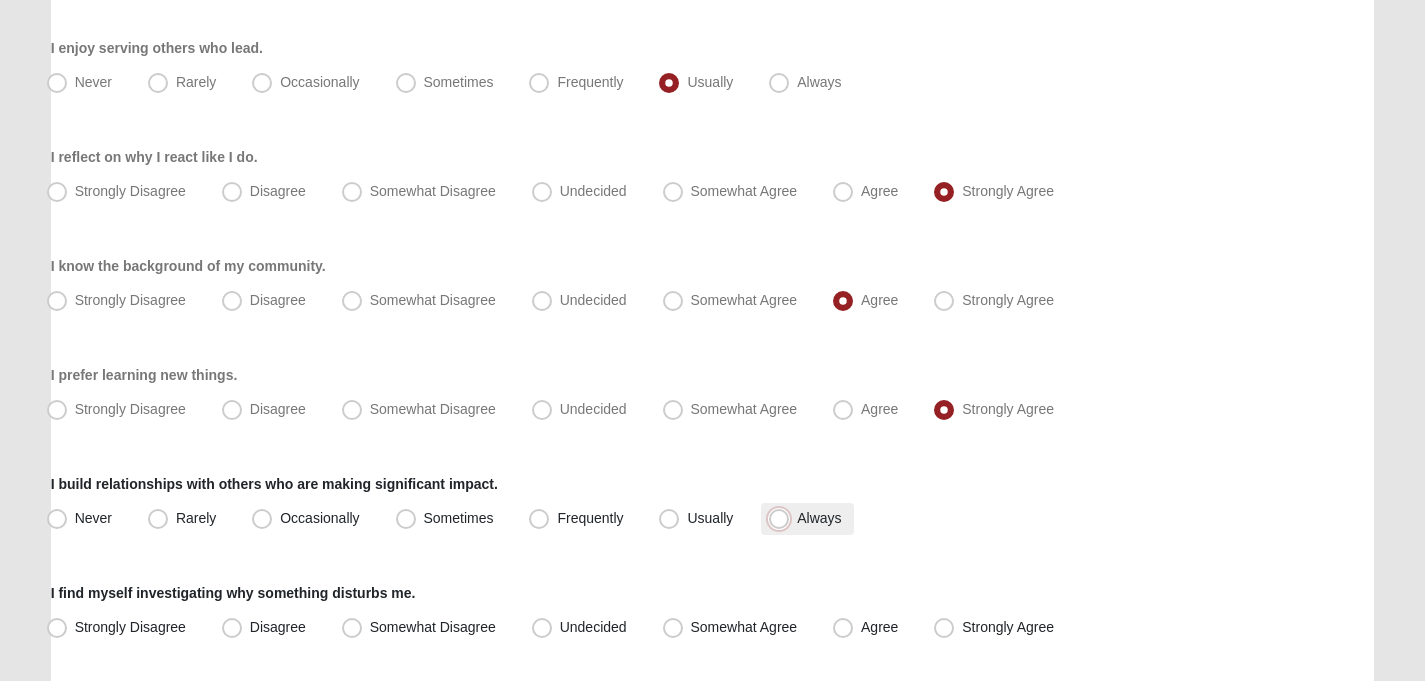 click on "Always" at bounding box center (783, 518) 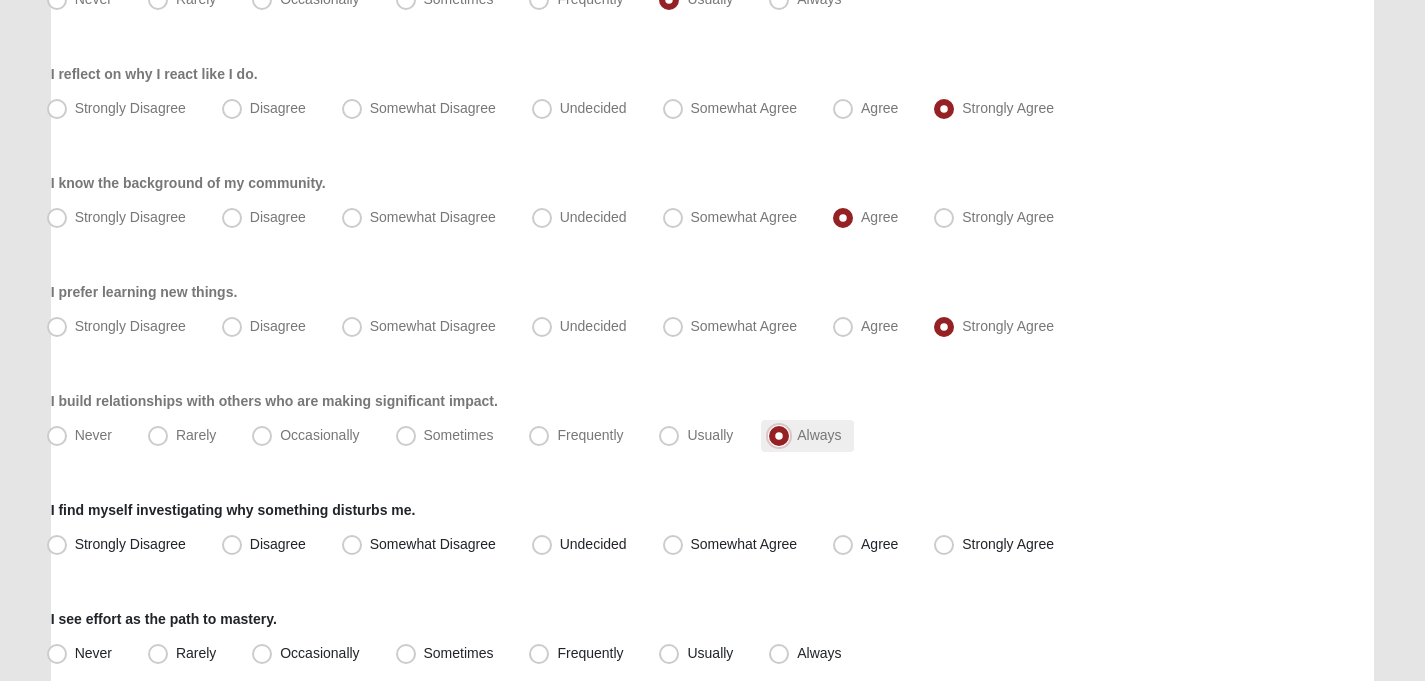 scroll, scrollTop: 976, scrollLeft: 0, axis: vertical 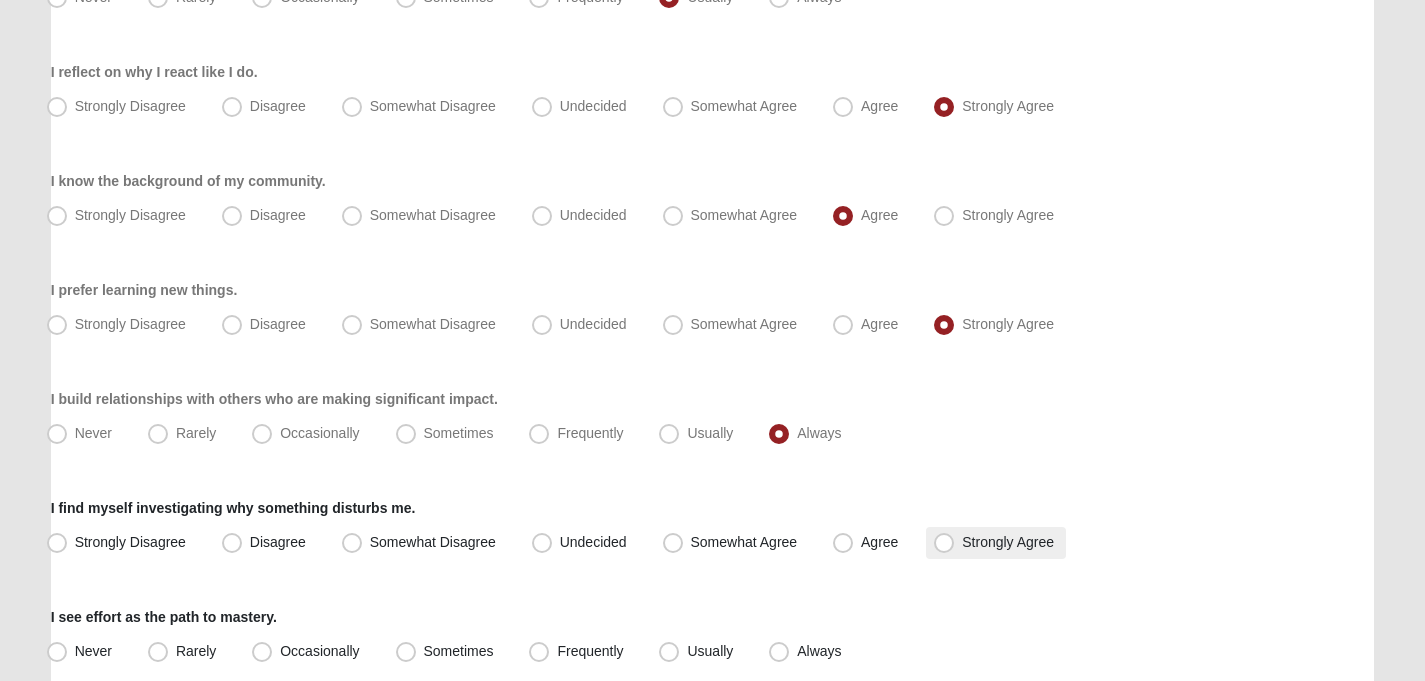 click on "Strongly Agree" at bounding box center [996, 543] 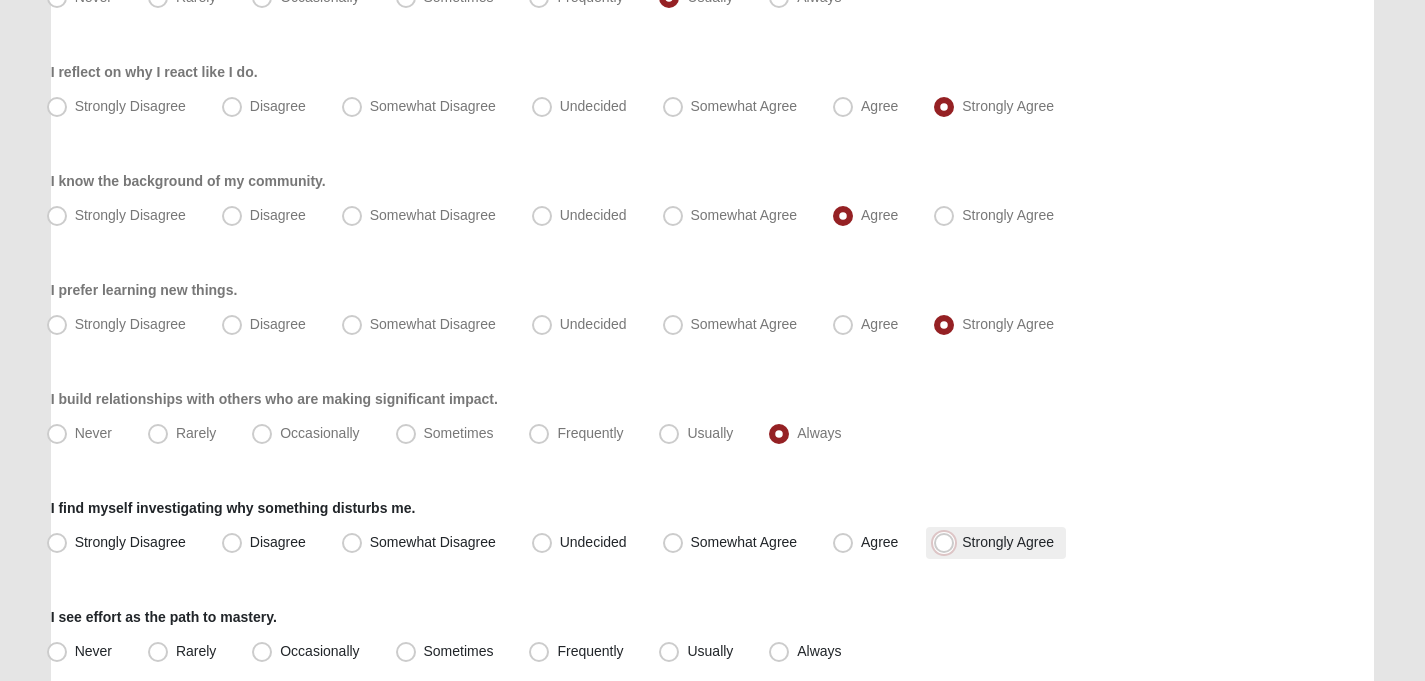 click on "Strongly Agree" at bounding box center (948, 542) 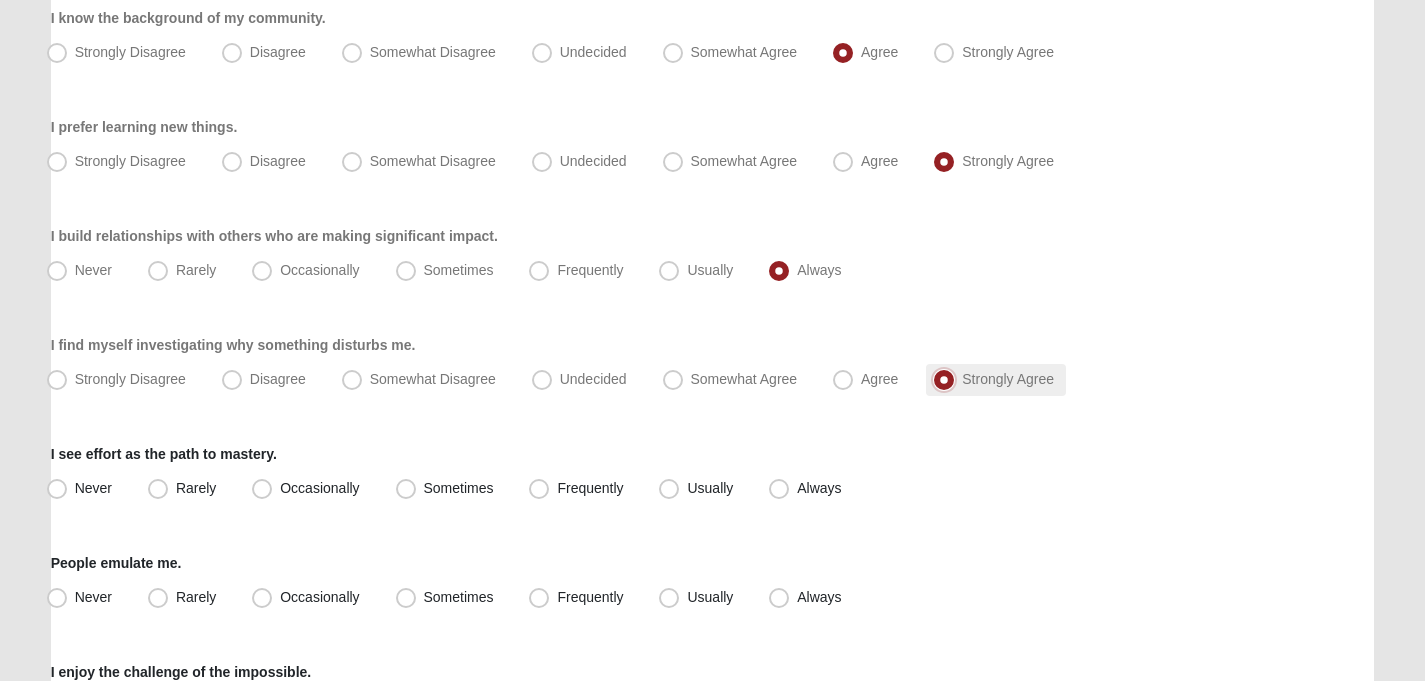 scroll, scrollTop: 1140, scrollLeft: 0, axis: vertical 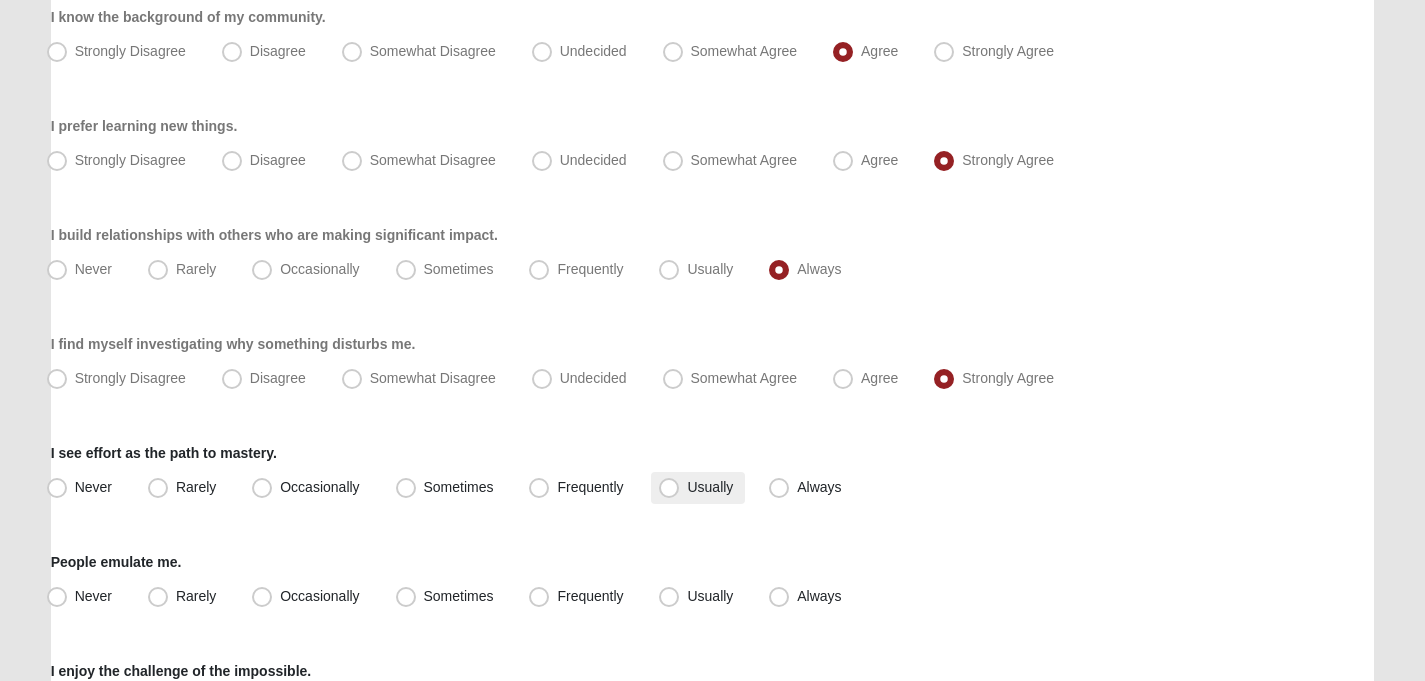 click on "Usually" at bounding box center (698, 488) 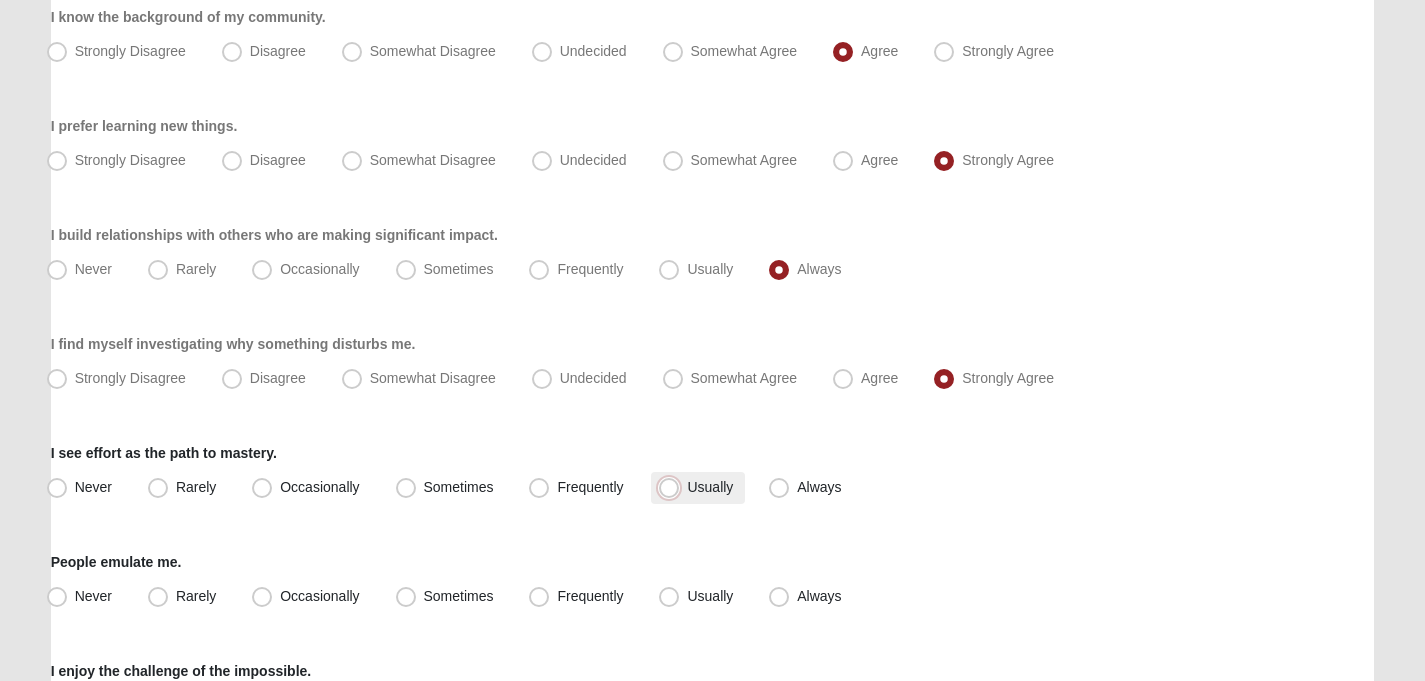 click on "Usually" at bounding box center (673, 487) 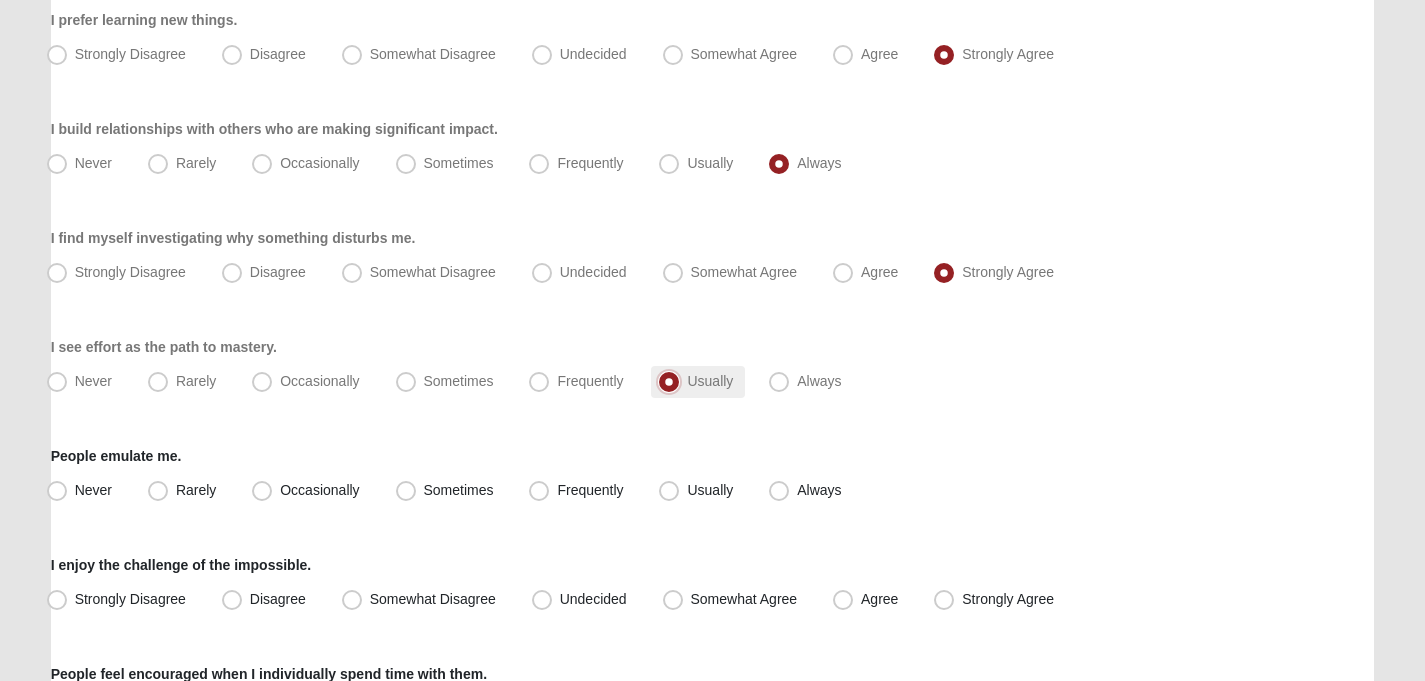 scroll, scrollTop: 1258, scrollLeft: 0, axis: vertical 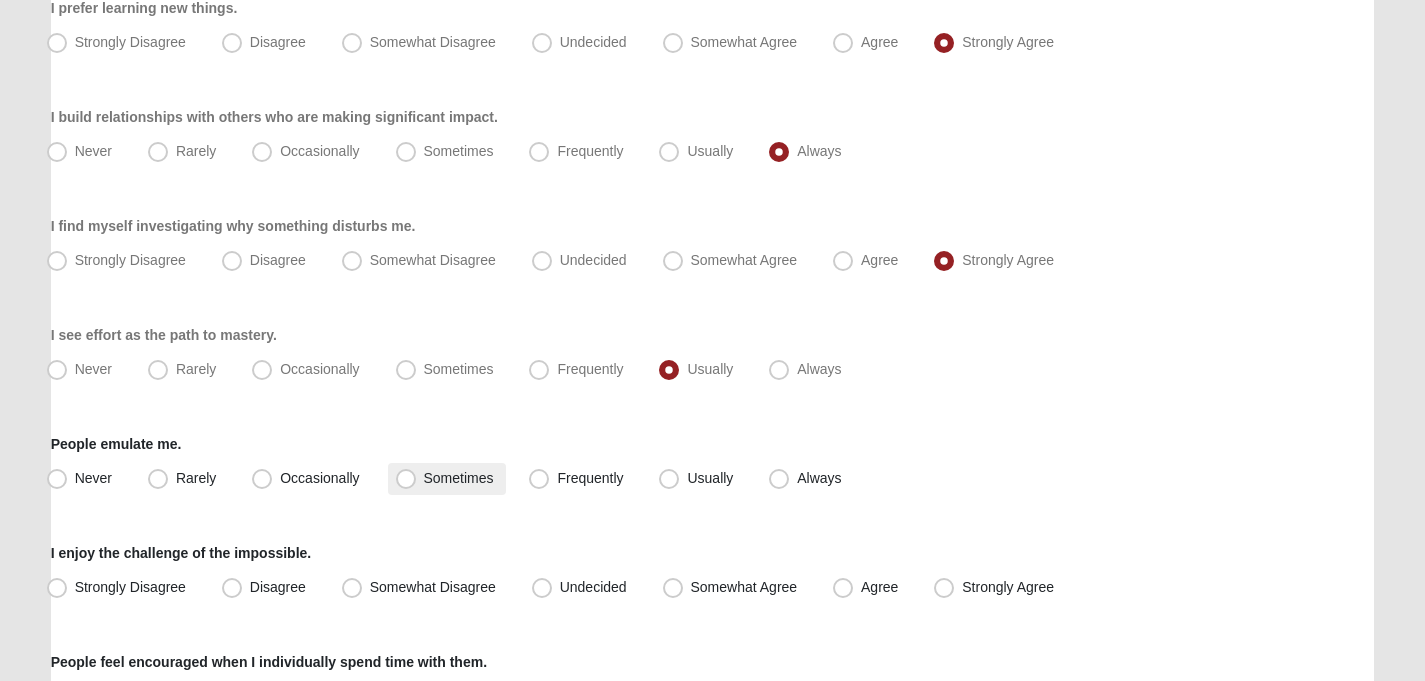 click on "Sometimes" at bounding box center (447, 479) 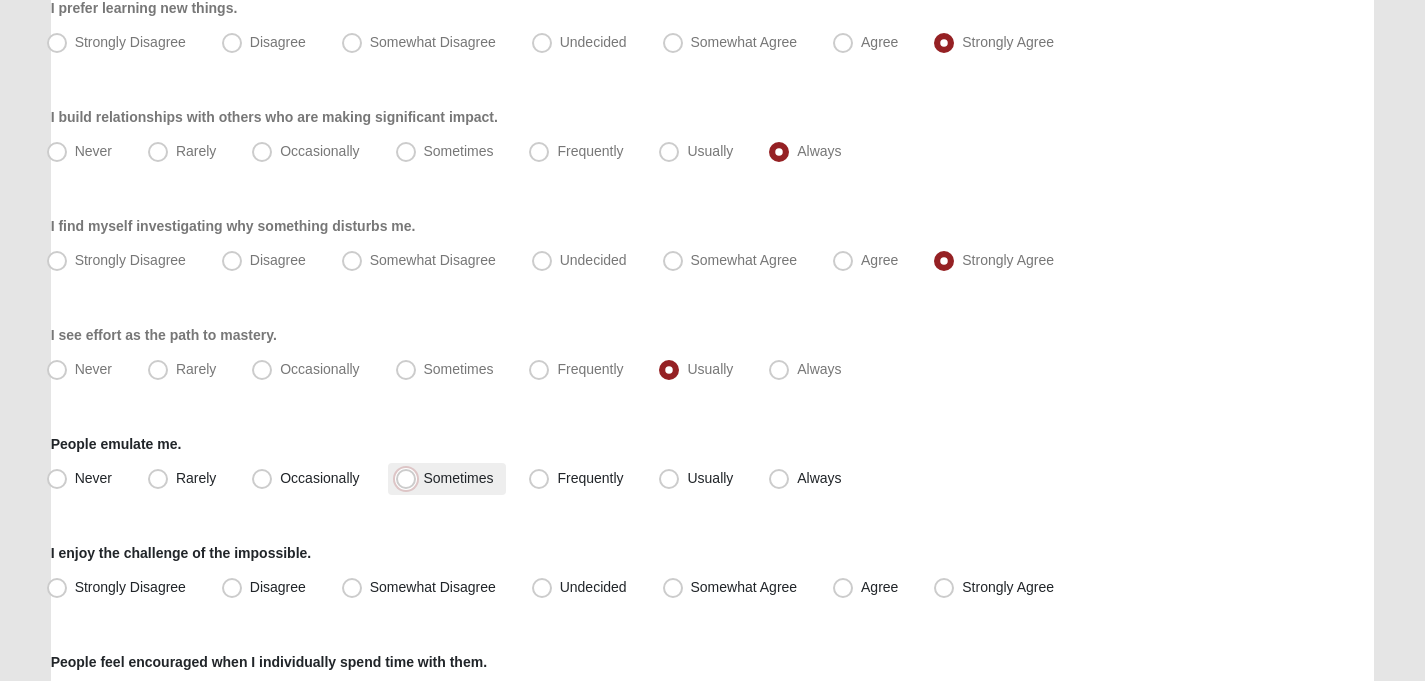 click on "Sometimes" at bounding box center [410, 478] 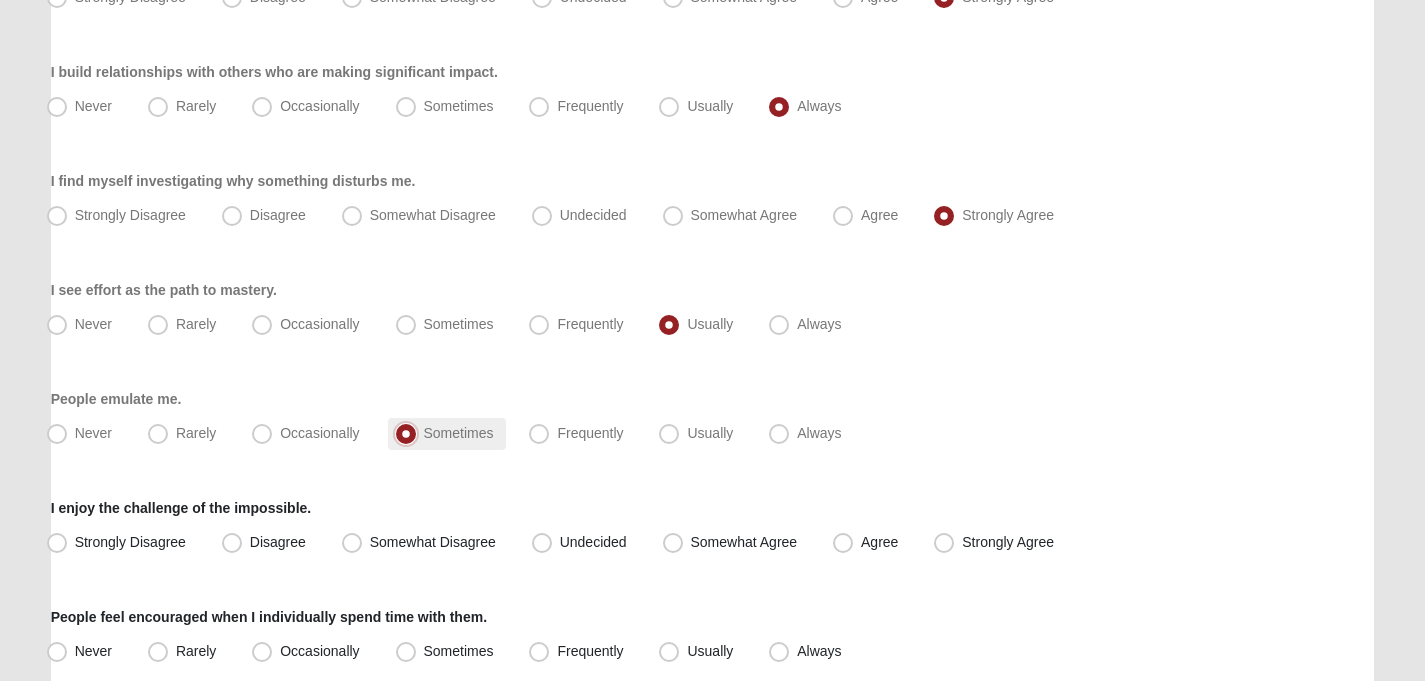scroll, scrollTop: 1306, scrollLeft: 0, axis: vertical 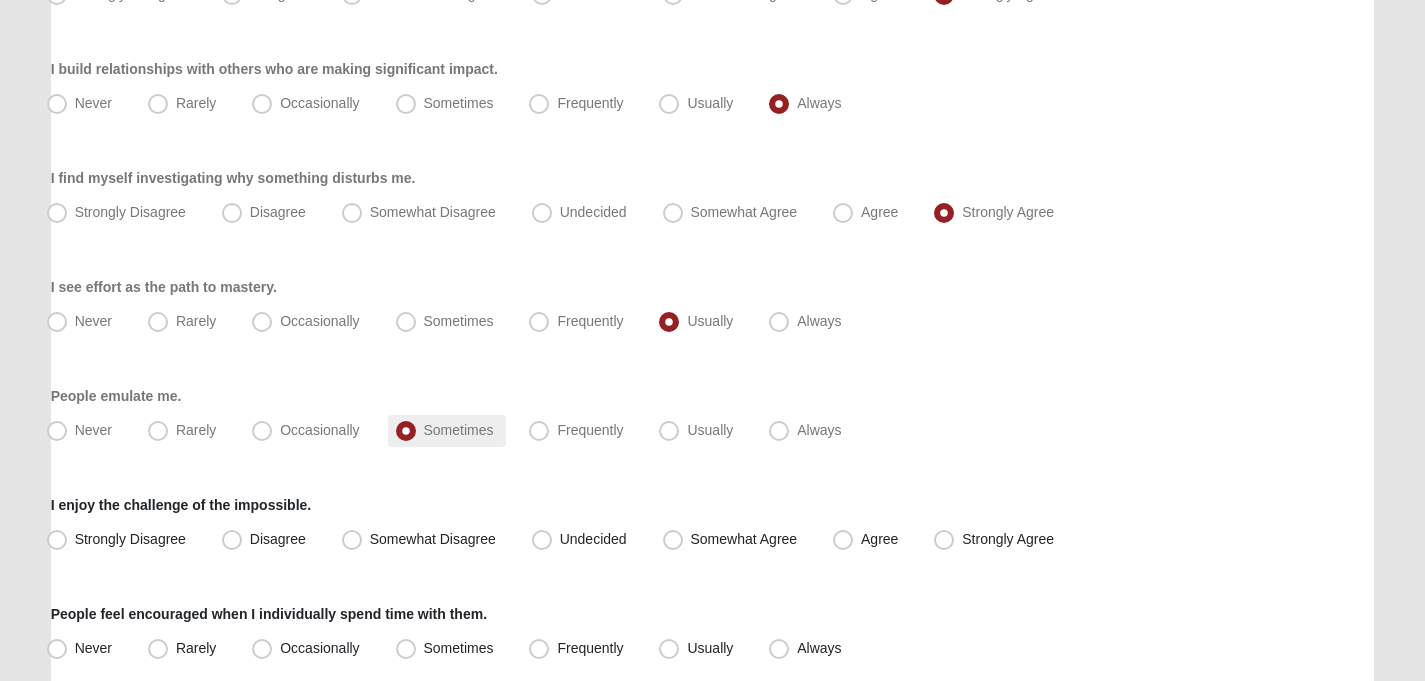 click on "Respond to these items quickly and don’t overthink them. Usually your first response is your best response.
16%
Individuals follow my lead.
Never
Rarely
Occasionally
Sometimes
Frequently
Usually
Always
I put my efforts where it will produce the greatest effect.
Never" at bounding box center [713, 31] 